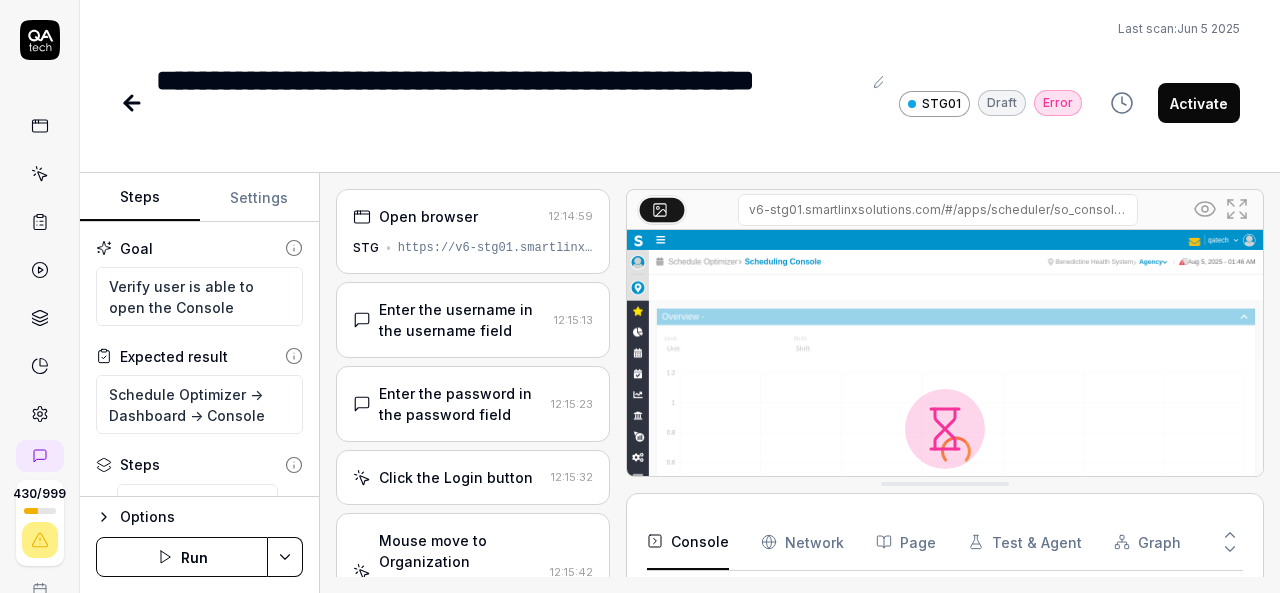 scroll, scrollTop: 0, scrollLeft: 0, axis: both 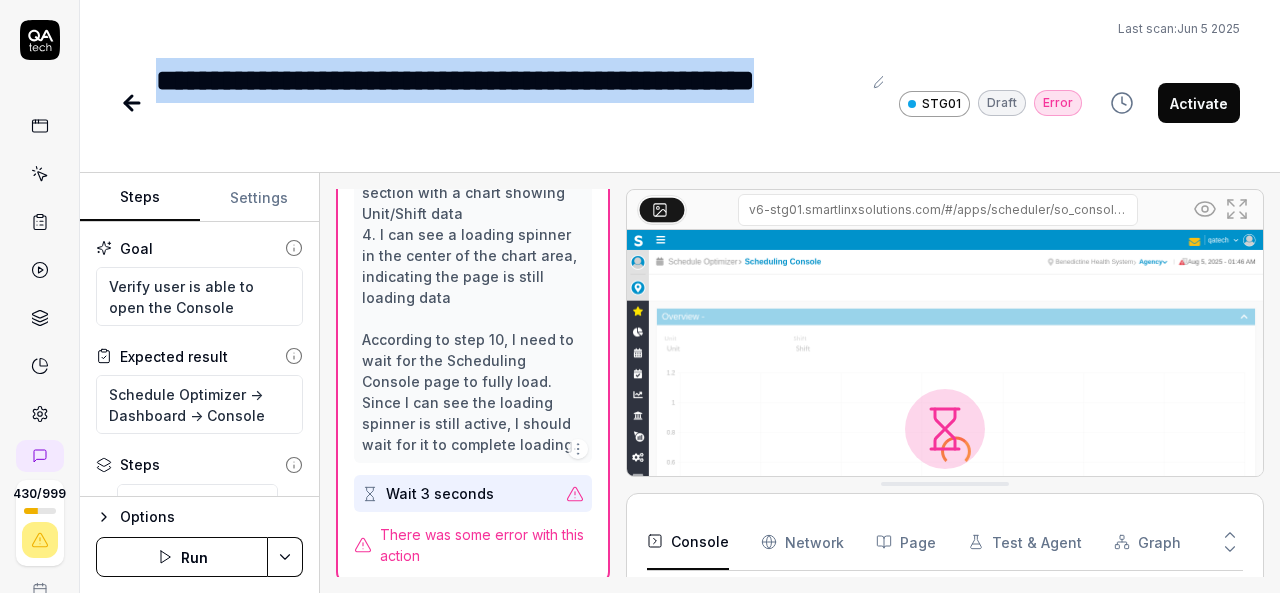 click 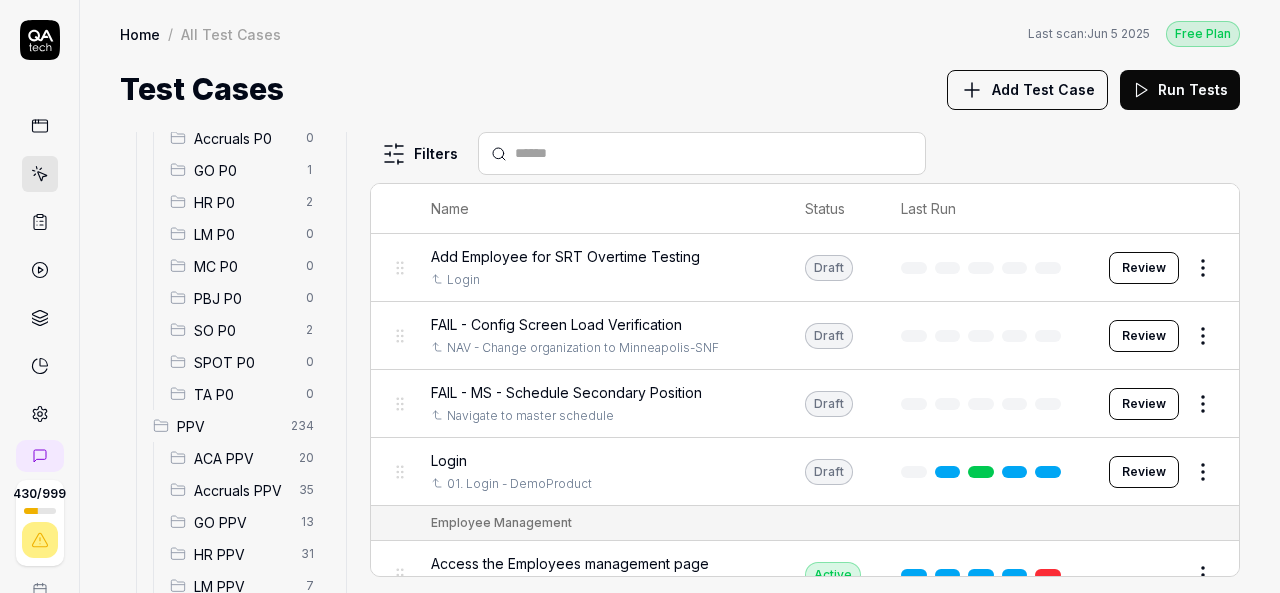 scroll, scrollTop: 275, scrollLeft: 0, axis: vertical 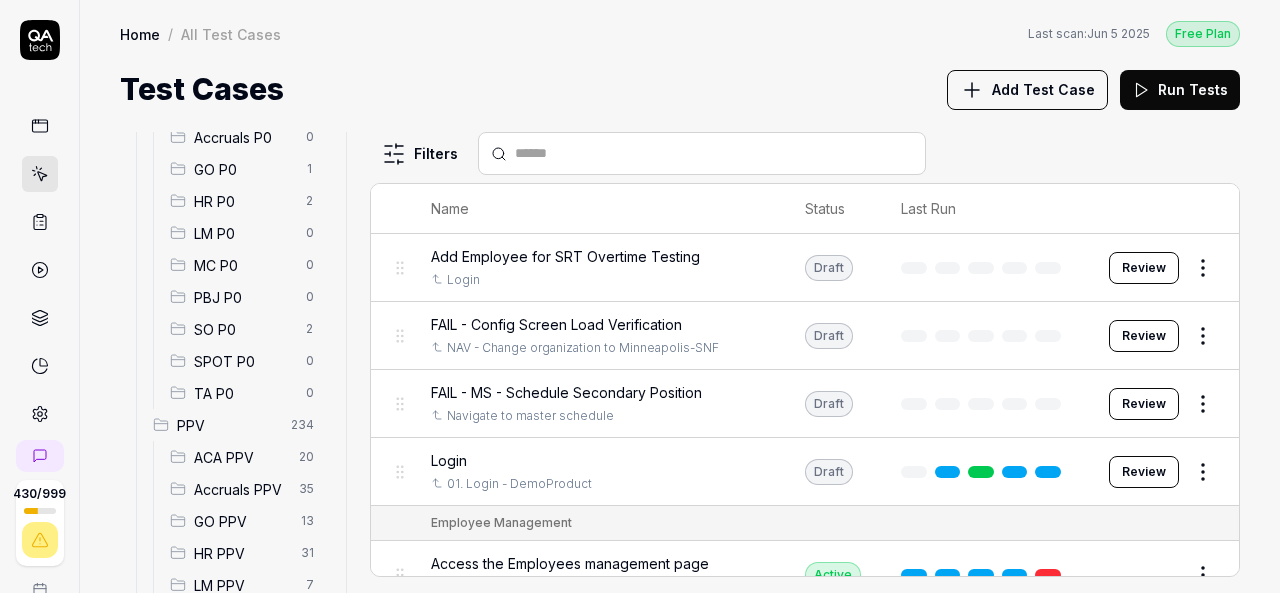 click on "SO P0" at bounding box center [244, 329] 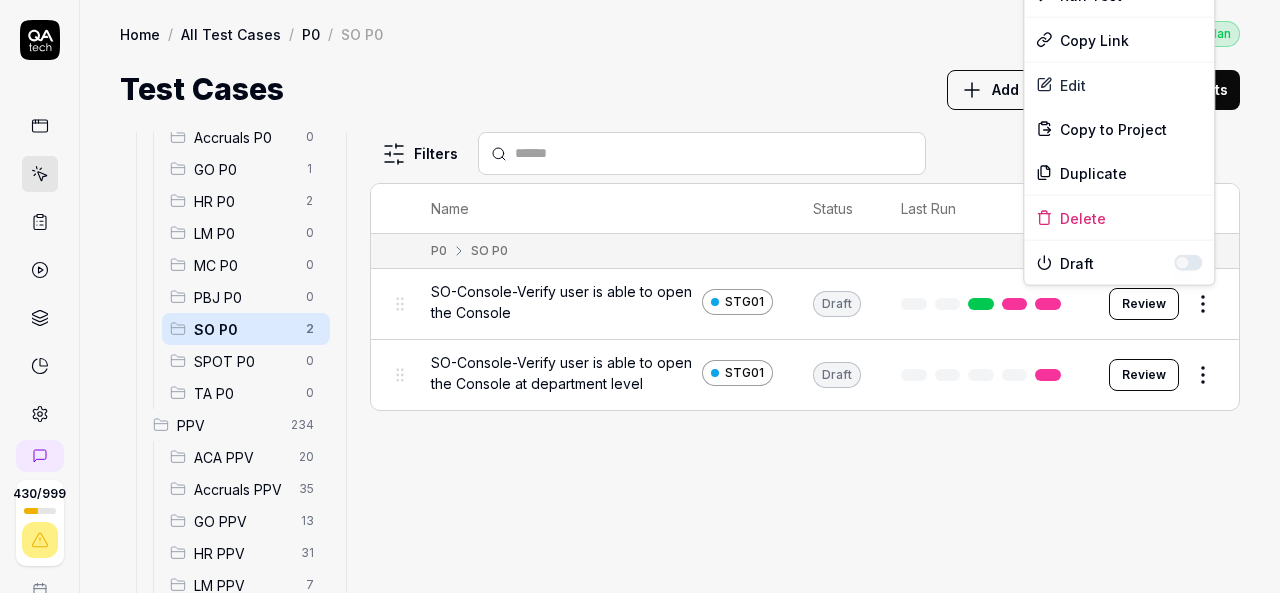 click on "430  /  999 k S Home / All Test Cases / P0 / SO P0 Free Plan Home / All Test Cases / P0 / SO P0 Last scan:  Jun 5 2025 Free Plan Test Cases Add Test Case Run Tests All Test Cases 290 Employee Management 10 Login 7 Logout 1 Master Schedule 9 Navigation 3 P0 5 ACA P0 0 Accruals P0 0 GO P0 1 HR P0 2 LM P0 0 MC P0 0 PBJ P0 0 SO P0 2 SPOT P0 0 TA P0 0 PPV 234 ACA PPV 20 Accruals PPV 35 GO PPV 13 HR PPV 31 LM PPV 7 MC PPV 7 PBJ PPV 22 SO PPV 56 Spotlight PPV 3 TA PPV 40 Reporting 3 Schedule Optimizer 1 Screen Loads 7 Time & Attendance 6 Filters Name Status Last Run P0 SO P0 SO-Console-Verify user is able to open the Console STG01 Draft Review SO-Console-Verify user is able to open the Console at department level STG01 Draft Review
To pick up a draggable item, press the space bar.
While dragging, use the arrow keys to move the item.
Press space again to drop the item in its new position, or press escape to cancel.
*
Options Run Test Copy Link Edit Copy to Project Duplicate Delete Draft" at bounding box center [640, 296] 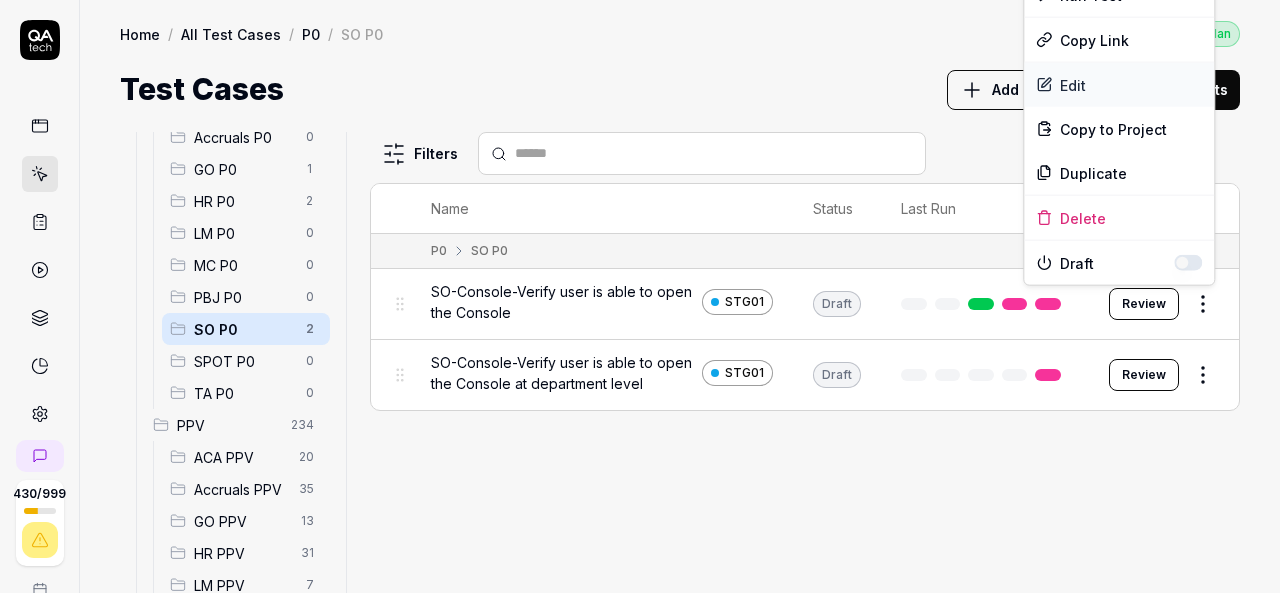 click on "Edit" at bounding box center [1119, 85] 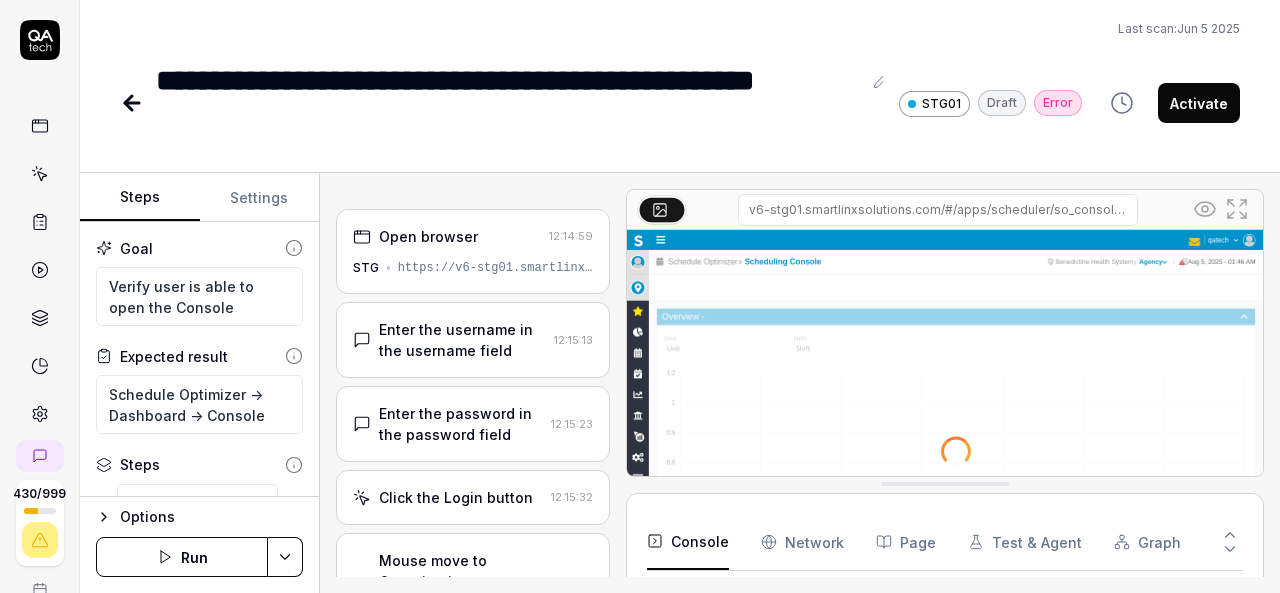 scroll, scrollTop: 301, scrollLeft: 0, axis: vertical 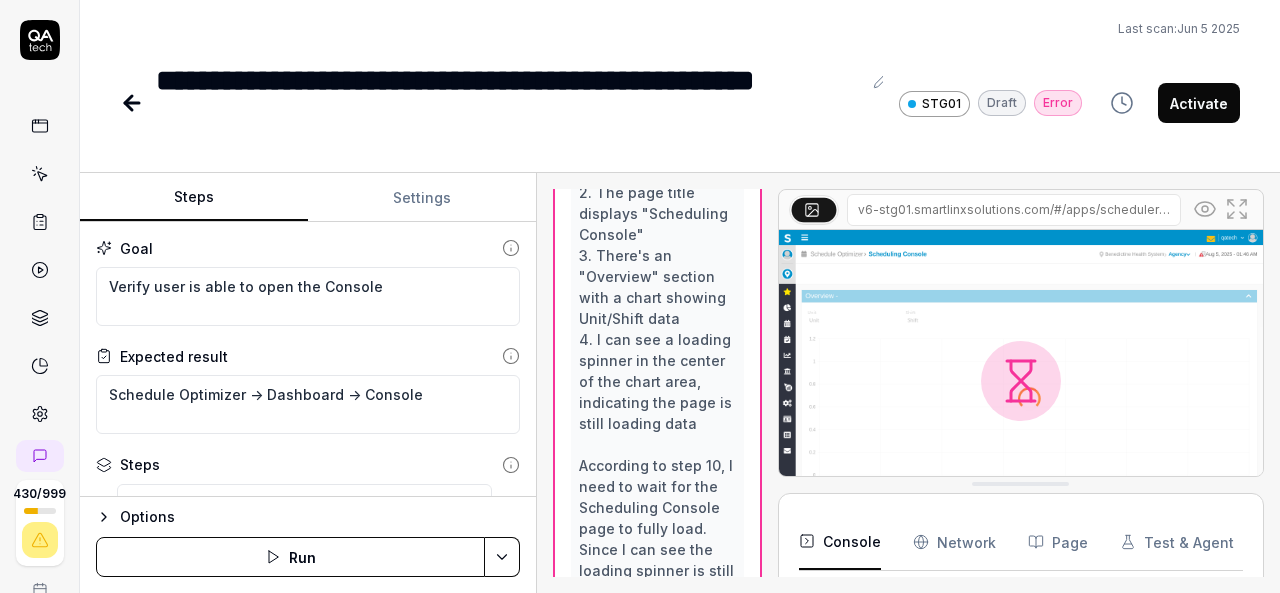 click on "Steps Settings Goal Verify user is able to open the Console Expected result Schedule Optimizer -> Dashboard -> Console Steps Enter the username in the username field Enter the password in the password field Click the Login button Mouse move to Organization Breadcrumb and click on Top Organization Click the hamburger menu icon for expand navigation options Click on the Schedule Optimizer application tile Click on Dashboards Mouse move to console Click on Console Wait for the Scheduling Console page to fully load
To pick up a draggable item, press the space bar.
While dragging, use the arrow keys to move the item.
Press space again to drop the item in its new position, or press escape to cancel.
Options Run Open browser 12:14:59 STG https://v6-stg01.smartlinxsolutions.com/ Enter the username in the username field 12:15:13 Enter the password in the password field 12:15:23 Click the Login button 12:15:32 Mouse move to Organization Breadcrumb and click on Top Organization  12:15:42 12:15:51   Page" at bounding box center (680, 383) 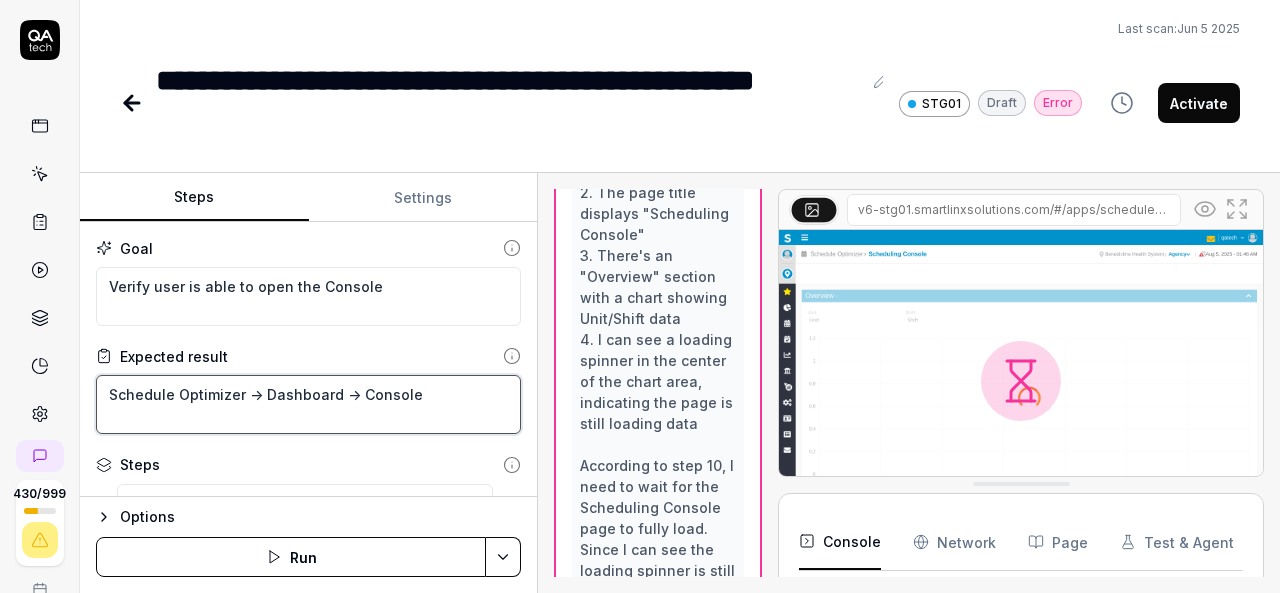 click on "Schedule Optimizer -> Dashboard -> Console" at bounding box center [308, 404] 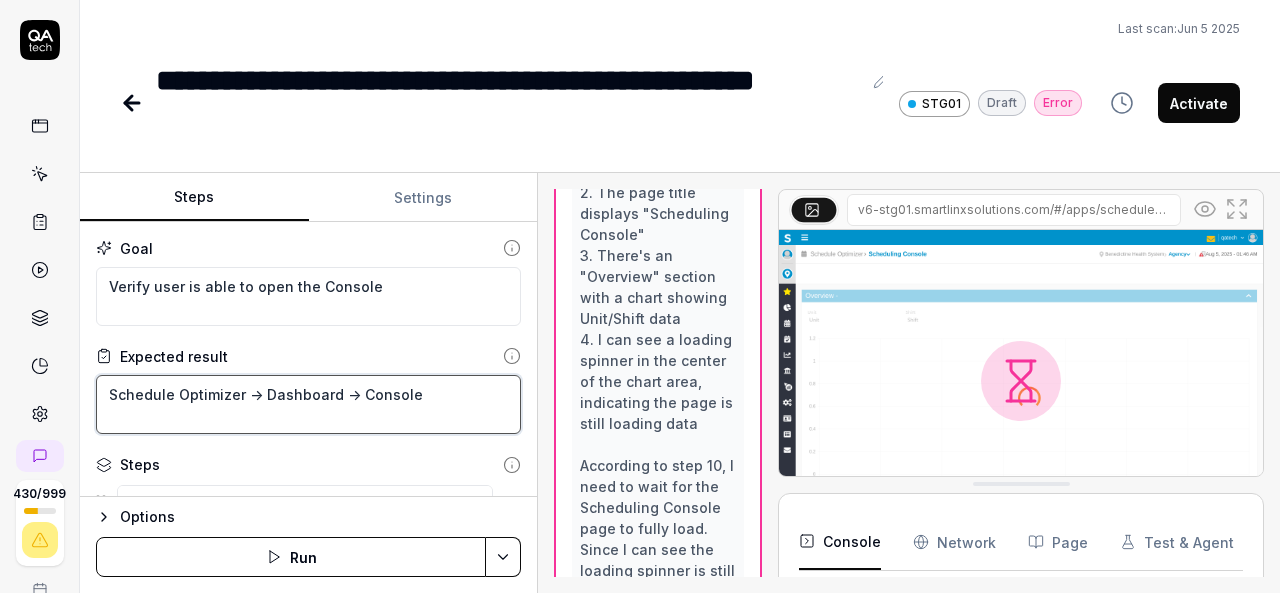 click on "Schedule Optimizer -> Dashboard -> Console" at bounding box center (308, 404) 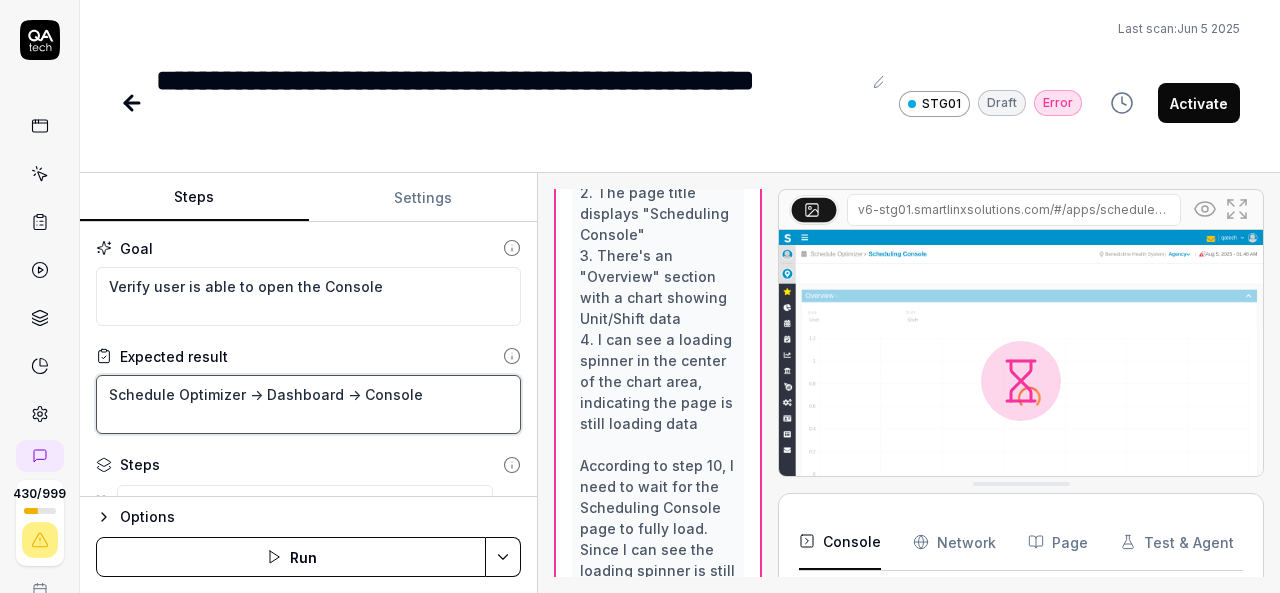 click on "Schedule Optimizer -> Dashboard -> Console" at bounding box center (308, 404) 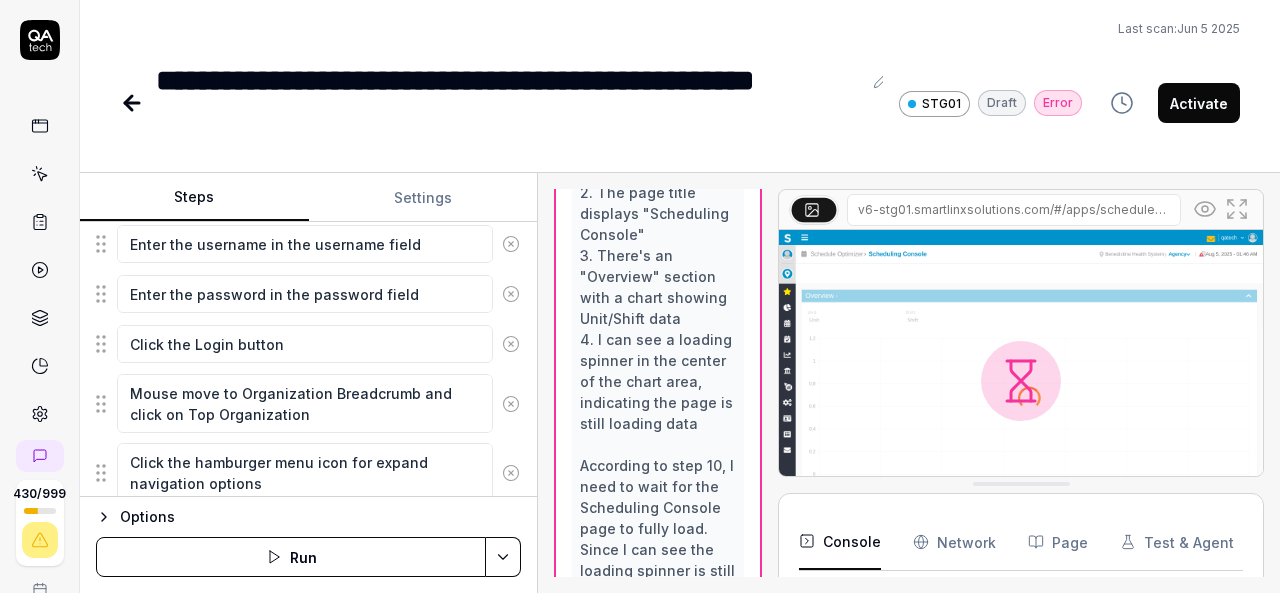 scroll, scrollTop: 266, scrollLeft: 0, axis: vertical 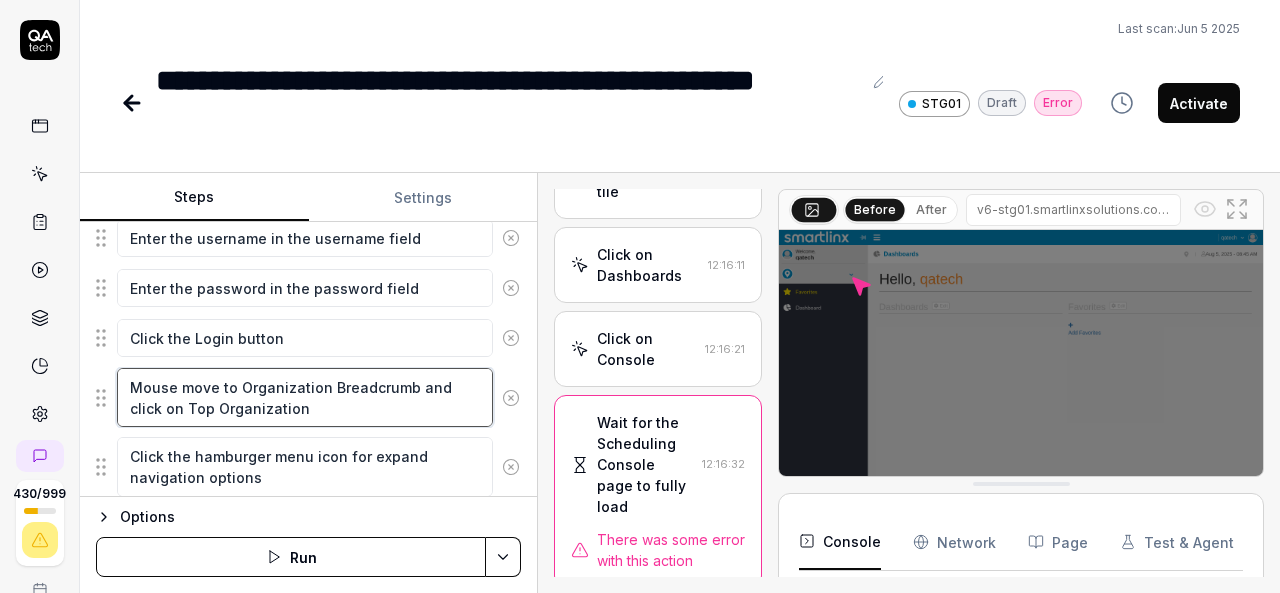 click on "Mouse move to Organization Breadcrumb and click on Top Organization" at bounding box center [305, 397] 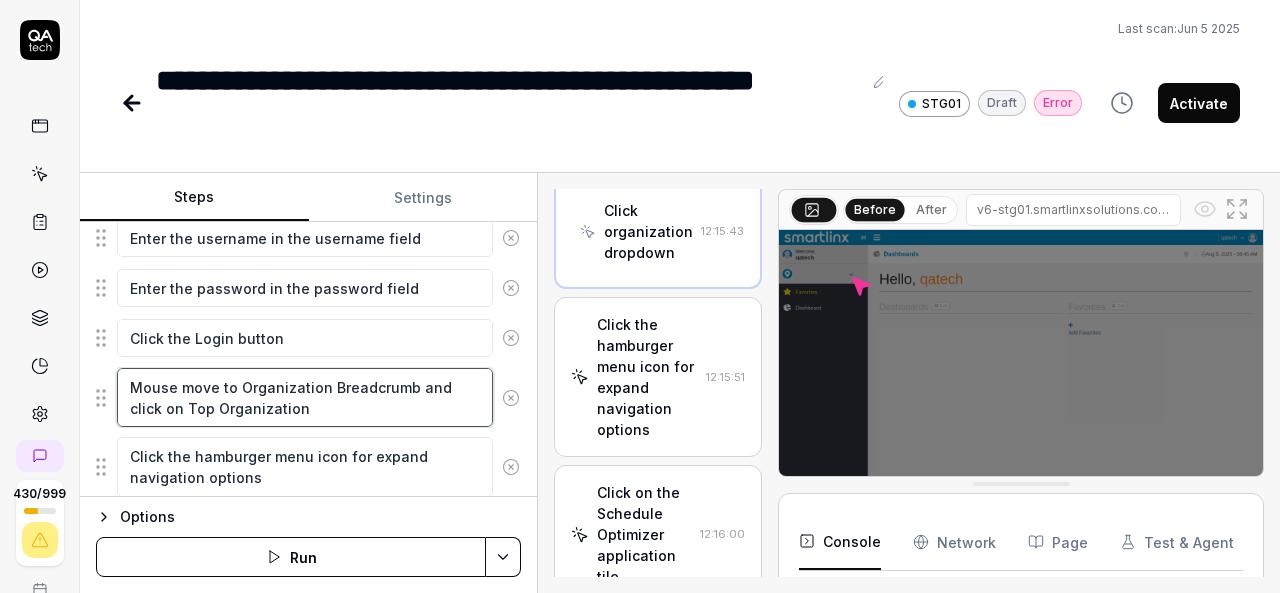 scroll, scrollTop: 1010, scrollLeft: 0, axis: vertical 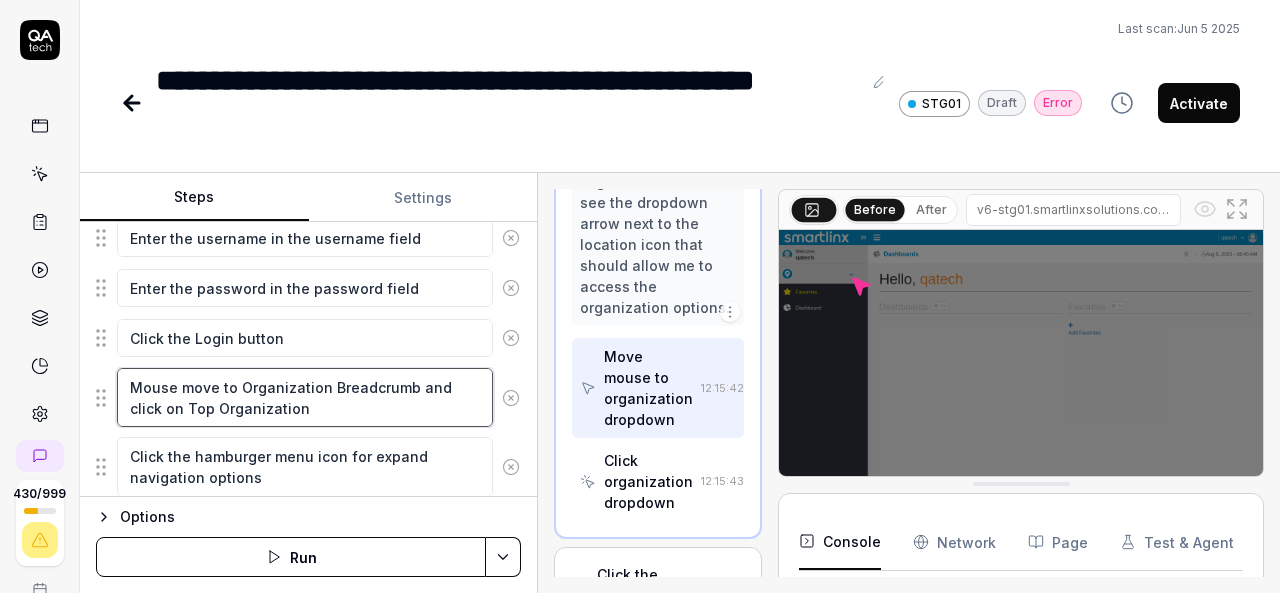 click on "Mouse move to Organization Breadcrumb and click on Top Organization" at bounding box center [305, 397] 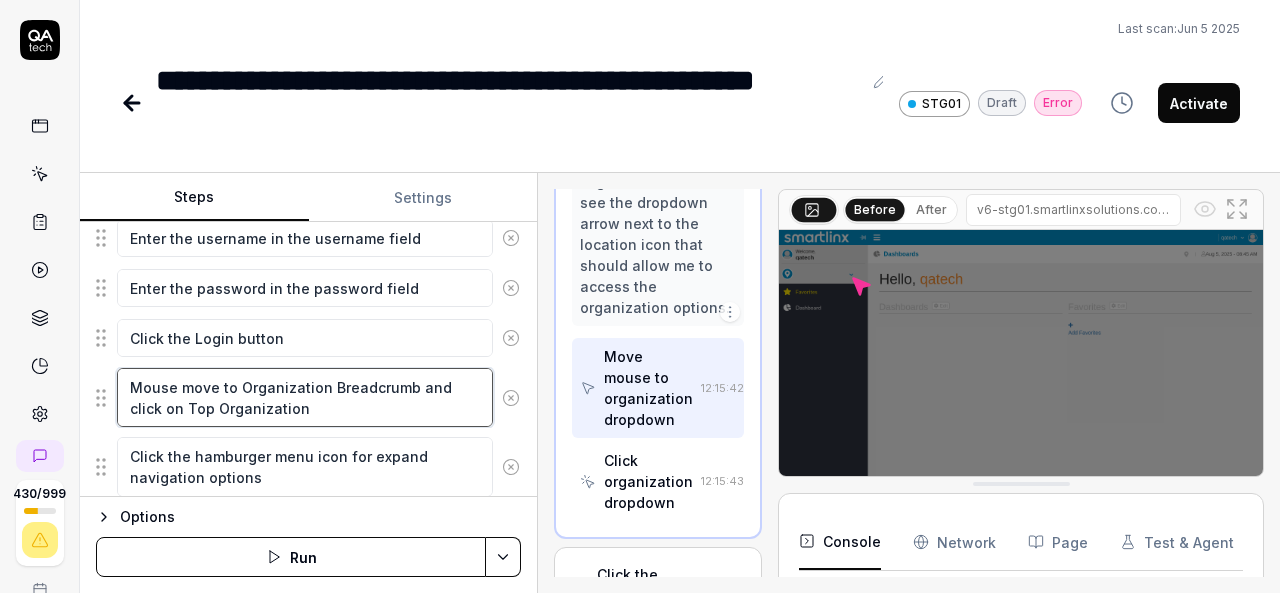 click on "Mouse move to Organization Breadcrumb and click on Top Organization" at bounding box center [305, 397] 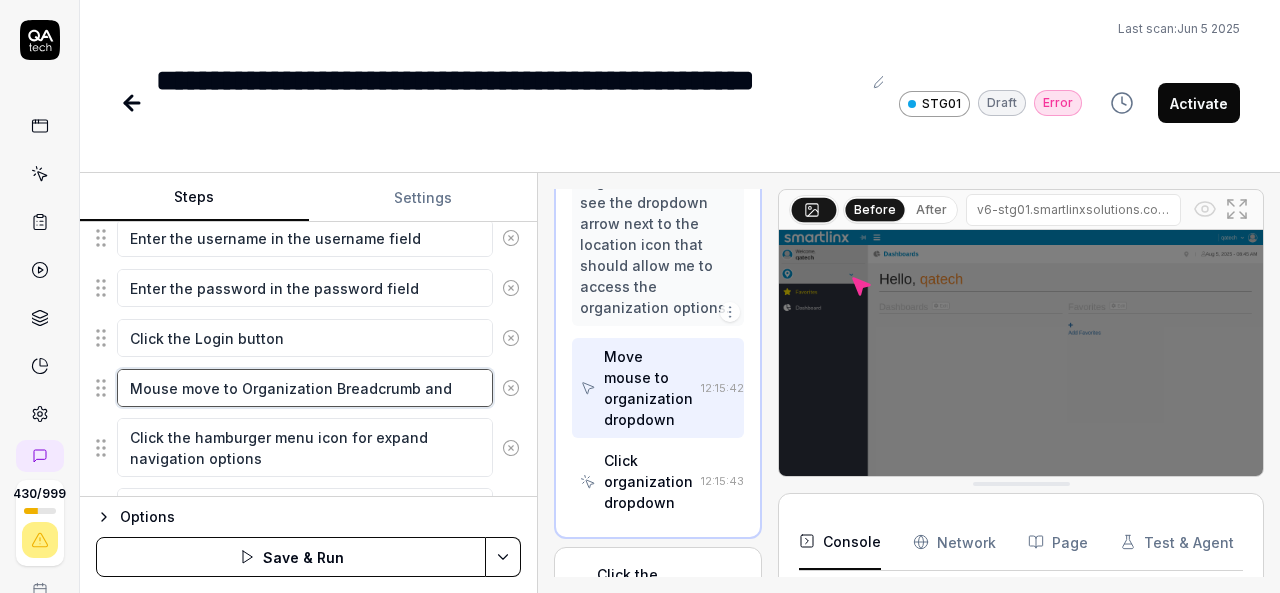 type on "*" 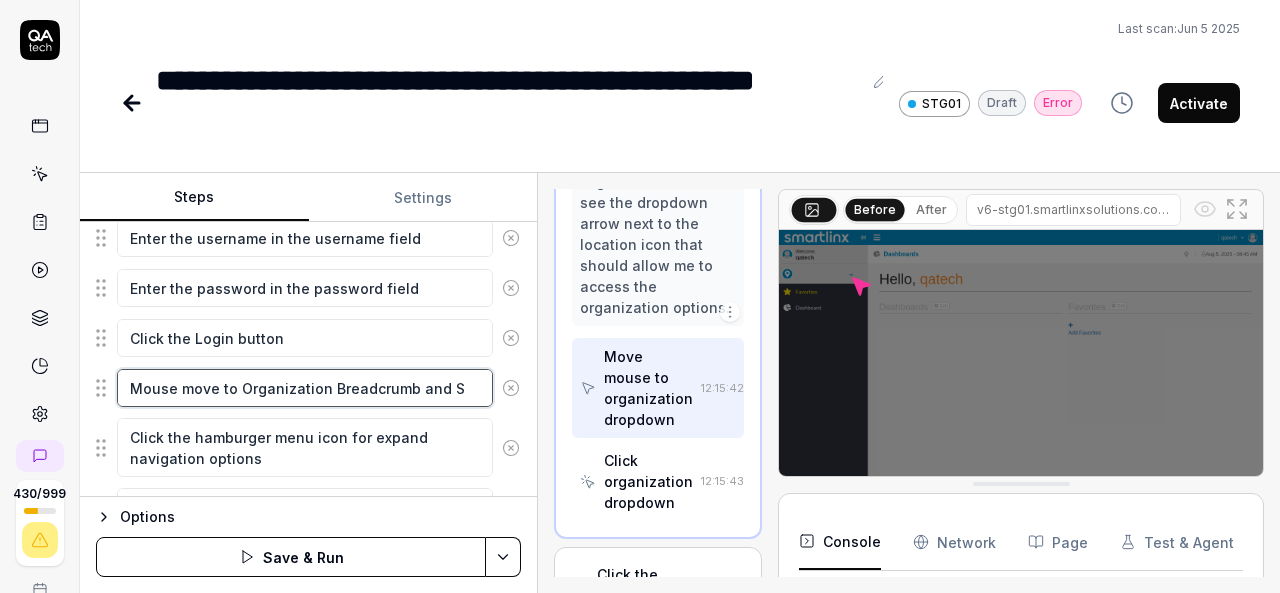 type on "*" 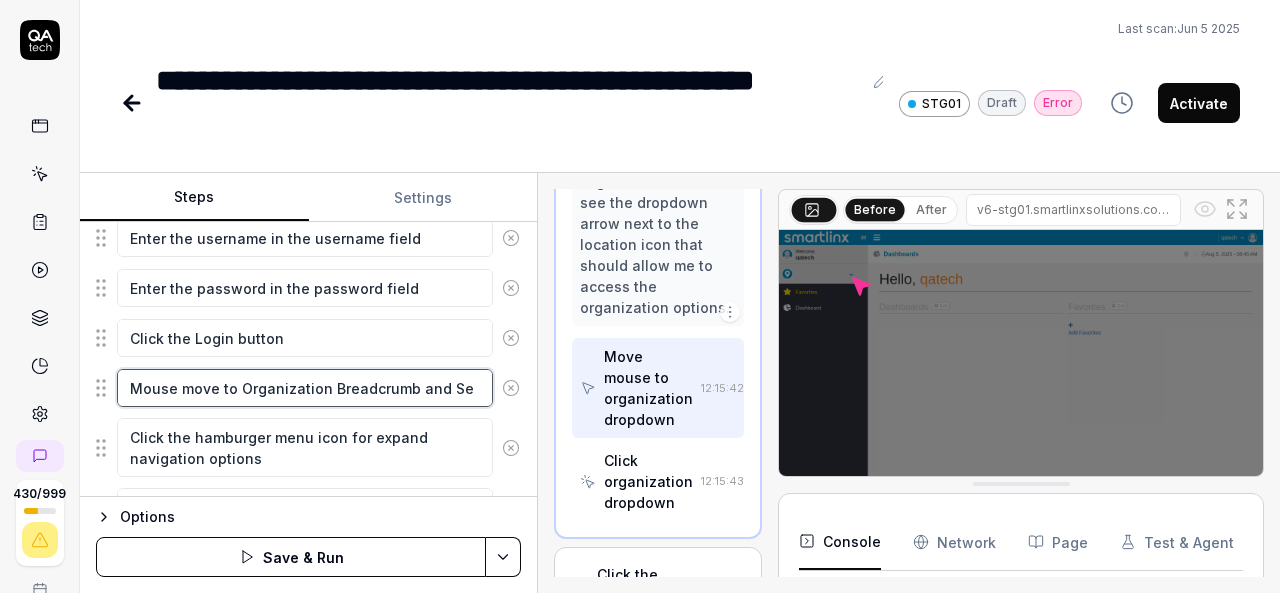 type on "*" 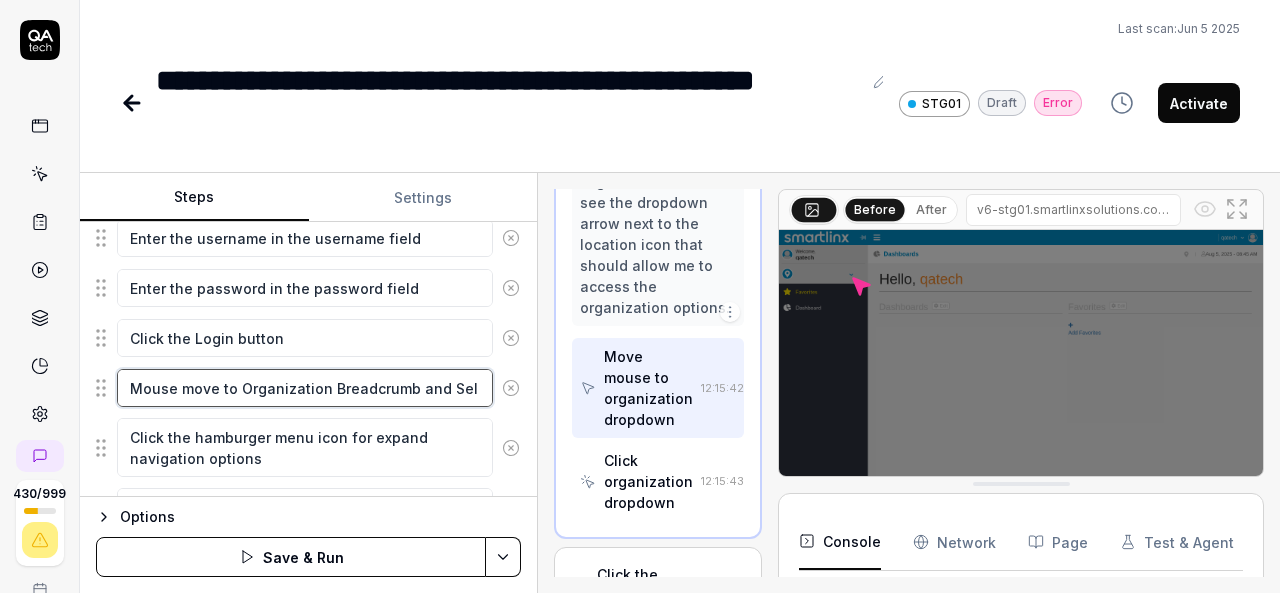 type on "*" 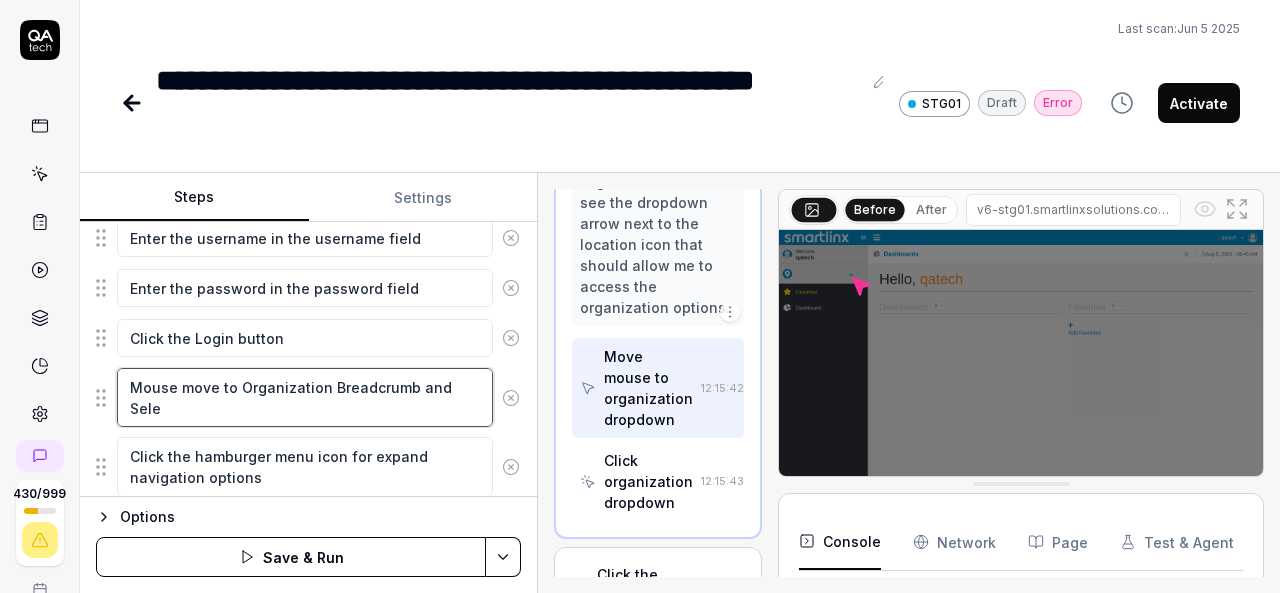 type on "*" 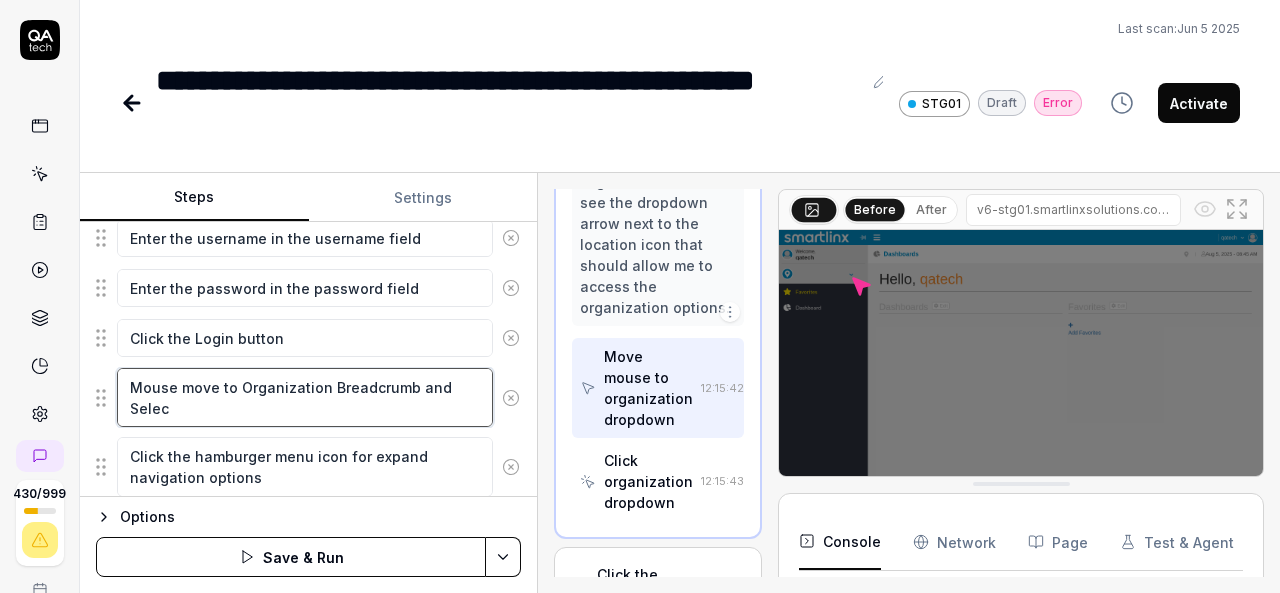 type on "*" 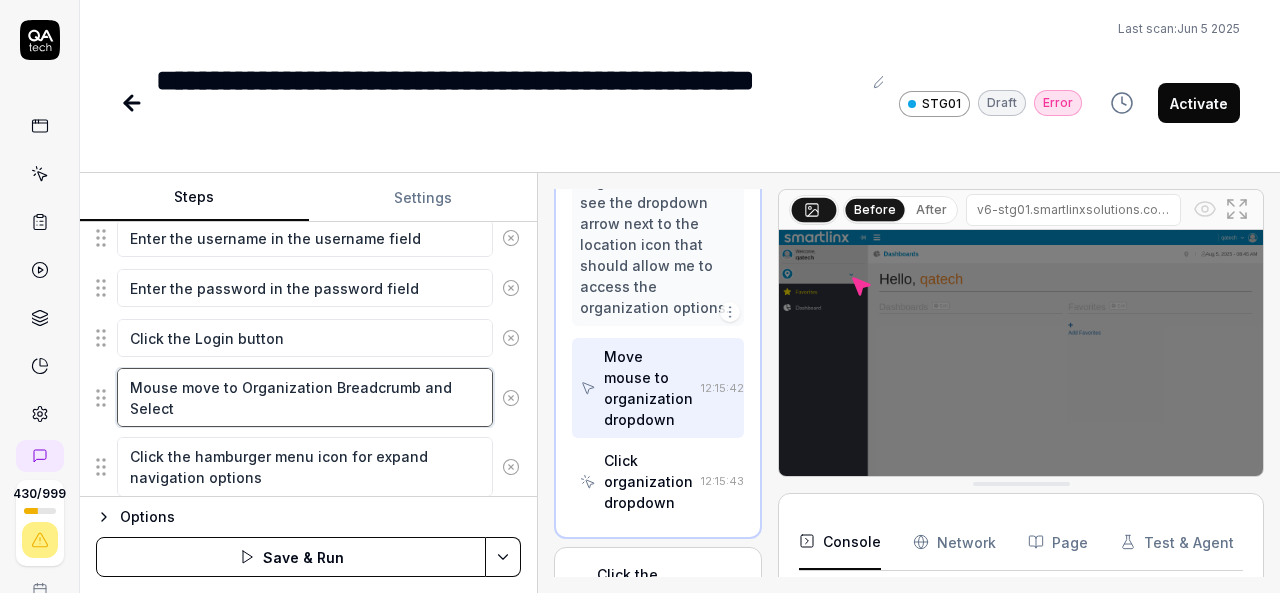 type on "*" 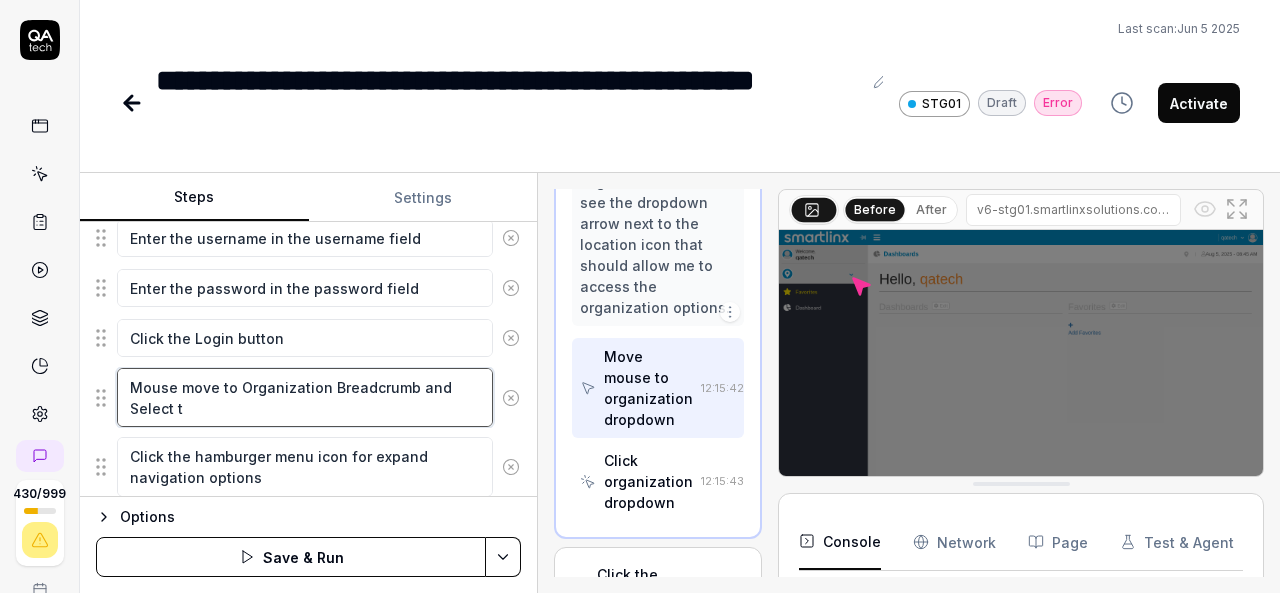 type on "*" 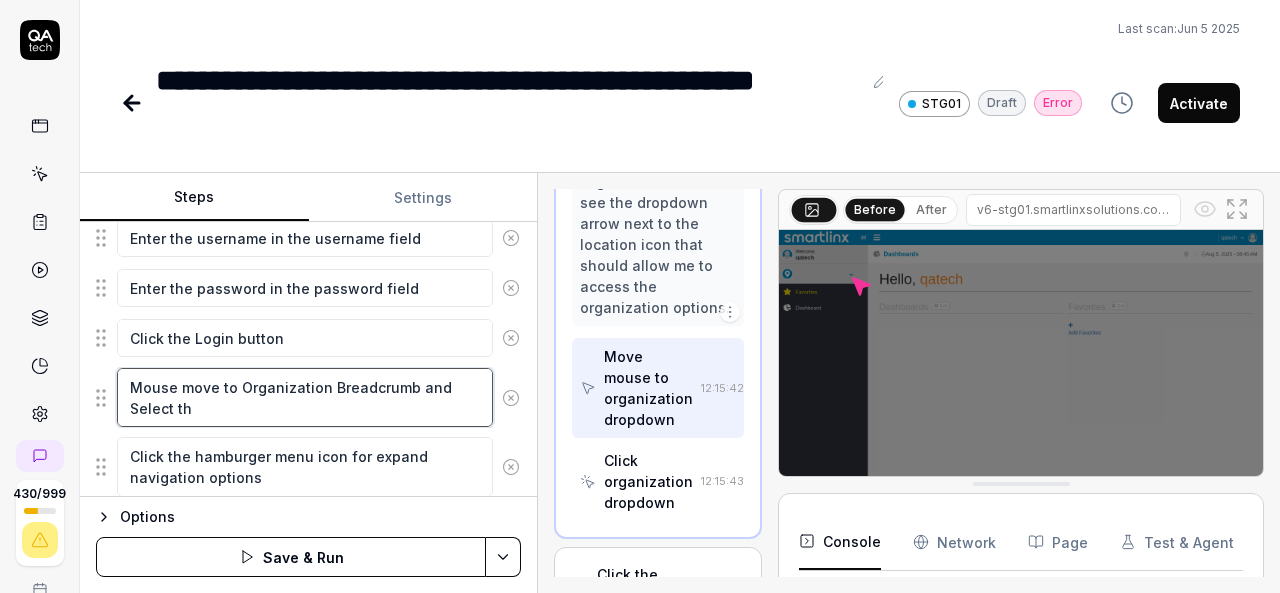 type on "*" 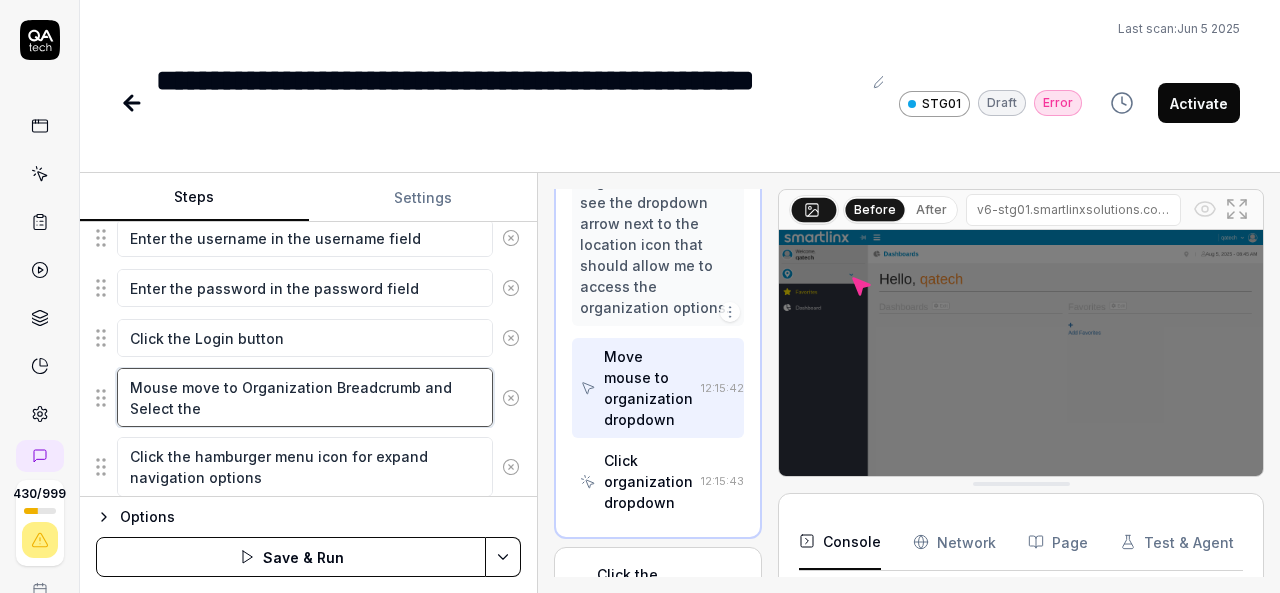 type on "*" 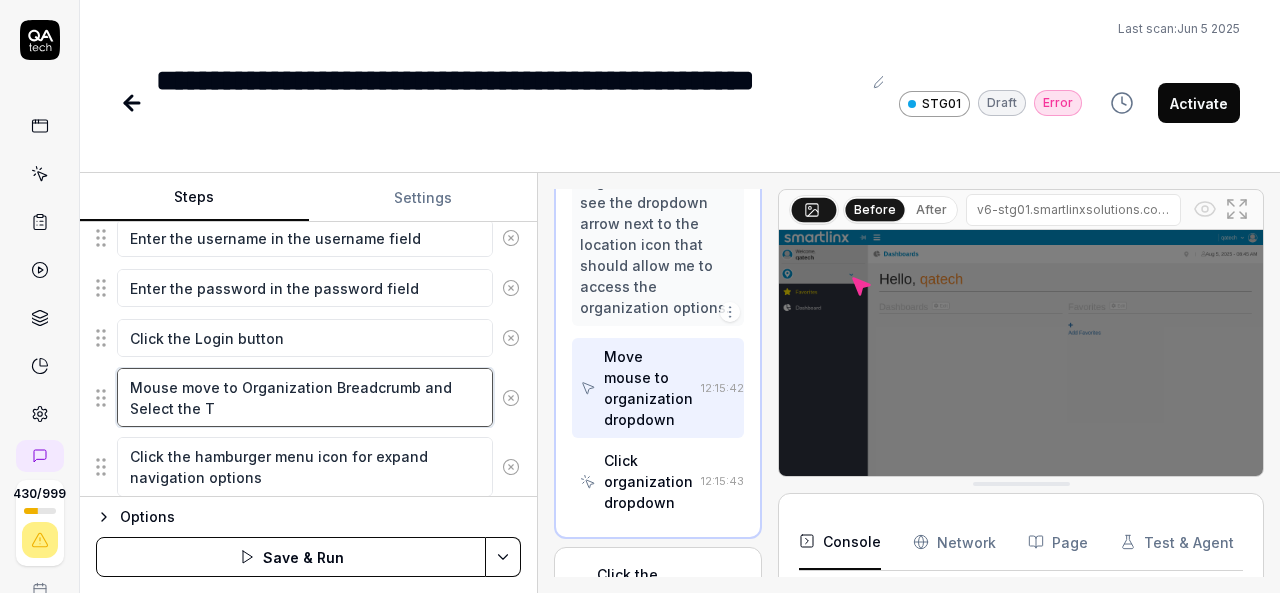type on "*" 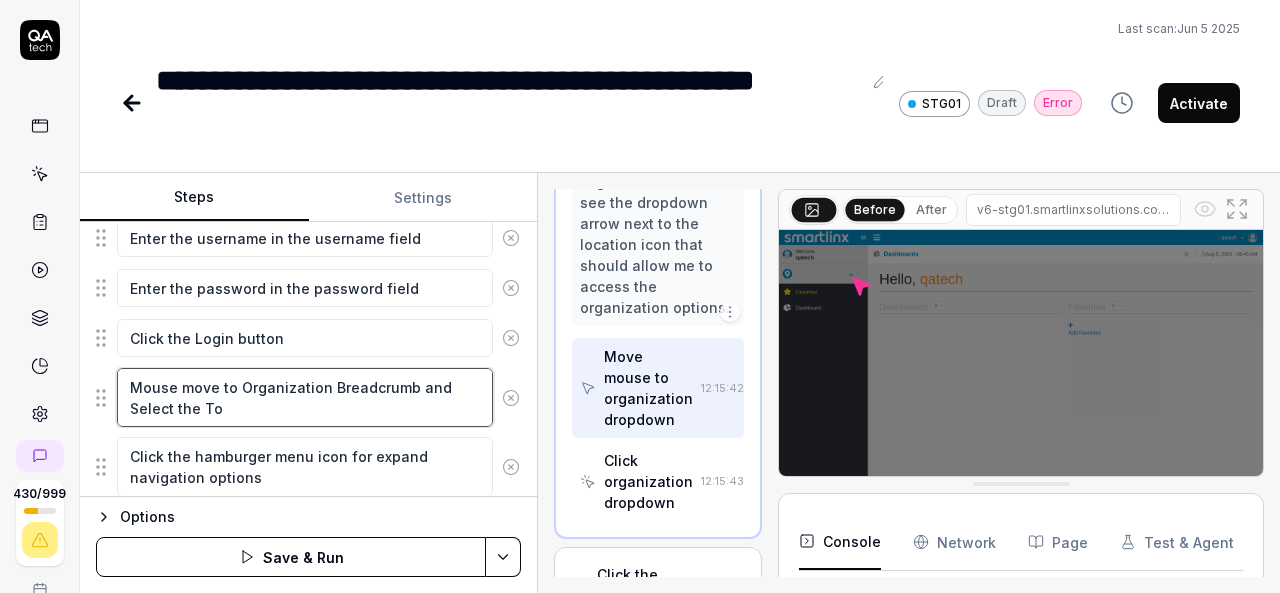 type on "*" 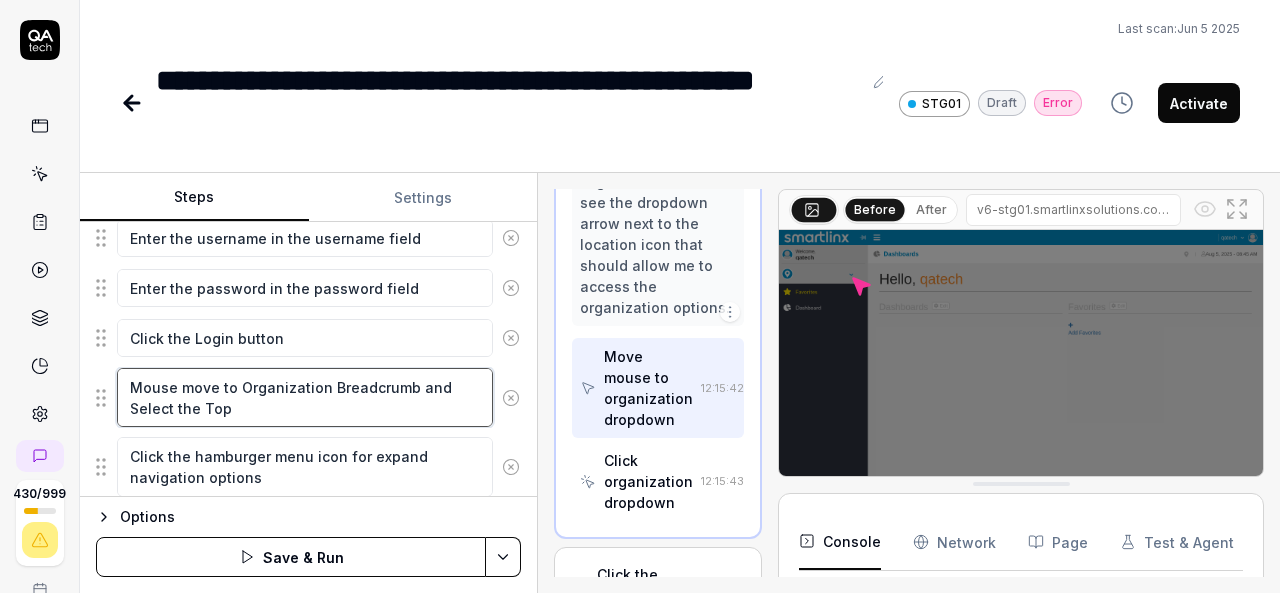 type on "*" 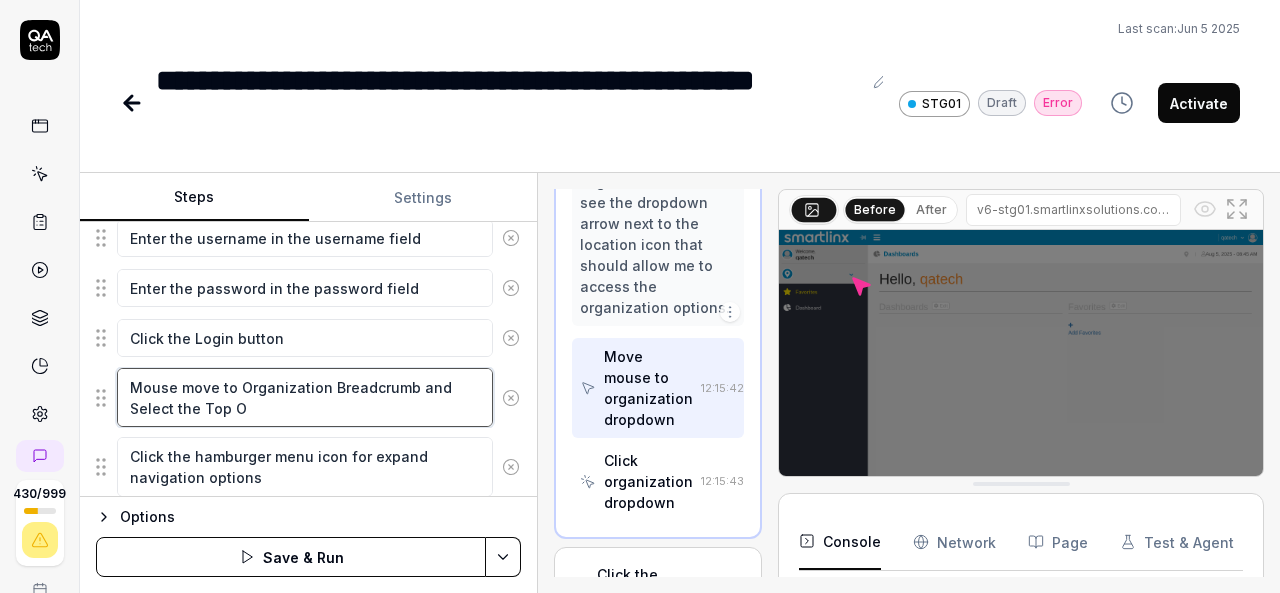 type on "*" 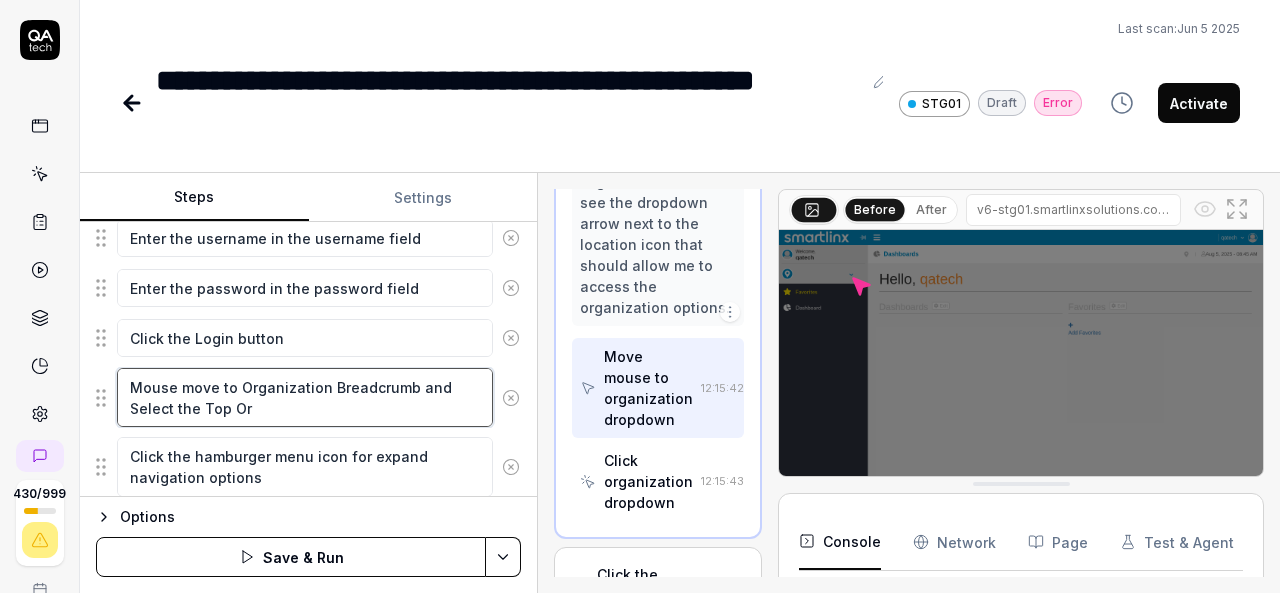 type on "*" 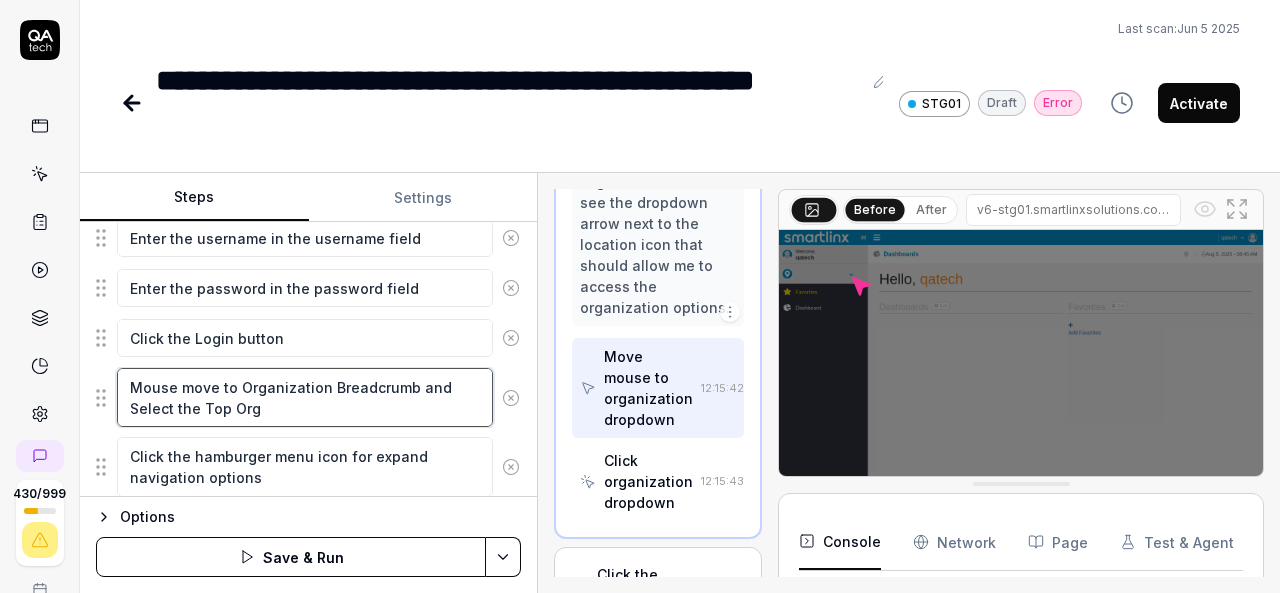 type on "*" 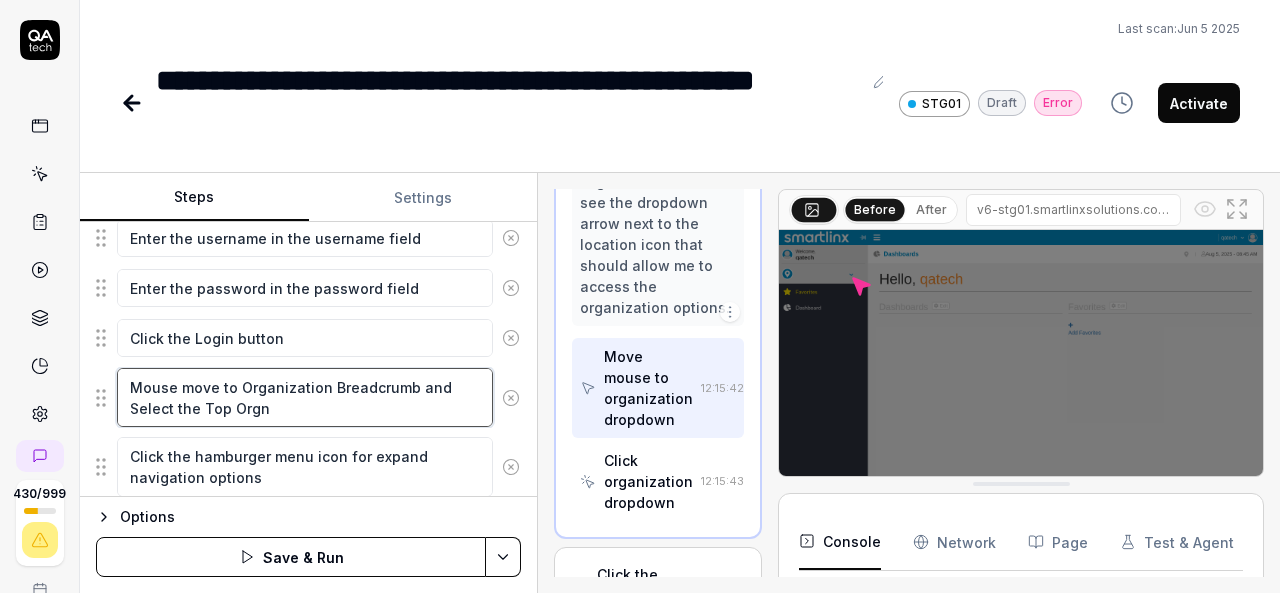 type on "*" 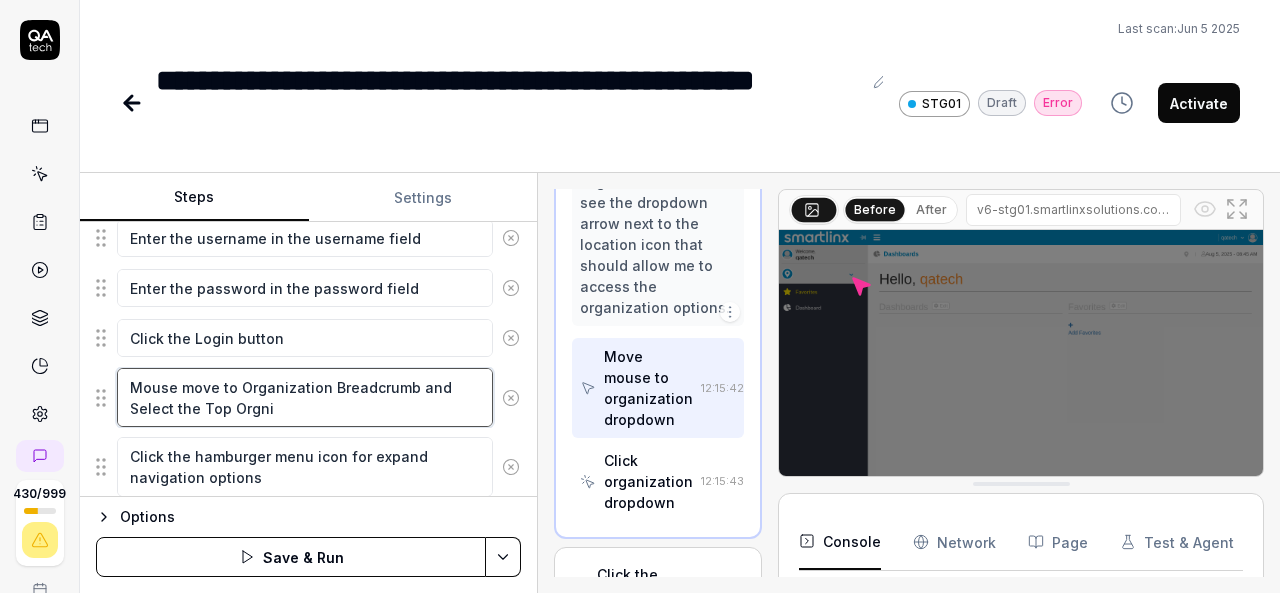 type on "*" 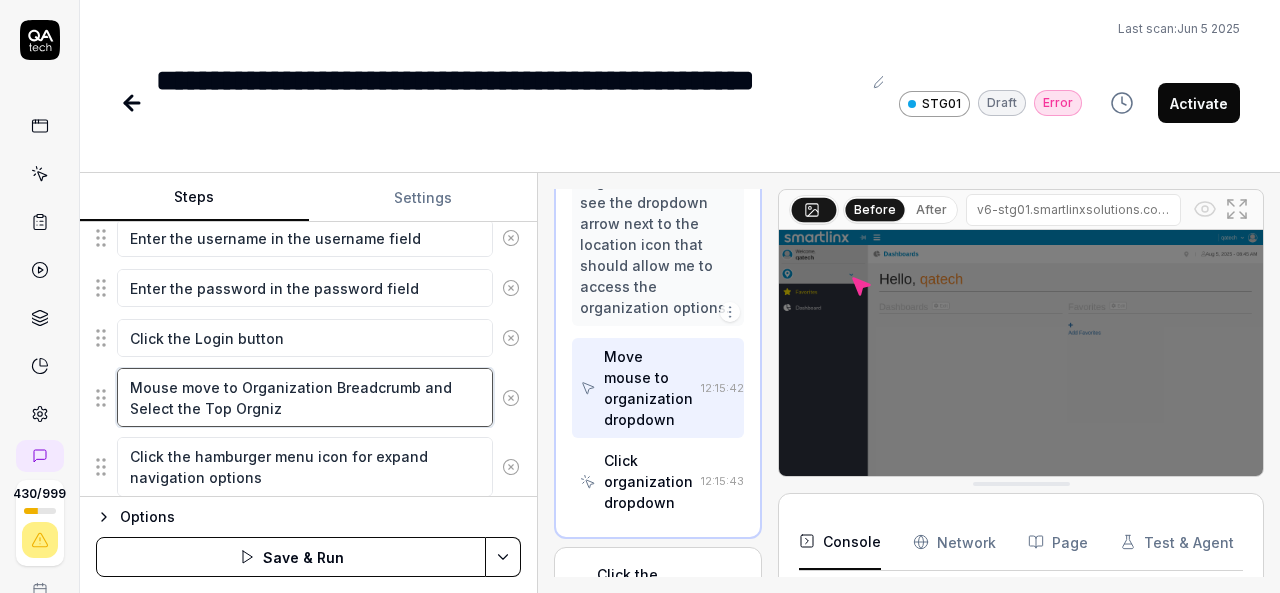 type on "*" 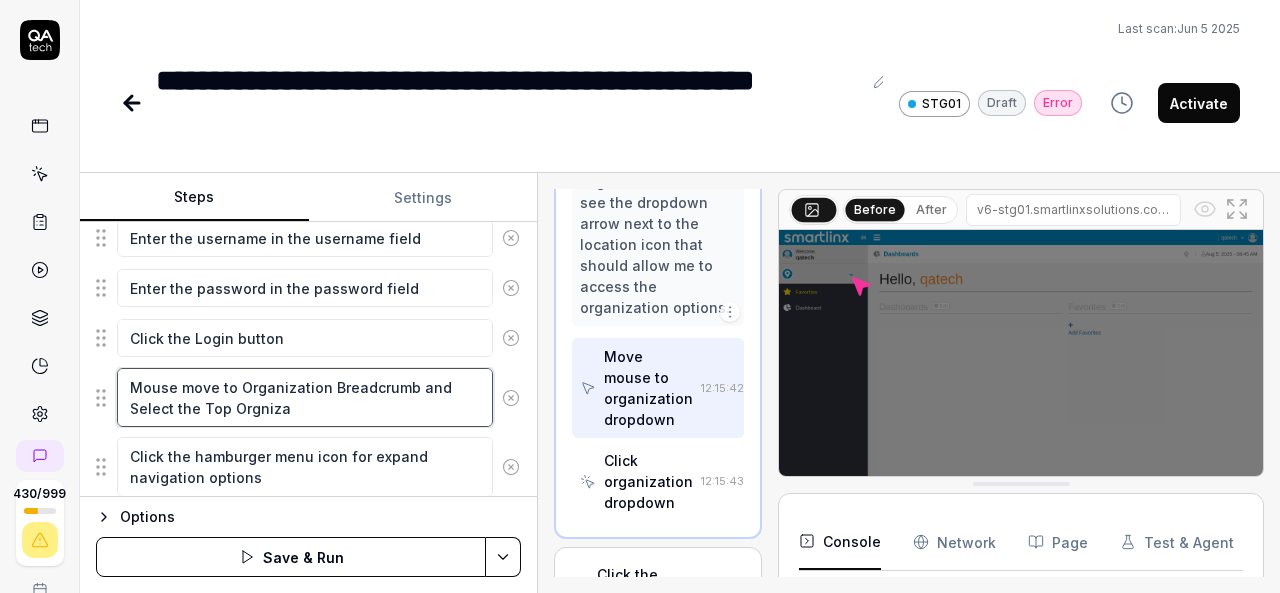 type on "*" 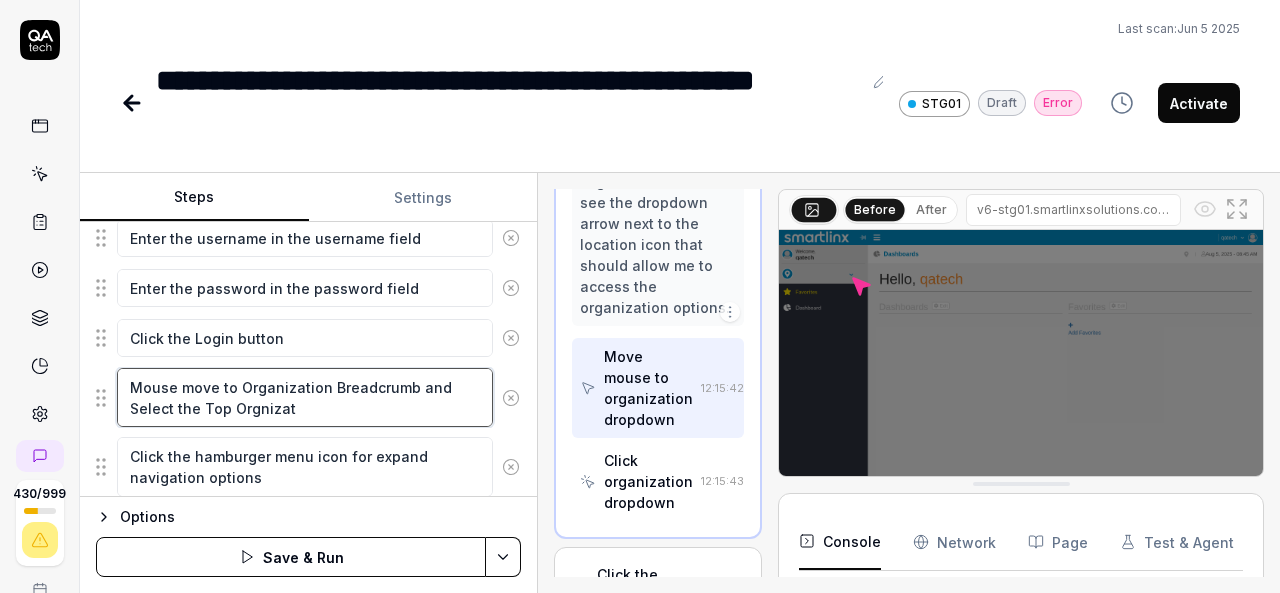type on "*" 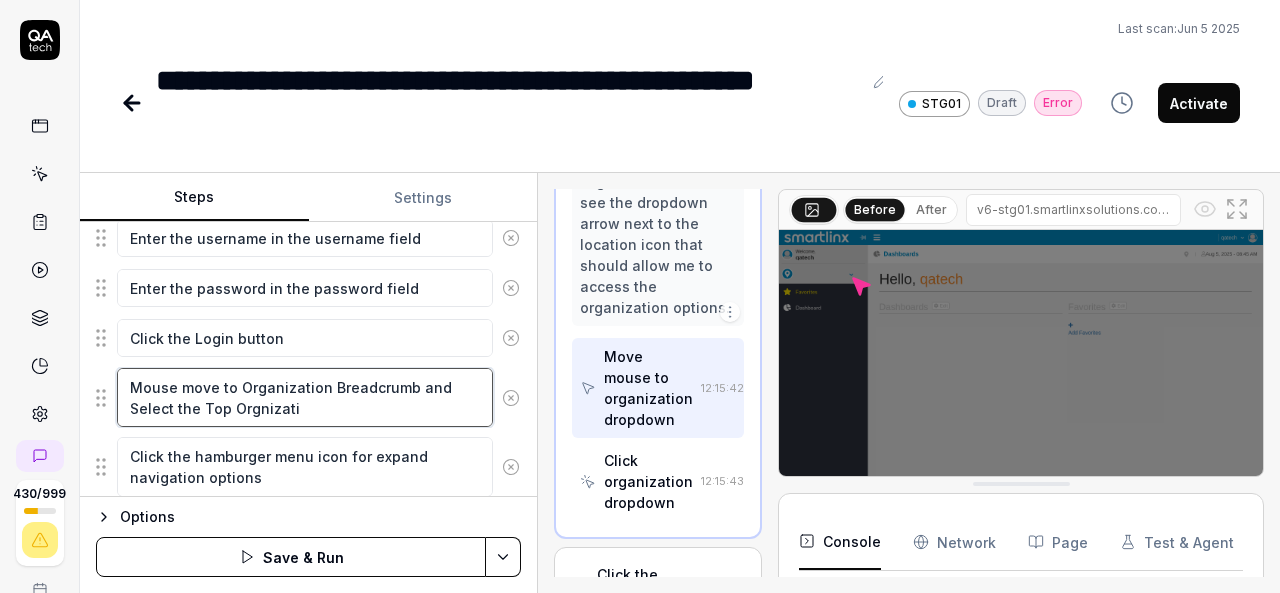 type on "*" 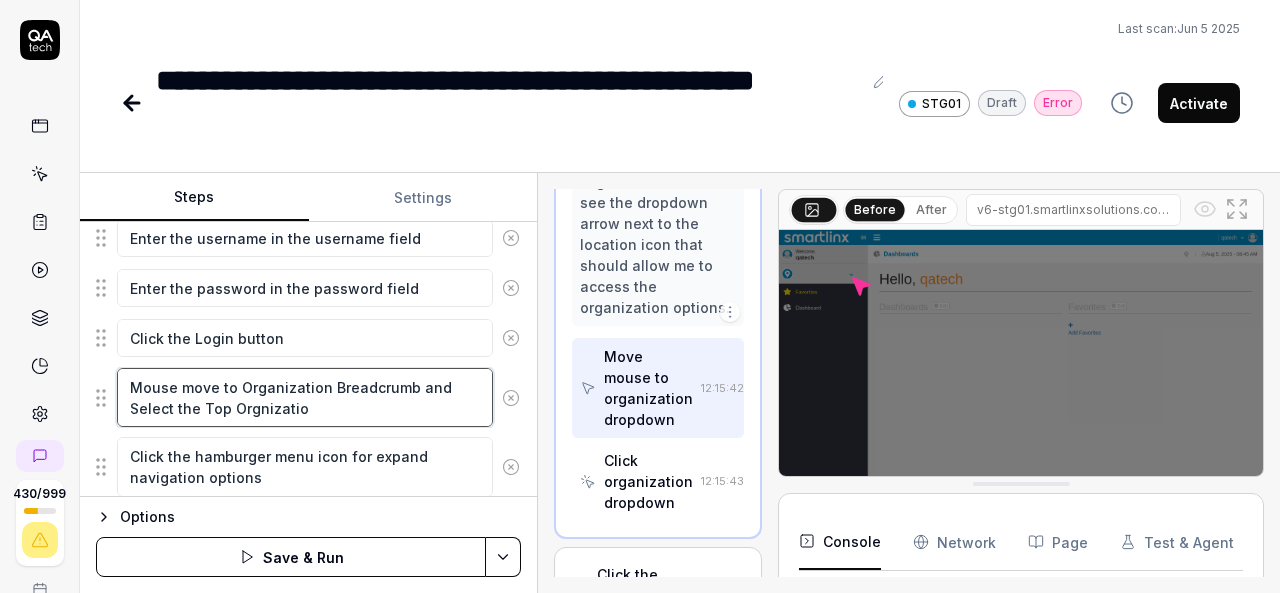 type on "*" 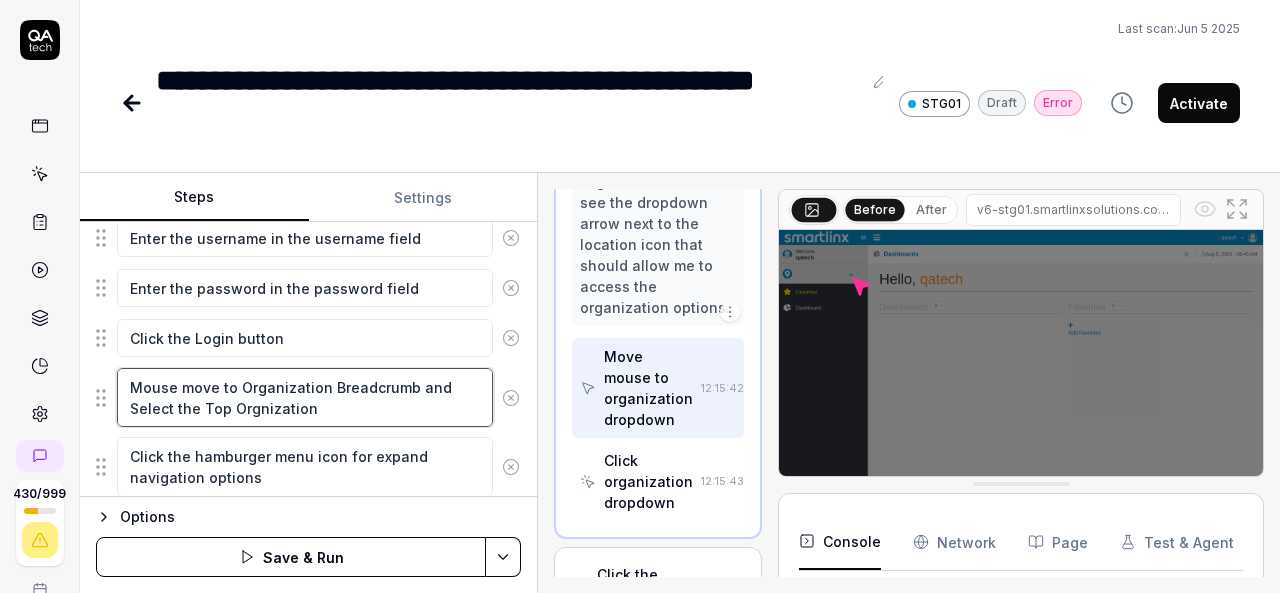 type on "*" 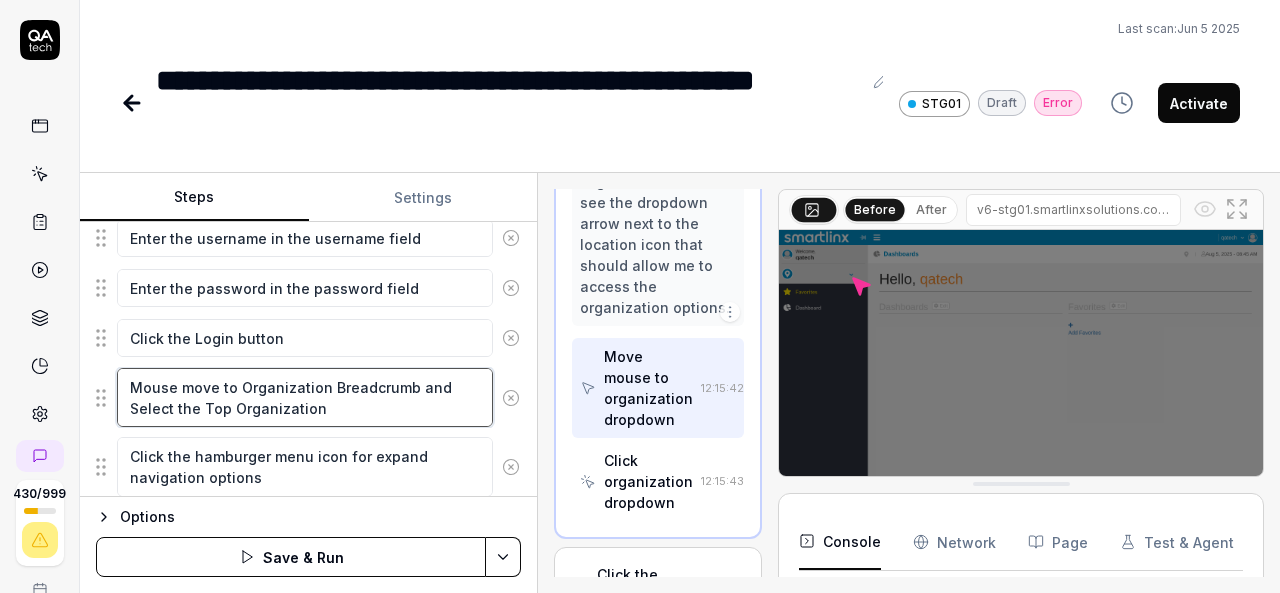 type on "*" 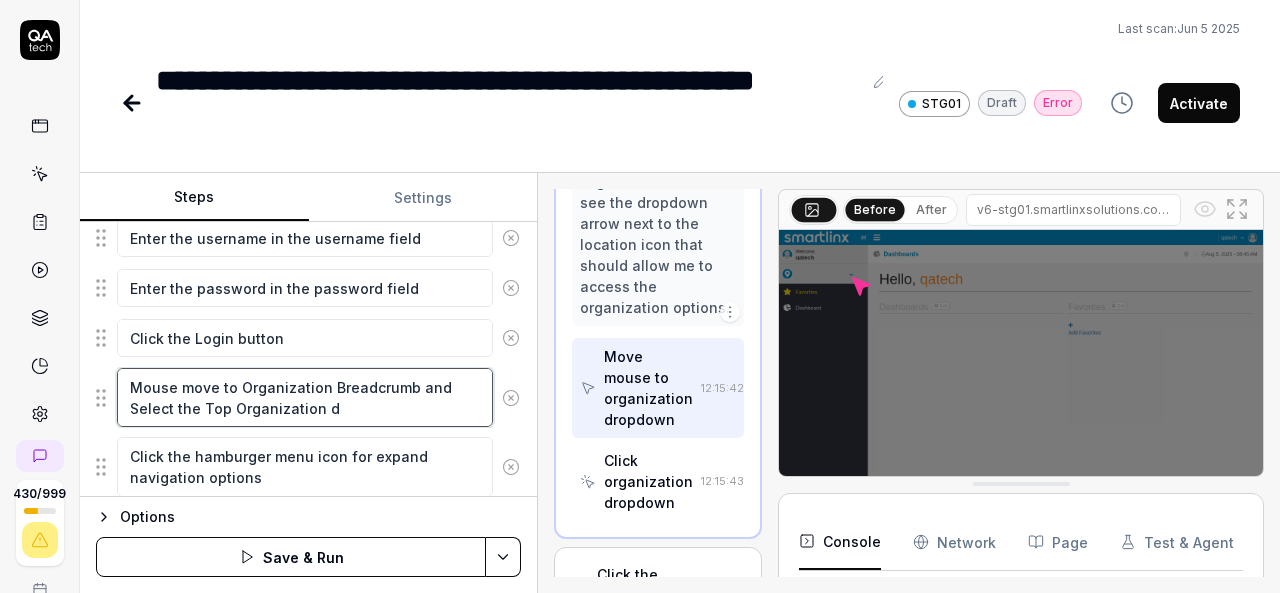 type on "*" 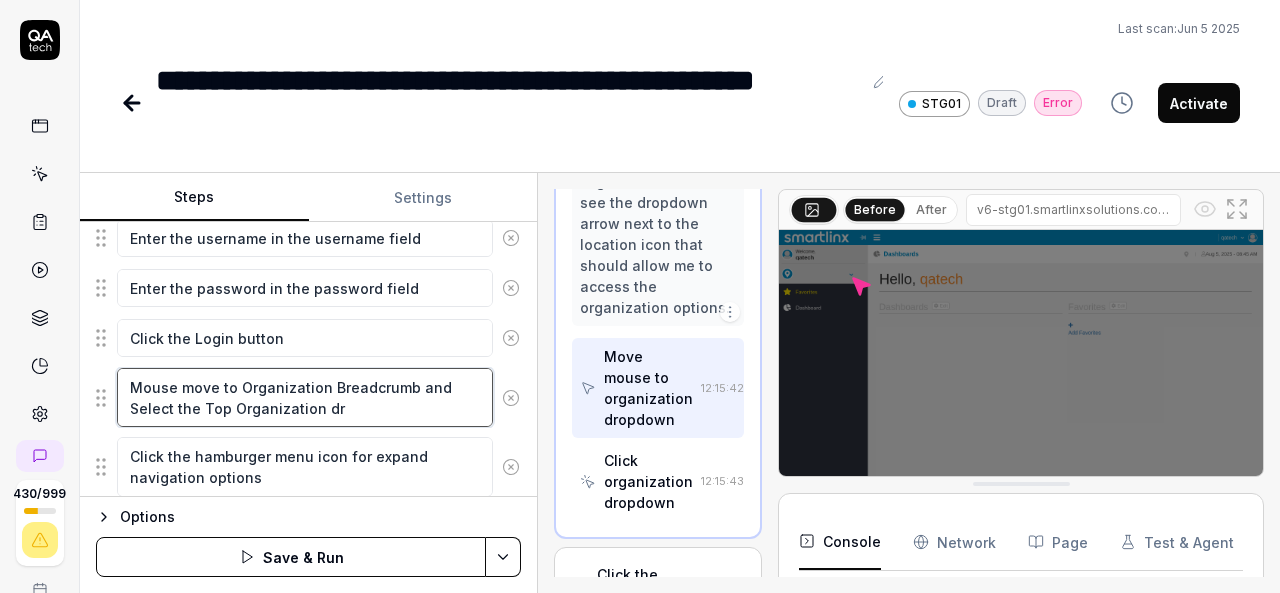 type on "*" 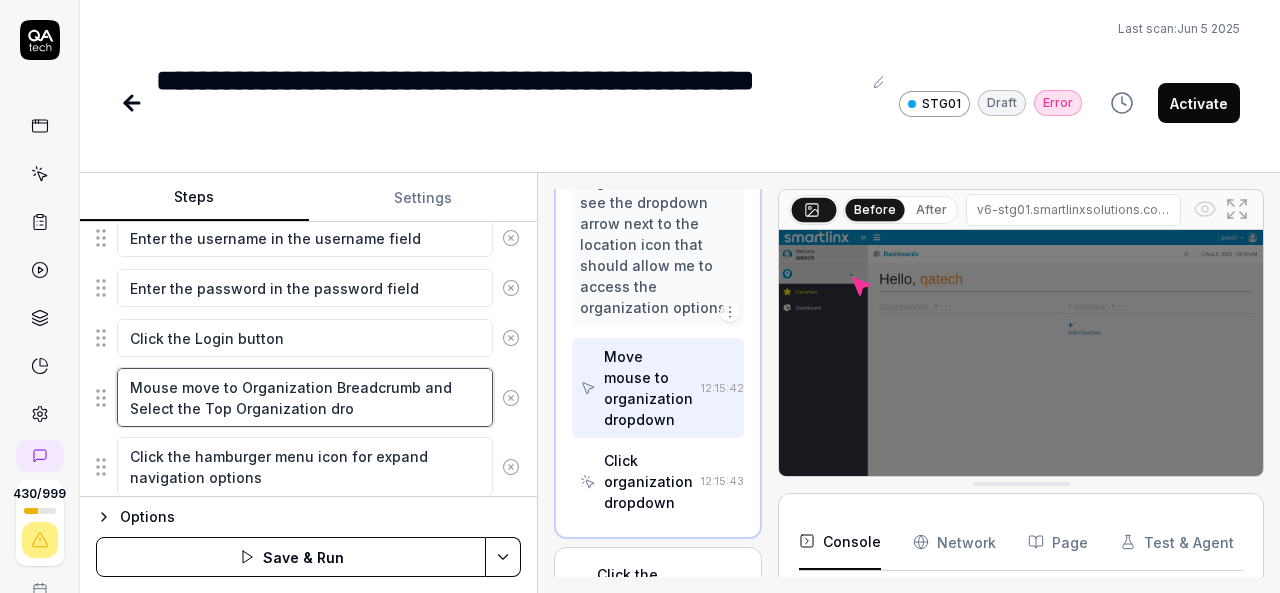 type on "*" 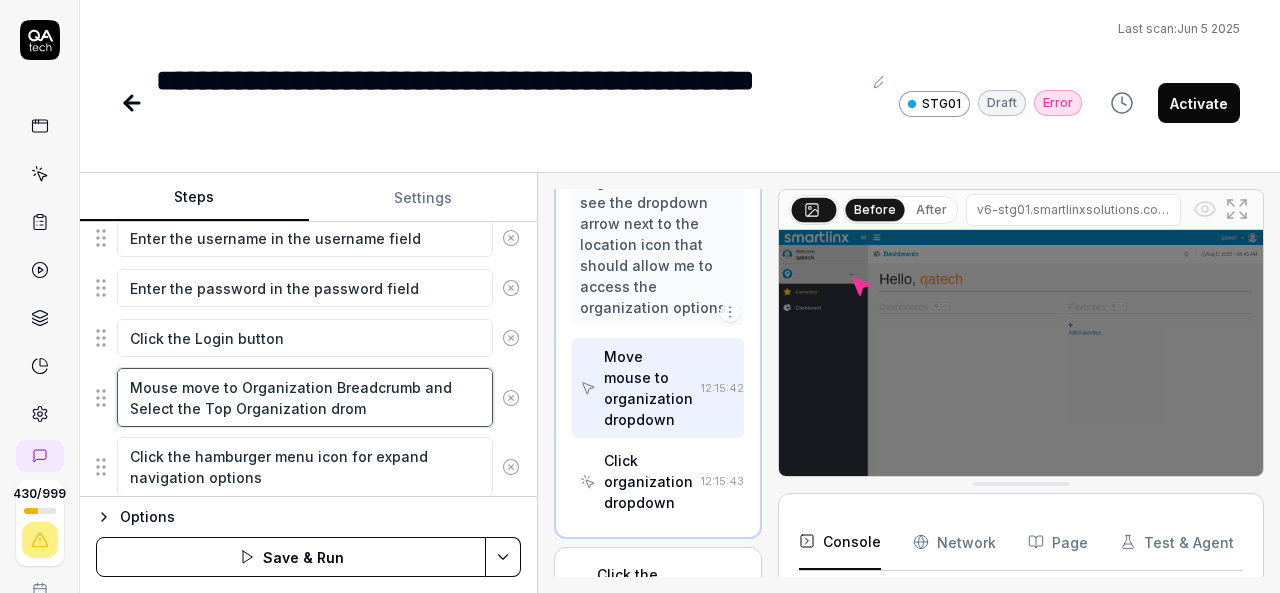type on "*" 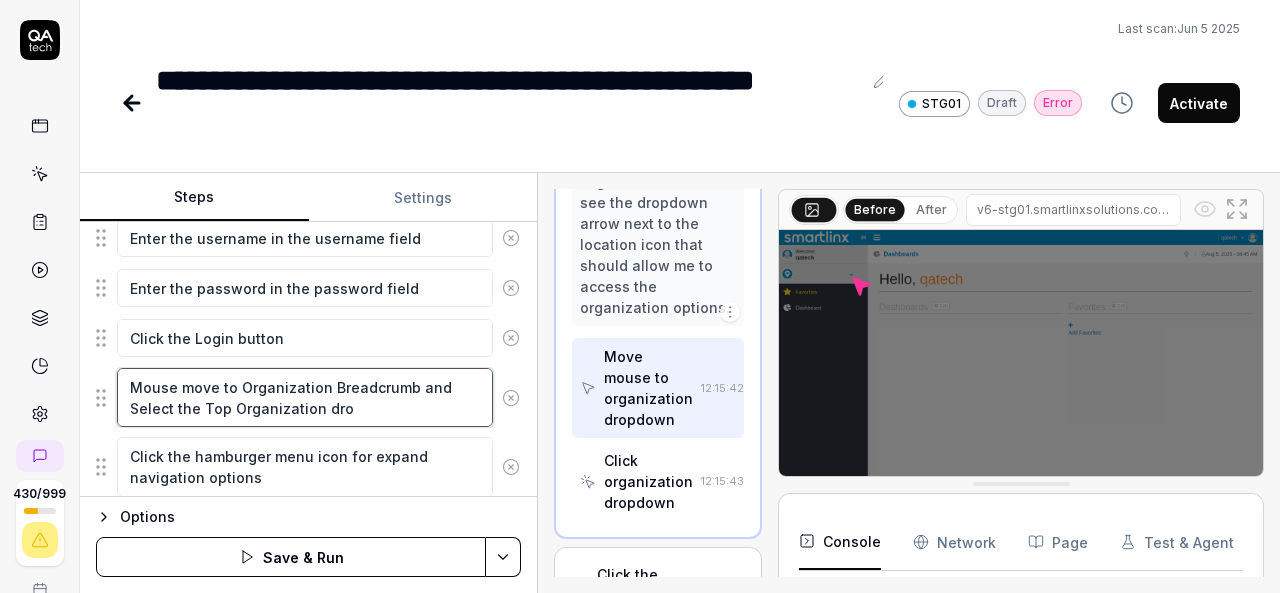 type on "*" 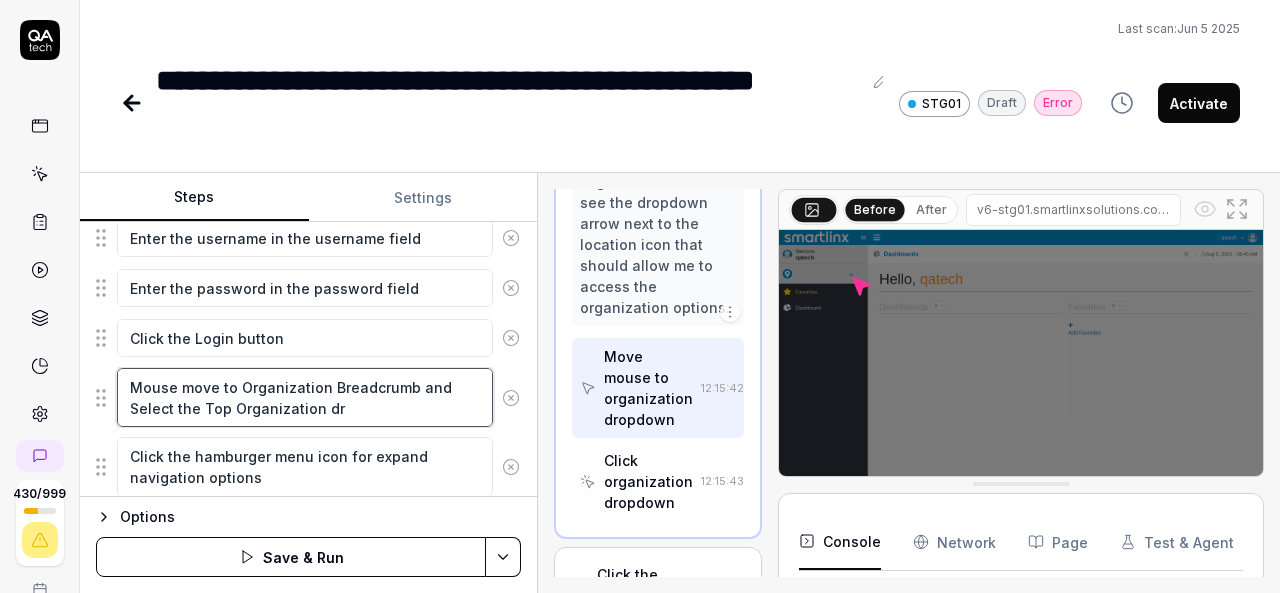 type on "*" 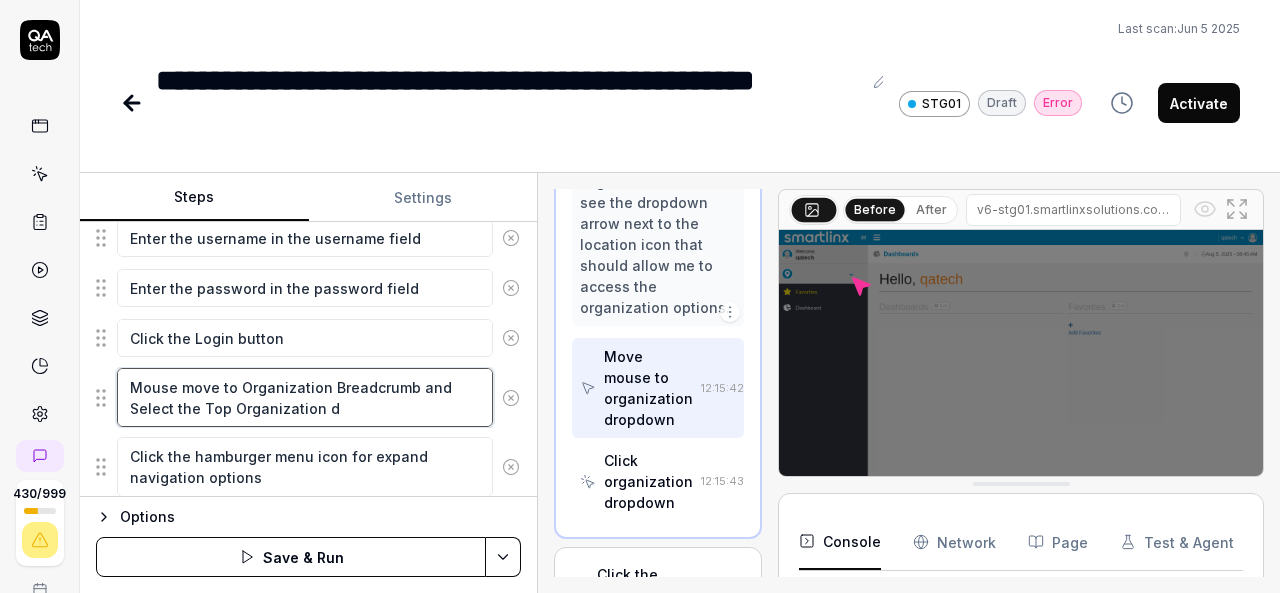 type on "*" 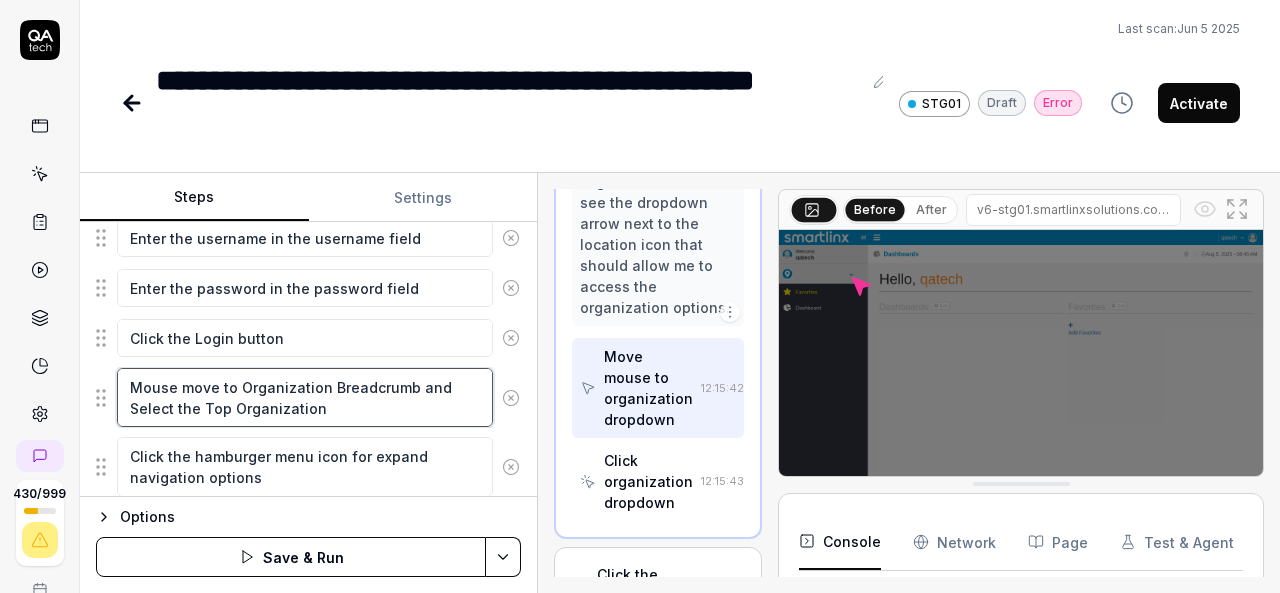 type on "*" 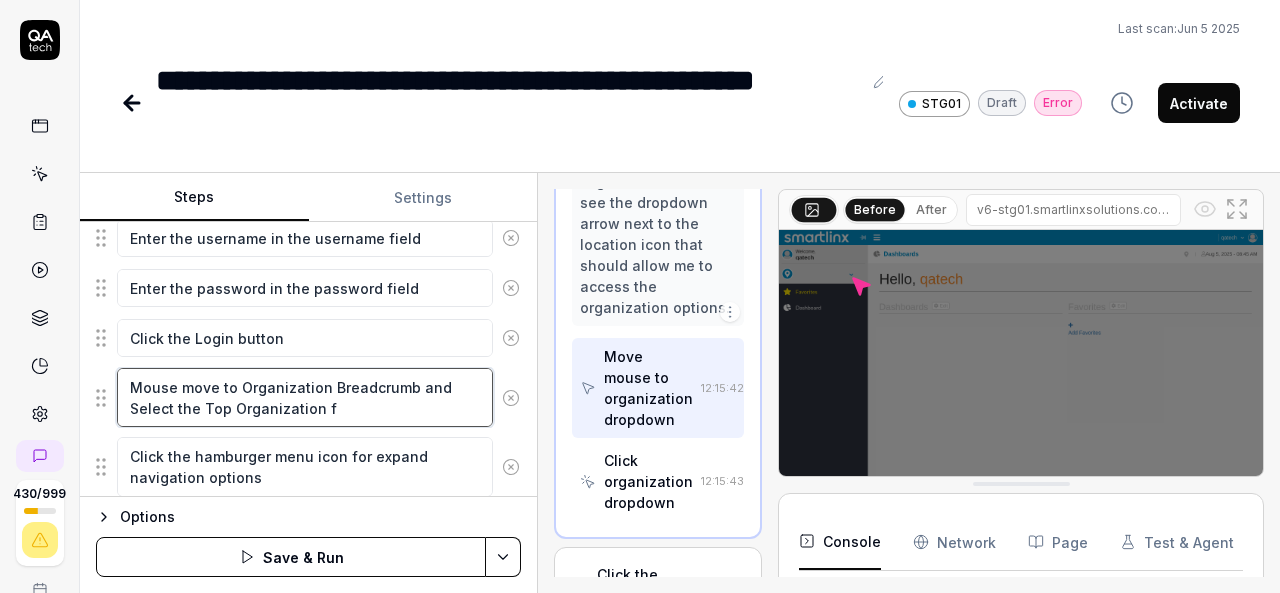 type on "*" 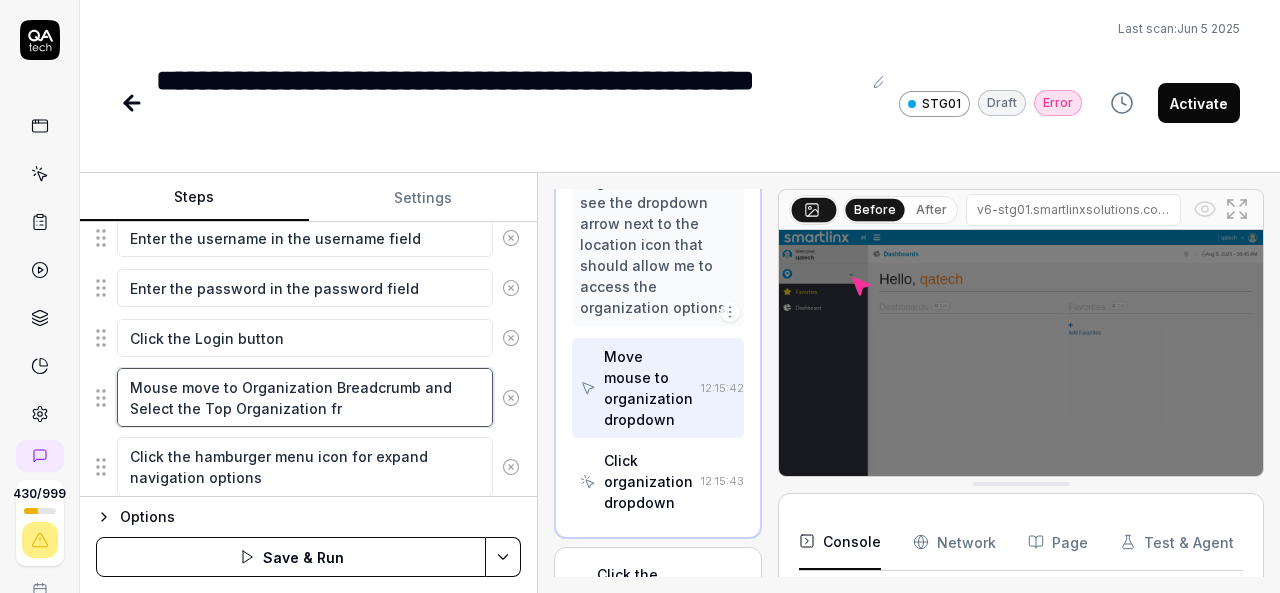 type on "*" 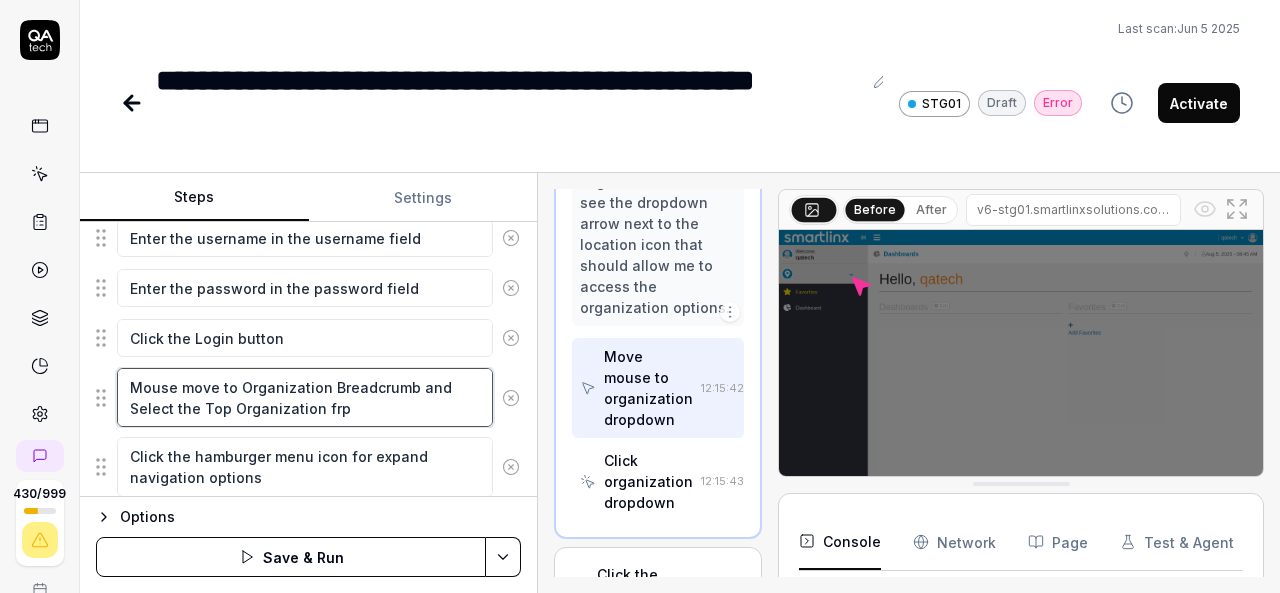 type on "*" 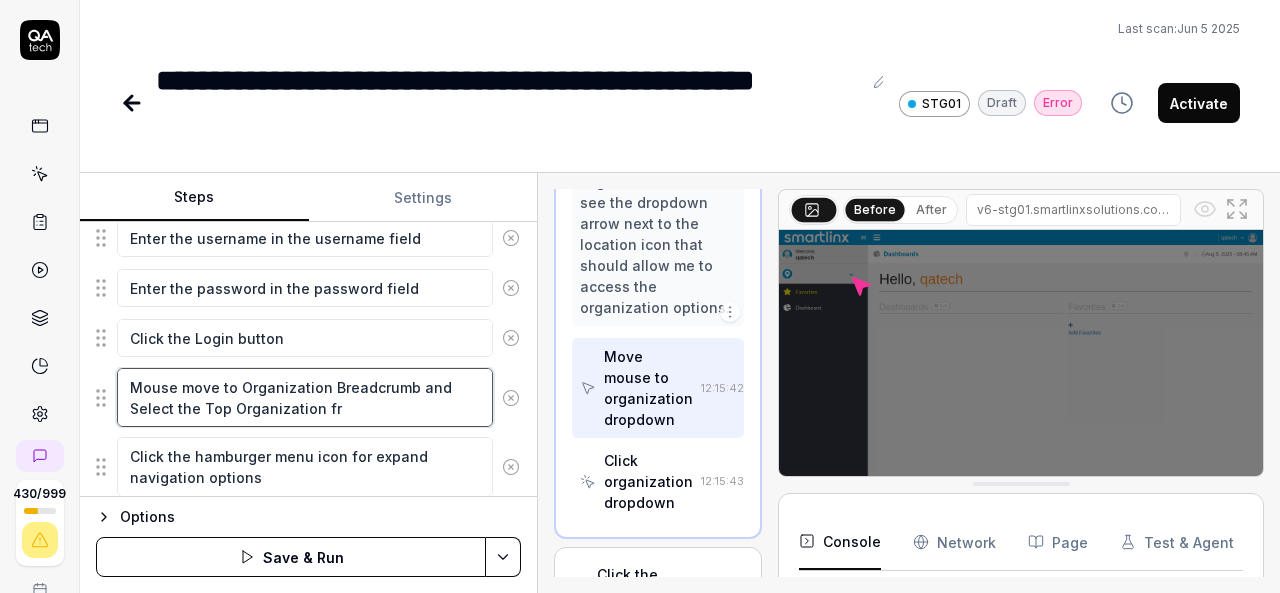 type on "*" 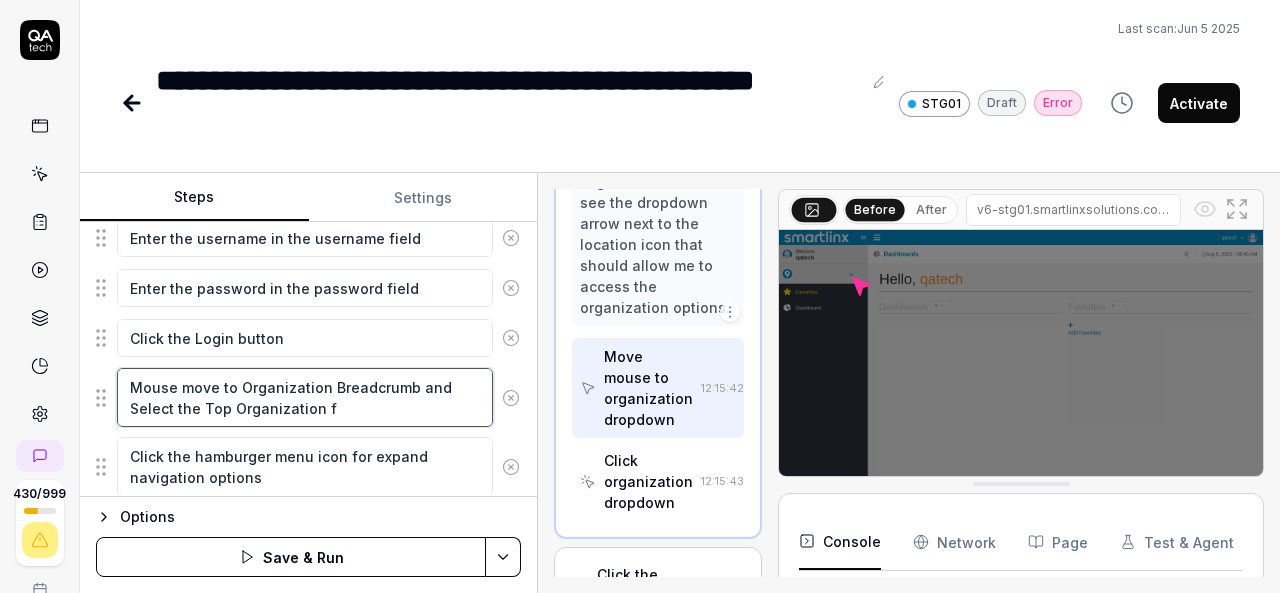 type on "*" 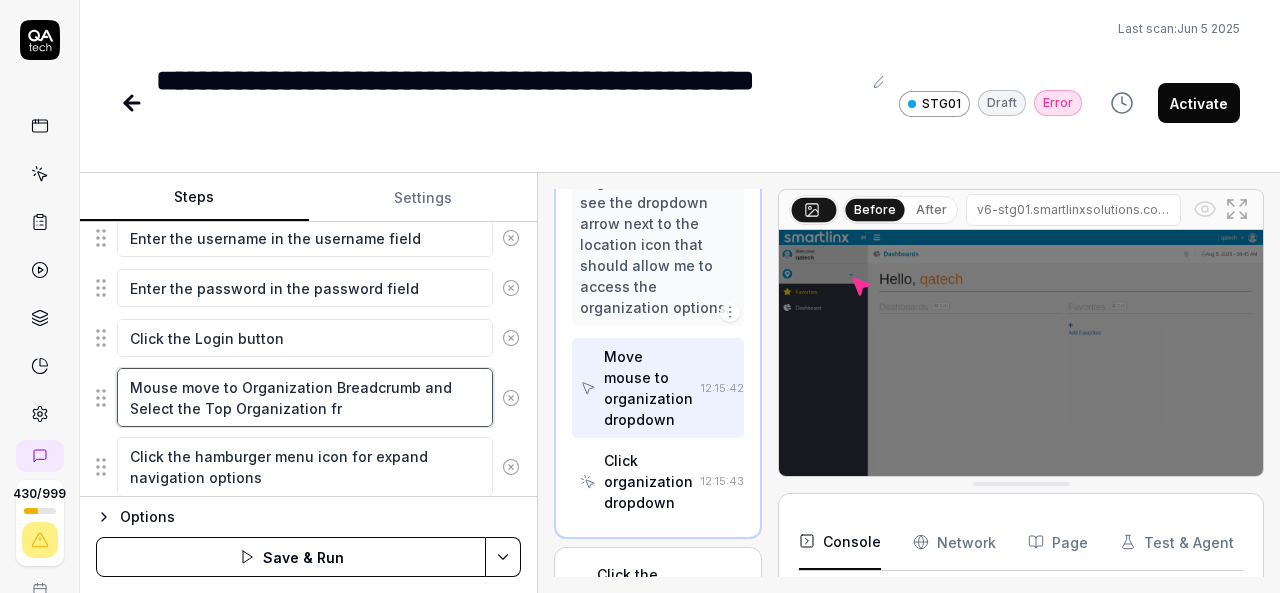 type on "*" 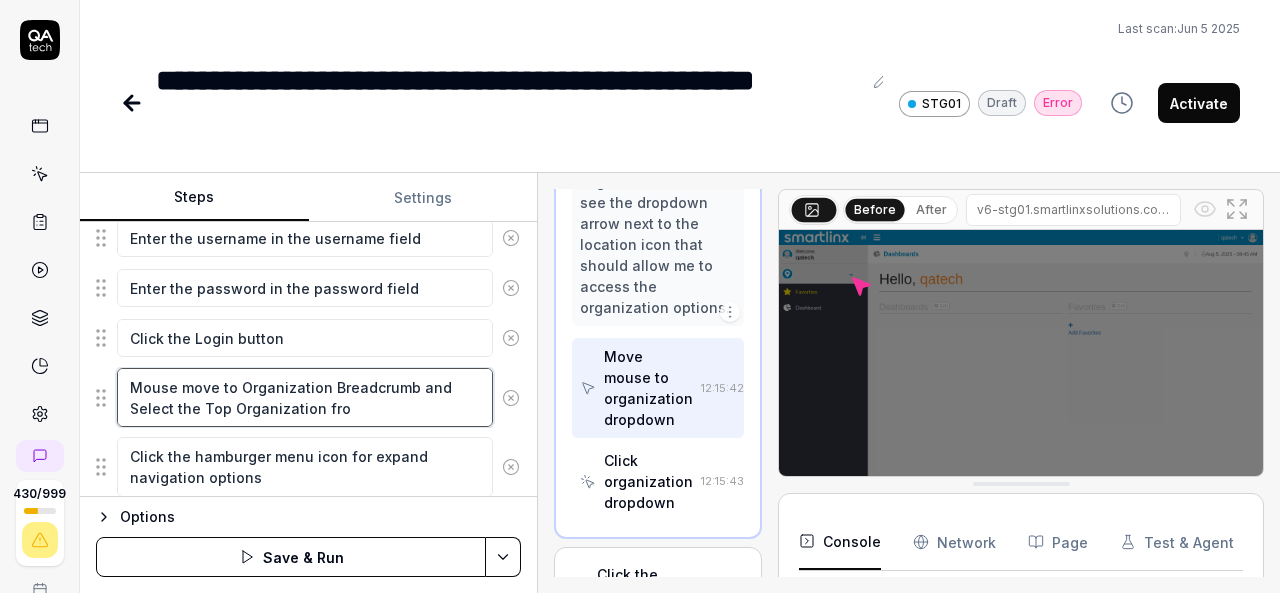 type on "*" 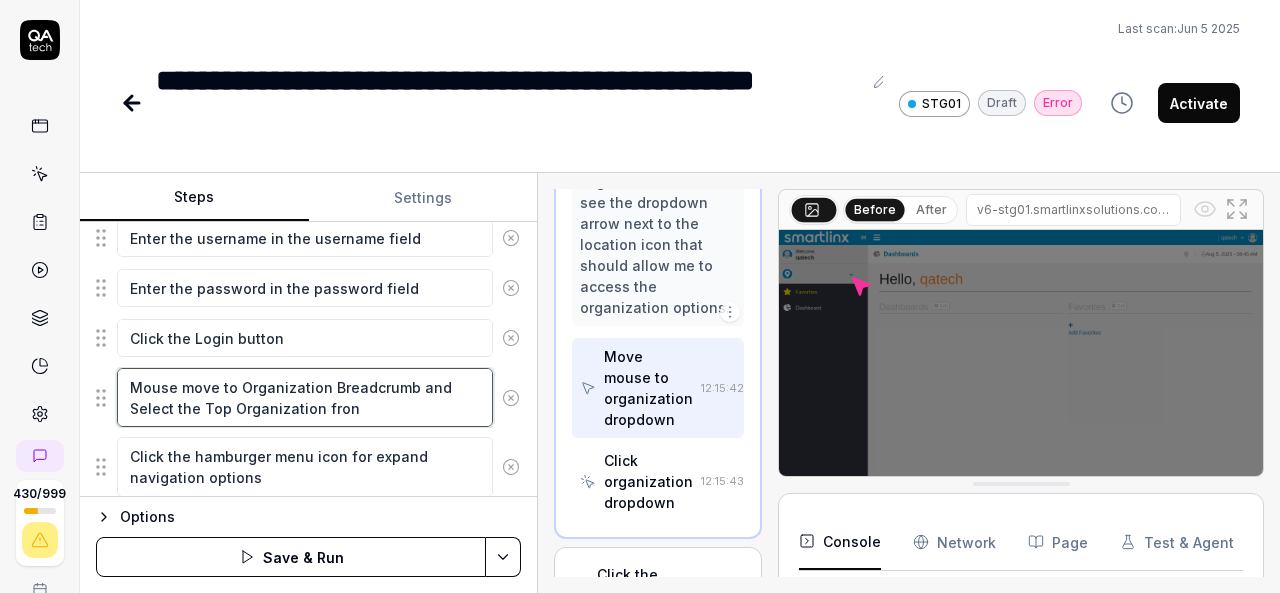 type on "*" 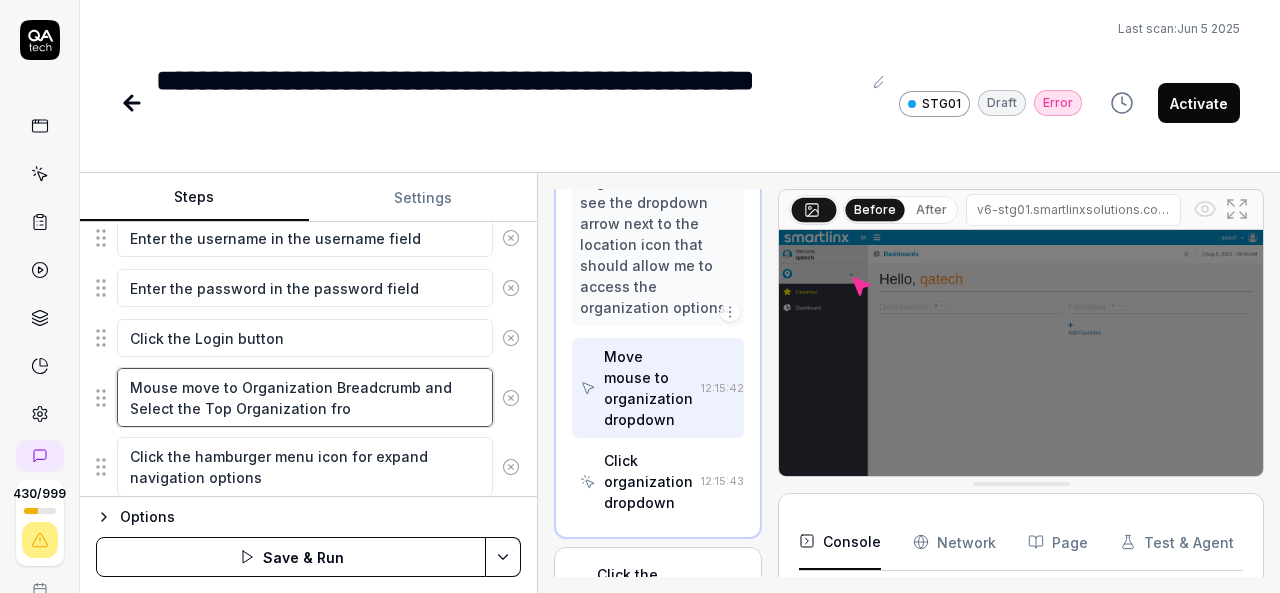 type on "*" 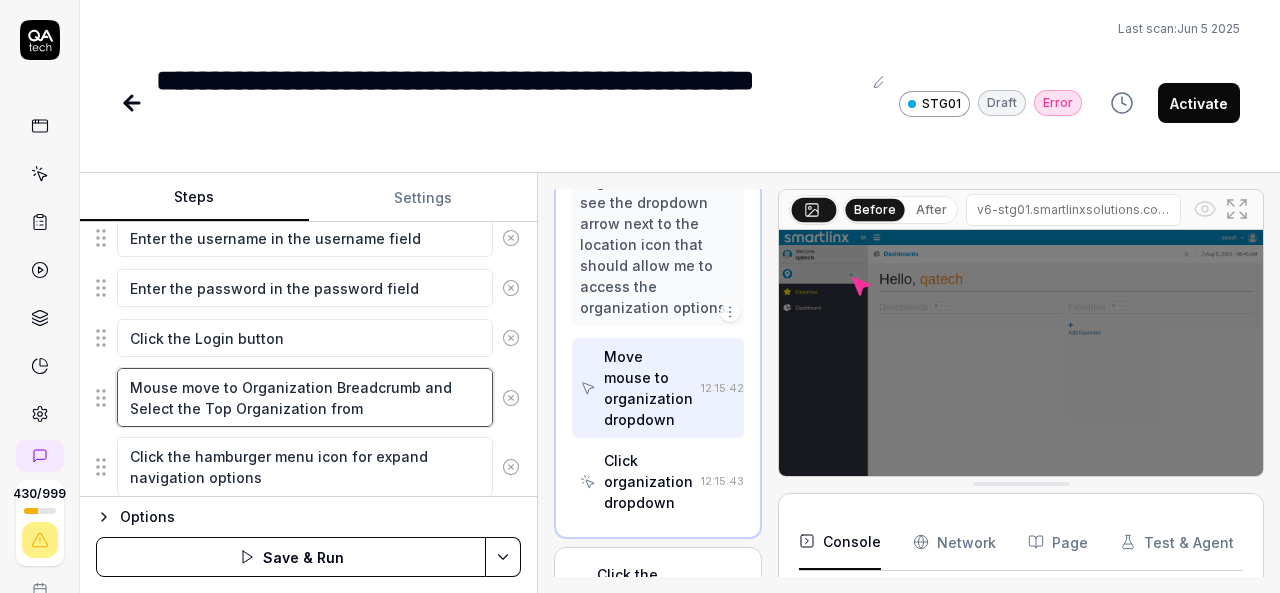 click on "Mouse move to Organization Breadcrumb and Select the Top Organization from" at bounding box center (305, 397) 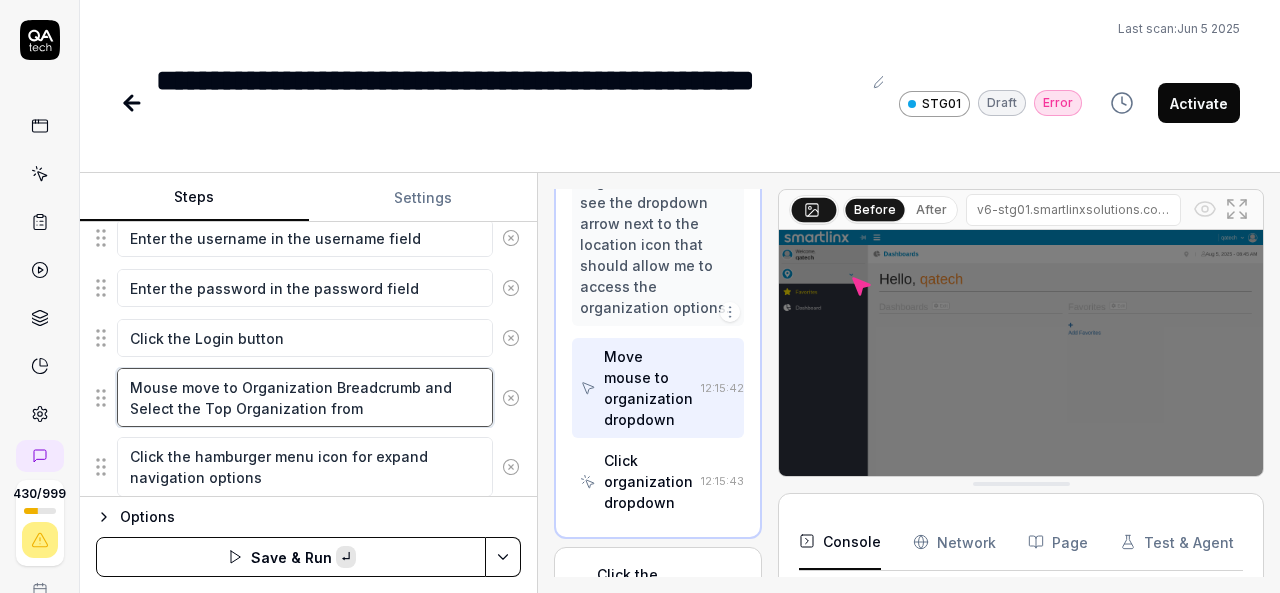 paste on "Organization Breadcrumb" 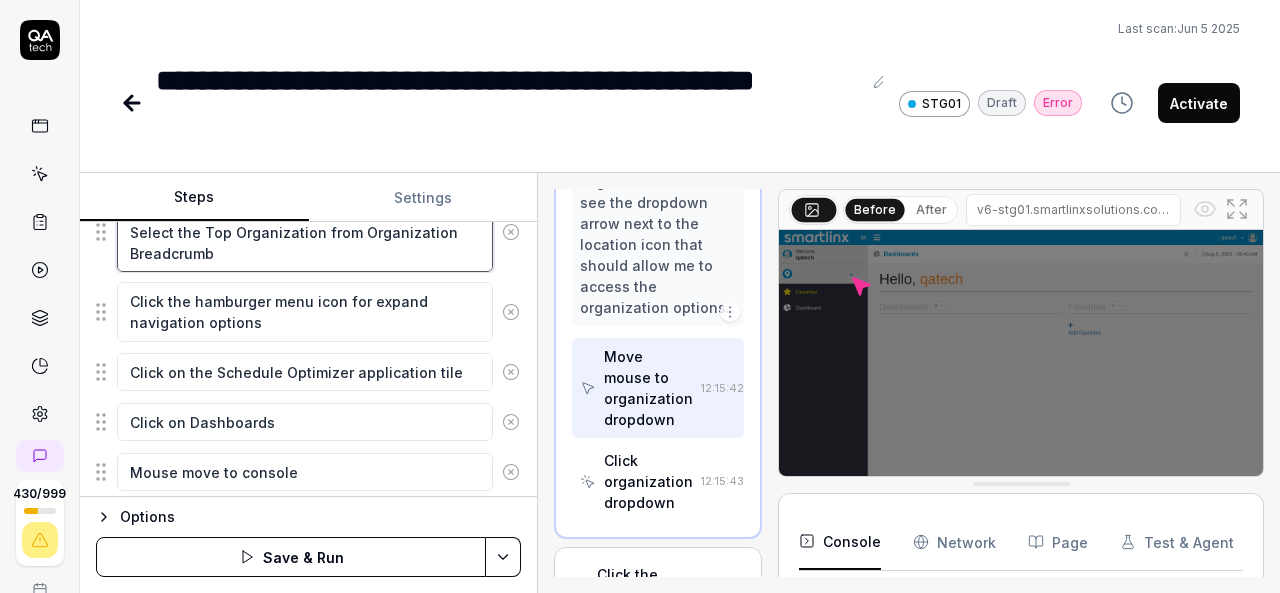 scroll, scrollTop: 440, scrollLeft: 0, axis: vertical 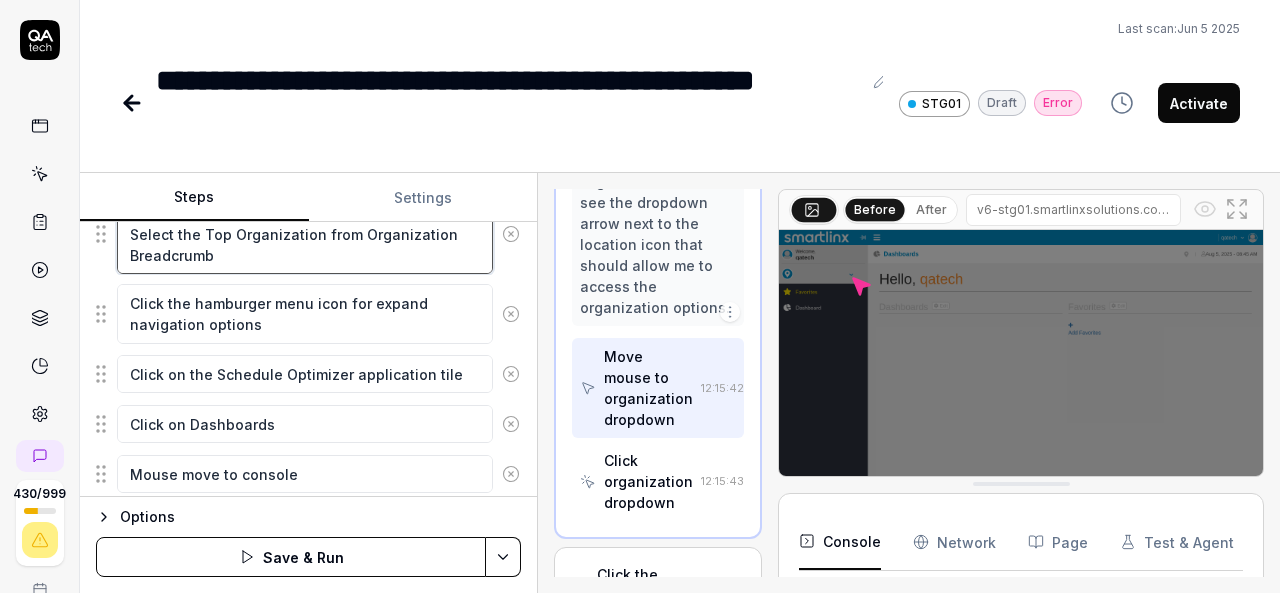 type on "Mouse move to Organization Breadcrumb and Select the Top Organization from Organization Breadcrumb" 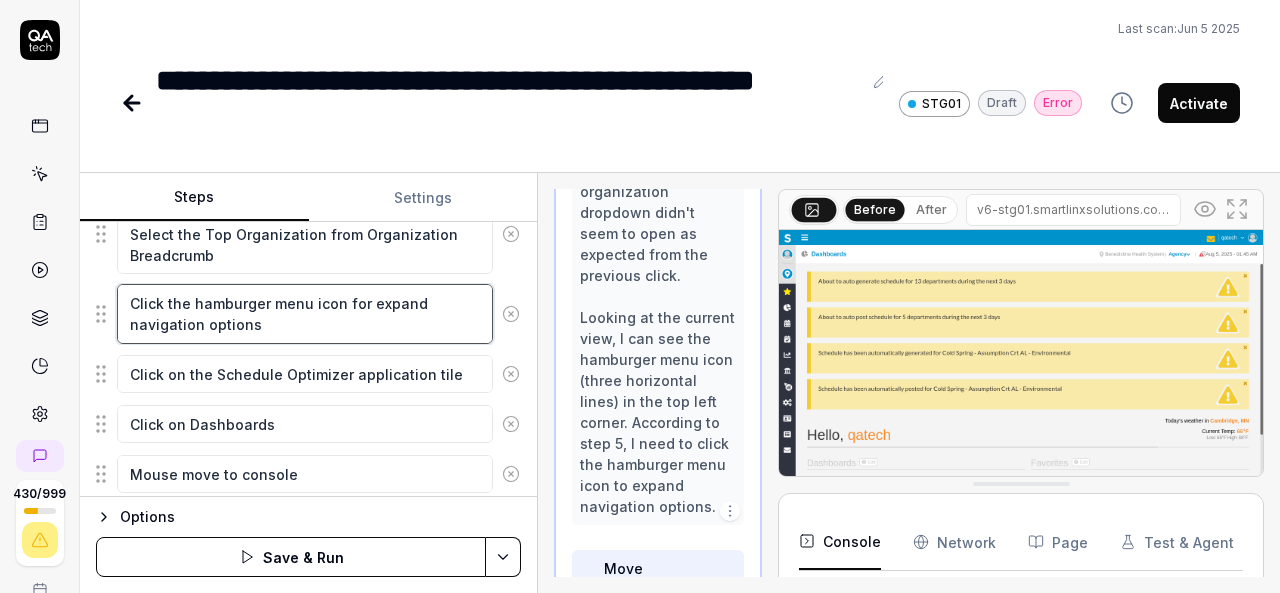 click on "Click the hamburger menu icon for expand navigation options" at bounding box center [305, 313] 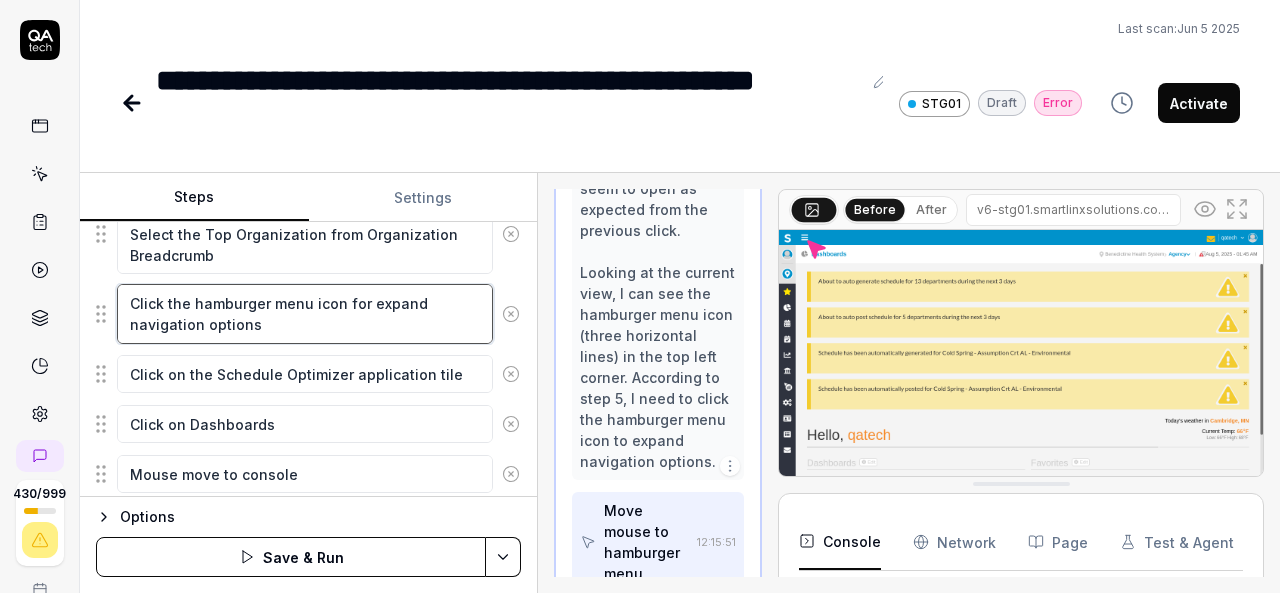 scroll, scrollTop: 1325, scrollLeft: 0, axis: vertical 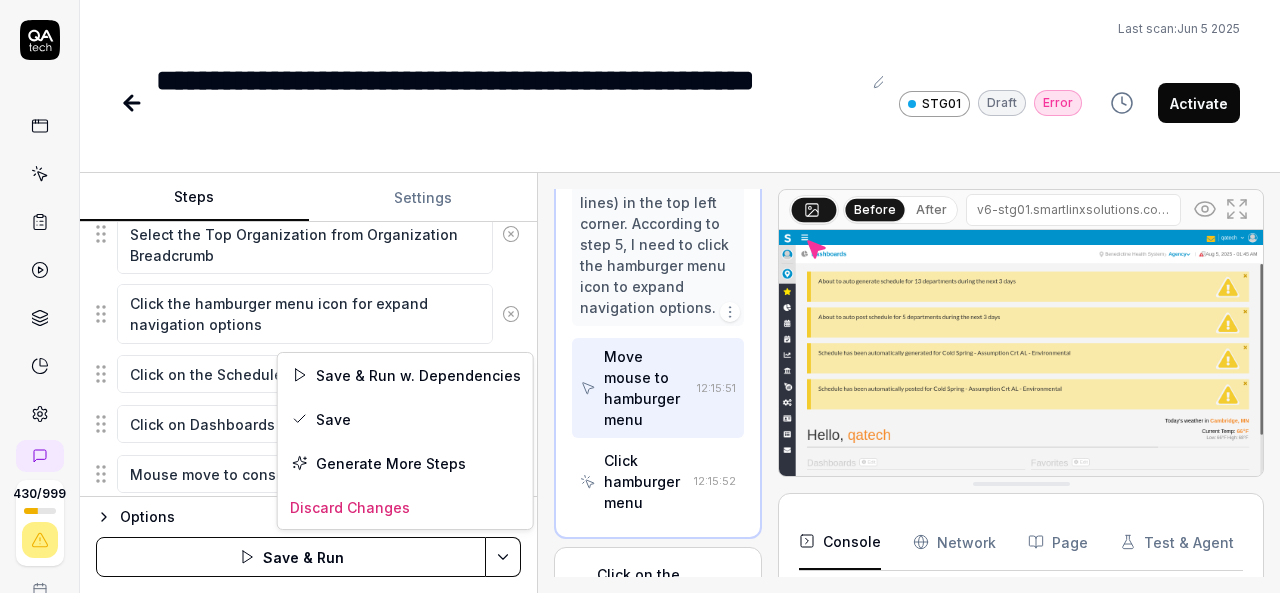 click on "**********" at bounding box center [640, 296] 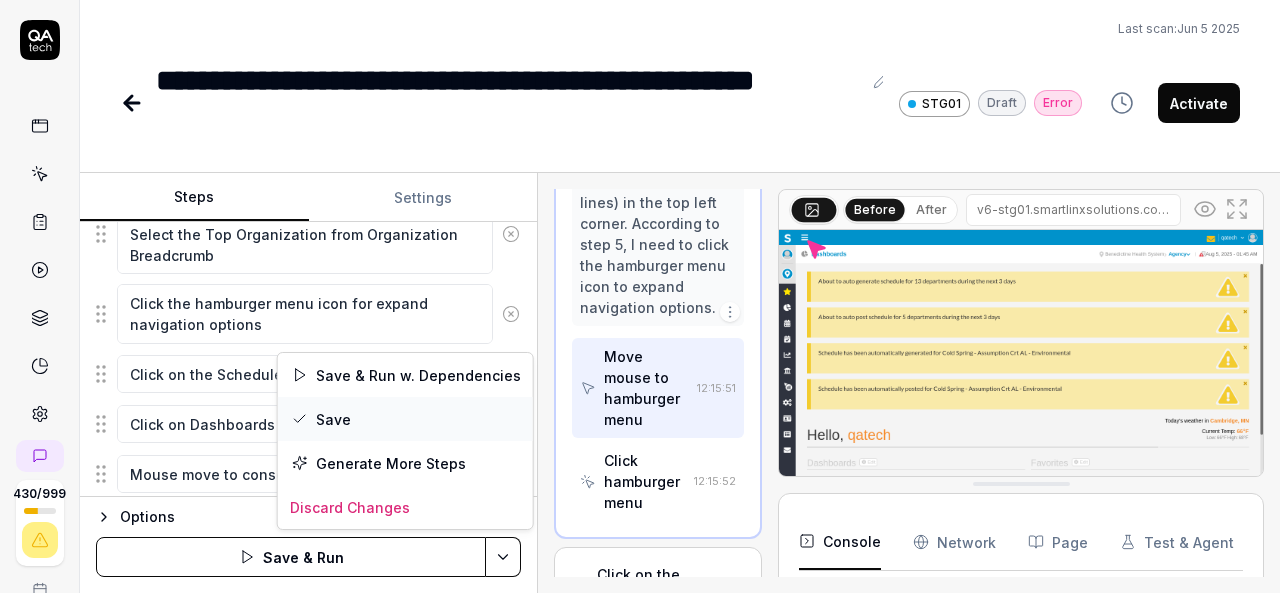 click on "Save" at bounding box center (405, 419) 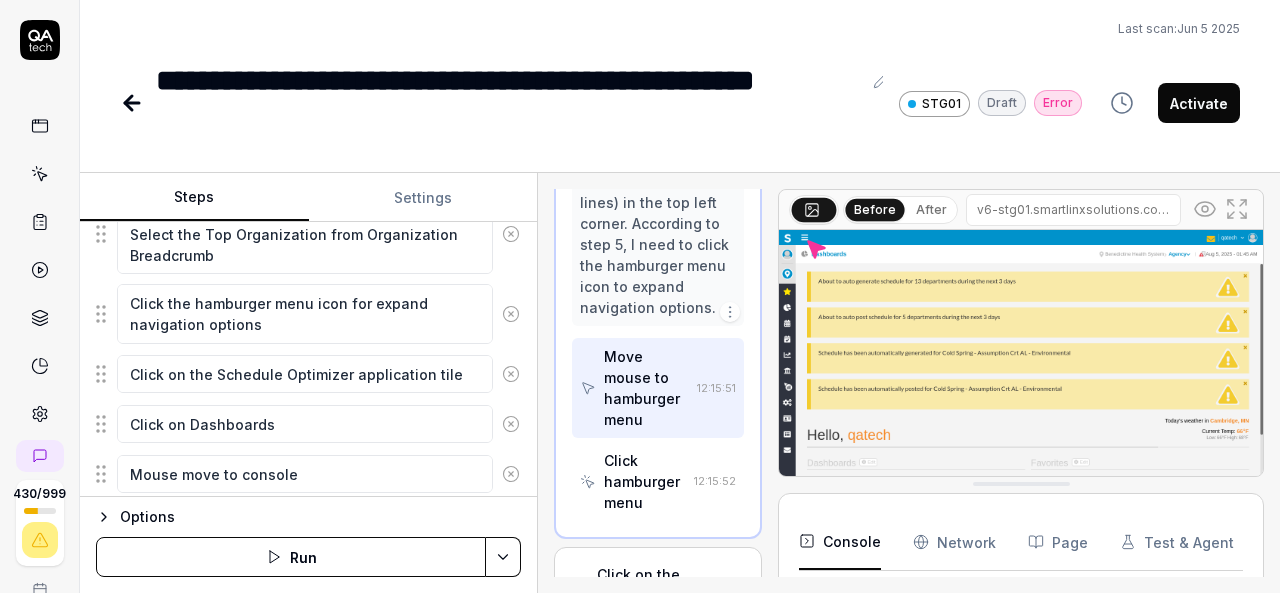 scroll, scrollTop: 592, scrollLeft: 0, axis: vertical 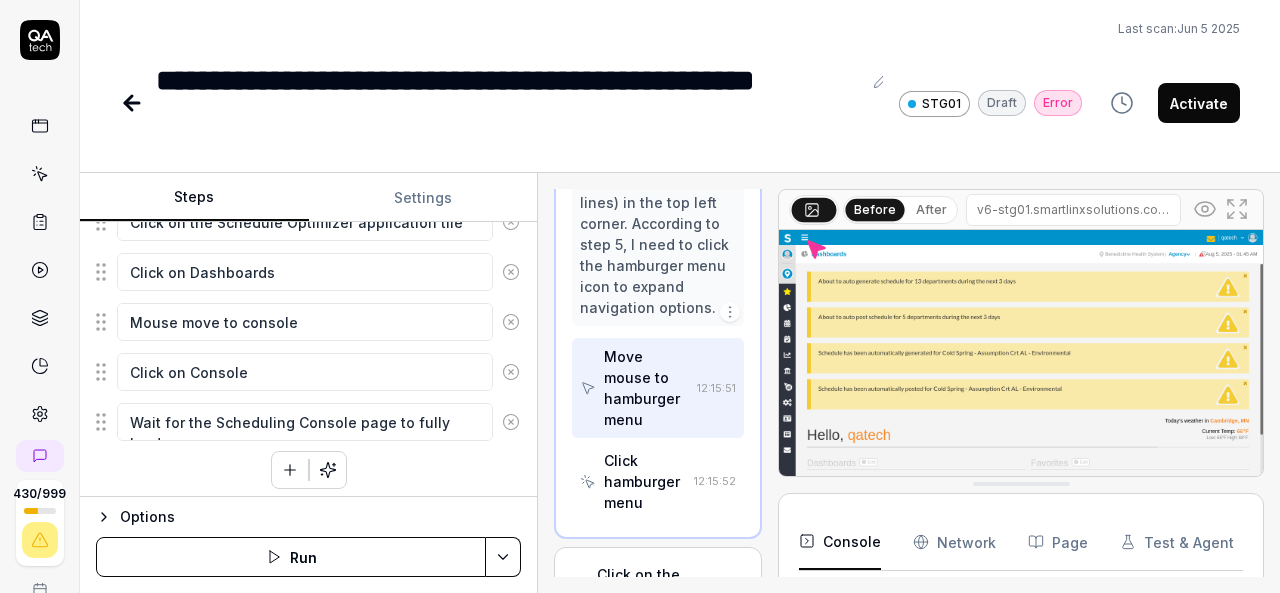 click on "Run" at bounding box center (291, 557) 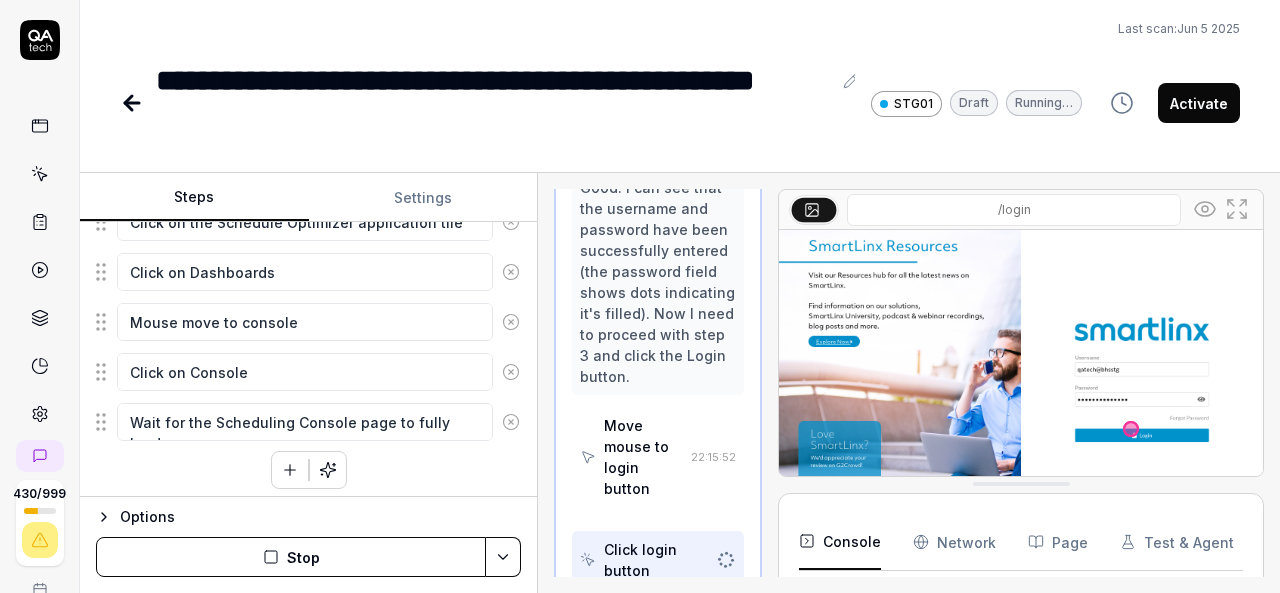 scroll, scrollTop: 507, scrollLeft: 0, axis: vertical 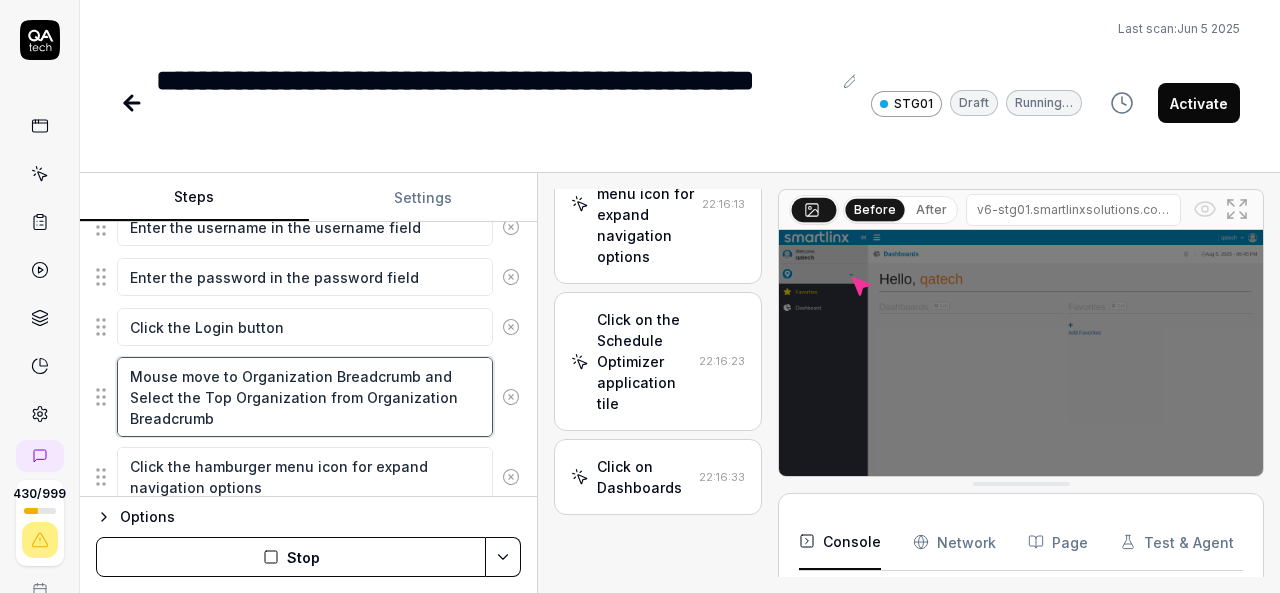 click on "Mouse move to Organization Breadcrumb and Select the Top Organization from Organization Breadcrumb" at bounding box center (305, 397) 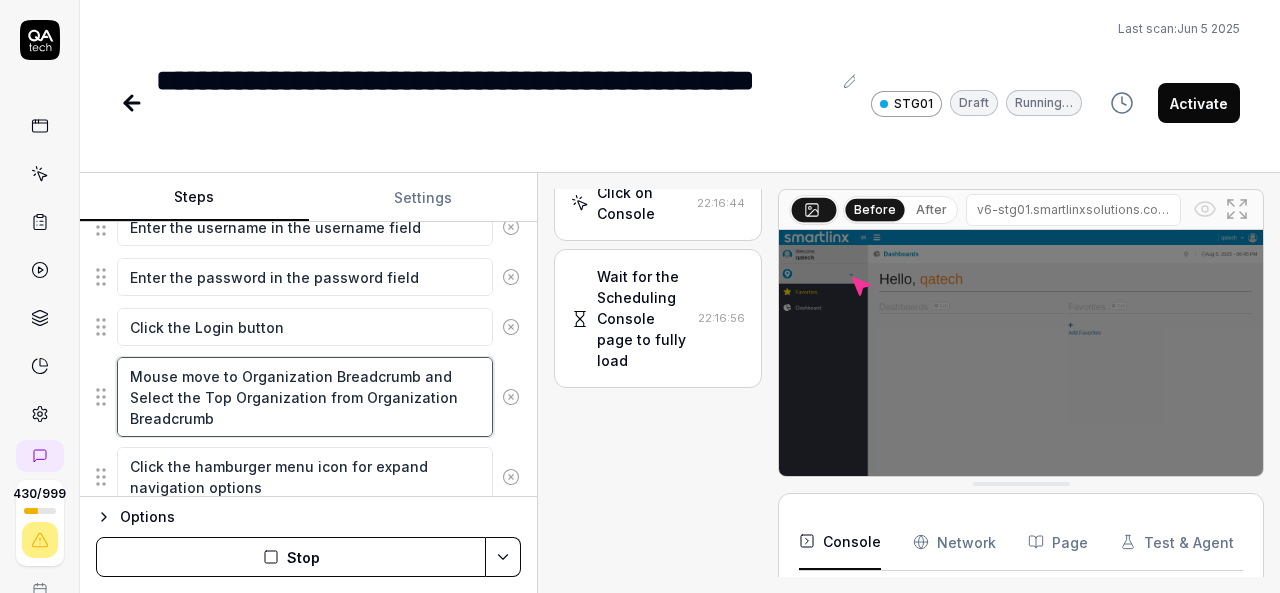 scroll, scrollTop: 1888, scrollLeft: 0, axis: vertical 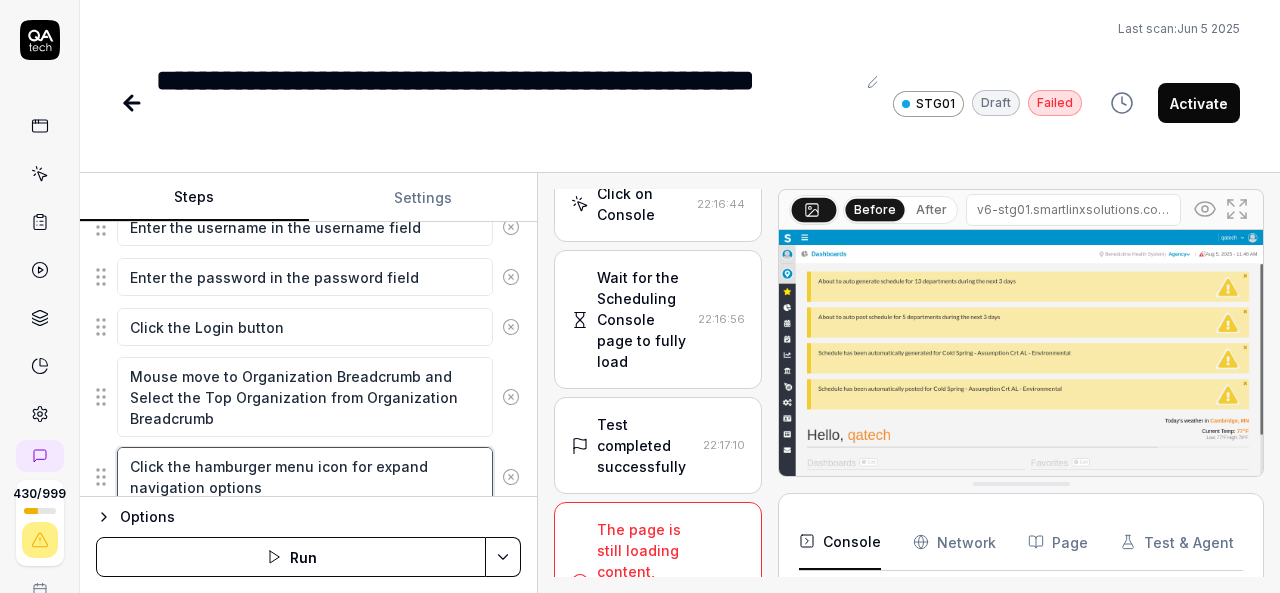 click on "Click the hamburger menu icon for expand navigation options" at bounding box center [305, 476] 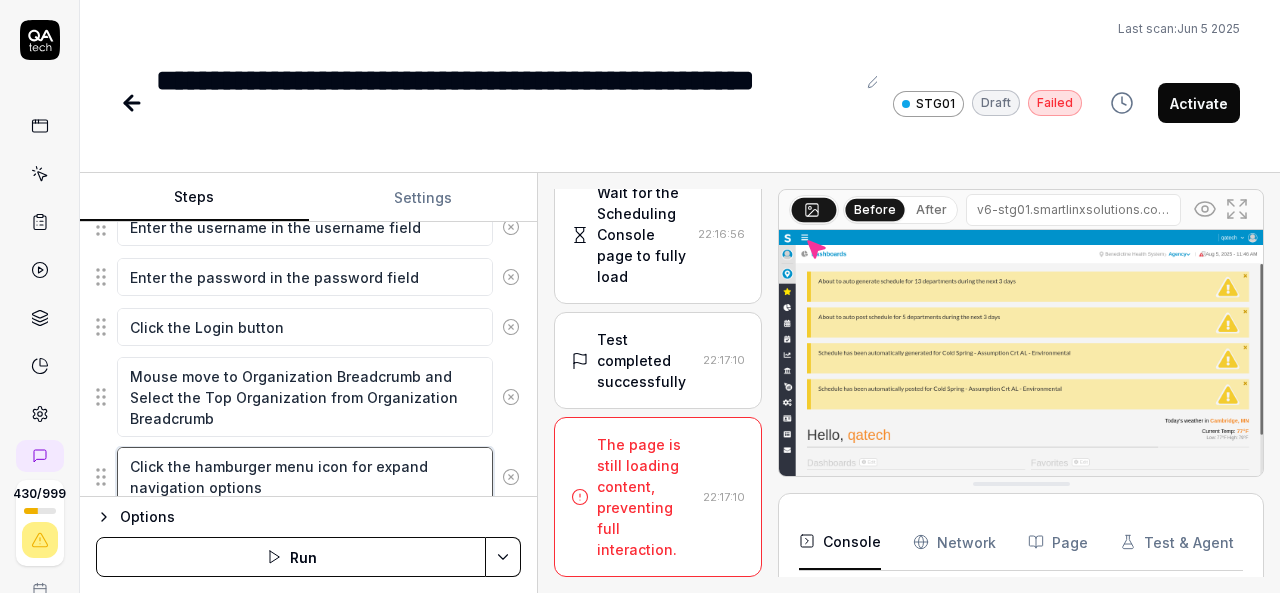 scroll, scrollTop: 1825, scrollLeft: 0, axis: vertical 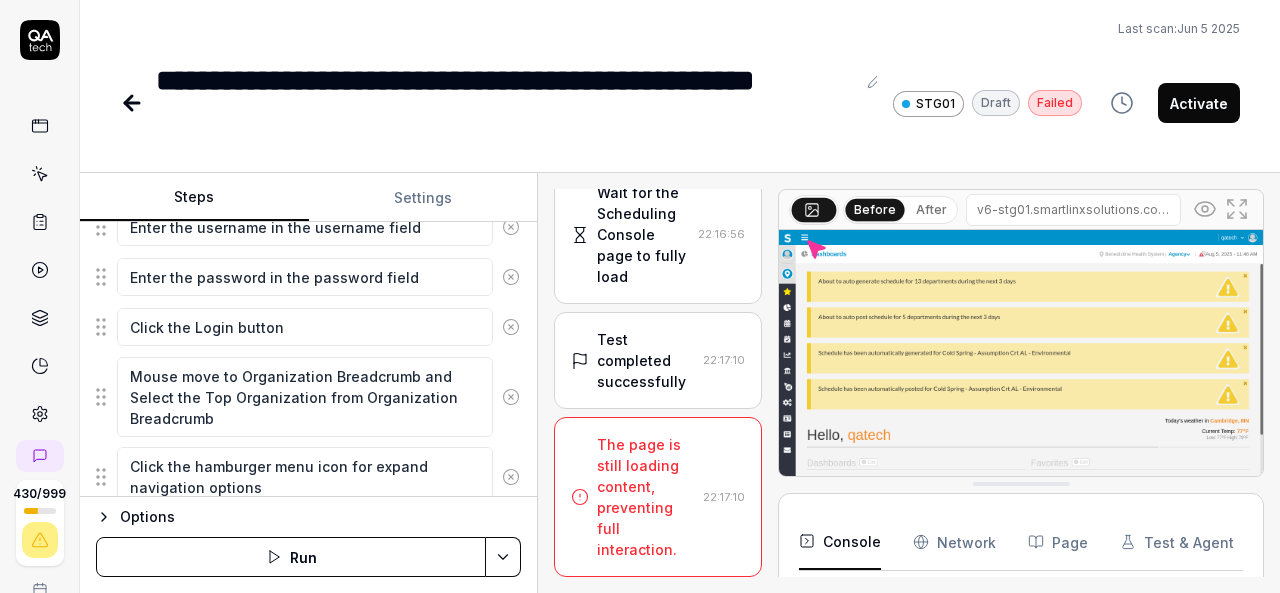 click on "Test completed successfully" at bounding box center (646, 360) 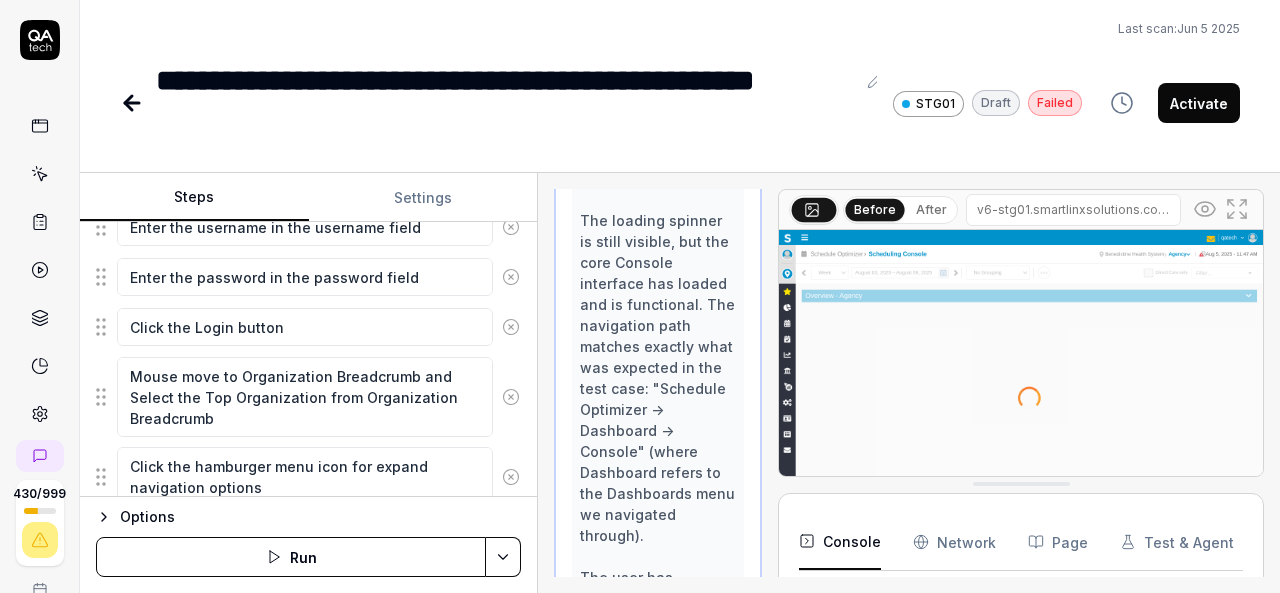 scroll, scrollTop: 2330, scrollLeft: 0, axis: vertical 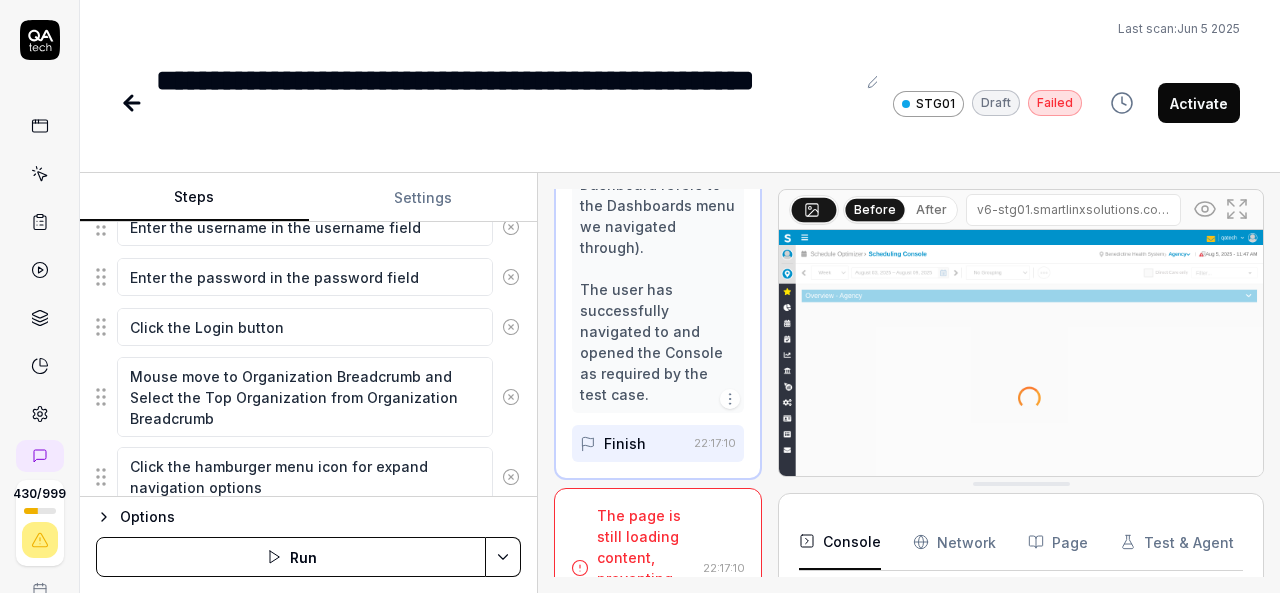 click at bounding box center (1021, 381) 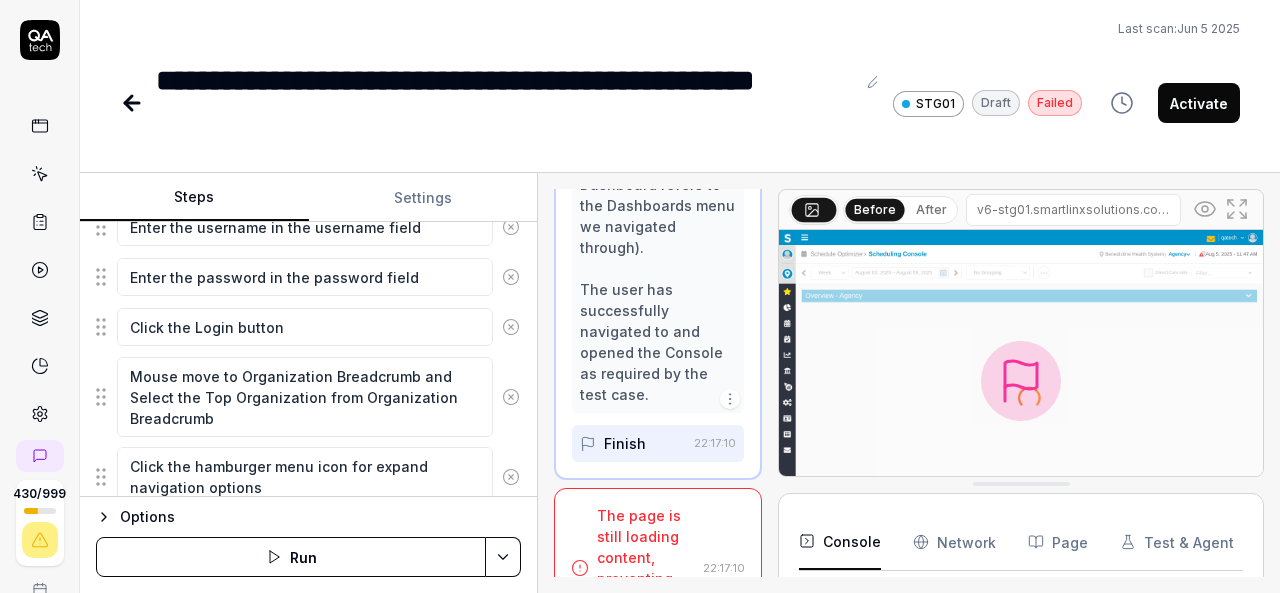 scroll, scrollTop: 46, scrollLeft: 0, axis: vertical 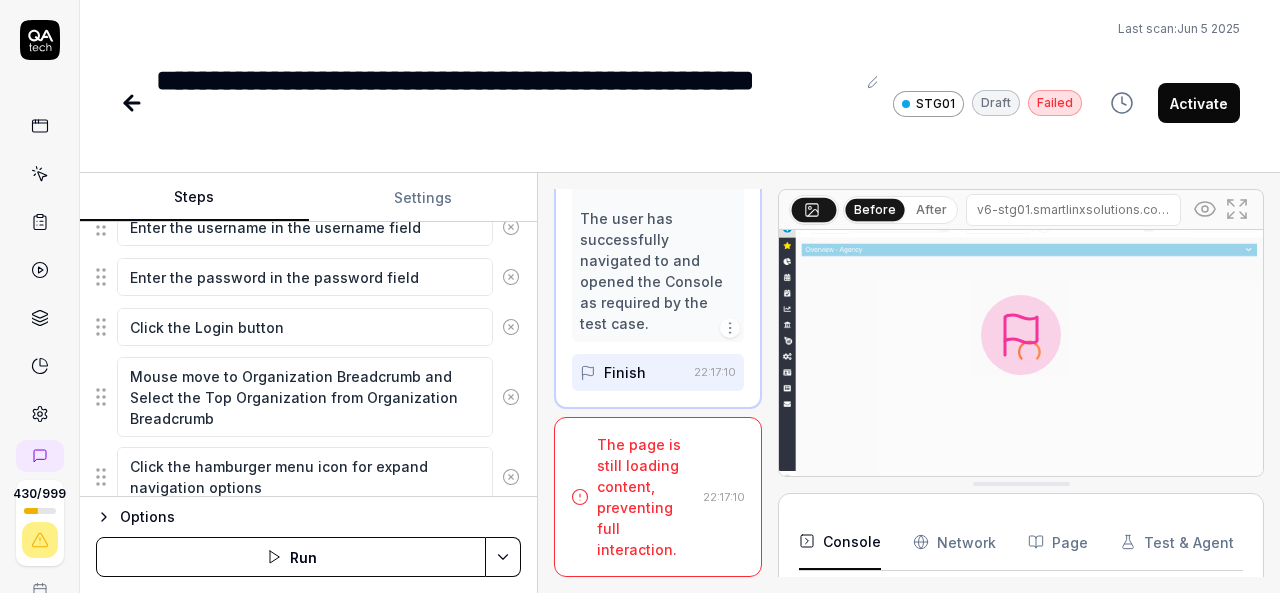 click on "The page is still loading content, preventing full interaction." at bounding box center [646, 497] 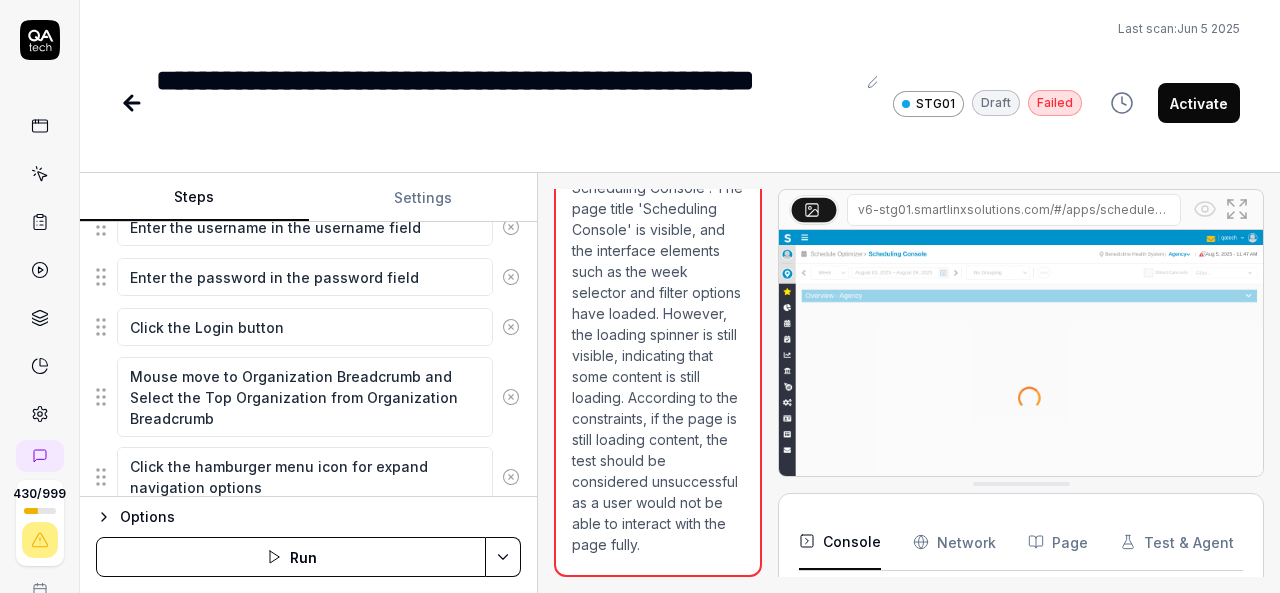 click on "The test case goal was to verify that the user is able to open the Console. The expected result was to navigate through 'Schedule Optimizer -> Dashboard -> Console'. The user successfully navigated through these steps, as evidenced by the breadcrumb navigation showing 'Schedule Optimizer > Scheduling Console'. The page title 'Scheduling Console' is visible, and the interface elements such as the week selector and filter options have loaded. However, the loading spinner is still visible, indicating that some content is still loading. According to the constraints, if the page is still loading content, the test should be considered unsuccessful as a user would not be able to interact with the page fully." at bounding box center [658, 229] 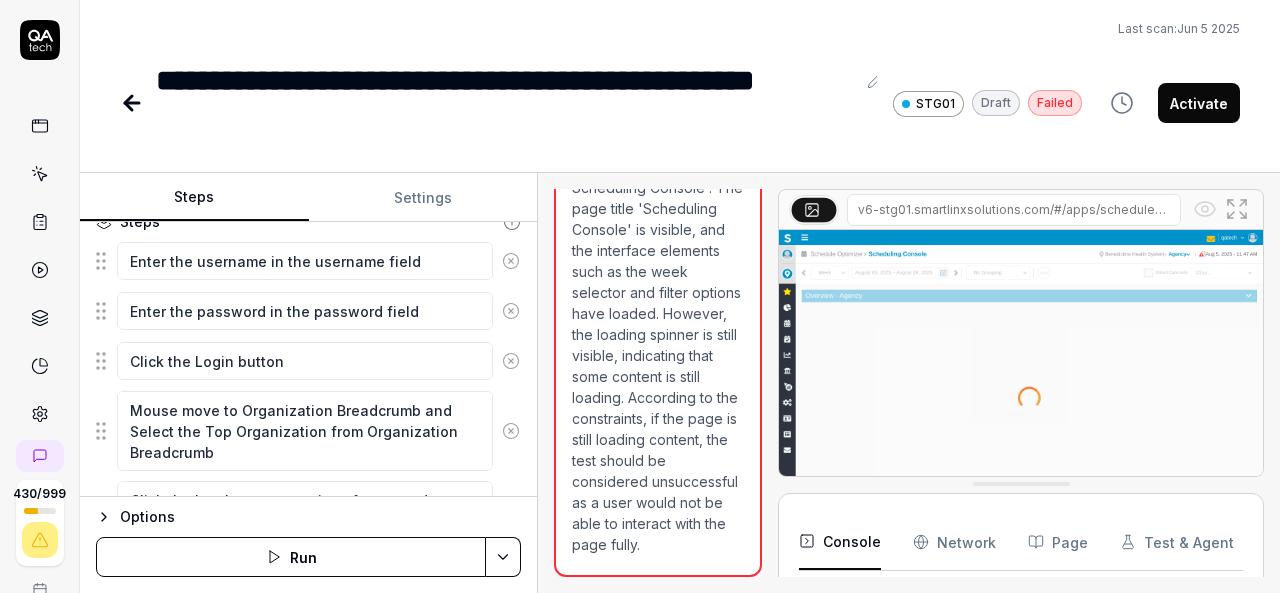 scroll, scrollTop: 244, scrollLeft: 0, axis: vertical 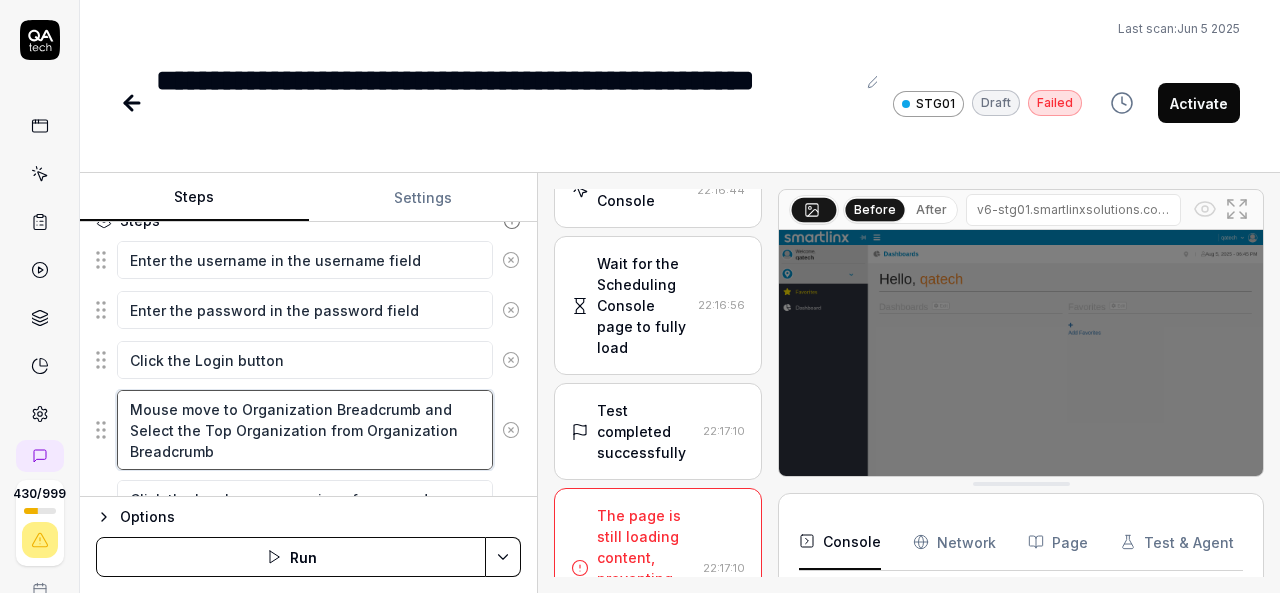 click on "Mouse move to Organization Breadcrumb and Select the Top Organization from Organization Breadcrumb" at bounding box center [305, 430] 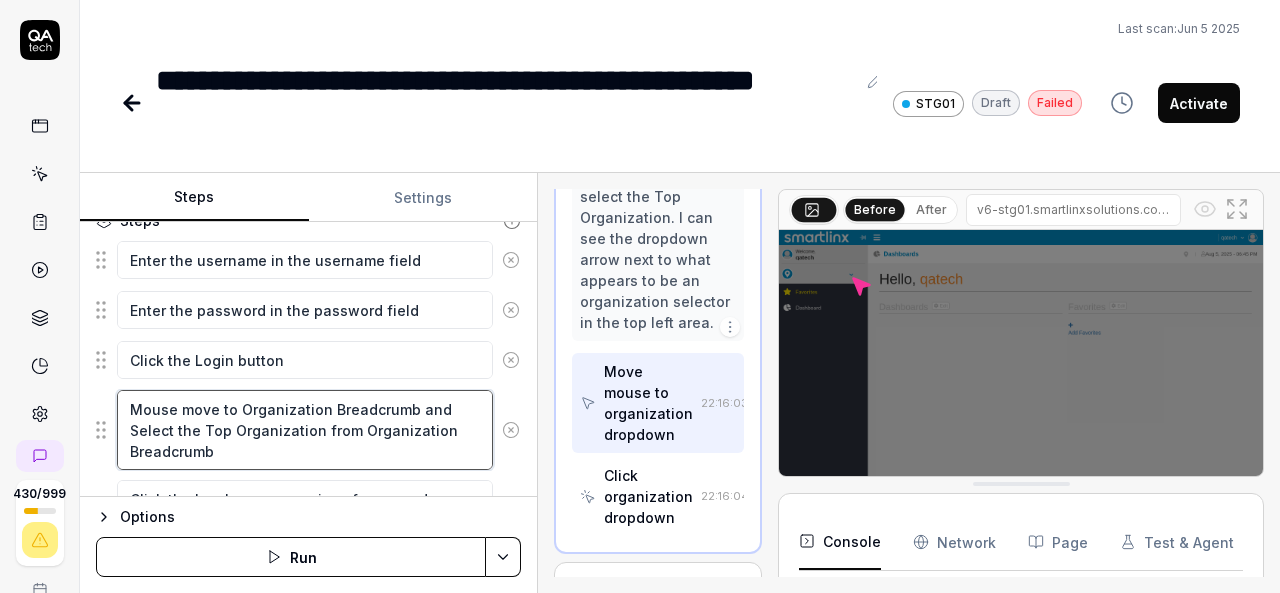 scroll, scrollTop: 1052, scrollLeft: 0, axis: vertical 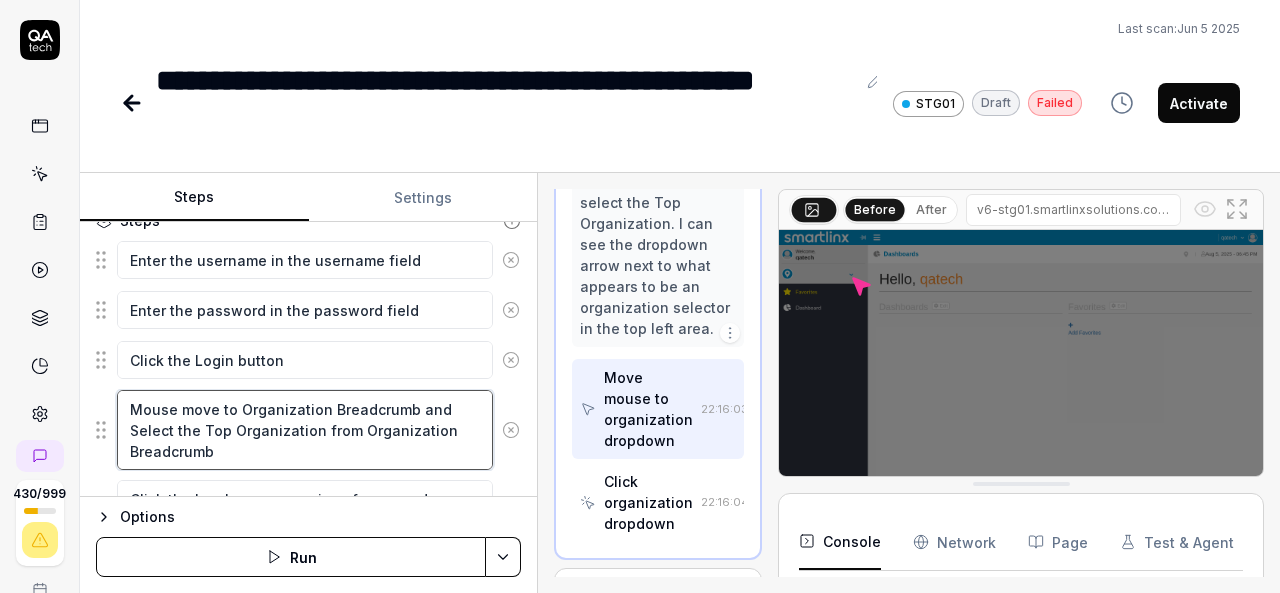 drag, startPoint x: 294, startPoint y: 445, endPoint x: 406, endPoint y: 410, distance: 117.341385 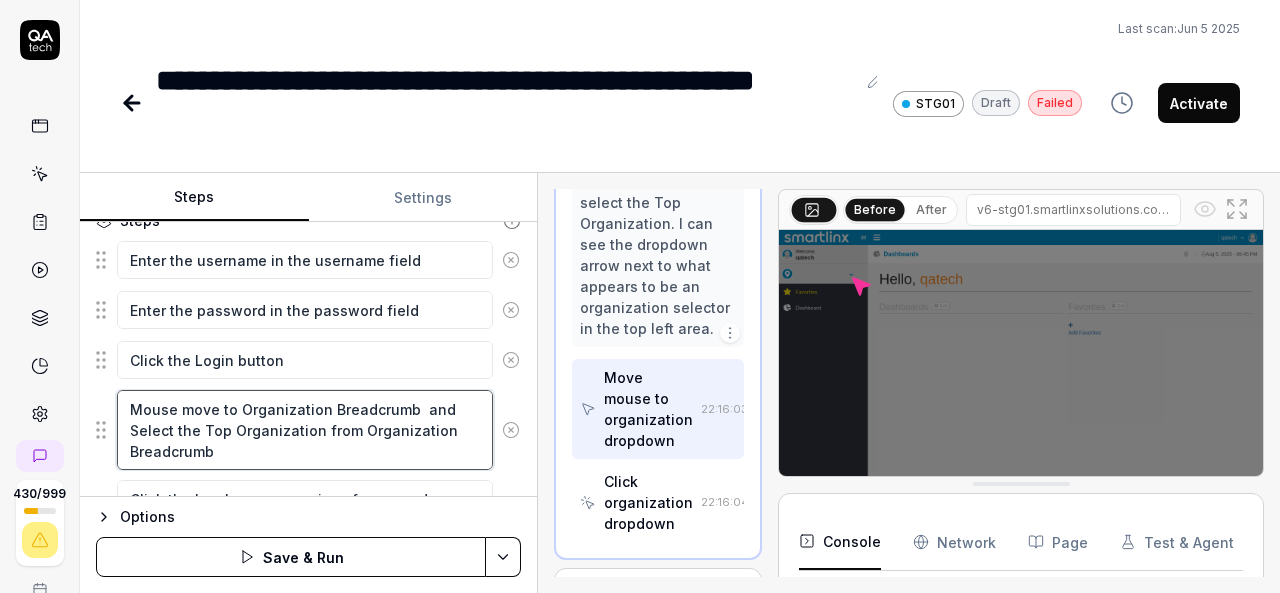 type on "*" 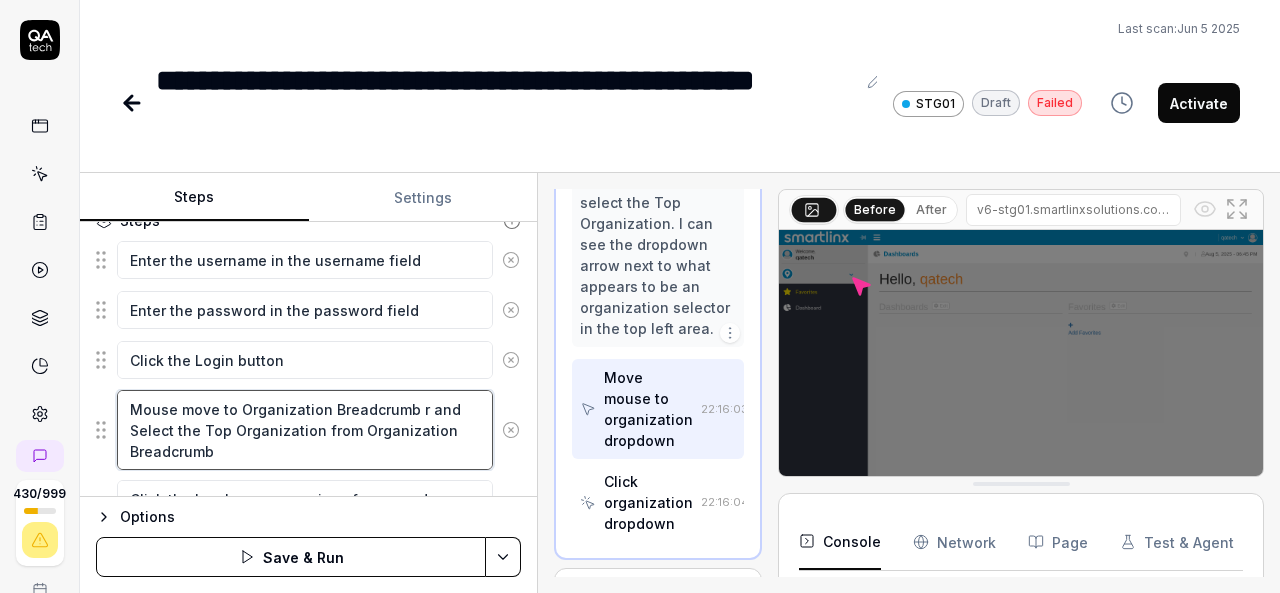 type on "*" 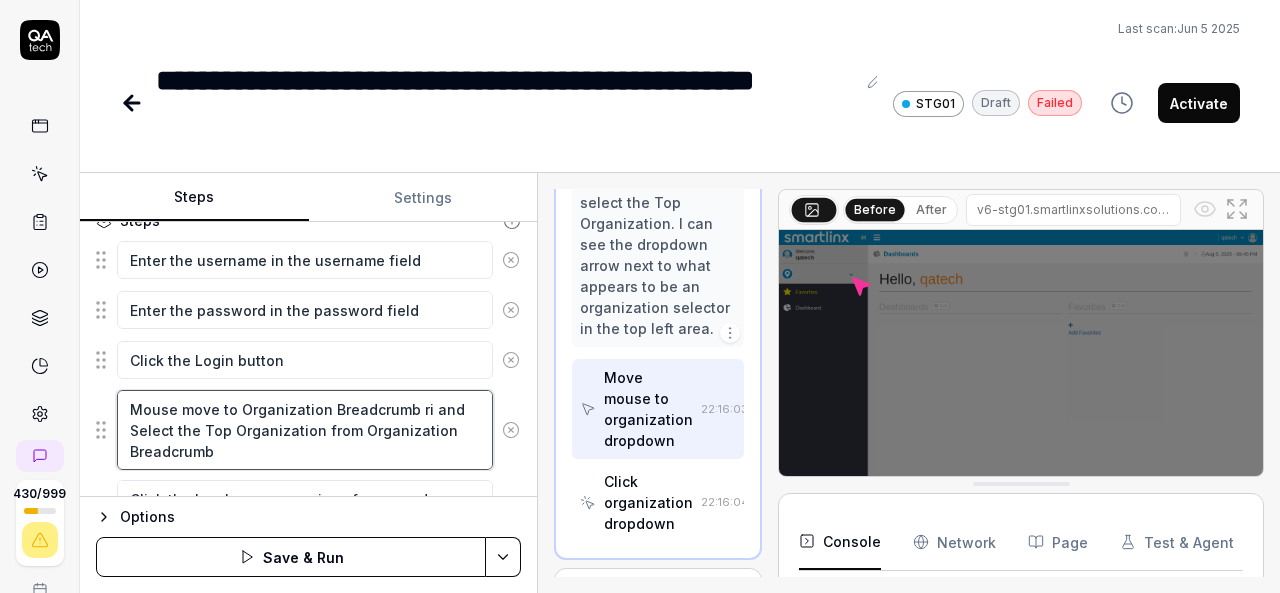 type on "*" 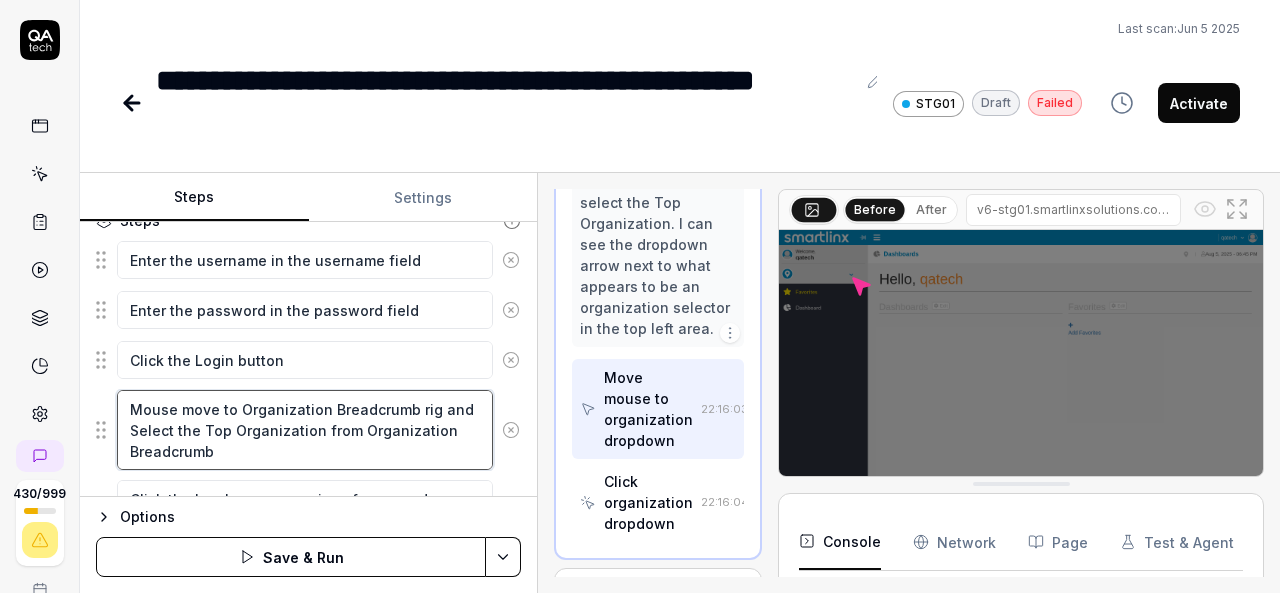 type on "*" 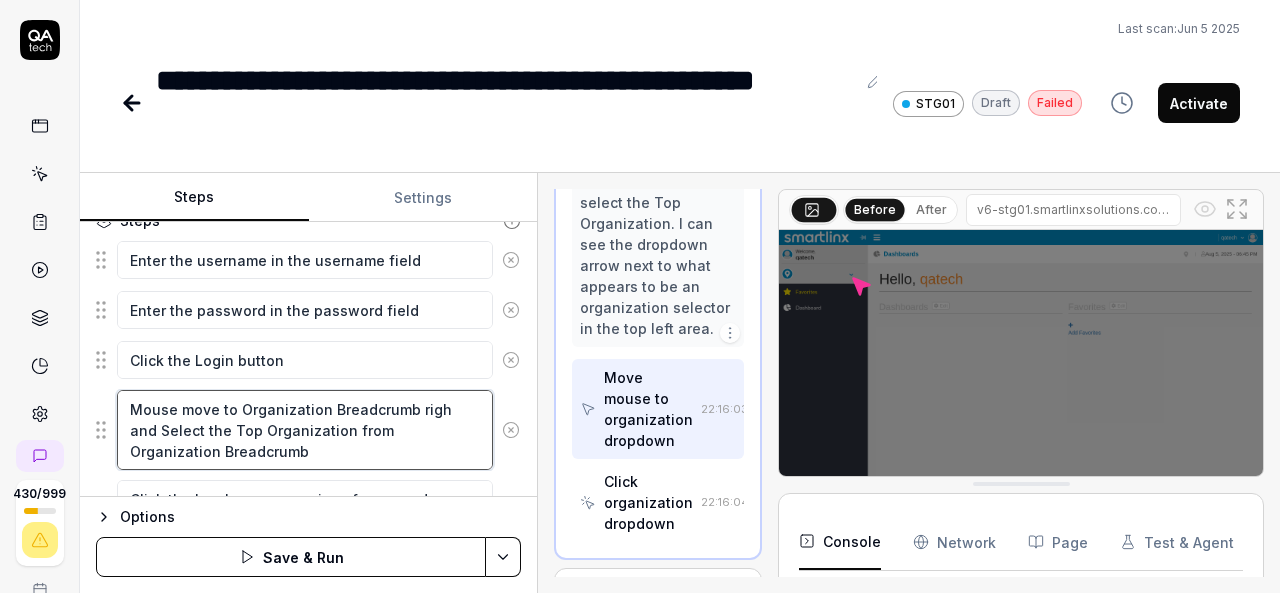 type on "*" 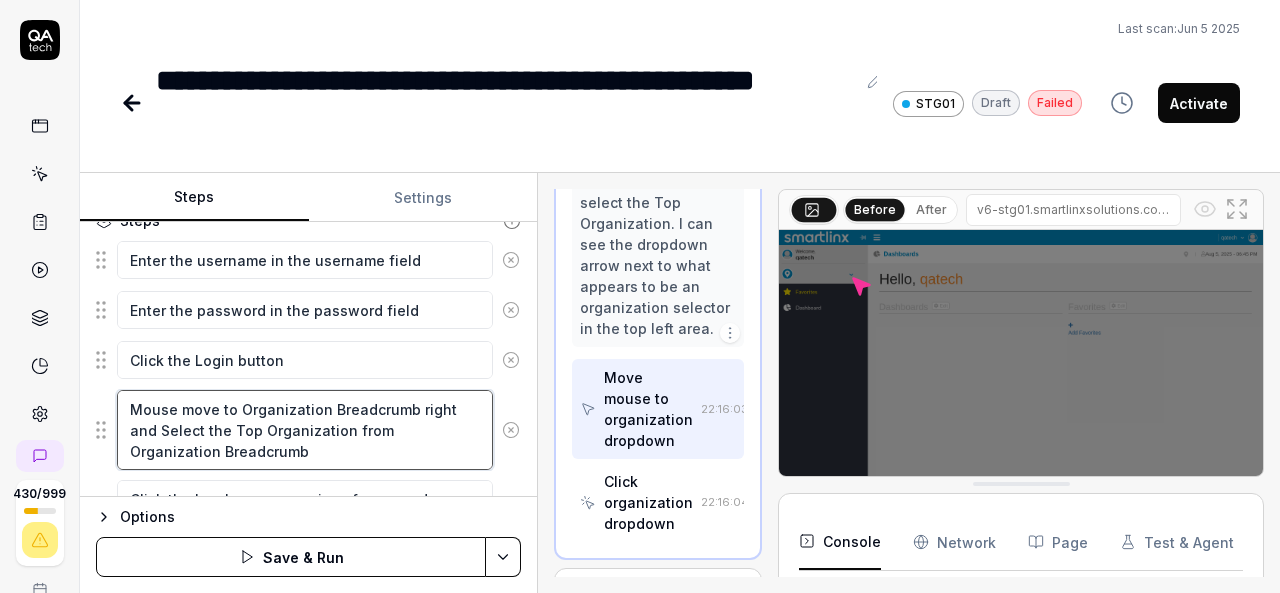 type on "*" 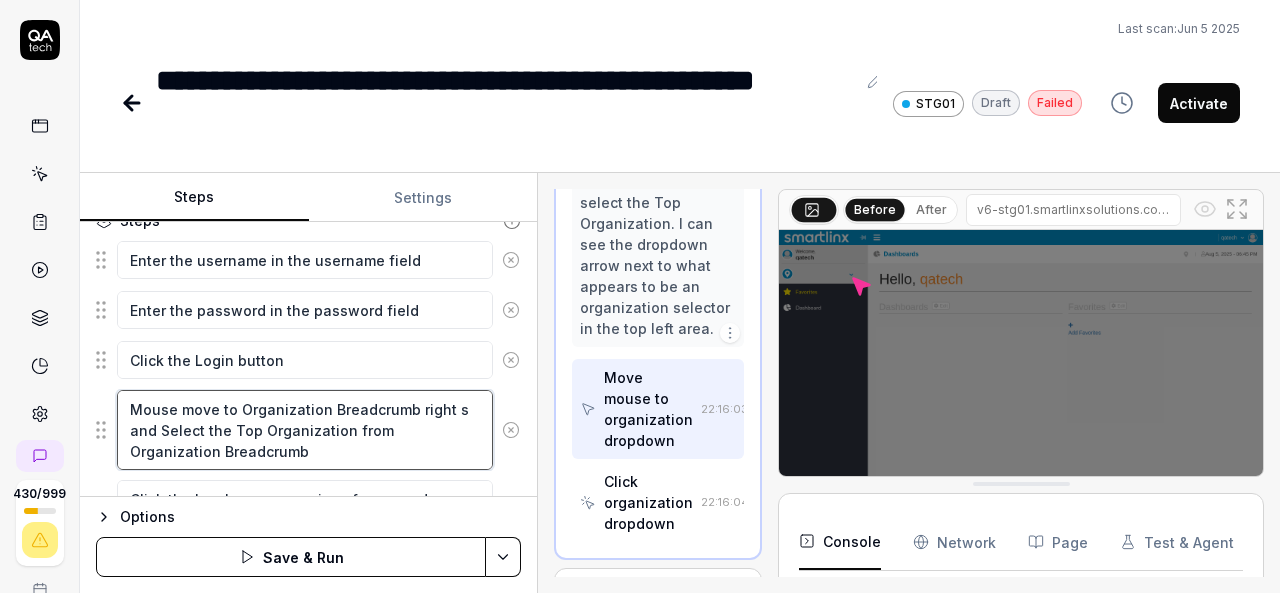 type on "*" 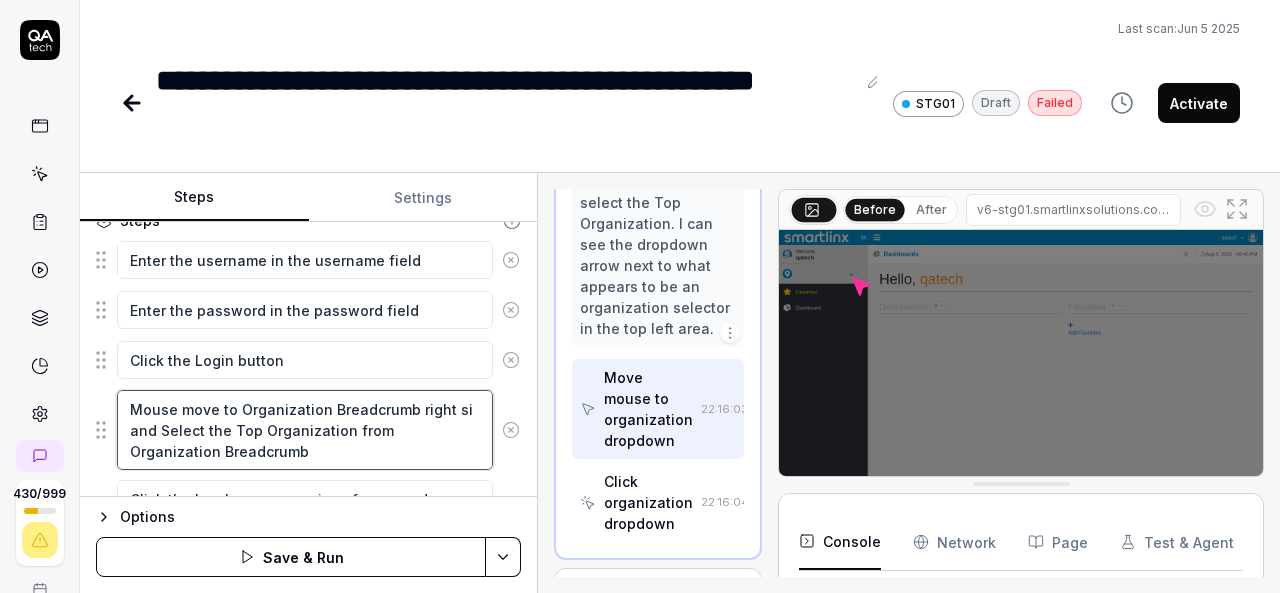 type on "*" 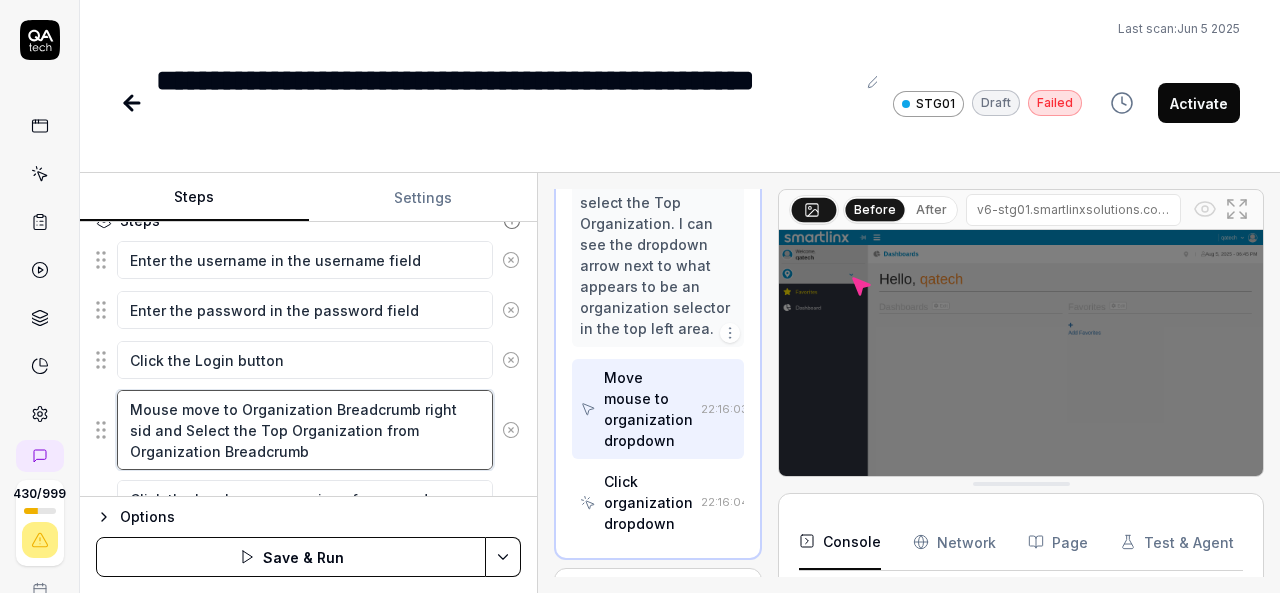 type on "*" 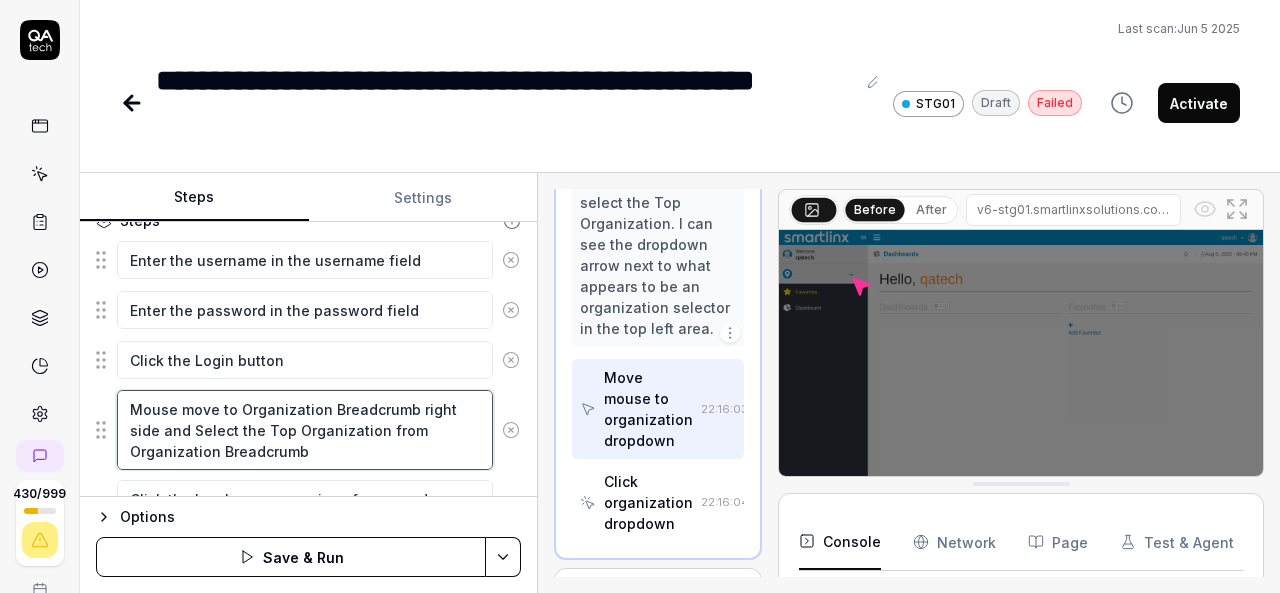 click on "Mouse move to Organization Breadcrumb right side and Select the Top Organization from Organization Breadcrumb" at bounding box center (305, 430) 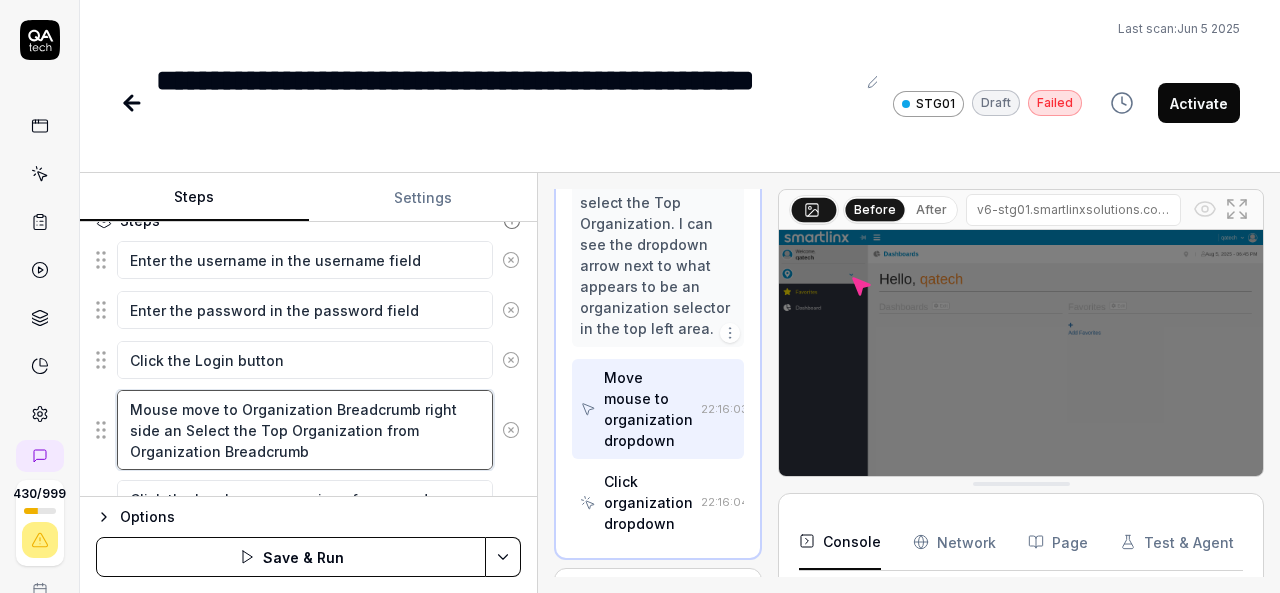 type on "*" 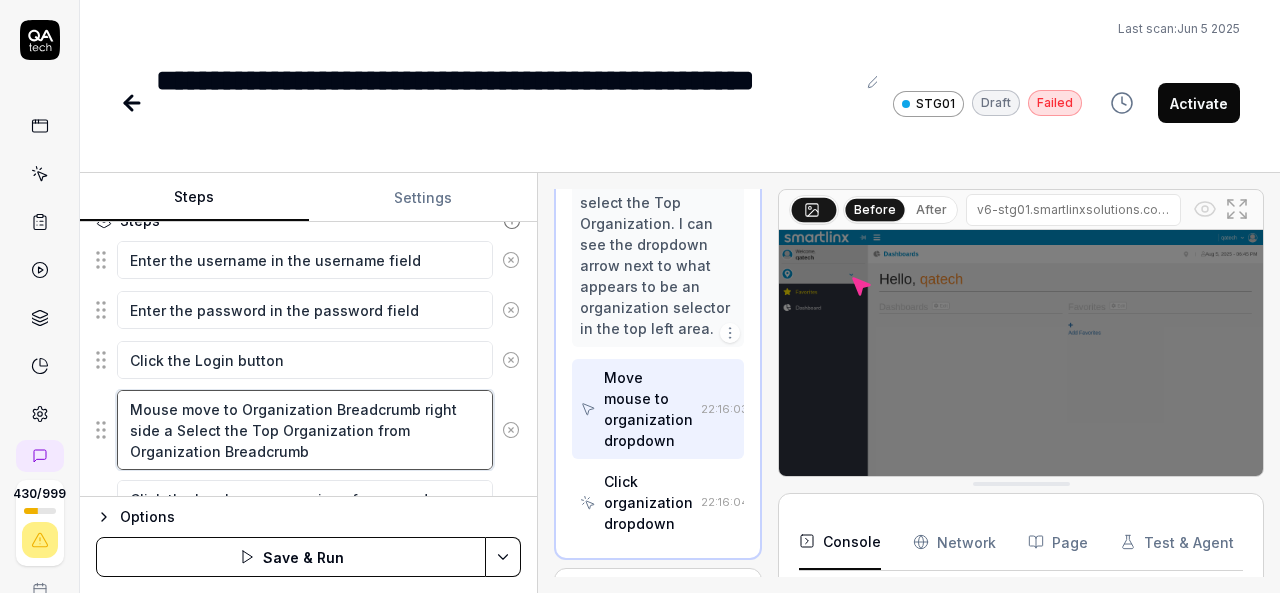 type on "*" 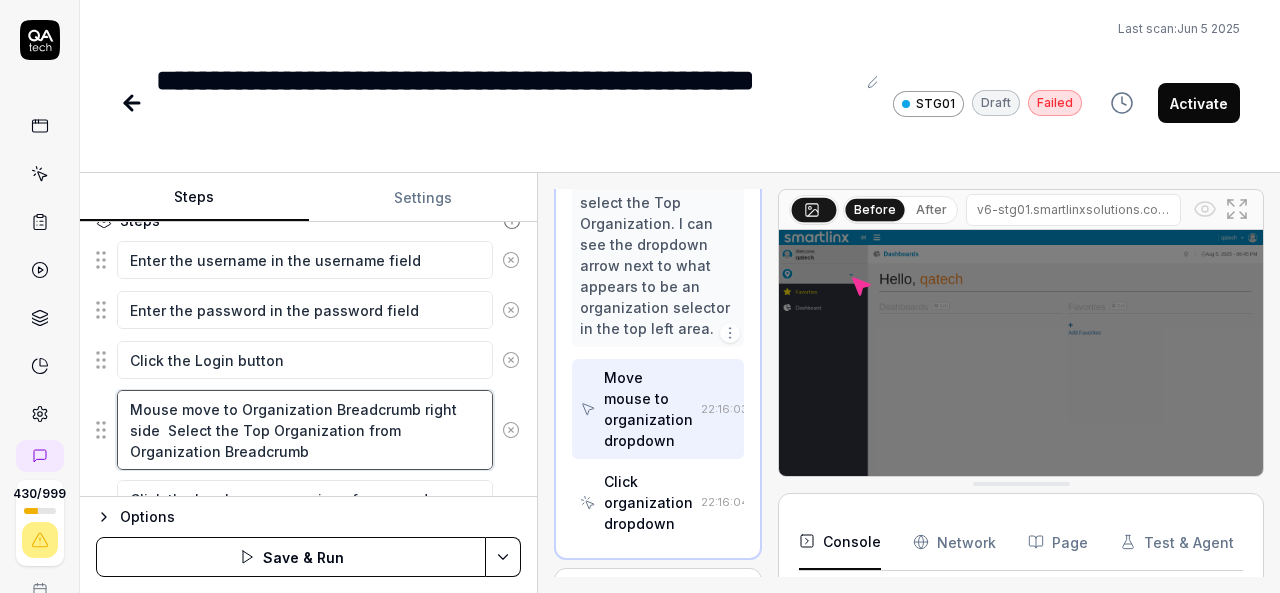 type on "*" 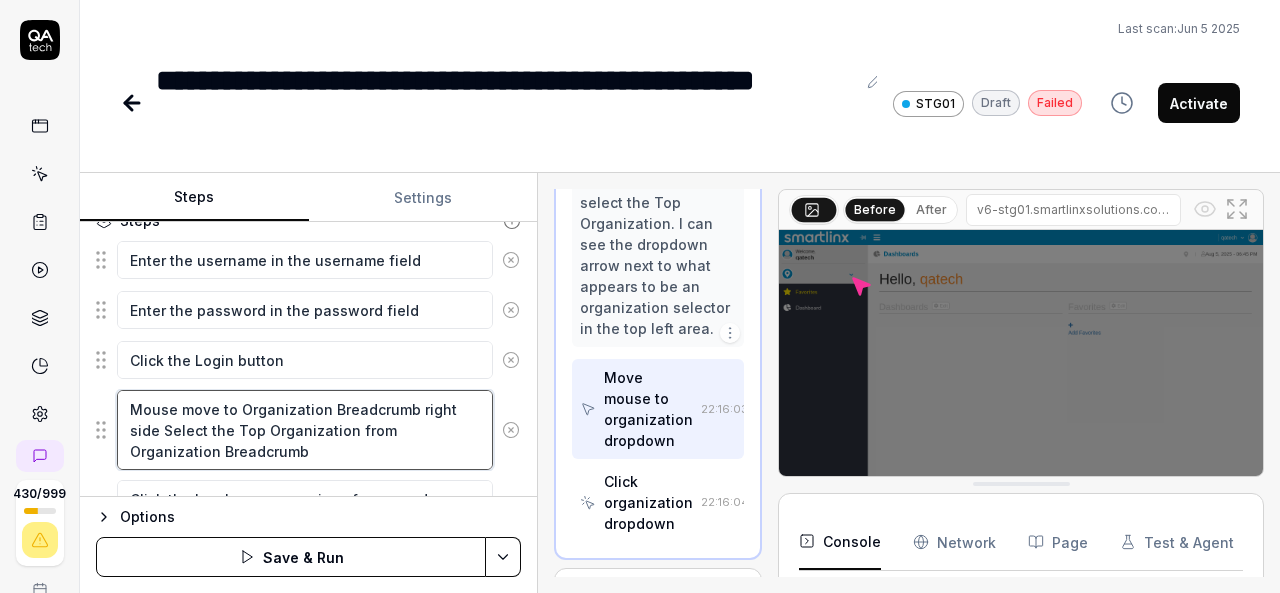 type on "*" 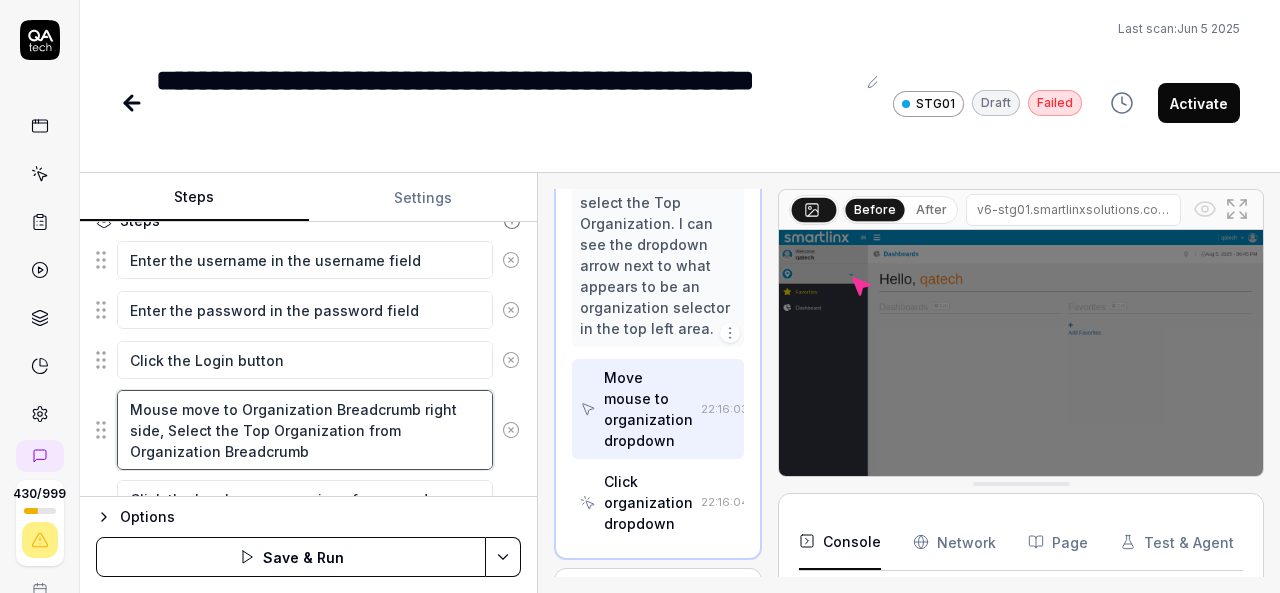 type on "*" 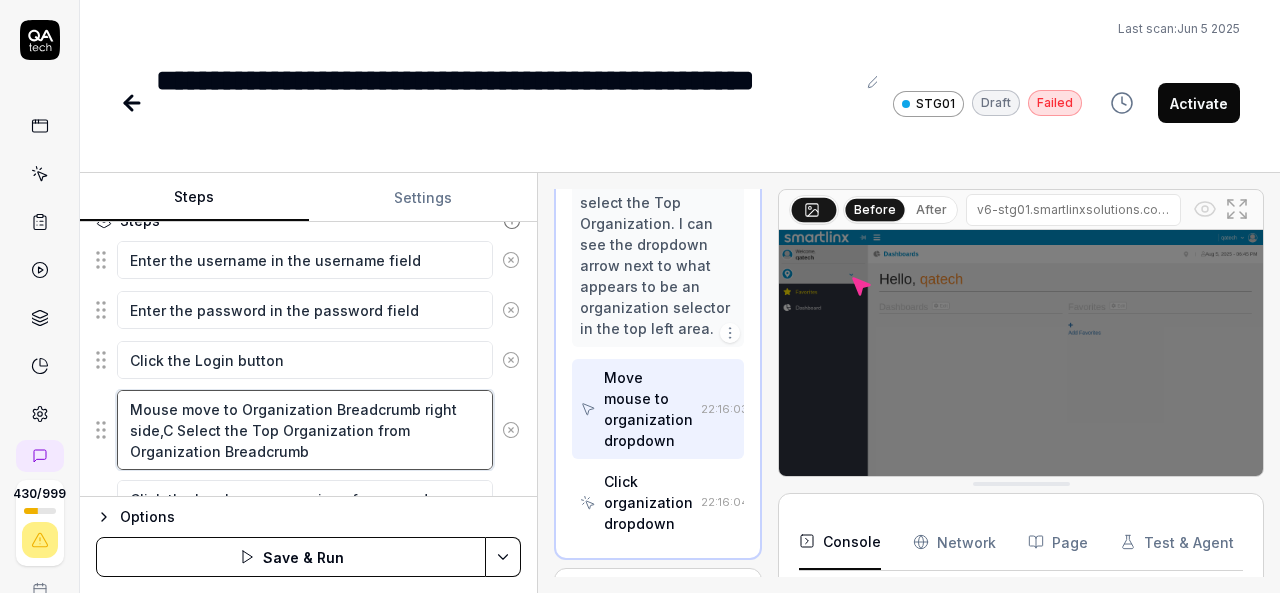 type on "*" 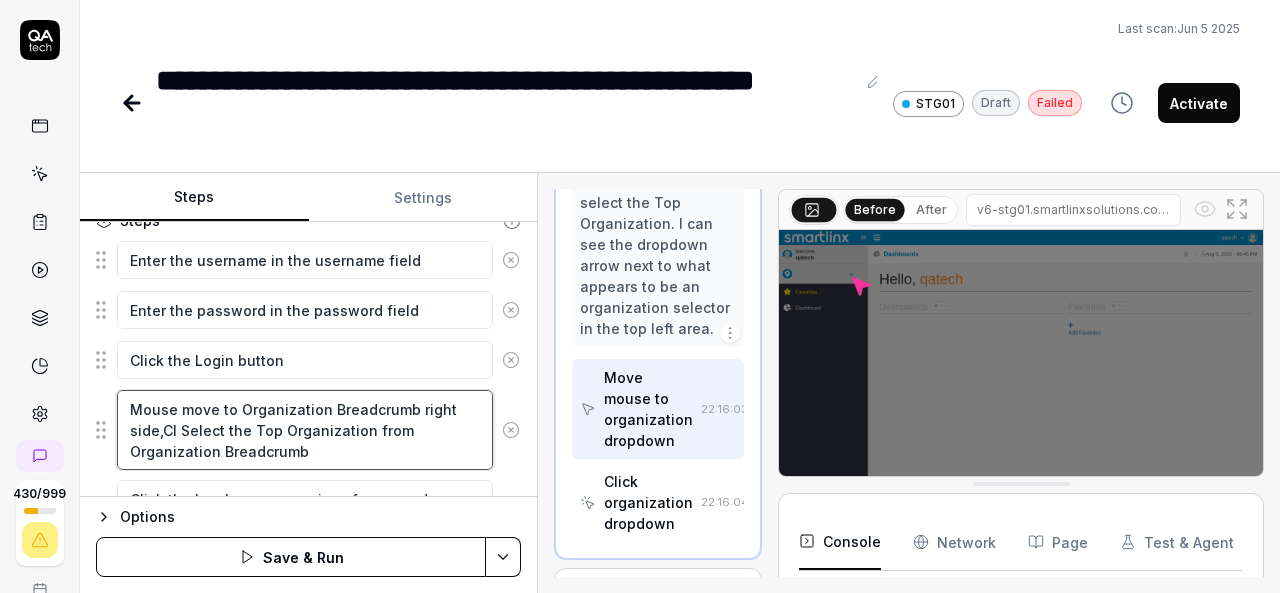 type on "*" 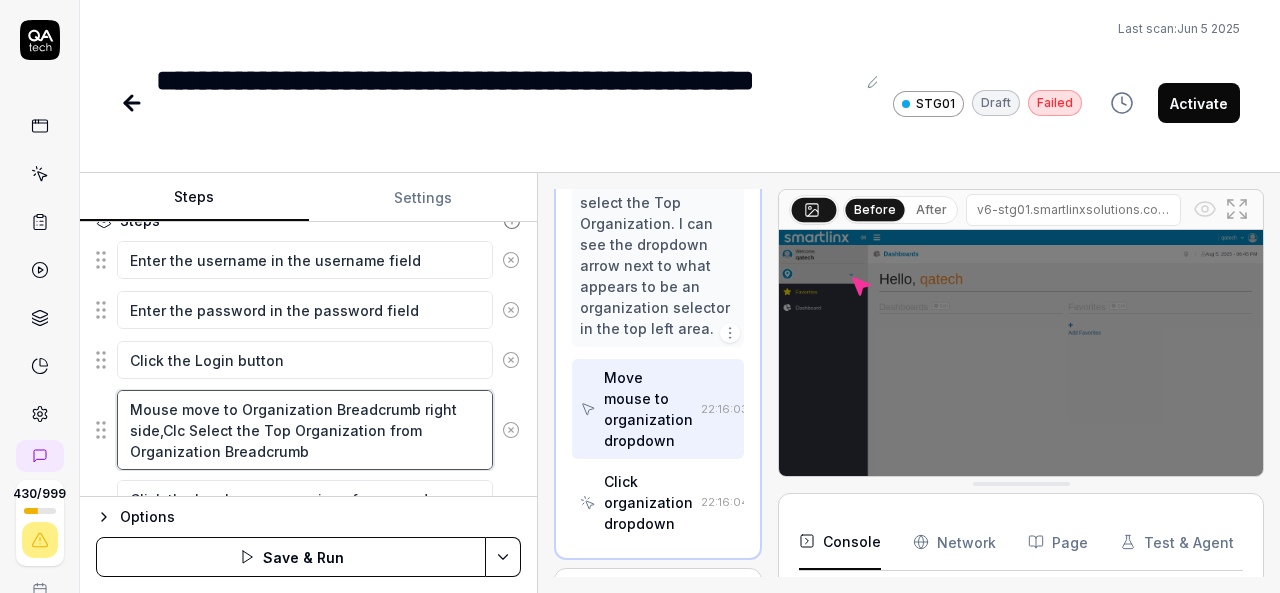 type on "*" 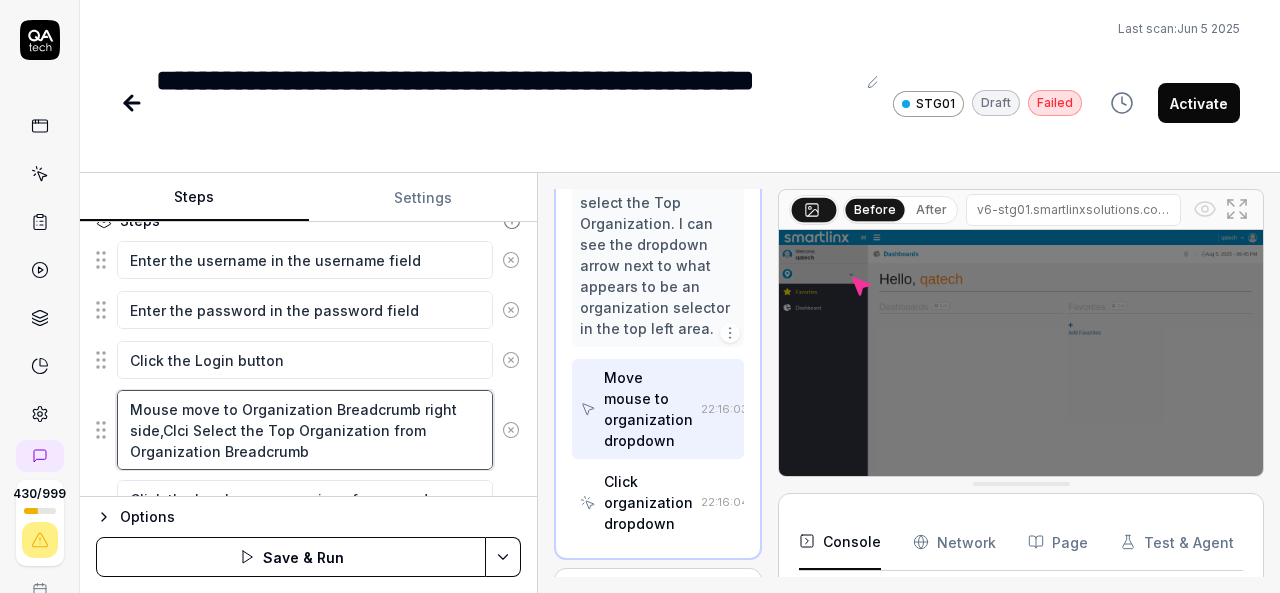 type on "*" 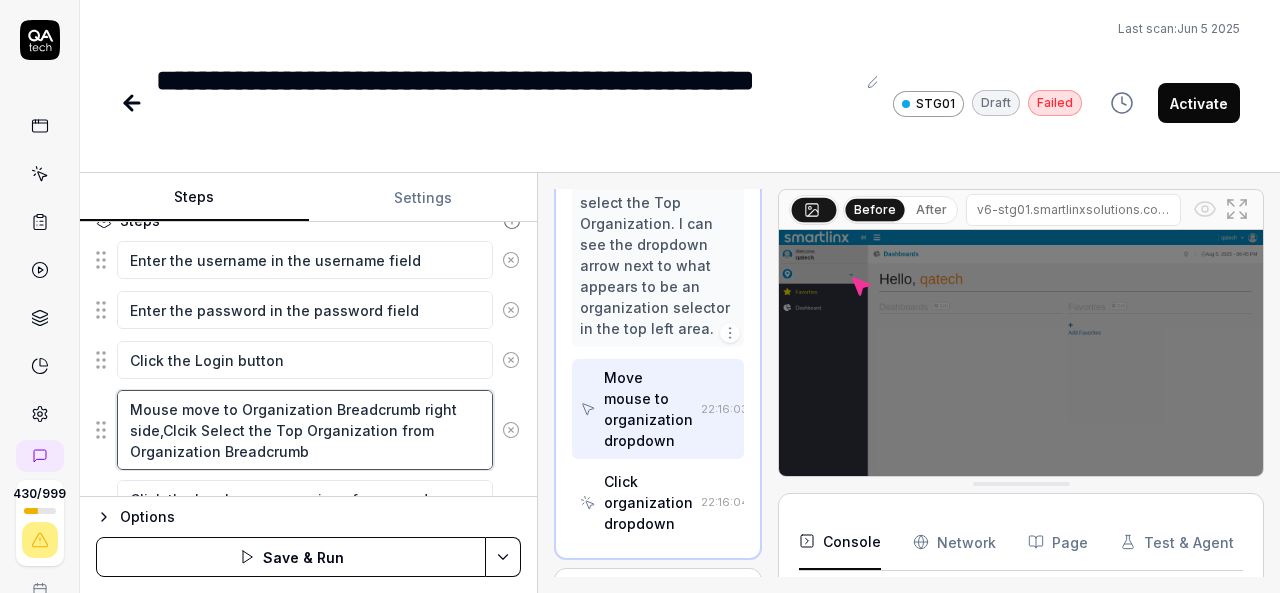 type on "*" 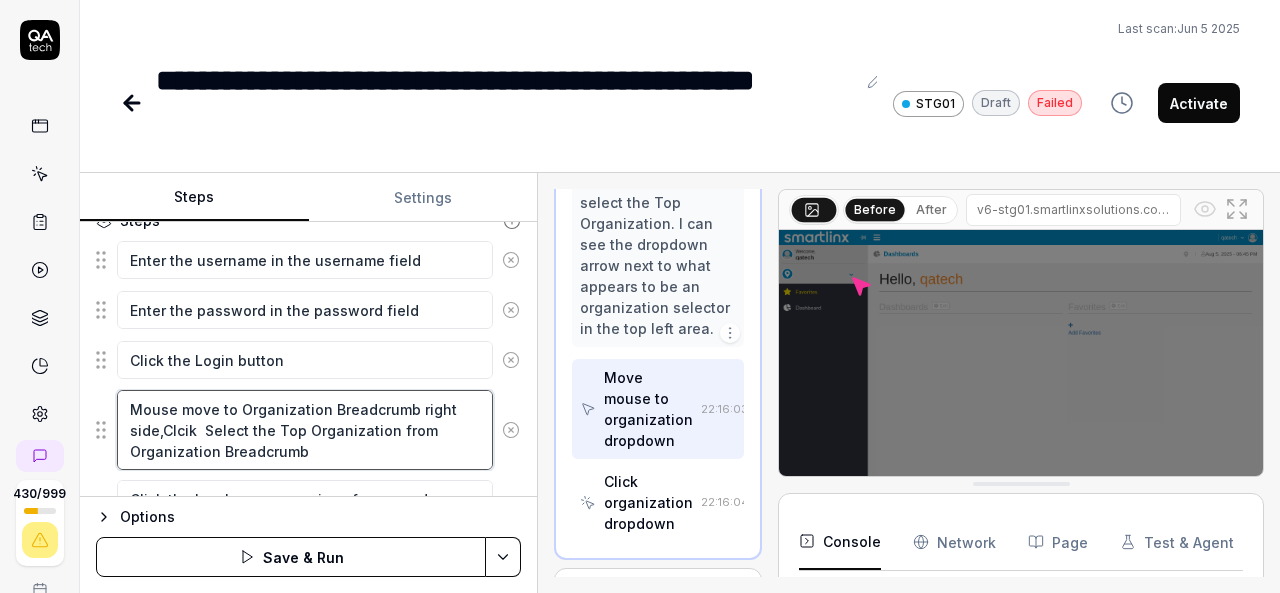 type on "*" 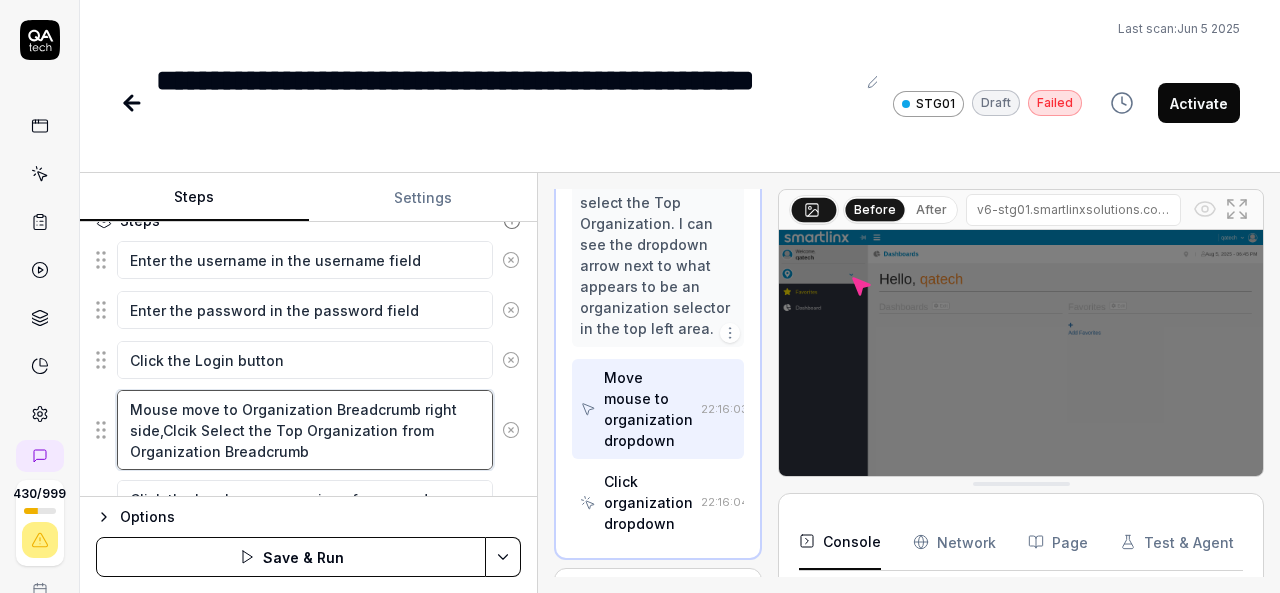 type on "*" 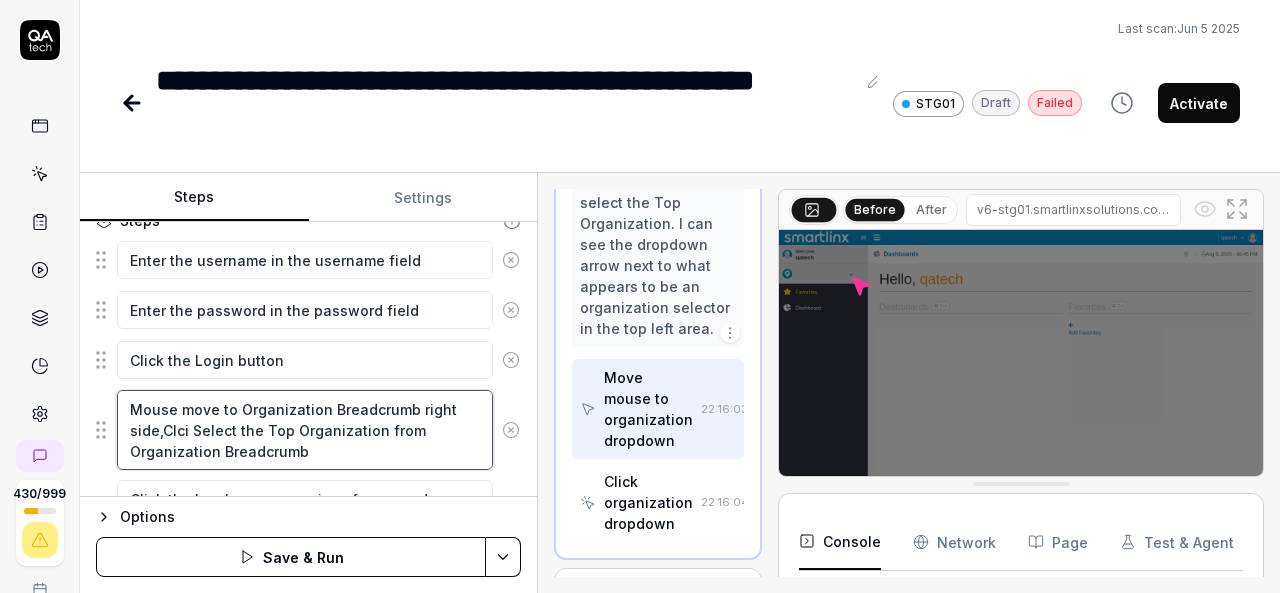 type on "*" 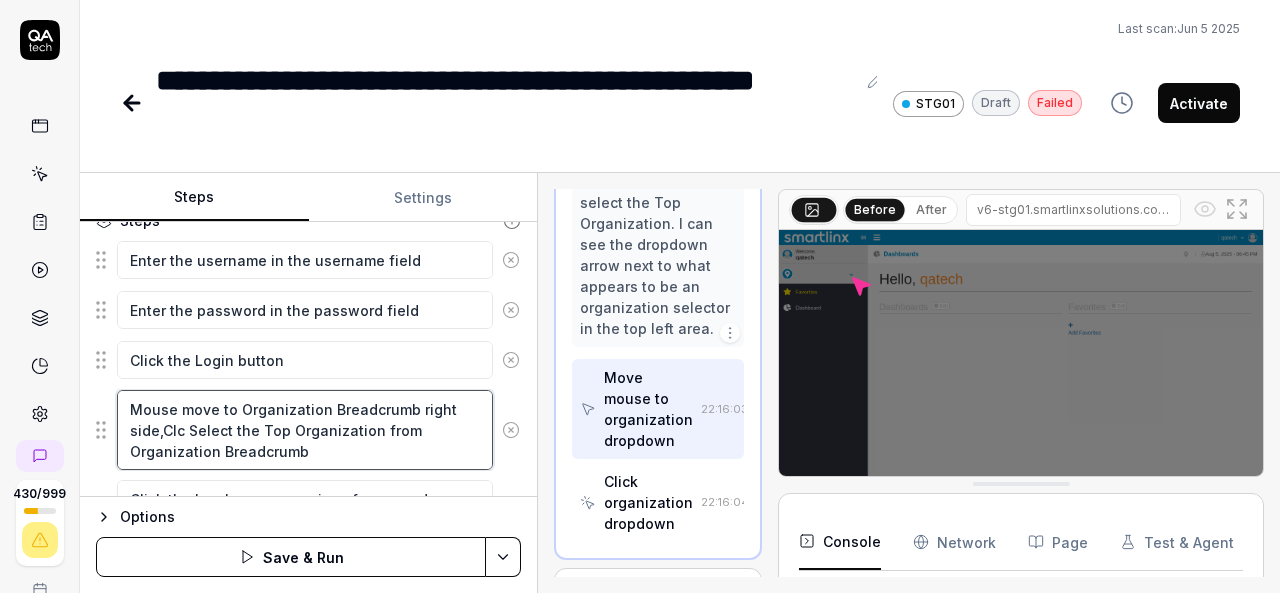 type on "*" 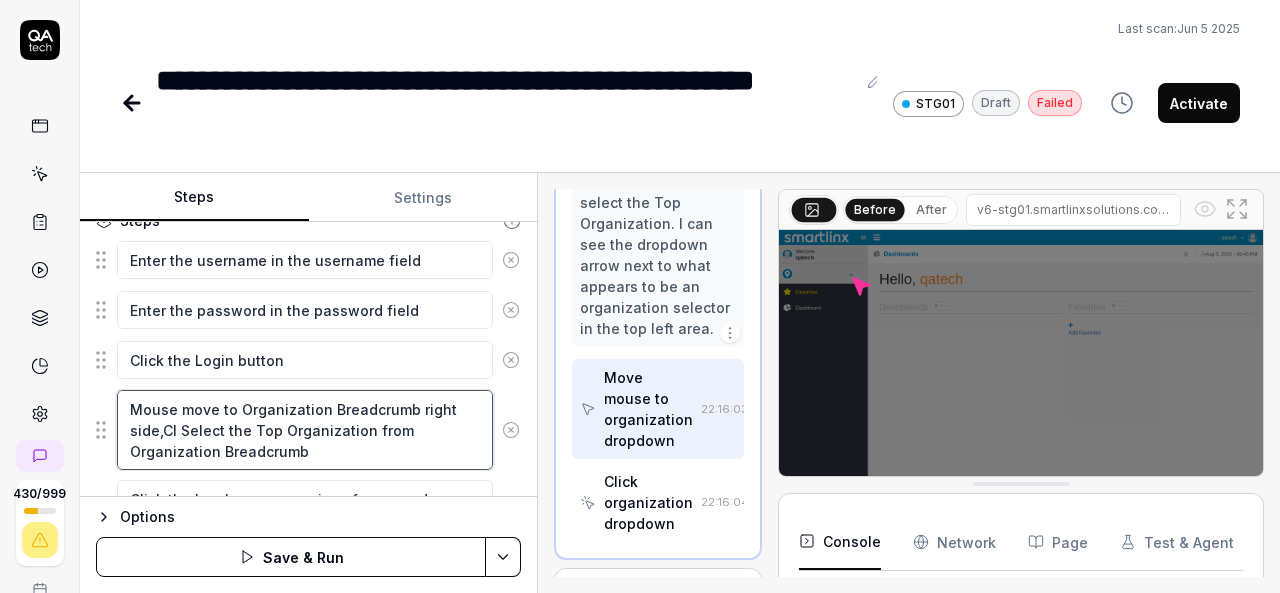 type on "*" 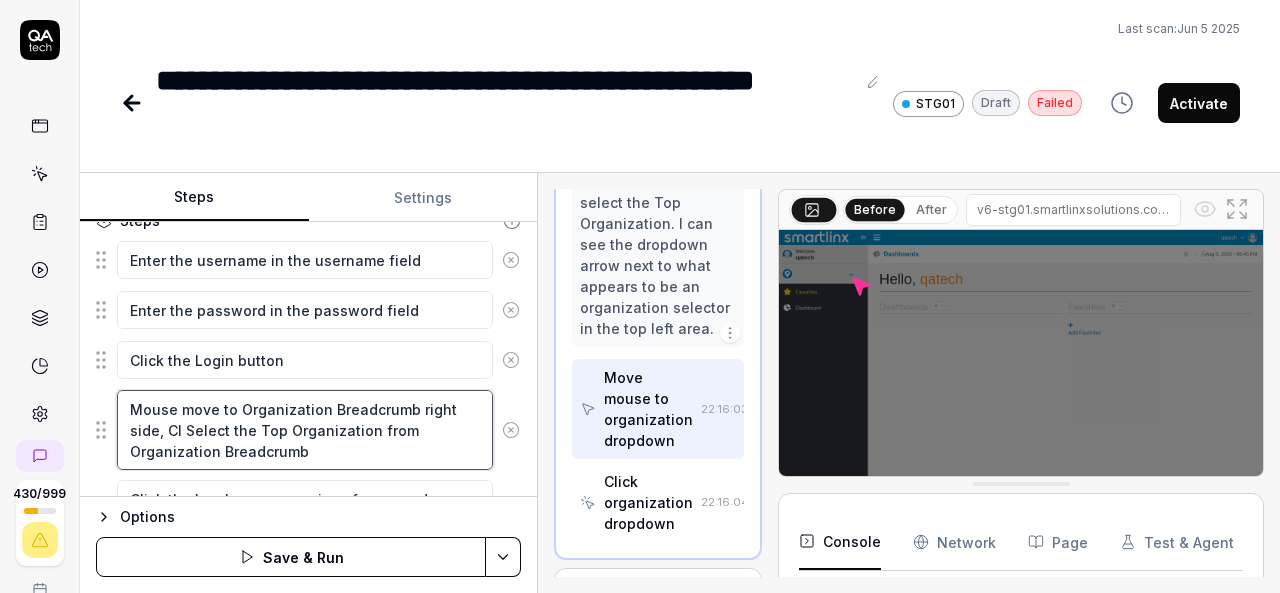 type on "*" 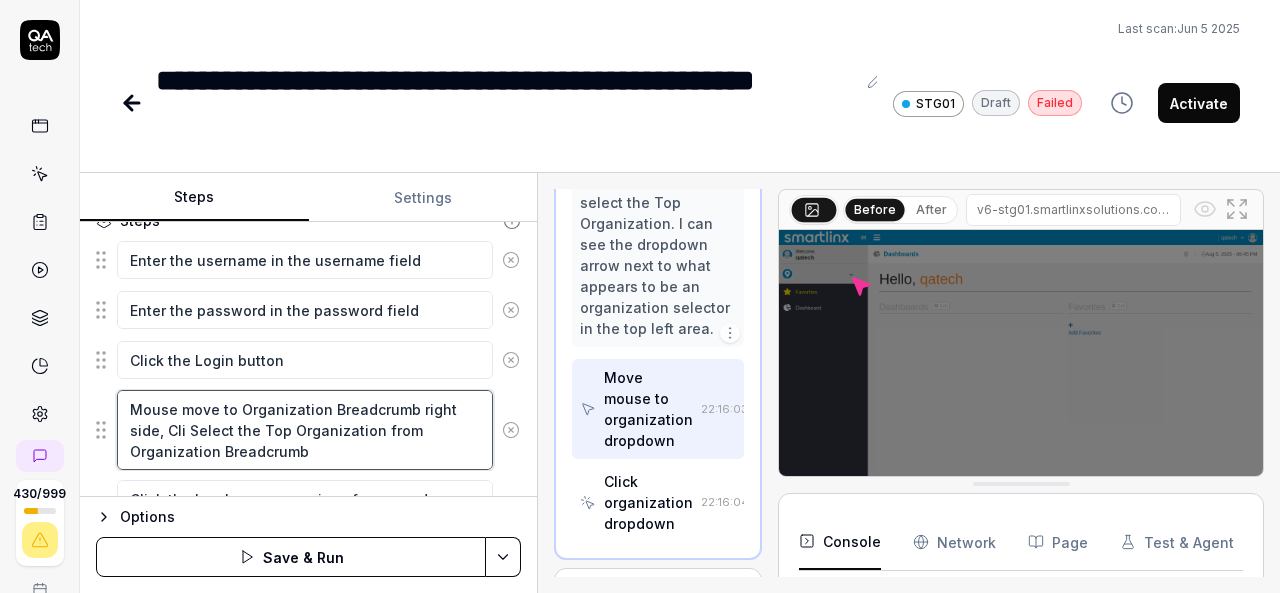 type on "*" 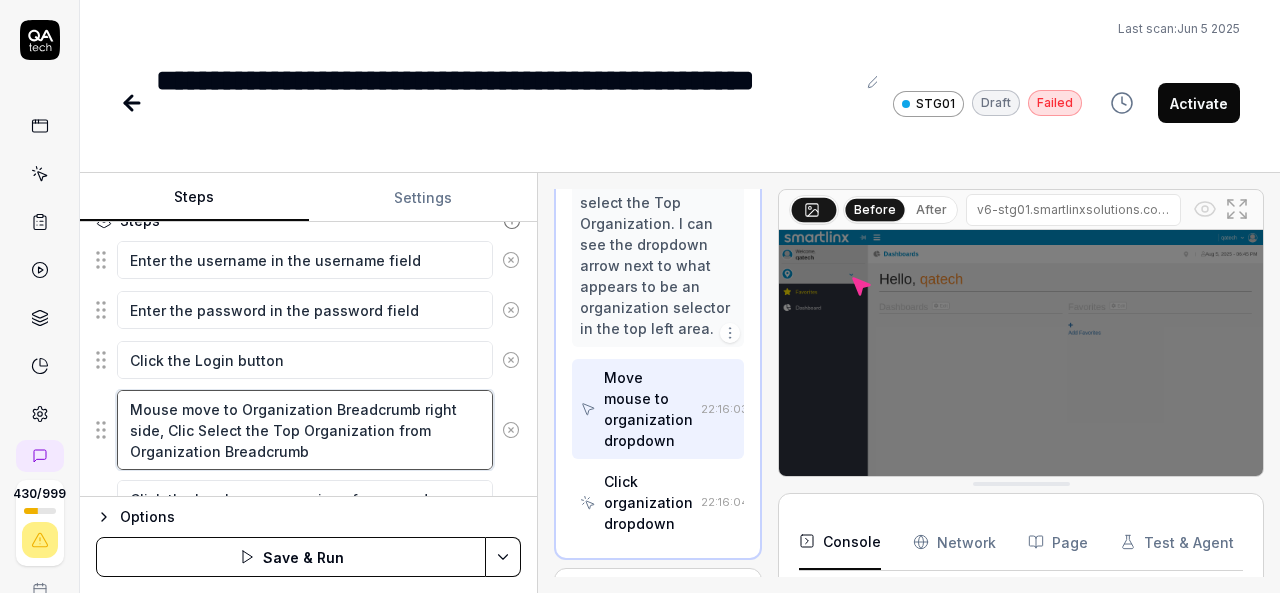 type on "*" 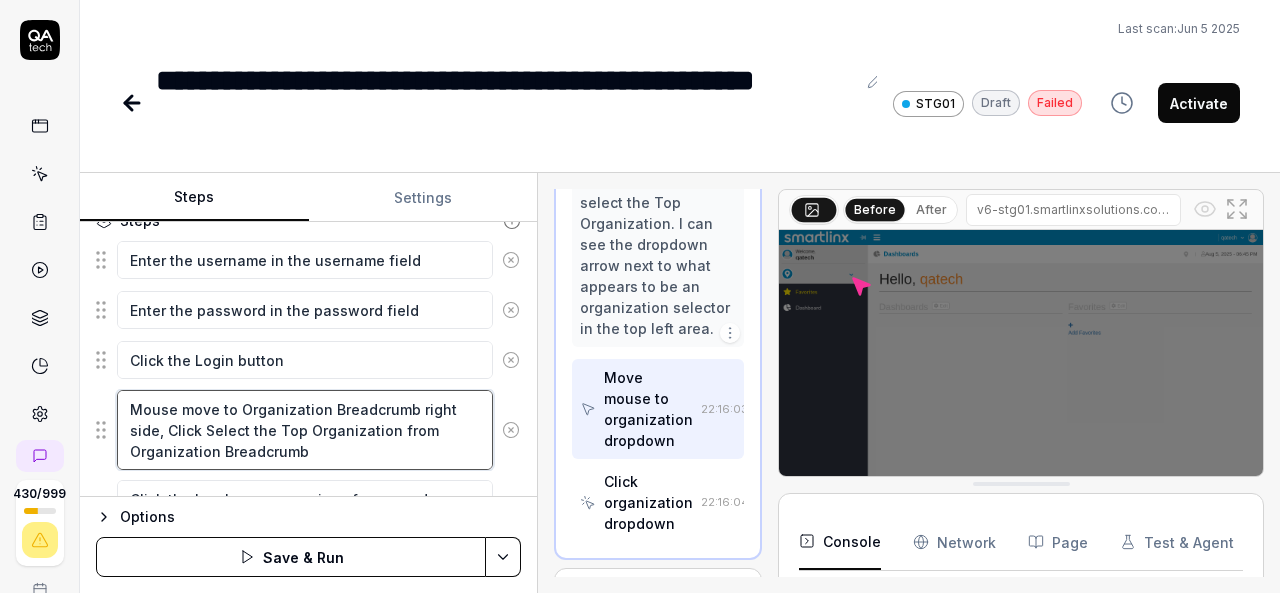 type on "*" 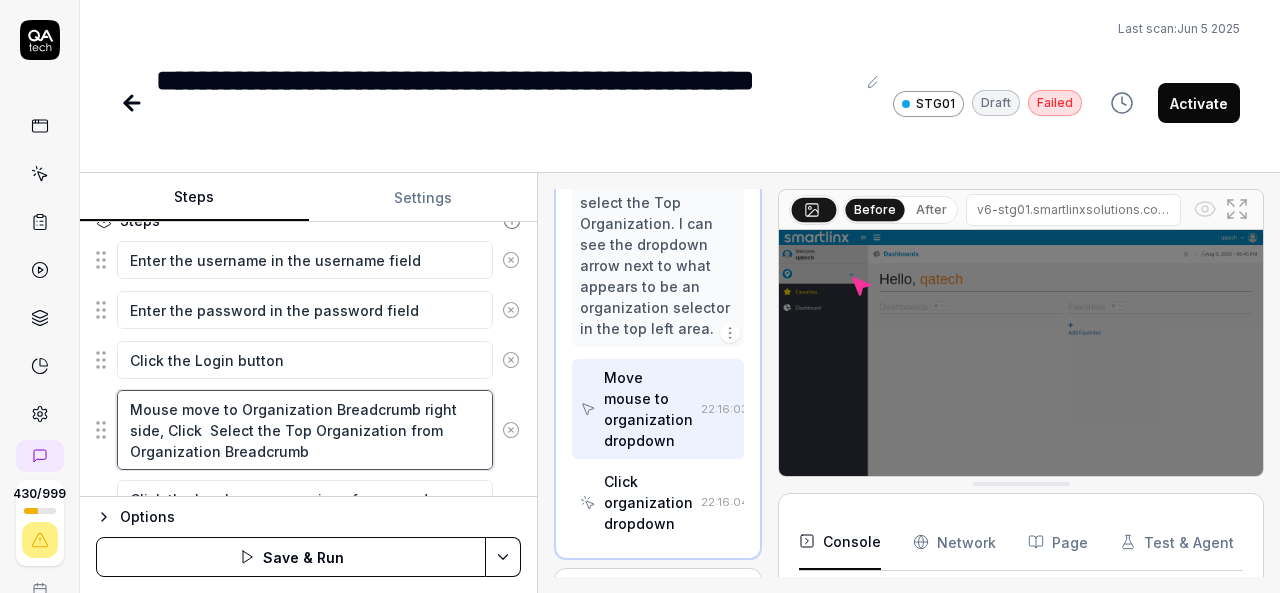 type on "*" 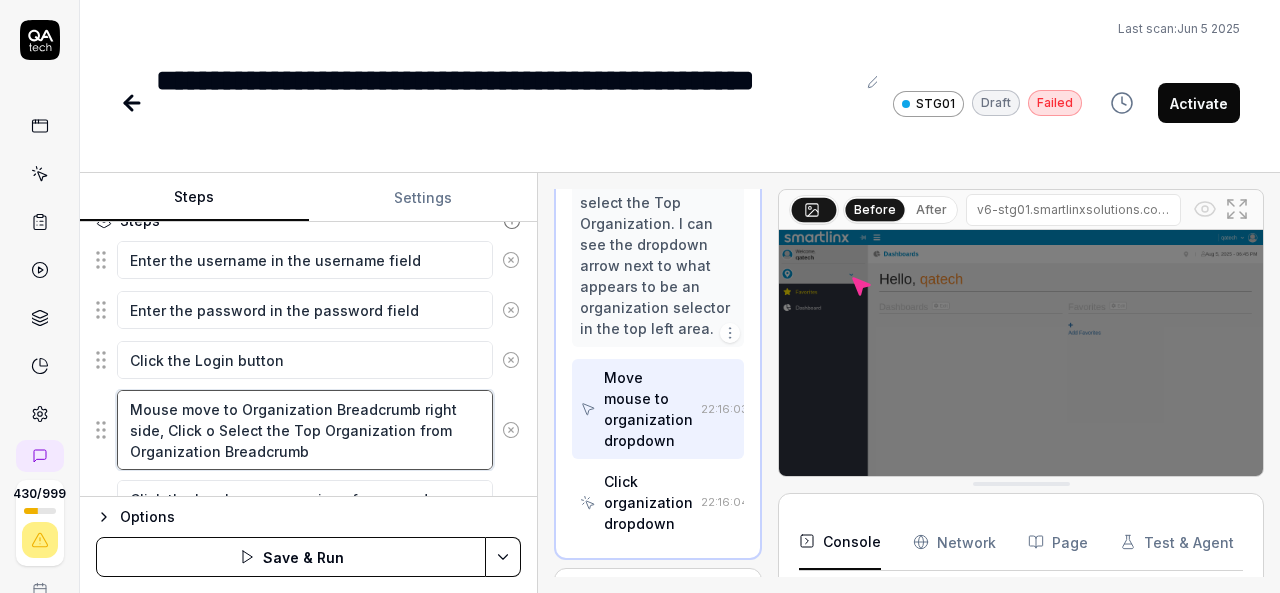 type on "*" 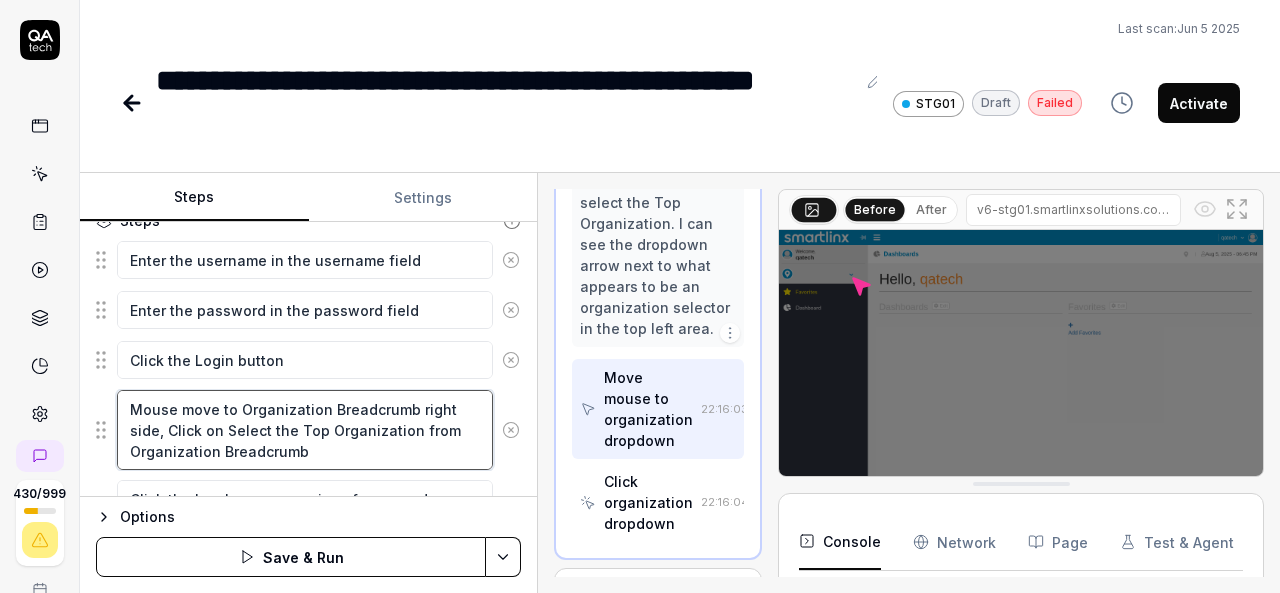 type on "*" 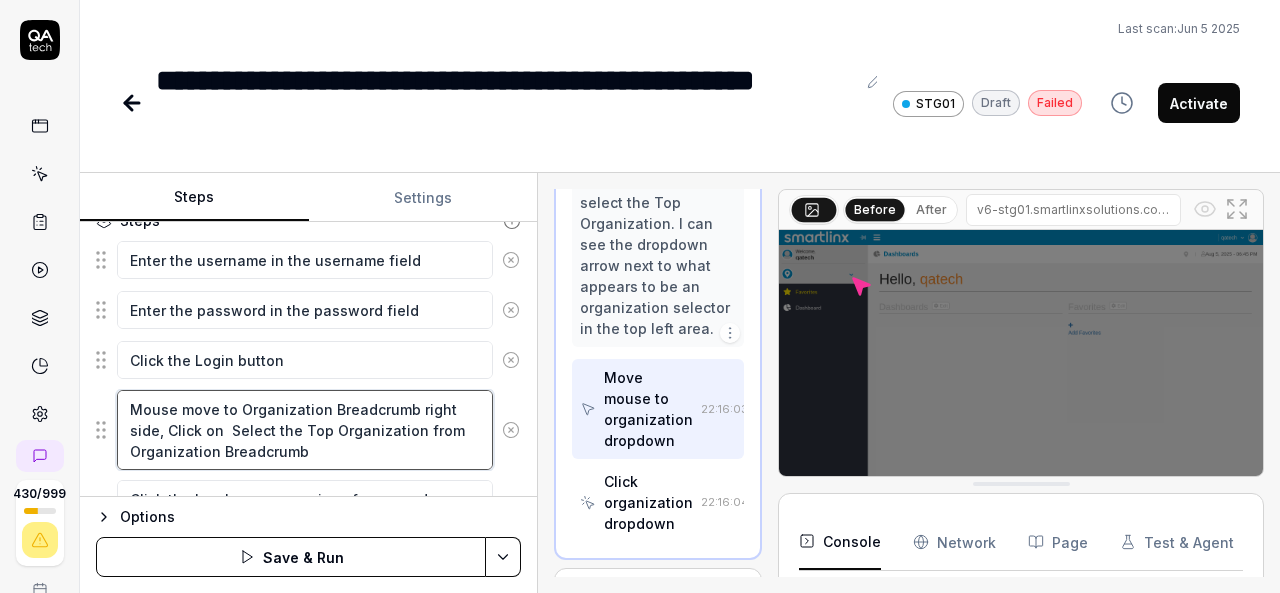 click on "Mouse move to Organization Breadcrumb right side, Click on  Select the Top Organization from Organization Breadcrumb" at bounding box center (305, 430) 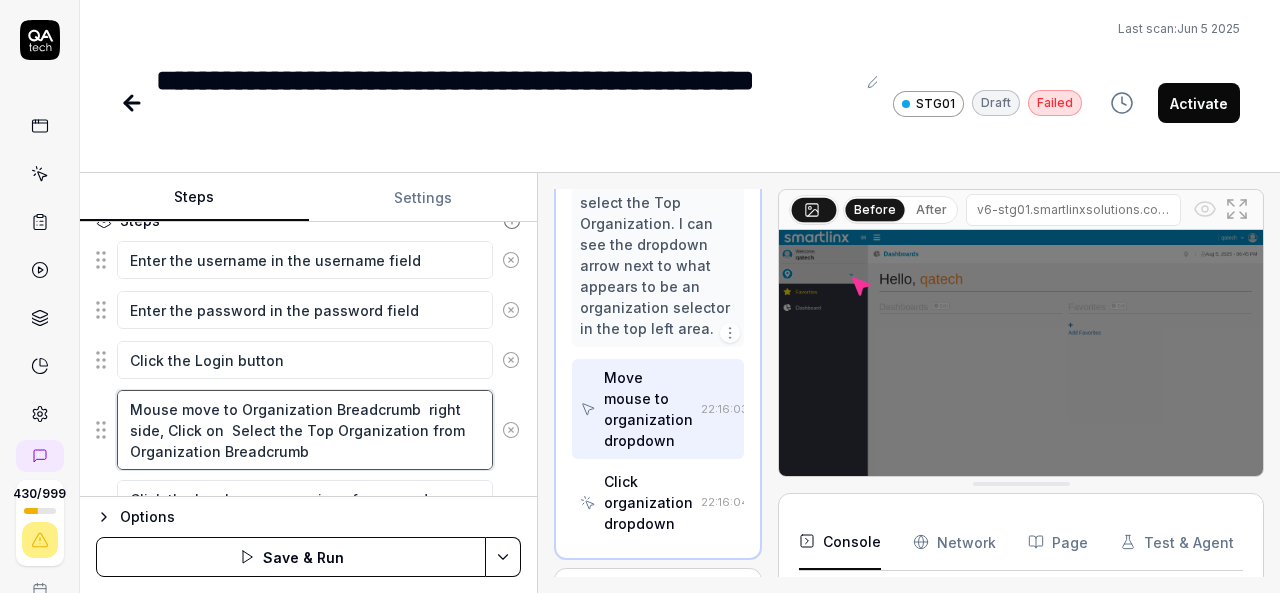 type on "*" 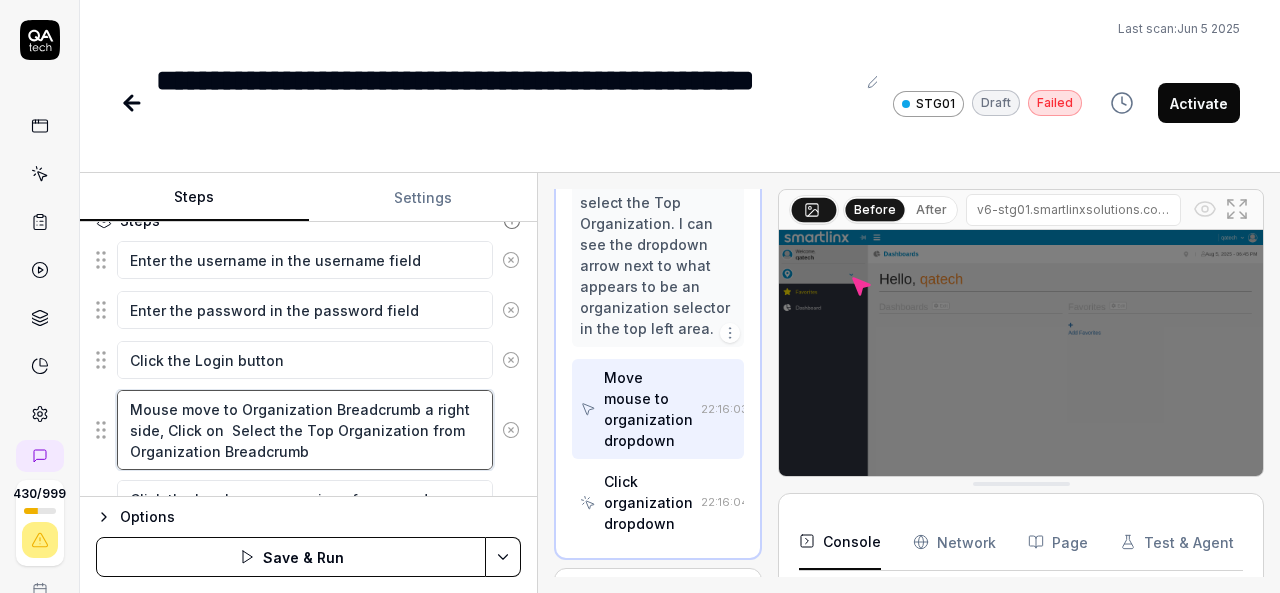 type on "*" 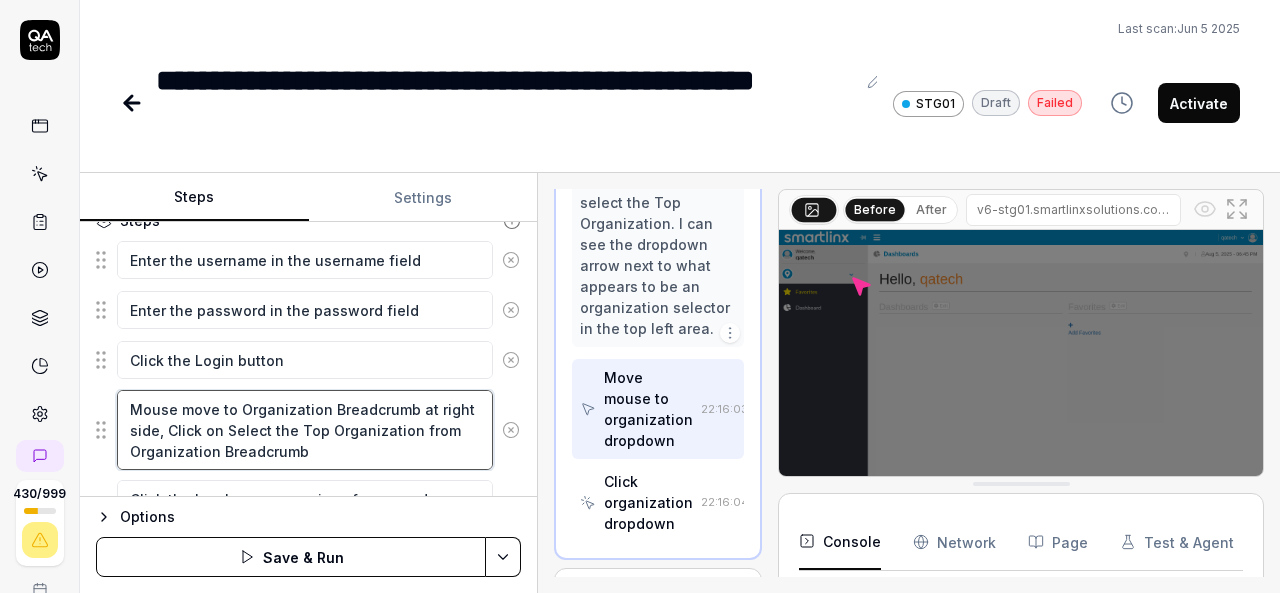 click on "Mouse move to Organization Breadcrumb at right side, Click on  Select the Top Organization from Organization Breadcrumb" at bounding box center [305, 430] 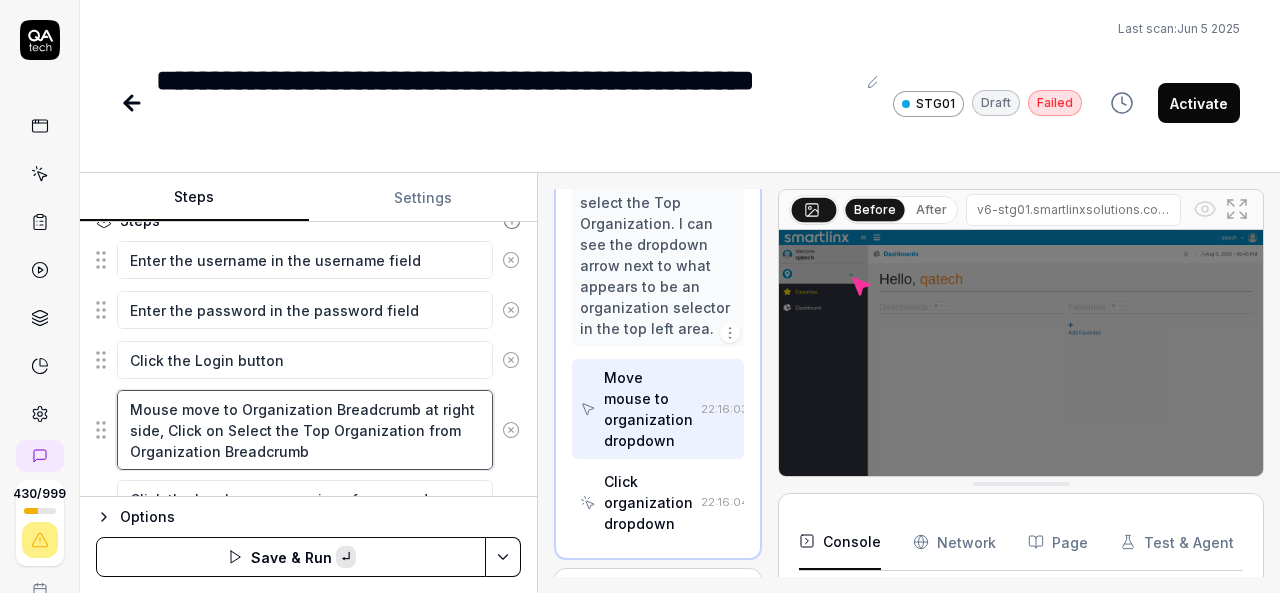 paste on "Organization Breadcrumb" 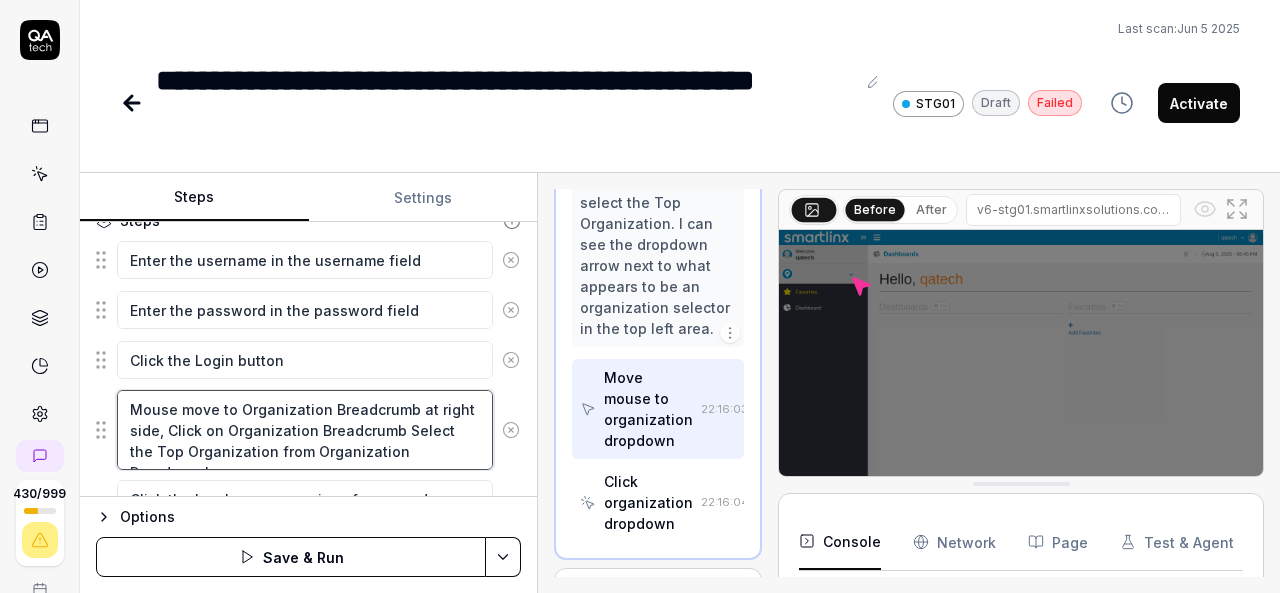 type on "*" 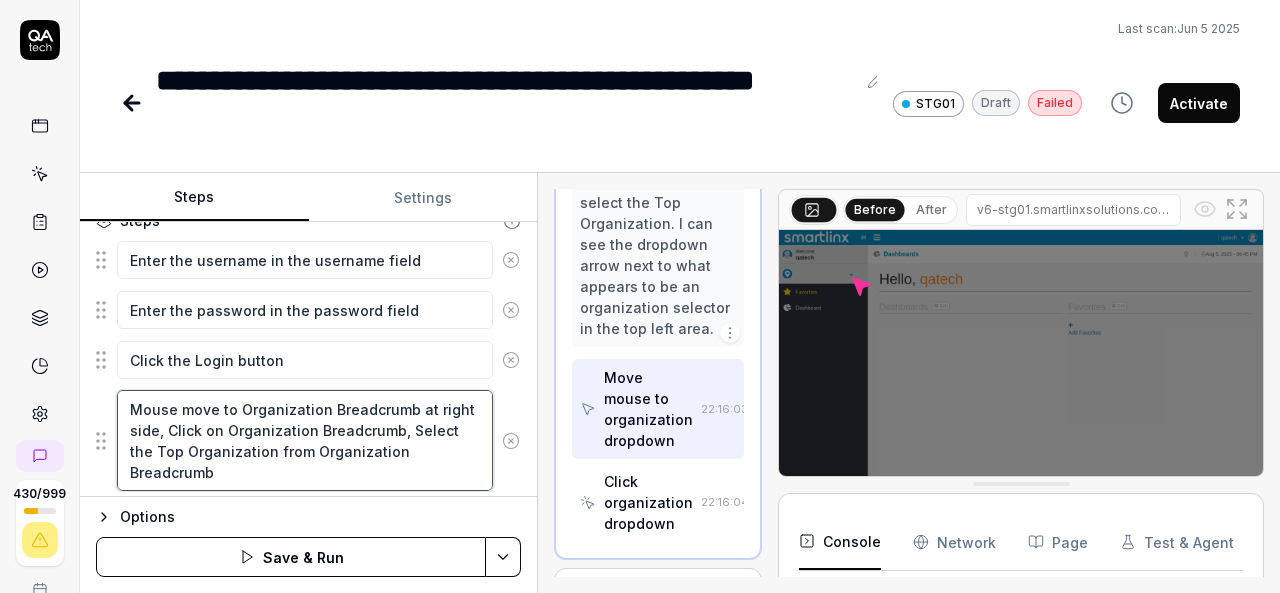 type on "Mouse move to Organization Breadcrumb at right side, Click on Organization Breadcrumb, Select the Top Organization from Organization Breadcrumb" 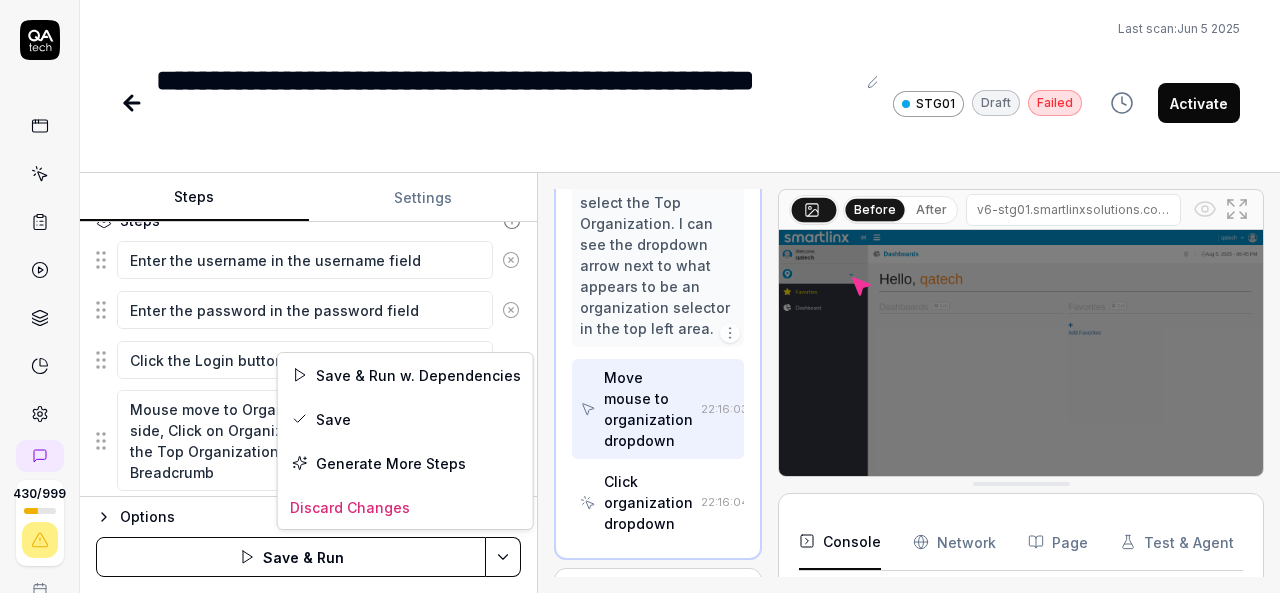 click on "**********" at bounding box center (640, 296) 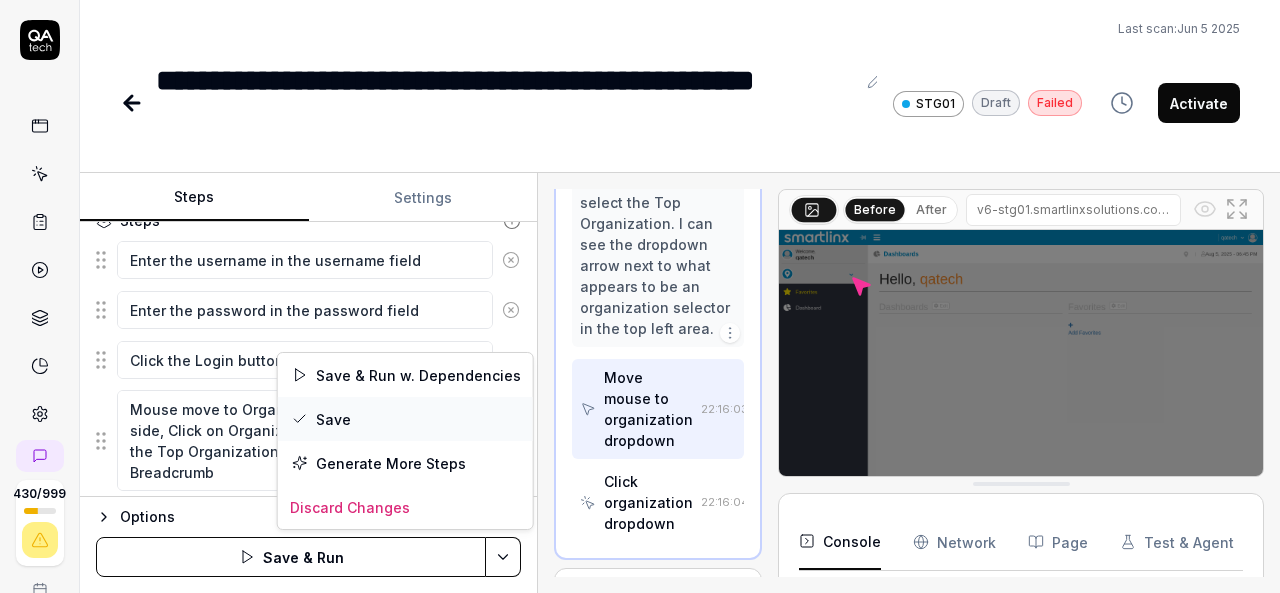 click on "Save" at bounding box center (405, 419) 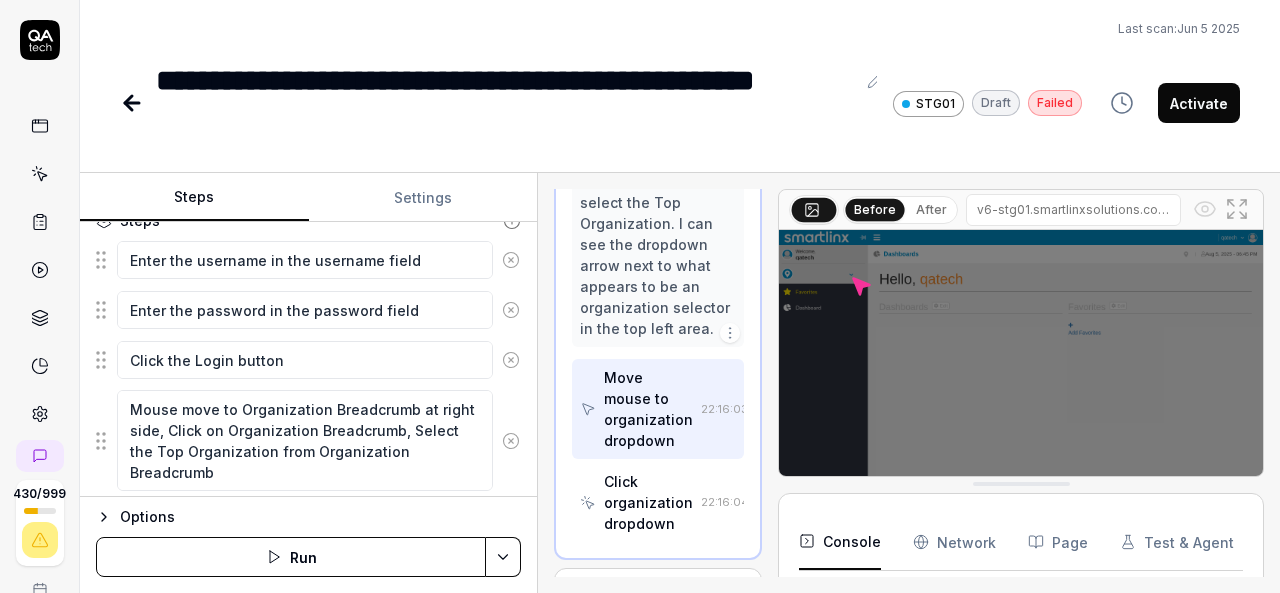 click on "Run" at bounding box center [291, 557] 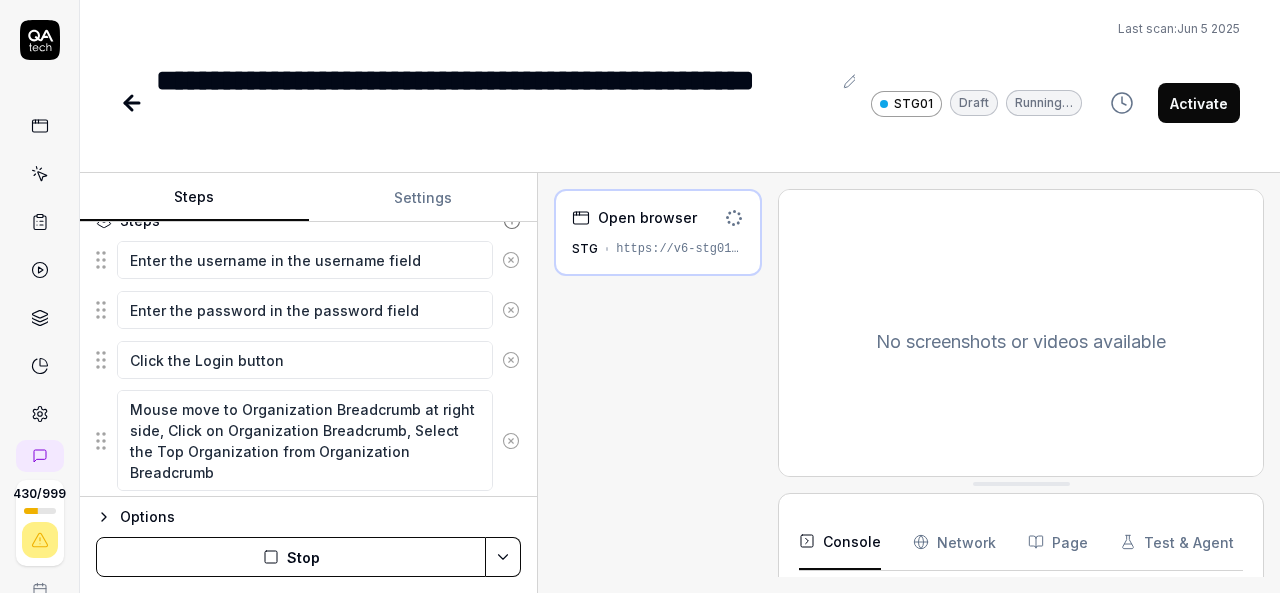 scroll, scrollTop: 24, scrollLeft: 0, axis: vertical 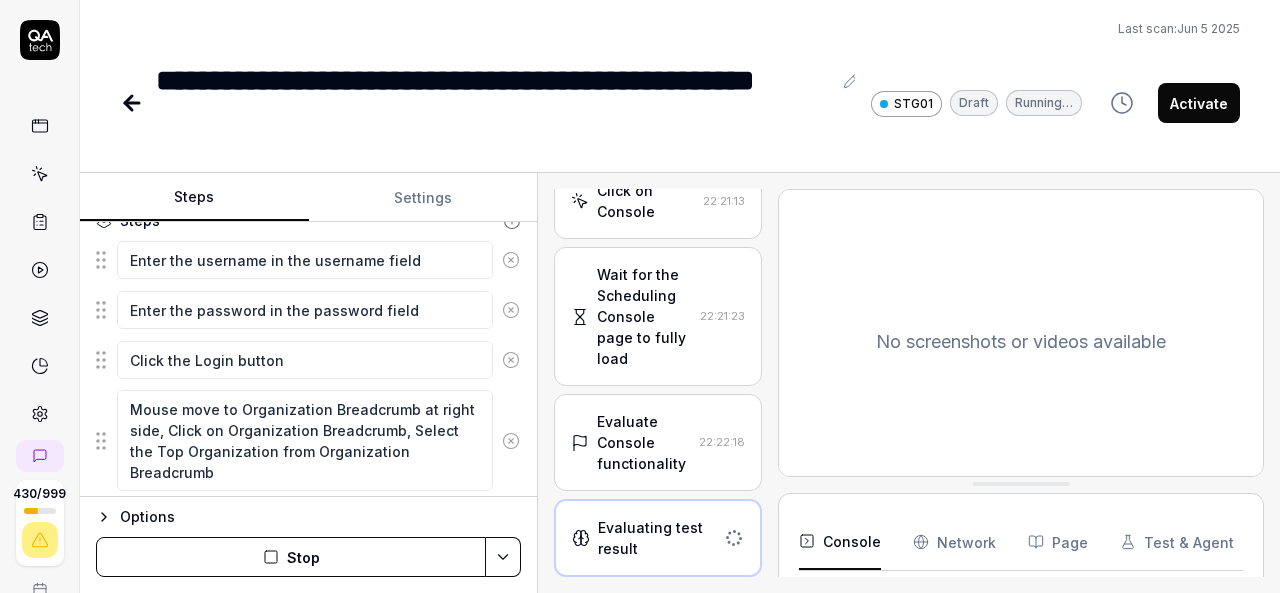 type on "*" 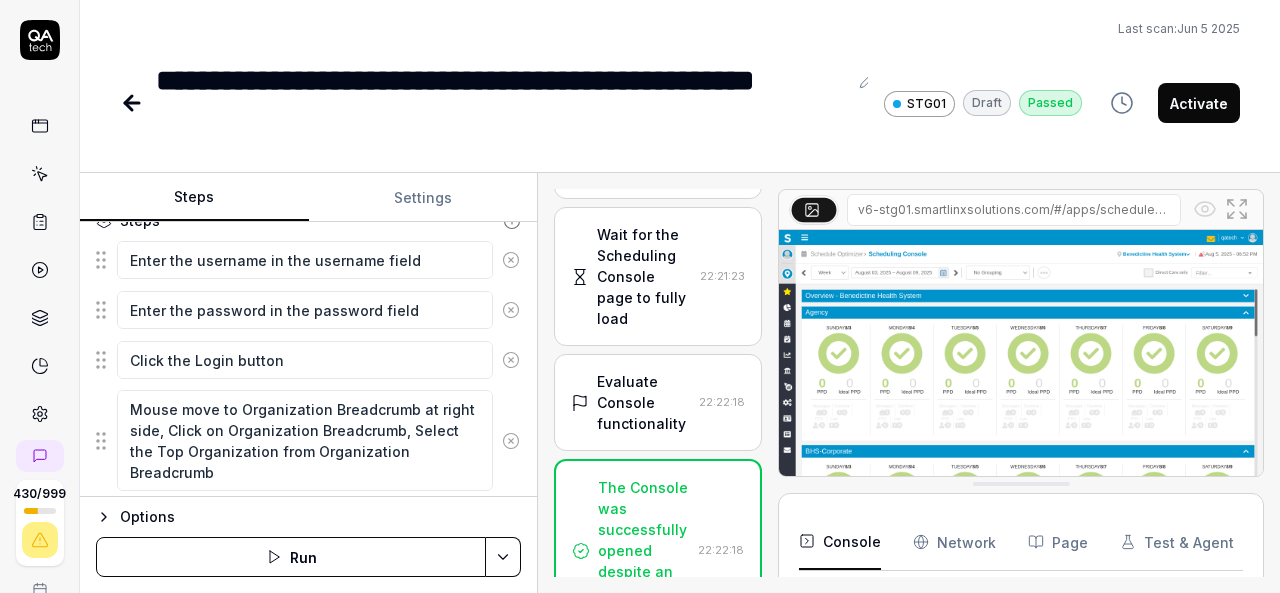 click 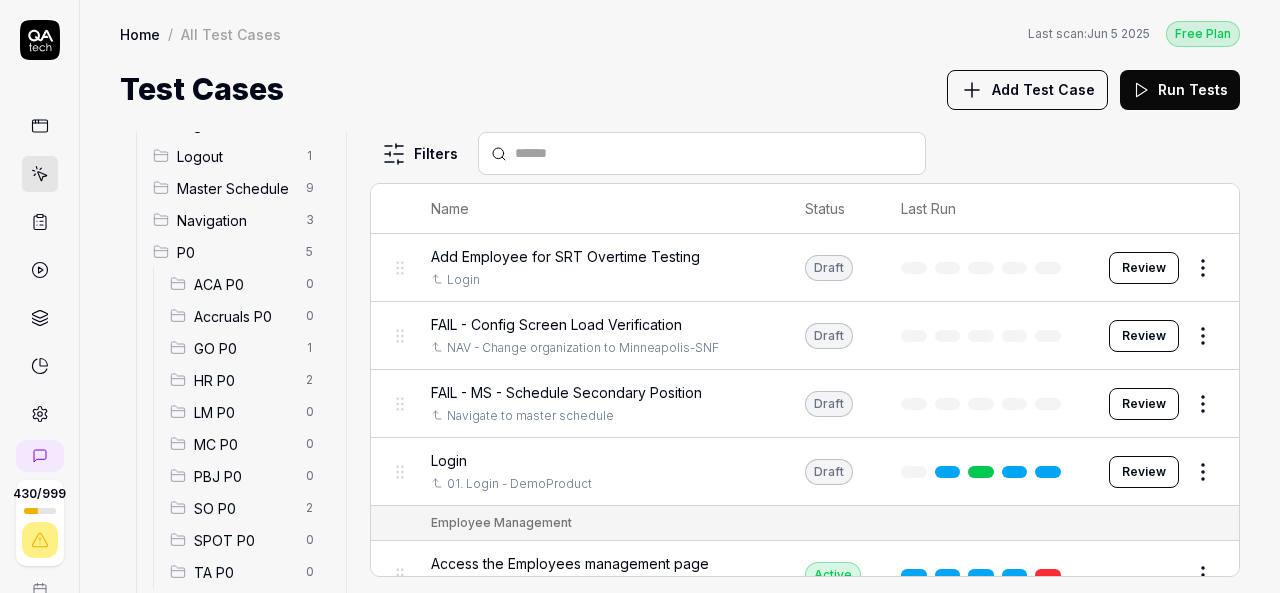 scroll, scrollTop: 164, scrollLeft: 0, axis: vertical 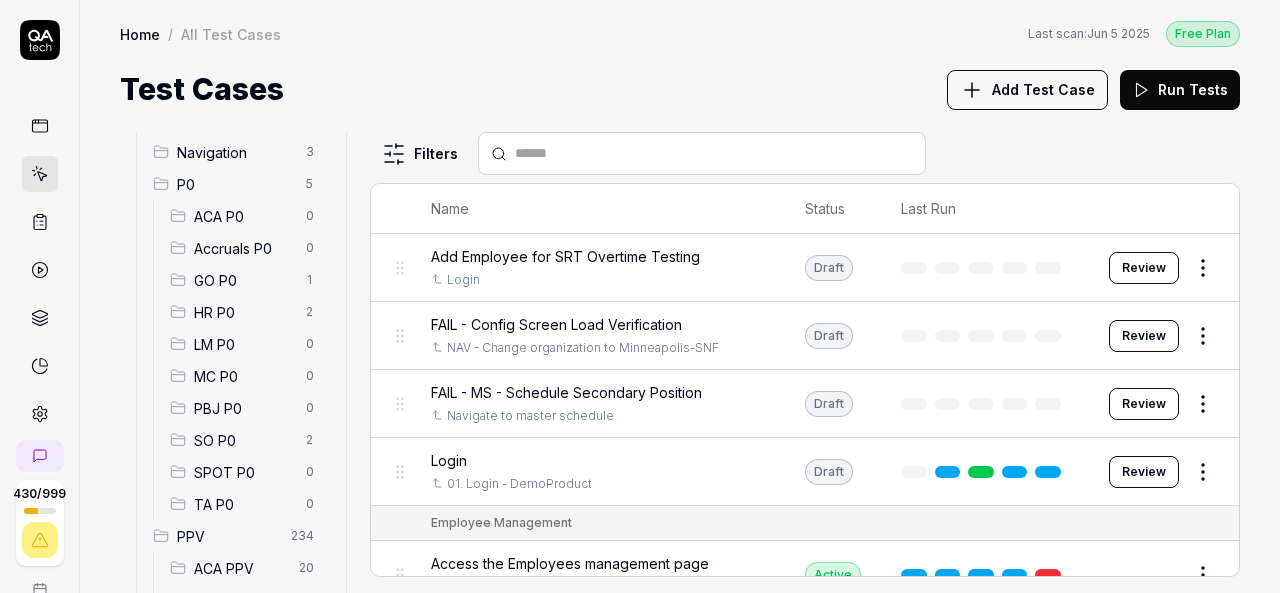 click on "SO P0" at bounding box center [244, 440] 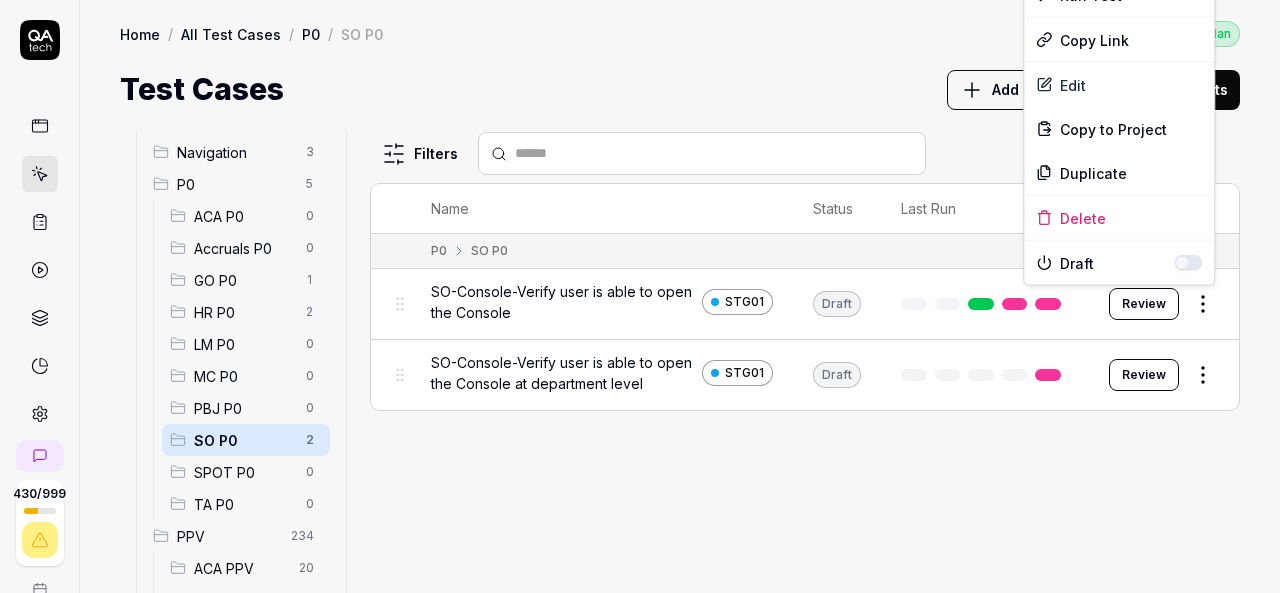 click on "430  /  999 k S Home / All Test Cases / P0 / SO P0 Free Plan Home / All Test Cases / P0 / SO P0 Last scan:  Jun 5 2025 Free Plan Test Cases Add Test Case Run Tests All Test Cases 290 Employee Management 10 Login 7 Logout 1 Master Schedule 9 Navigation 3 P0 5 ACA P0 0 Accruals P0 0 GO P0 1 HR P0 2 LM P0 0 MC P0 0 PBJ P0 0 SO P0 2 SPOT P0 0 TA P0 0 PPV 234 ACA PPV 20 Accruals PPV 35 GO PPV 13 HR PPV 31 LM PPV 7 MC PPV 7 PBJ PPV 22 SO PPV 56 Spotlight PPV 3 TA PPV 40 Reporting 3 Schedule Optimizer 1 Screen Loads 7 Time & Attendance 6 Filters Name Status Last Run P0 SO P0 SO-Console-Verify user is able to open the Console STG01 Draft Review SO-Console-Verify user is able to open the Console at department level STG01 Draft Review
To pick up a draggable item, press the space bar.
While dragging, use the arrow keys to move the item.
Press space again to drop the item in its new position, or press escape to cancel.
*
Options Run Test Copy Link Edit Copy to Project Duplicate Delete Draft" at bounding box center (640, 296) 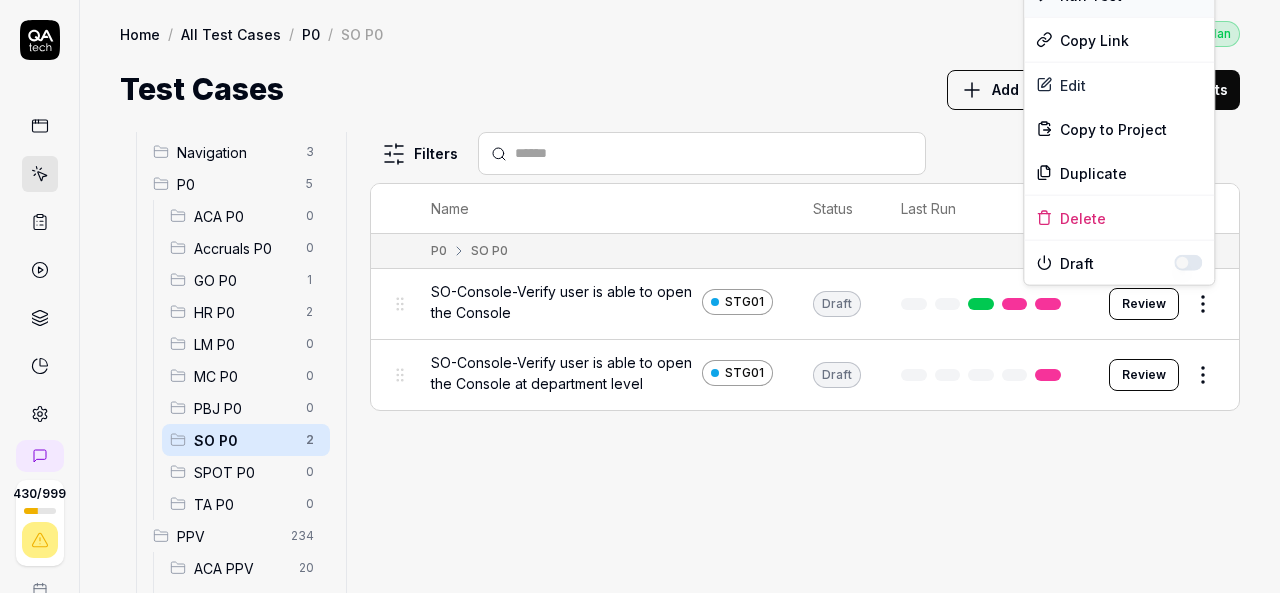 click on "Run Test" at bounding box center (1119, -5) 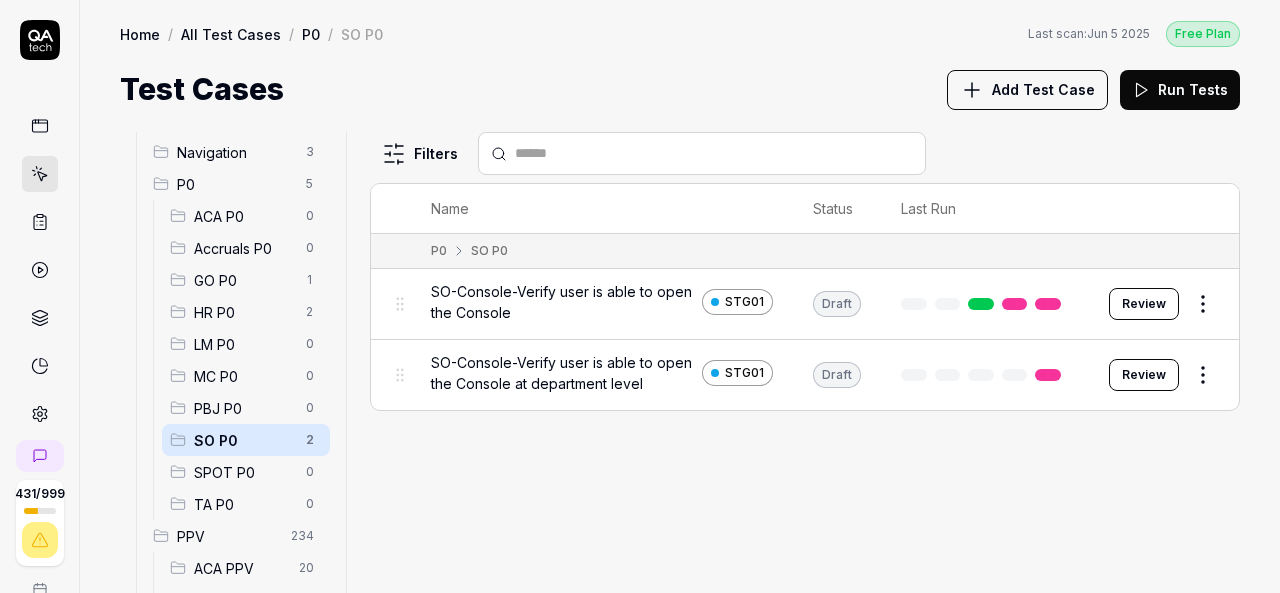 click on "Test Cases Add Test Case Run Tests" at bounding box center [680, 89] 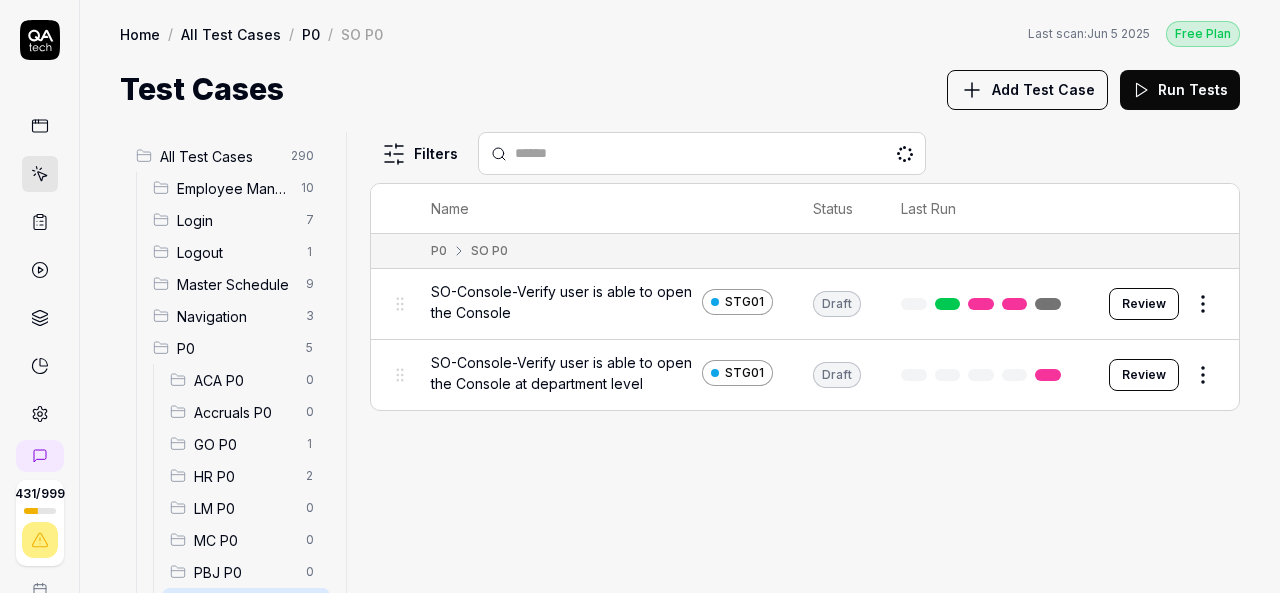 scroll, scrollTop: 0, scrollLeft: 0, axis: both 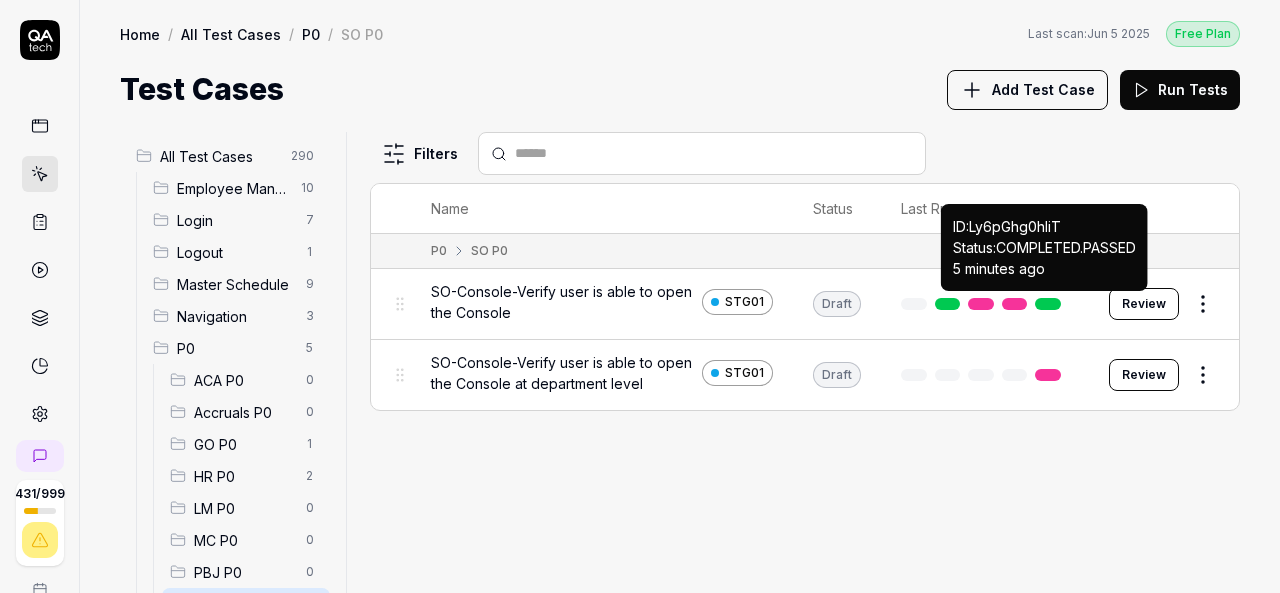 click at bounding box center [1048, 304] 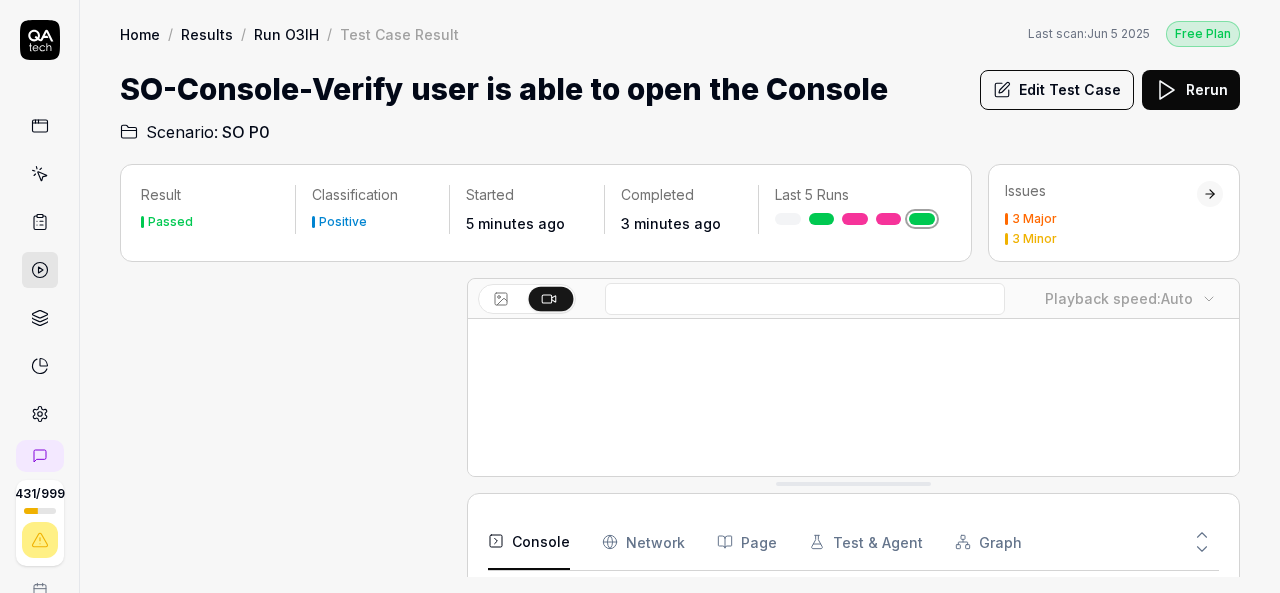 scroll, scrollTop: 1384, scrollLeft: 0, axis: vertical 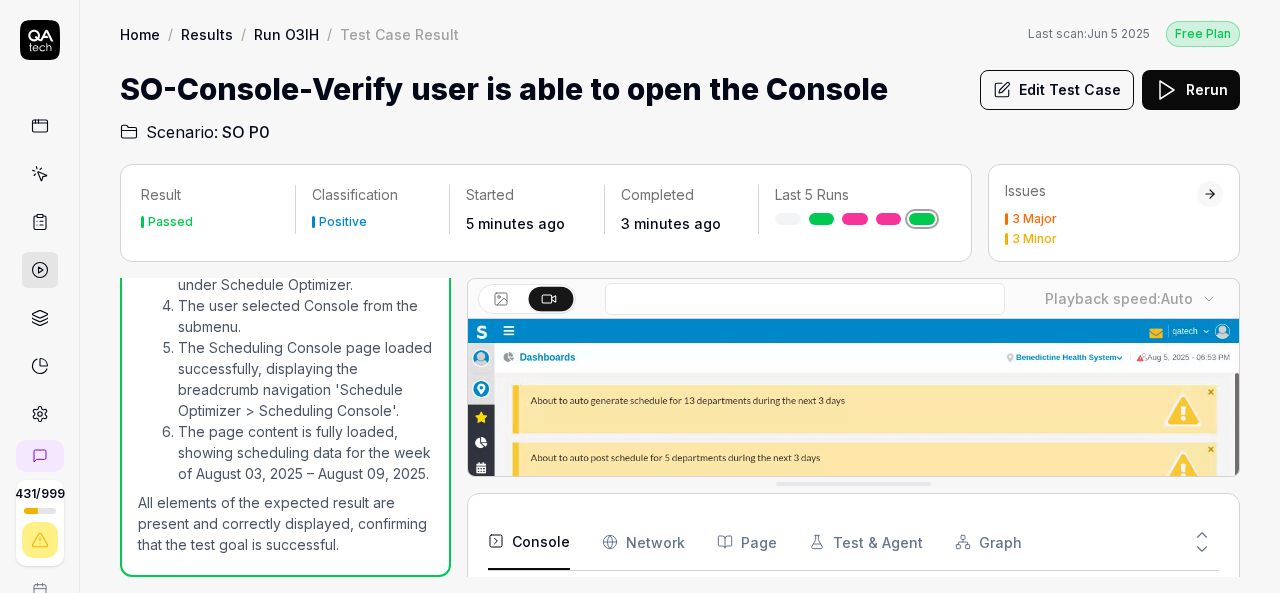 click at bounding box center (853, 560) 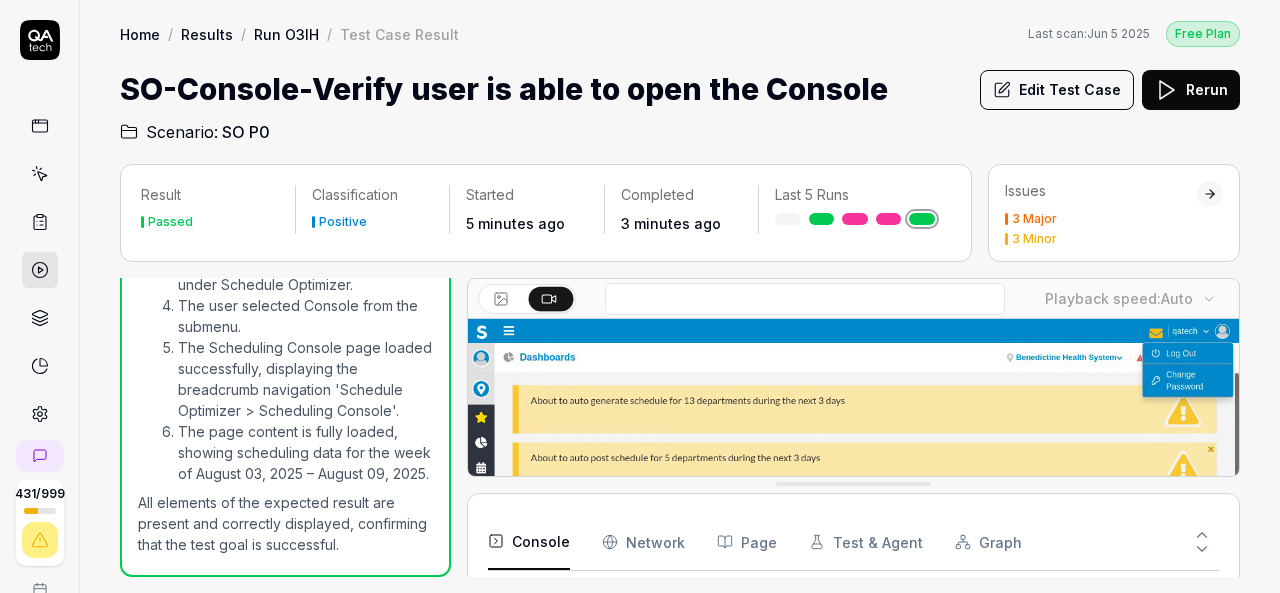 click at bounding box center [853, 560] 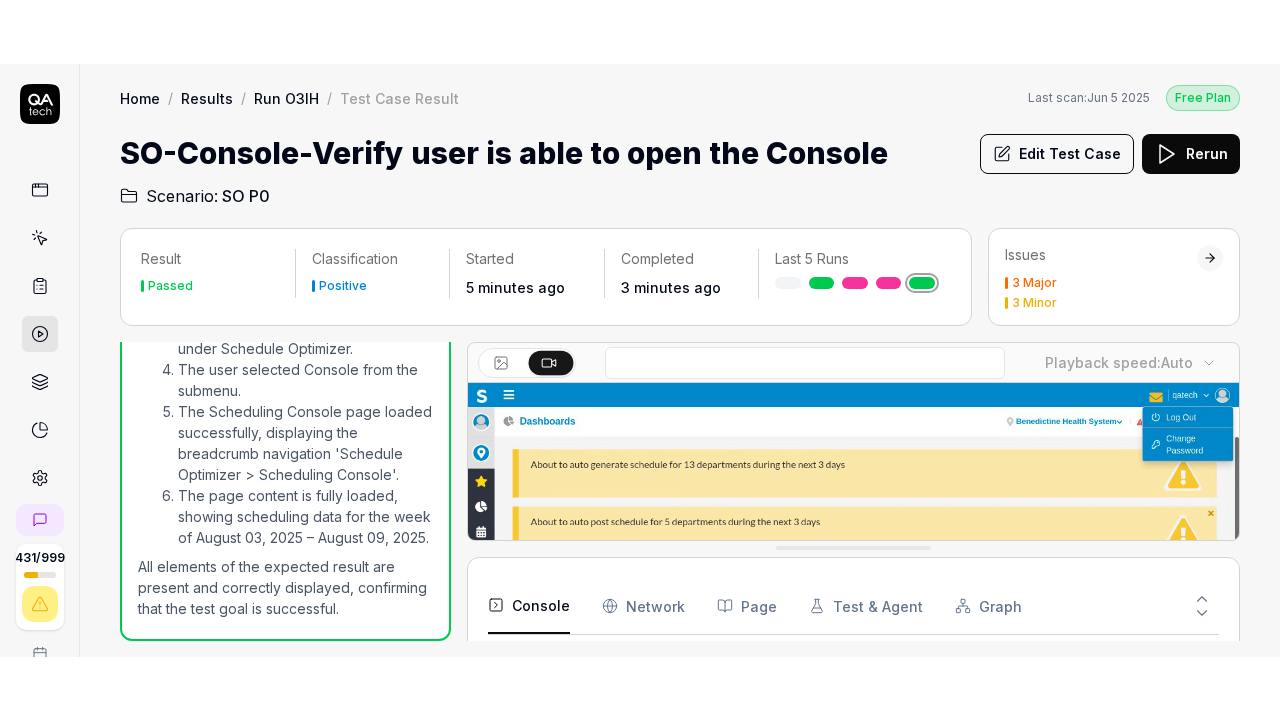 scroll, scrollTop: 278, scrollLeft: 0, axis: vertical 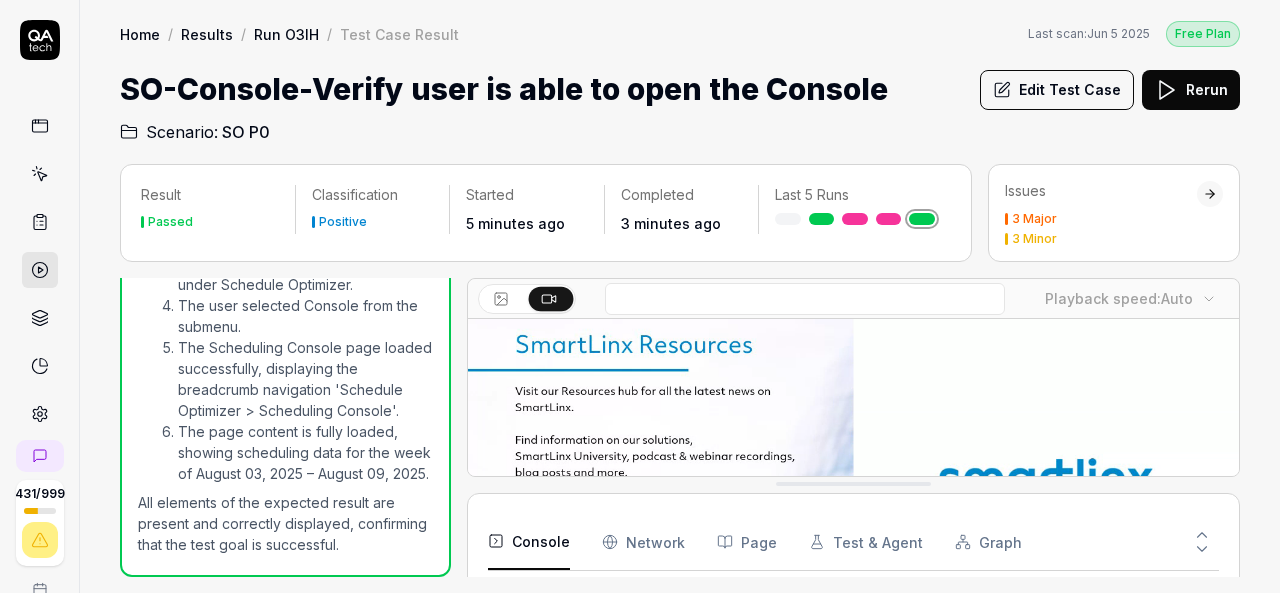 click on "Rerun" at bounding box center [1191, 90] 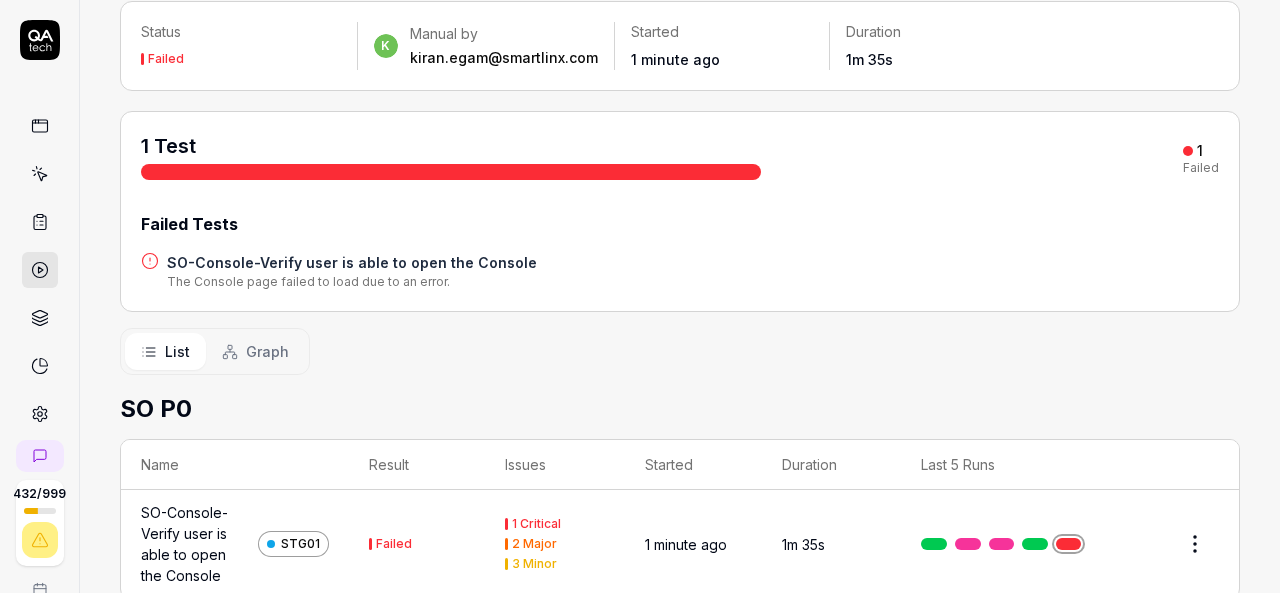 scroll, scrollTop: 172, scrollLeft: 0, axis: vertical 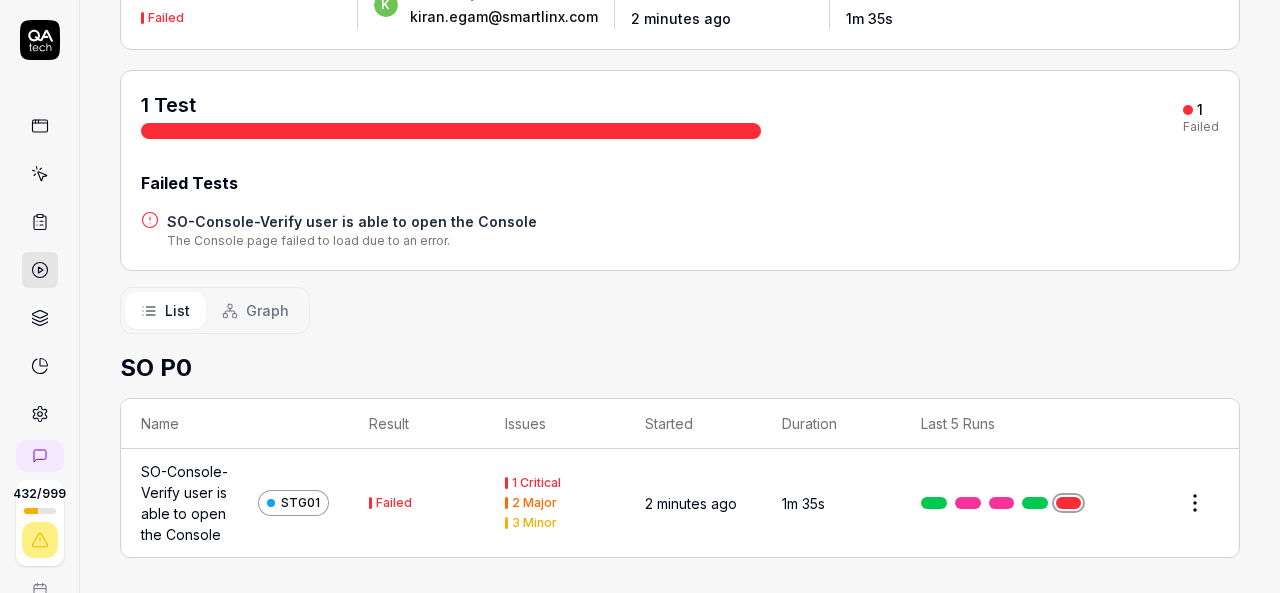 click at bounding box center (1069, 503) 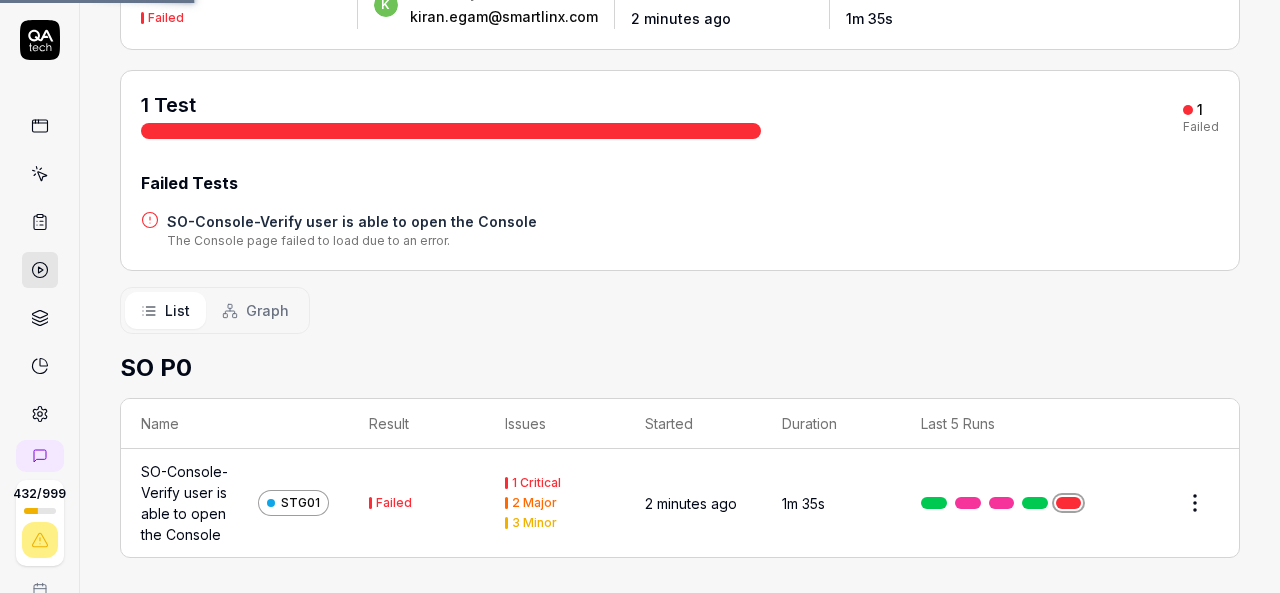 scroll, scrollTop: 0, scrollLeft: 0, axis: both 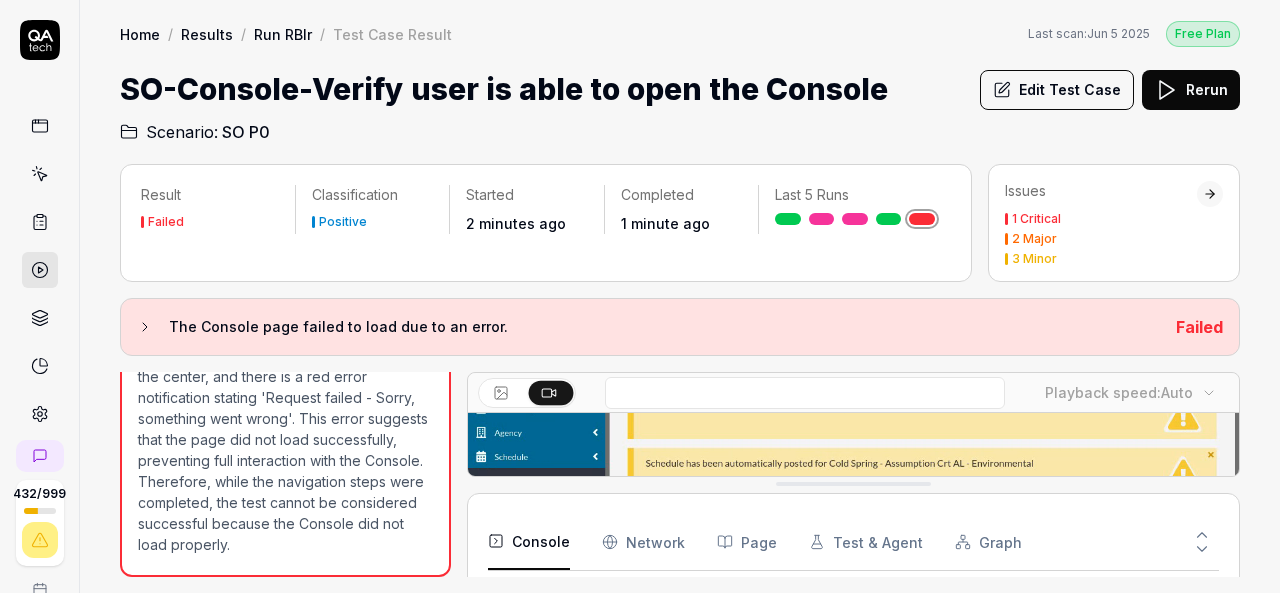 click at bounding box center (853, 451) 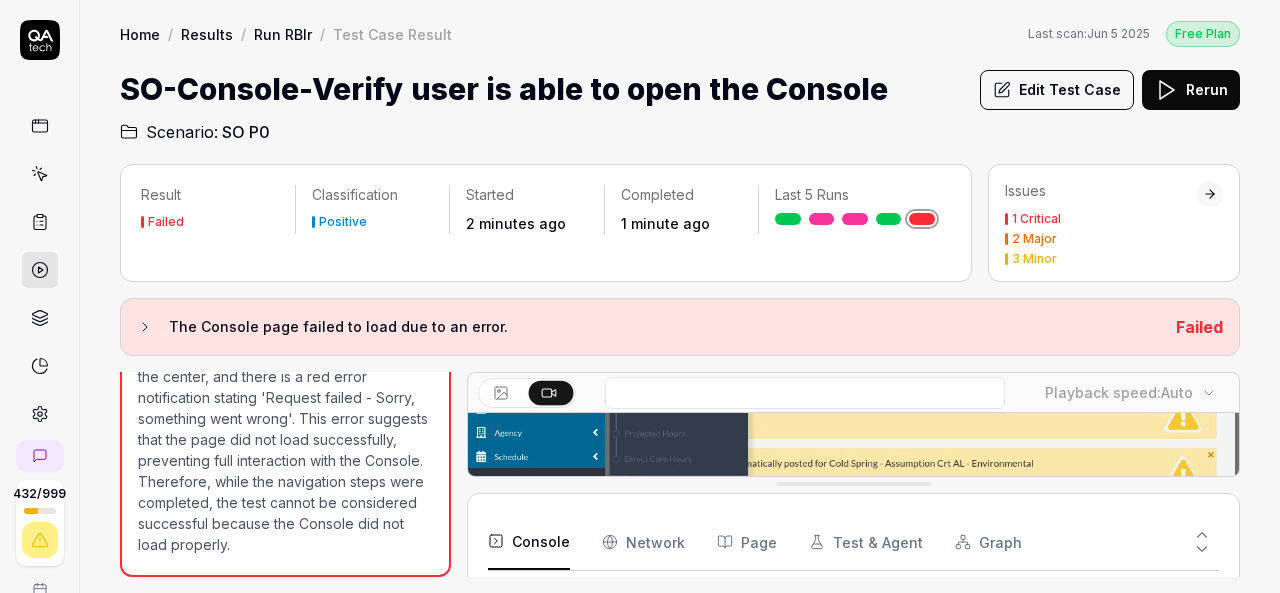 click at bounding box center [853, 451] 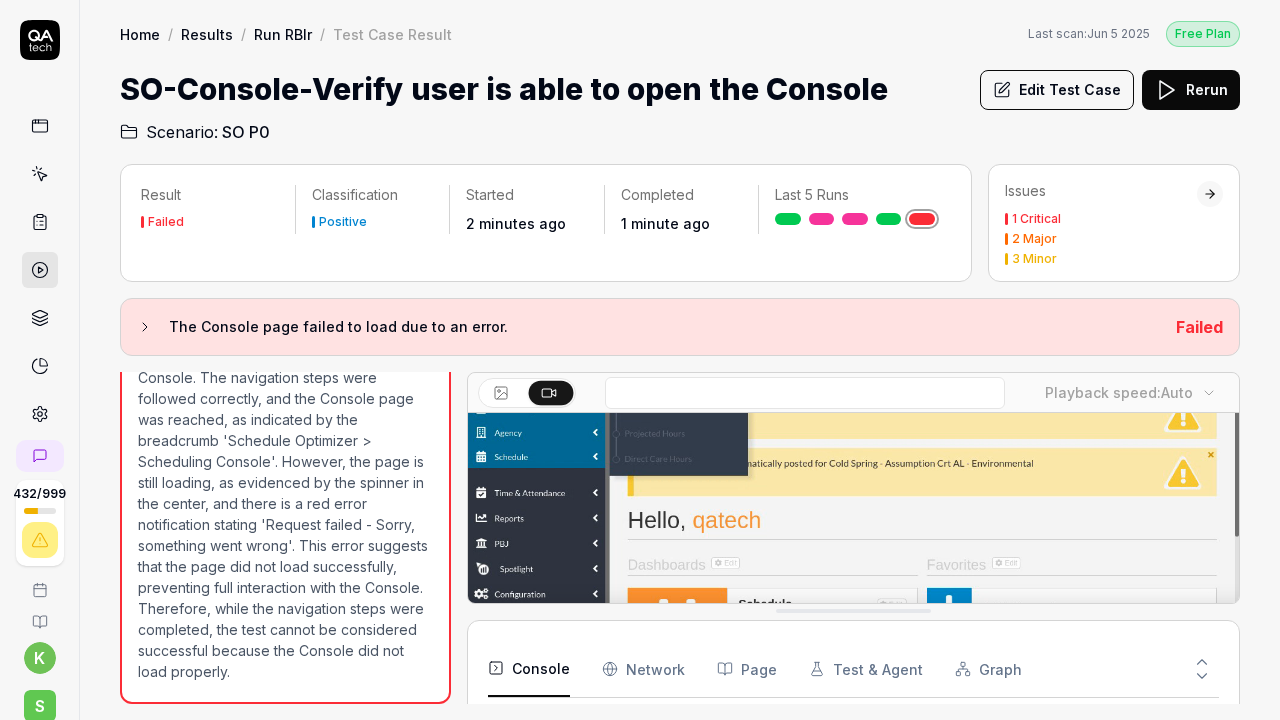 scroll, scrollTop: 0, scrollLeft: 0, axis: both 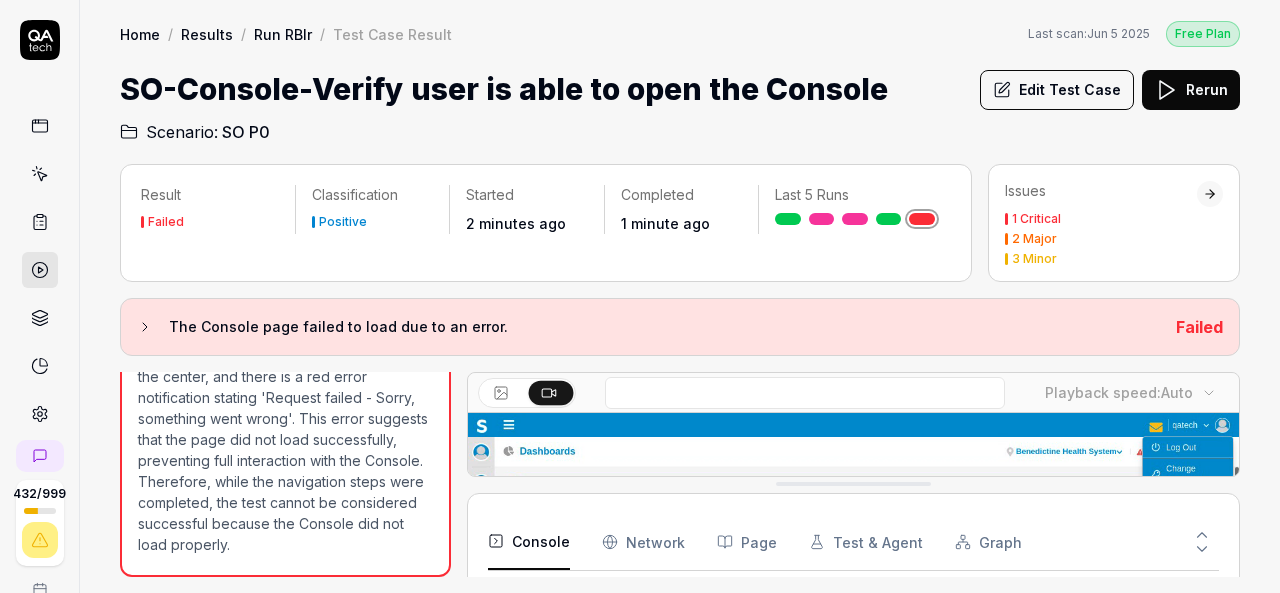 click on "Rerun" at bounding box center [1191, 90] 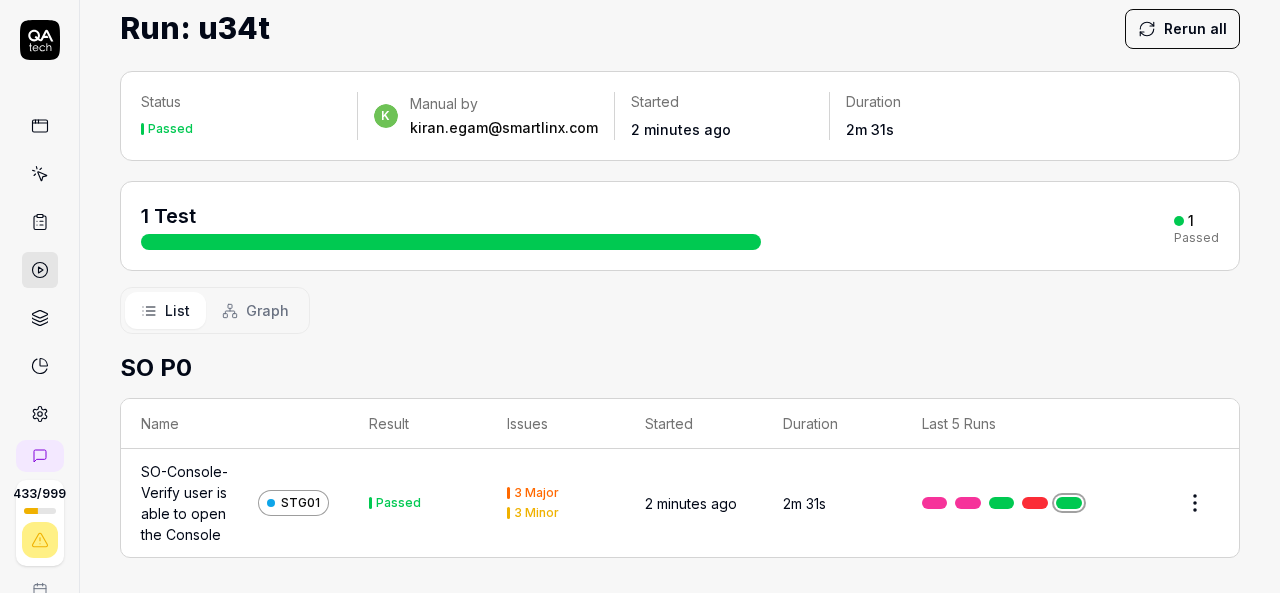 scroll, scrollTop: 0, scrollLeft: 0, axis: both 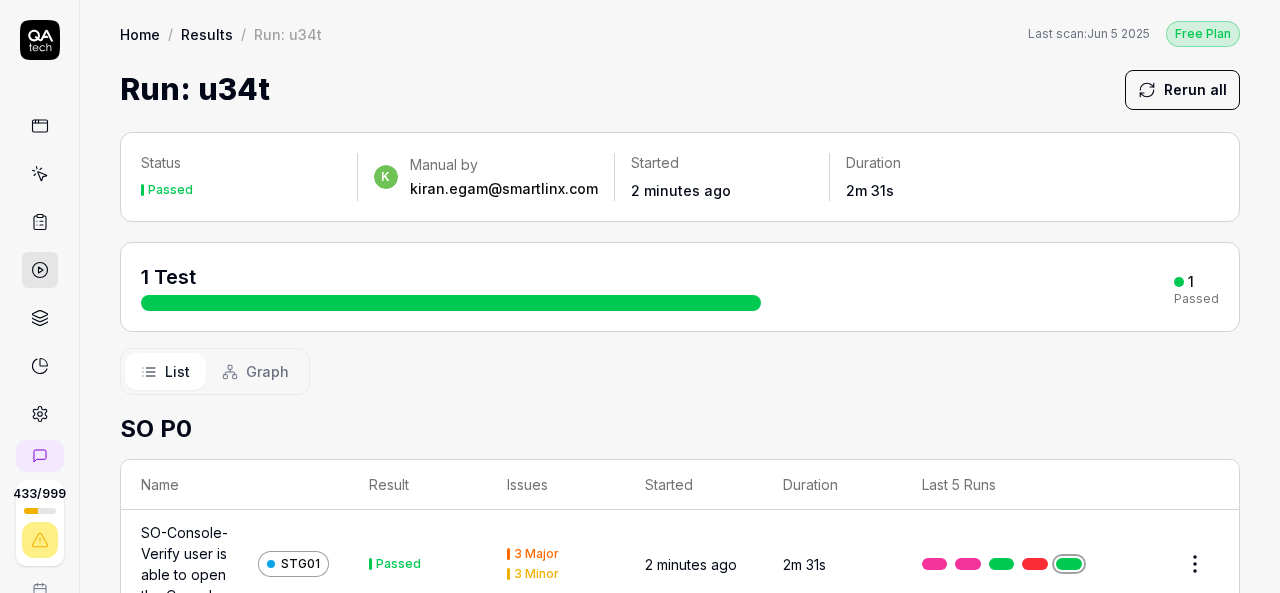 click on "Rerun all" at bounding box center (1182, 90) 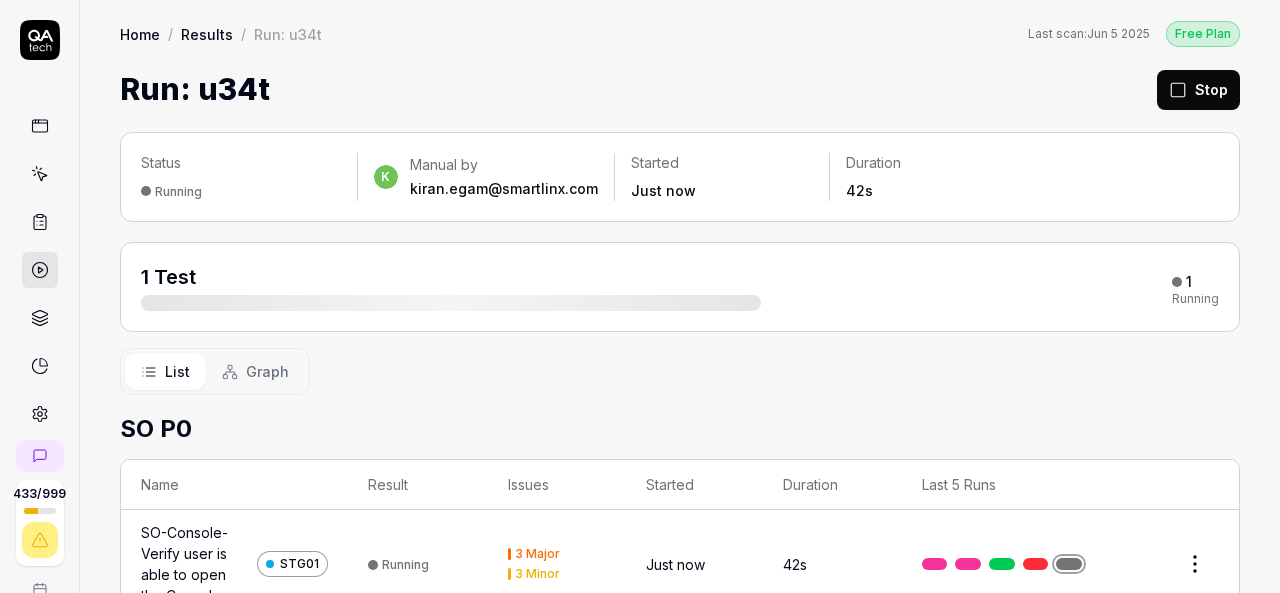scroll, scrollTop: 61, scrollLeft: 0, axis: vertical 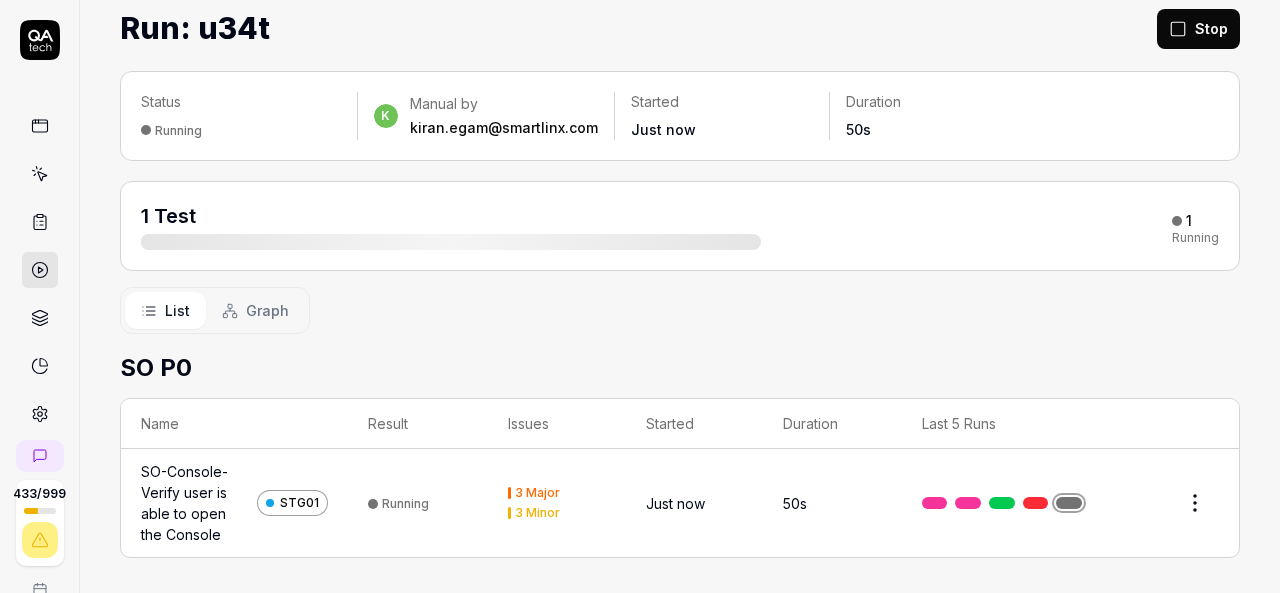 click on "3   Major" at bounding box center [537, 493] 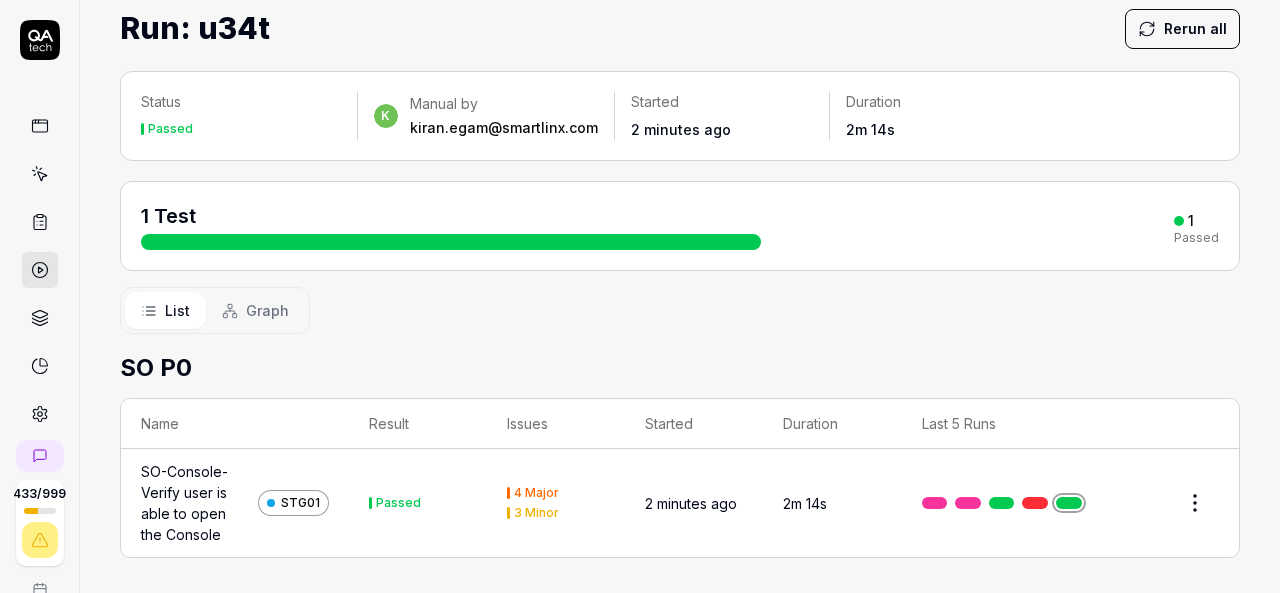 click on "SO-Console-Verify user is able to open the Console" at bounding box center [195, 503] 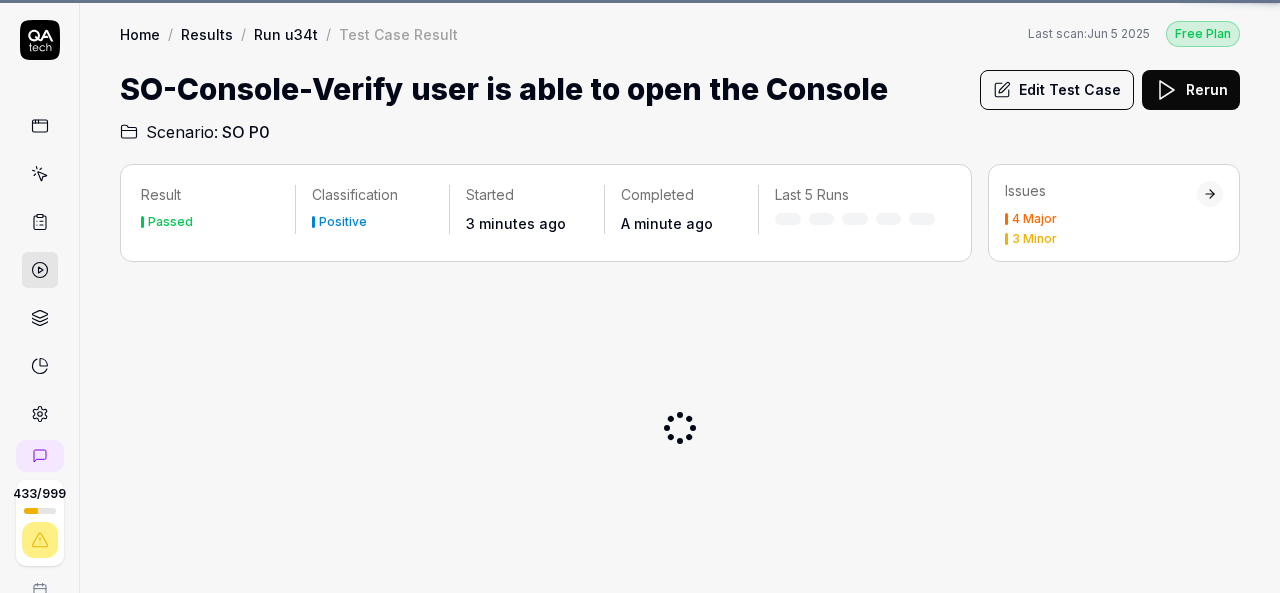 scroll, scrollTop: 0, scrollLeft: 0, axis: both 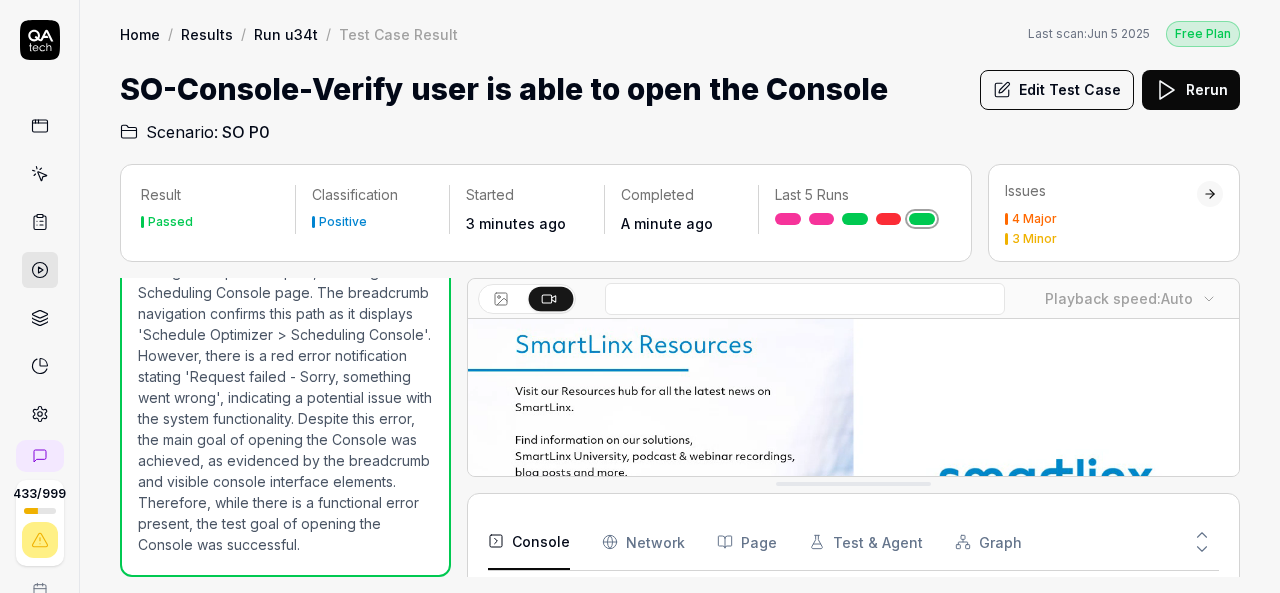 click on "Rerun" at bounding box center (1191, 90) 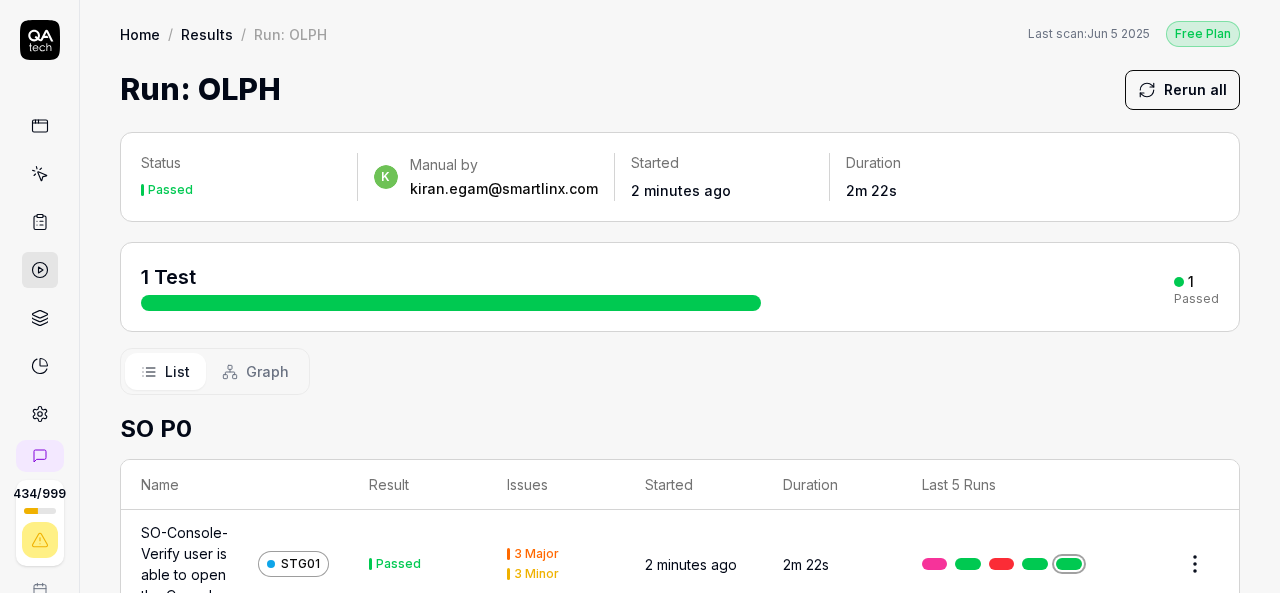 click on "SO-Console-Verify user is able to open the Console" at bounding box center (195, 564) 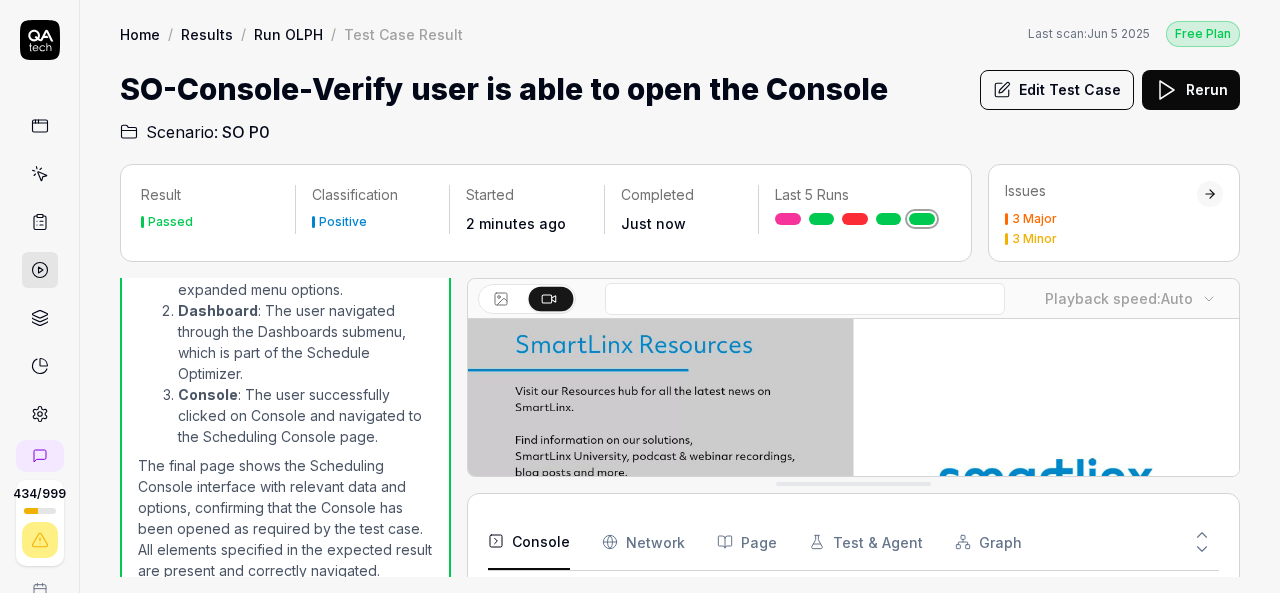 scroll, scrollTop: 1364, scrollLeft: 0, axis: vertical 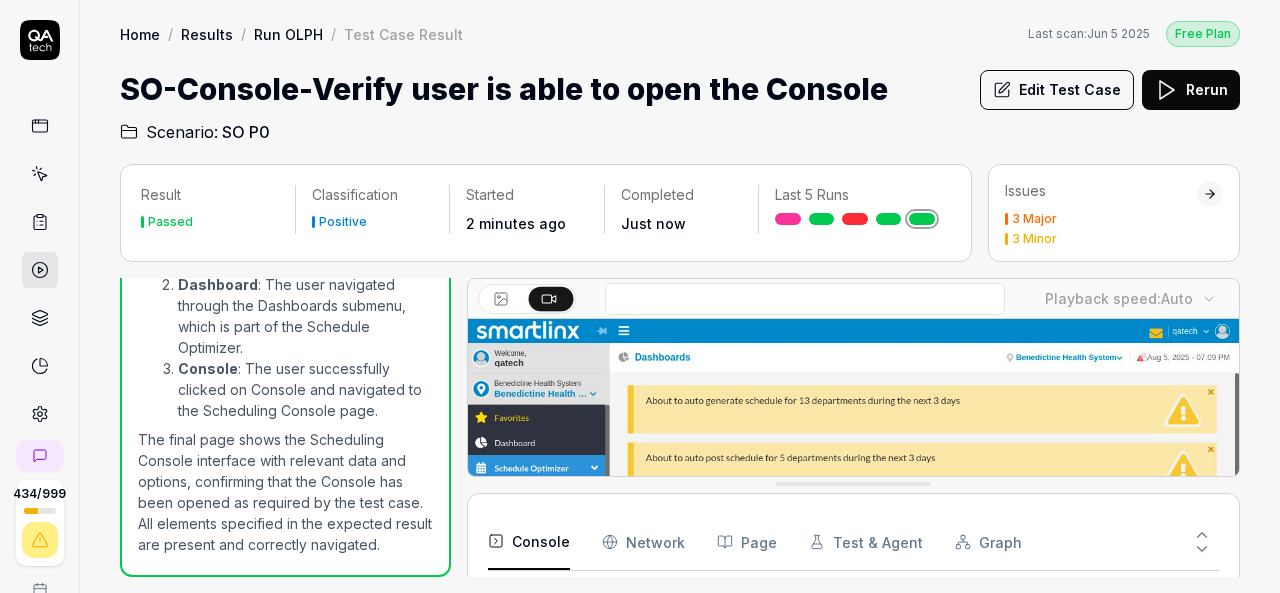 click at bounding box center (853, 560) 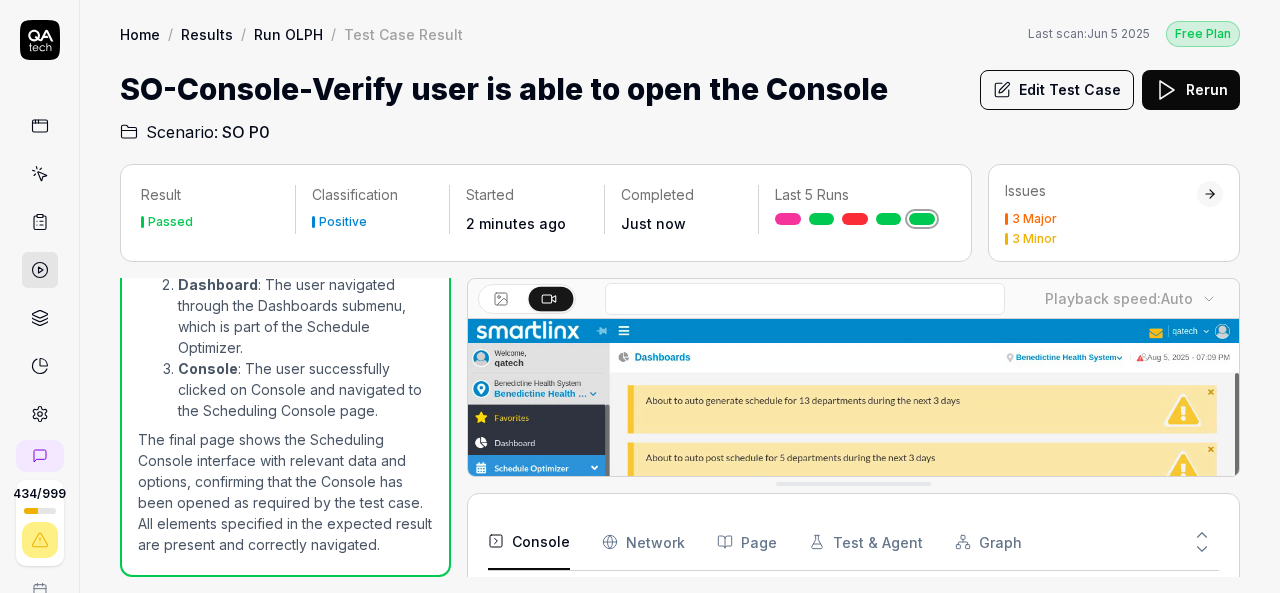 click at bounding box center [853, 560] 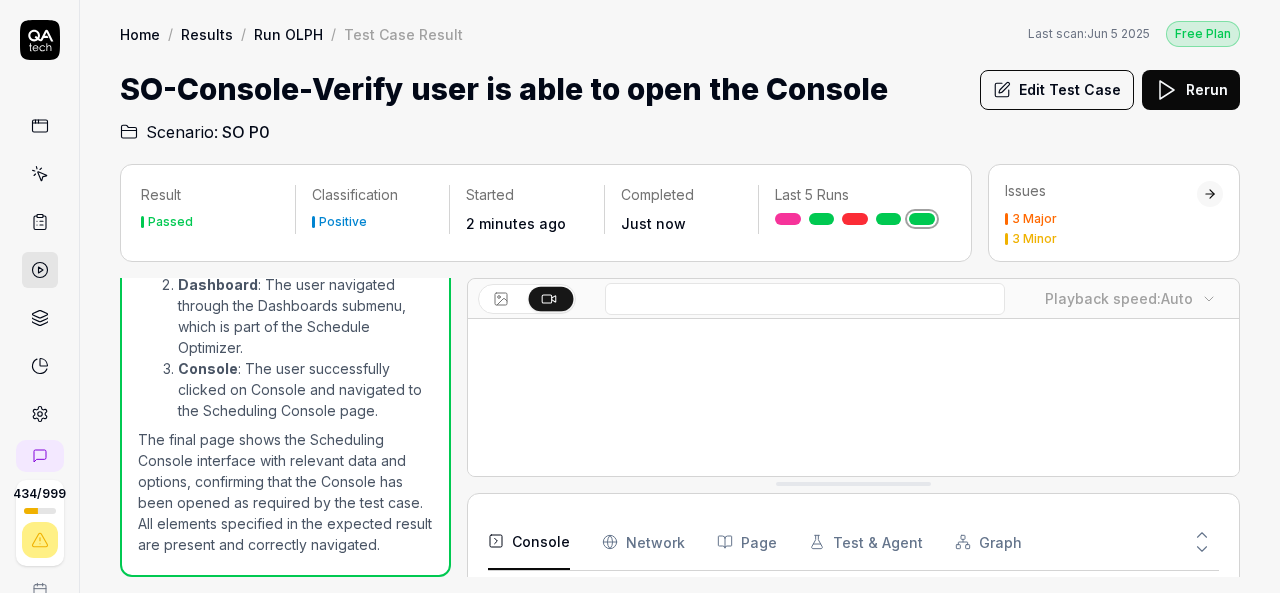 click at bounding box center (853, 560) 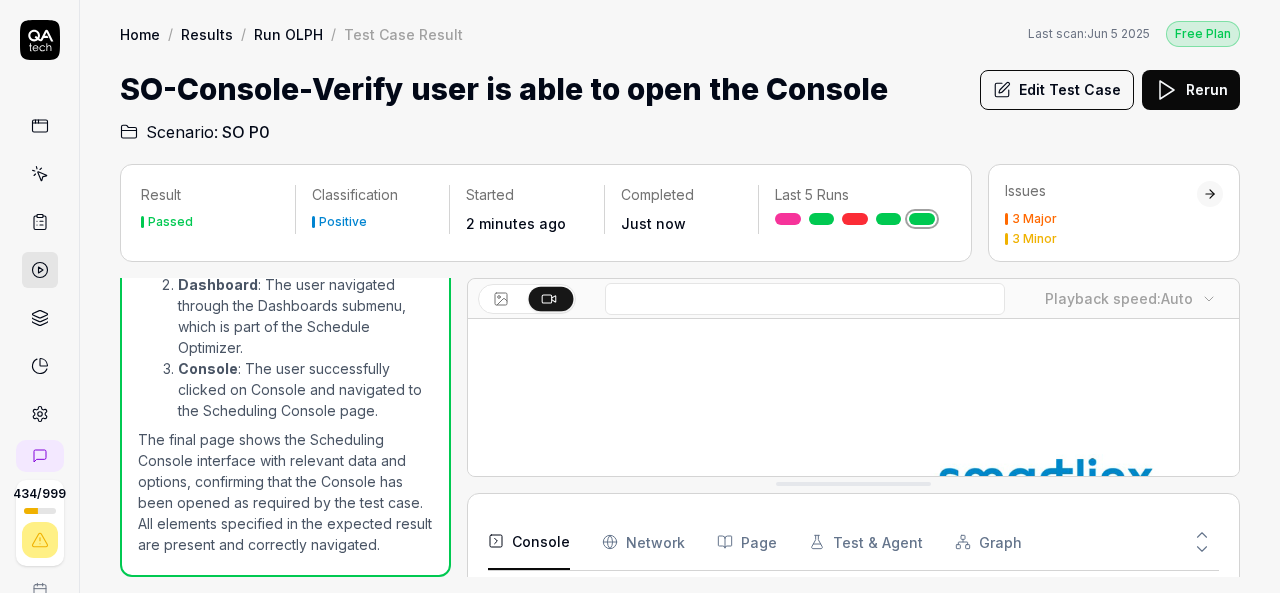 click at bounding box center (853, 560) 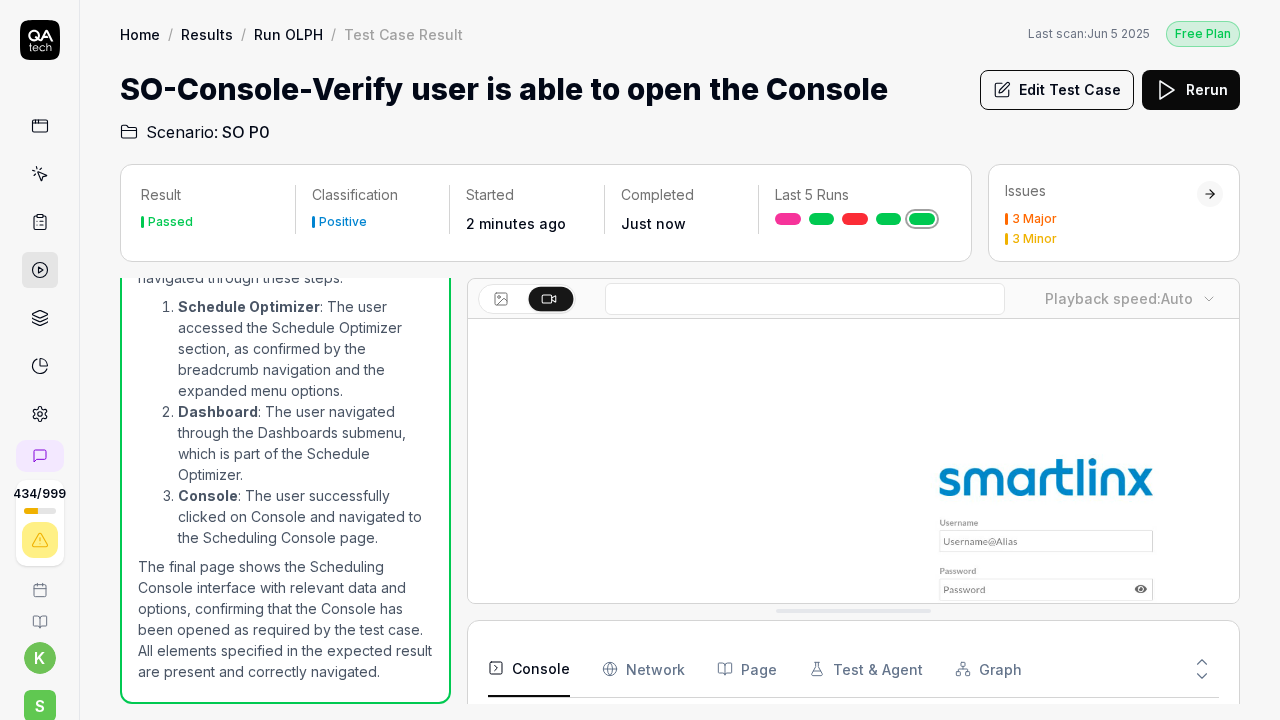 scroll, scrollTop: 278, scrollLeft: 0, axis: vertical 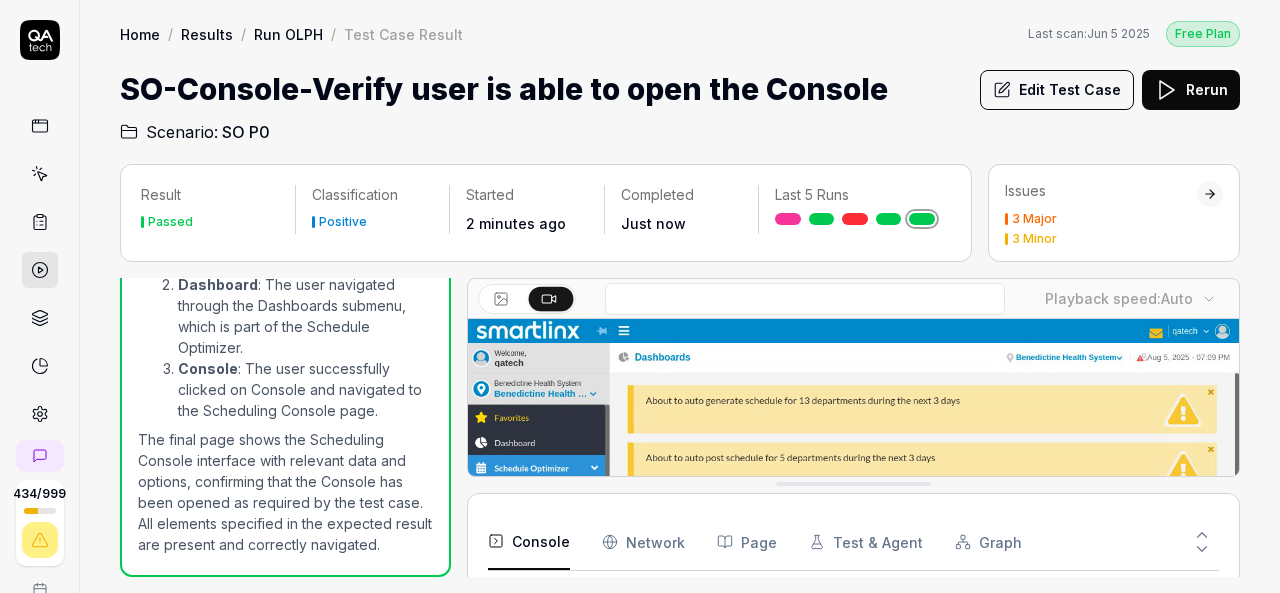 click on "Rerun" at bounding box center (1191, 90) 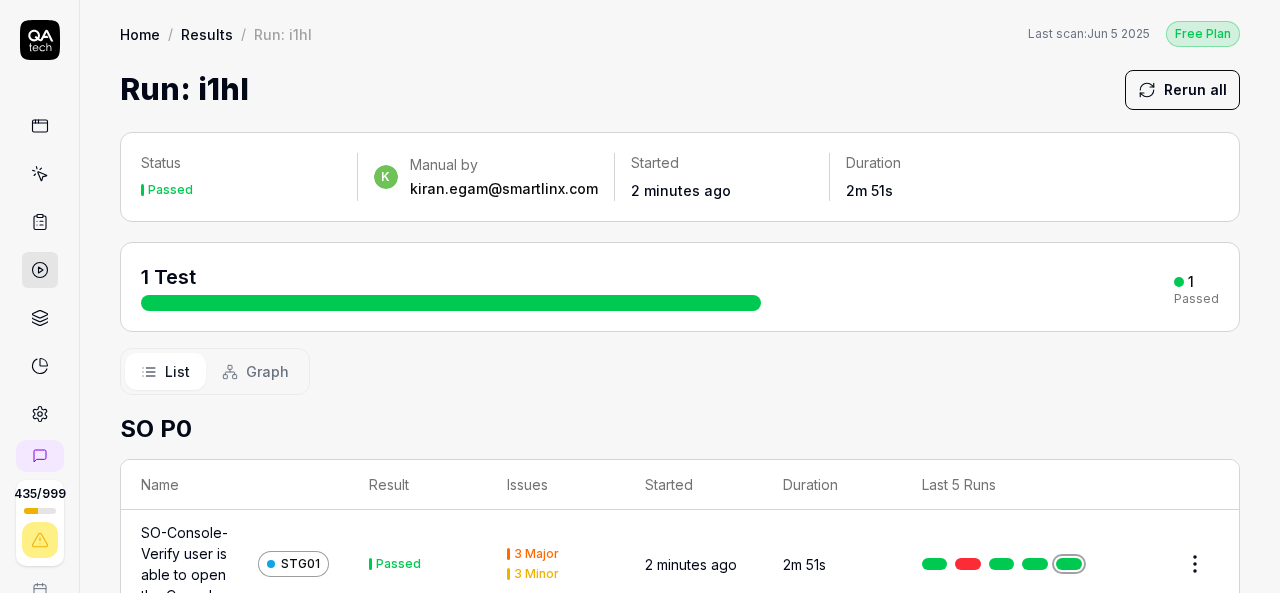 click on "SO-Console-Verify user is able to open the Console" at bounding box center (195, 564) 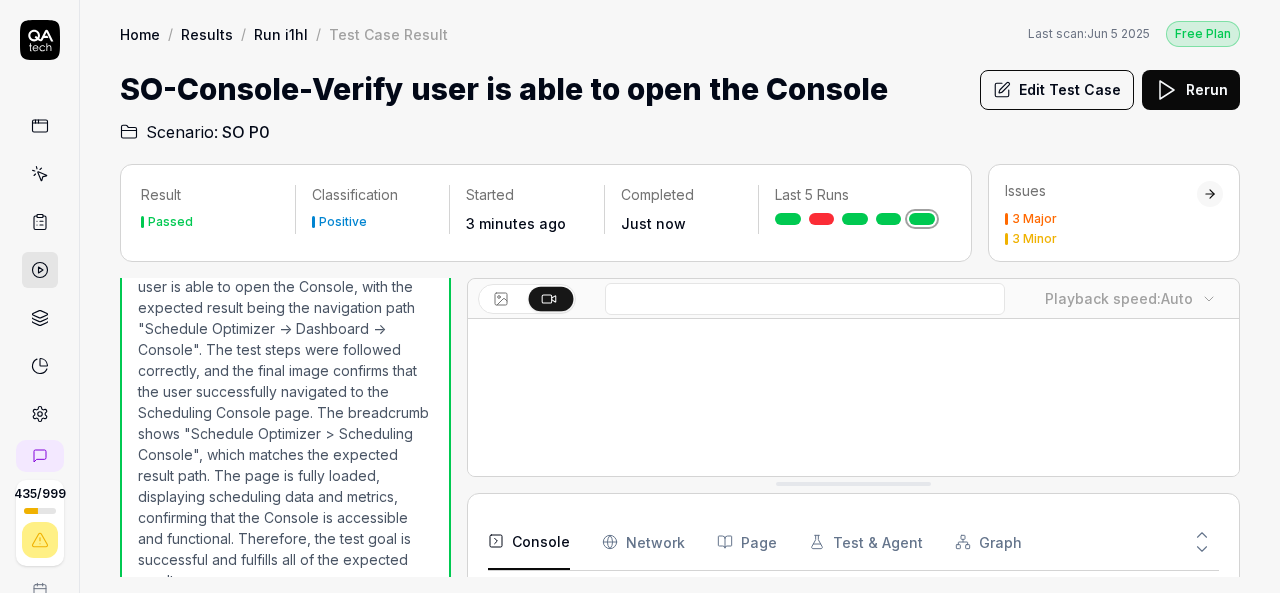 scroll, scrollTop: 1158, scrollLeft: 0, axis: vertical 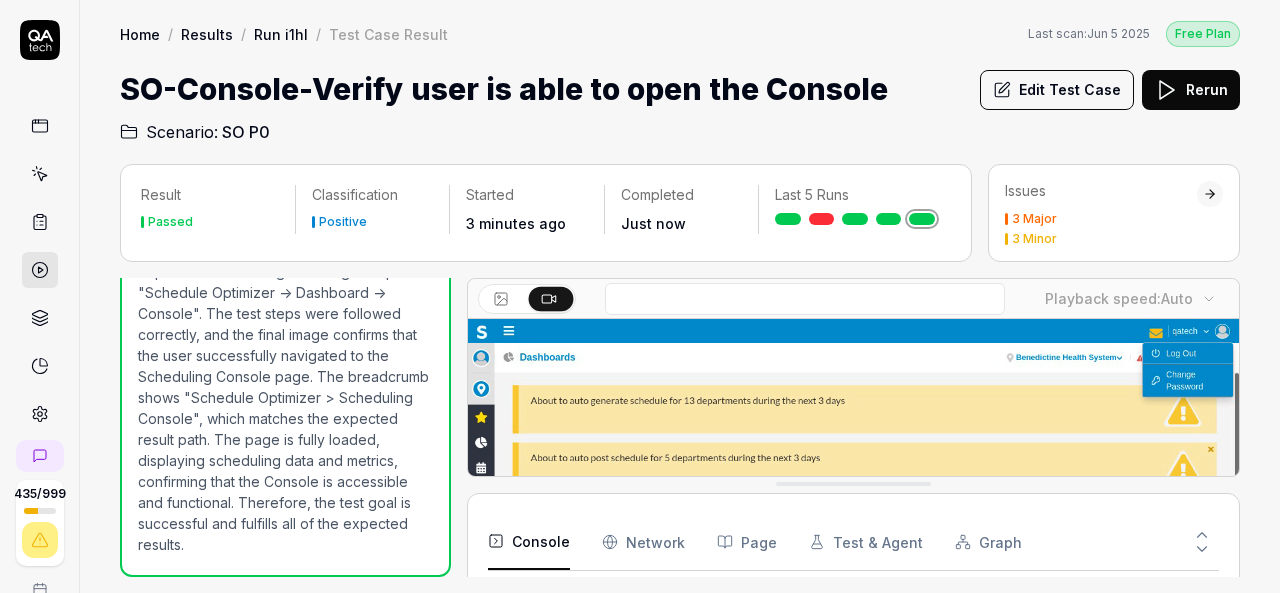click at bounding box center (853, 560) 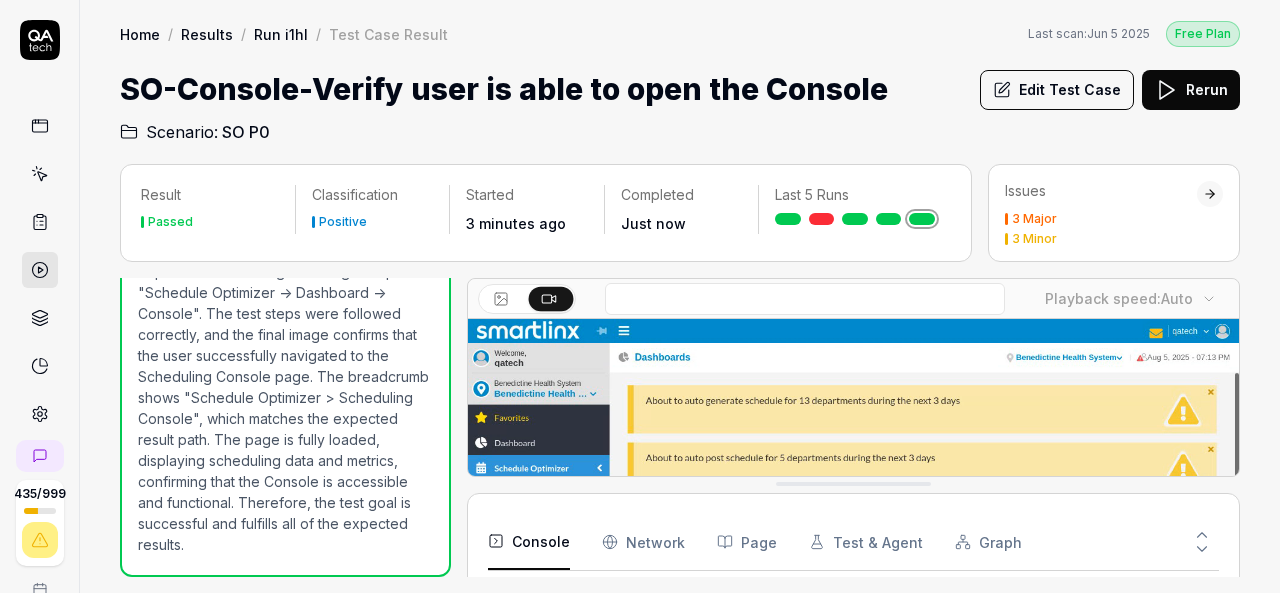 click at bounding box center (853, 560) 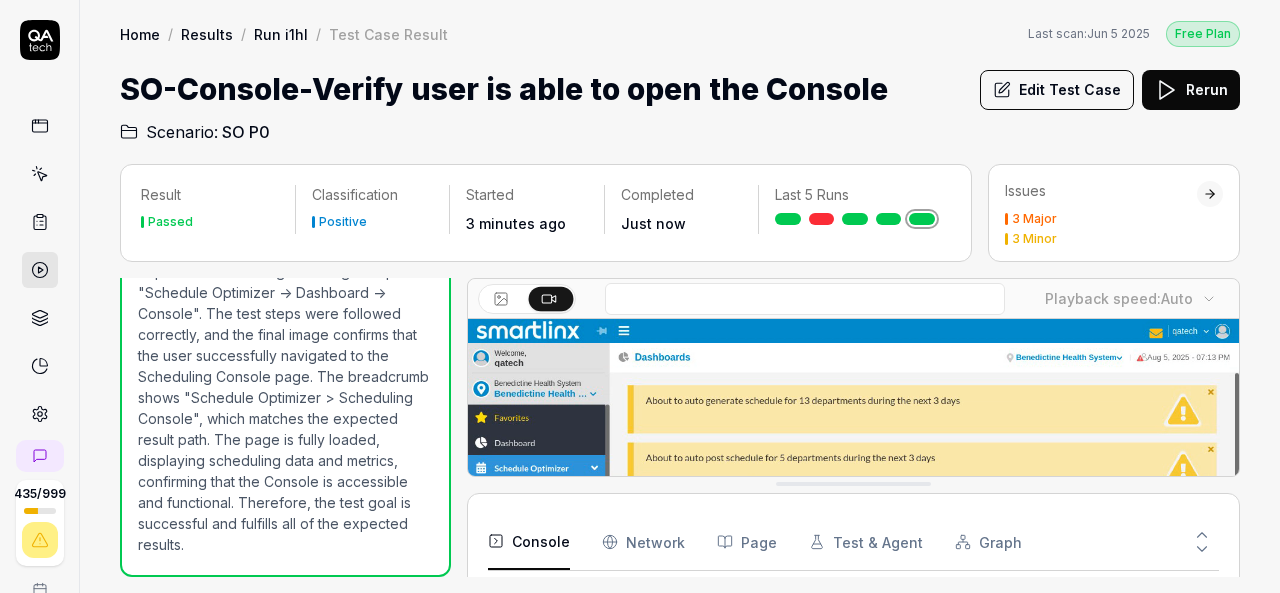 click at bounding box center (853, 560) 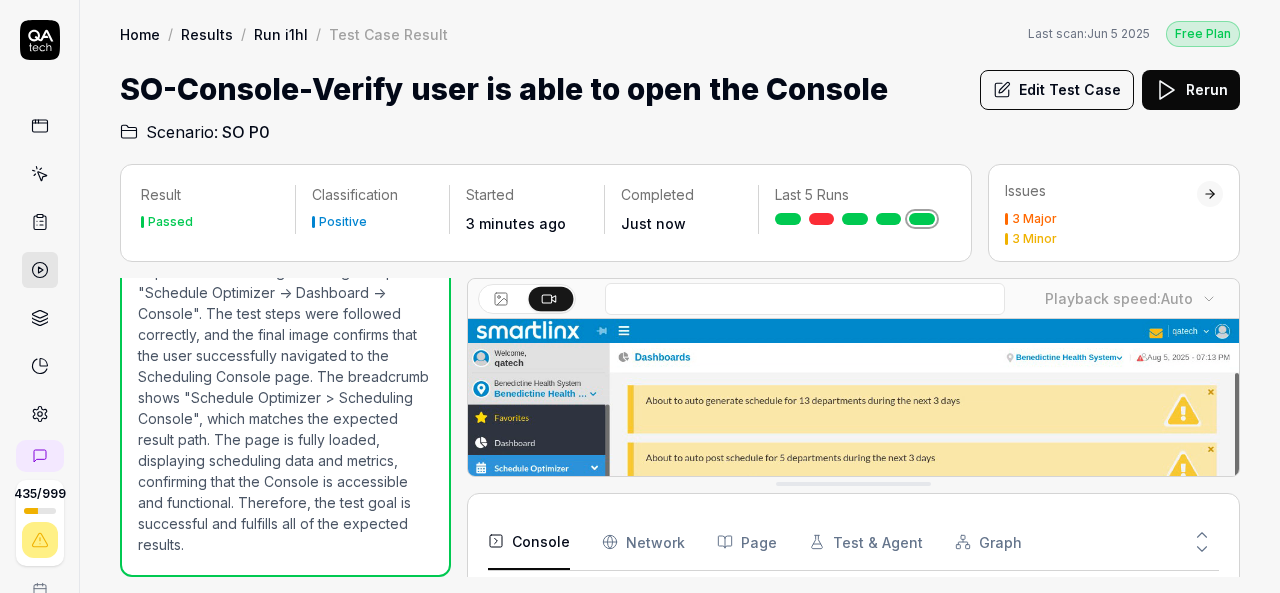 click at bounding box center [853, 560] 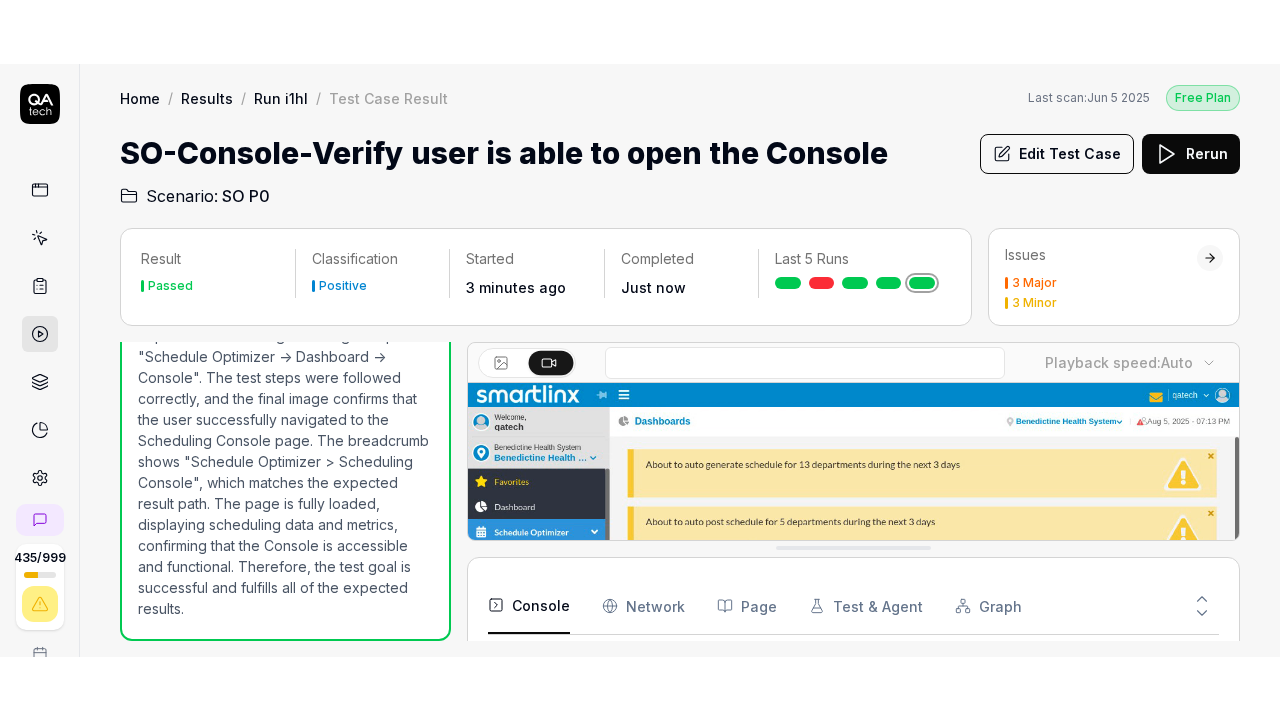 scroll, scrollTop: 278, scrollLeft: 0, axis: vertical 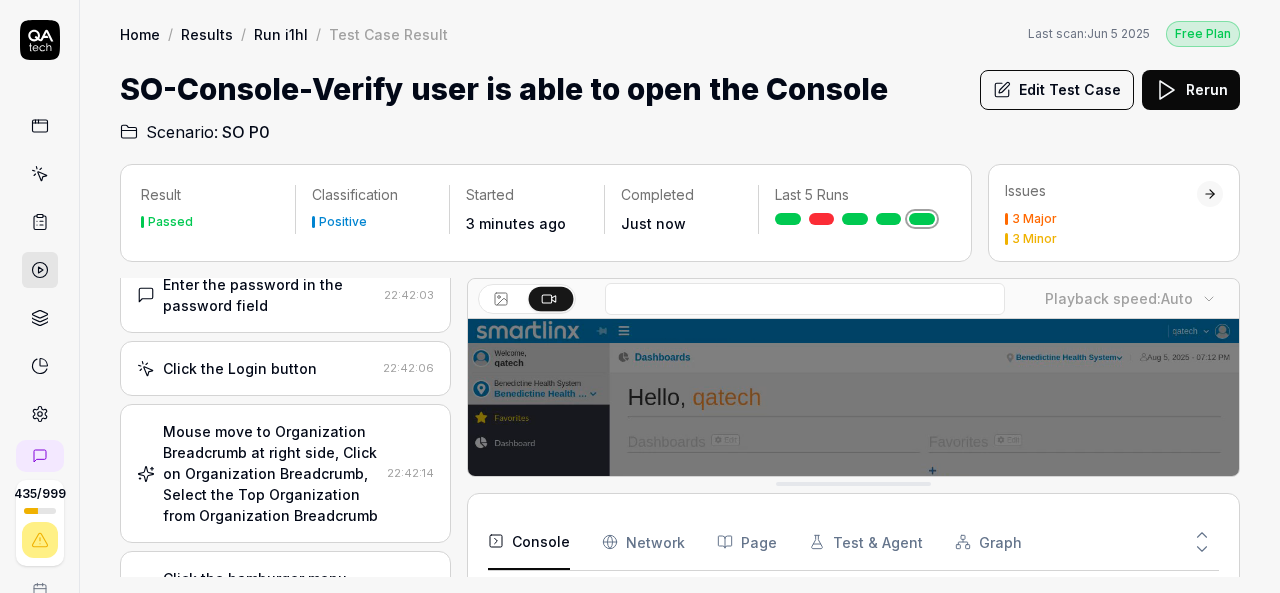 click on "SO P0" at bounding box center [246, 132] 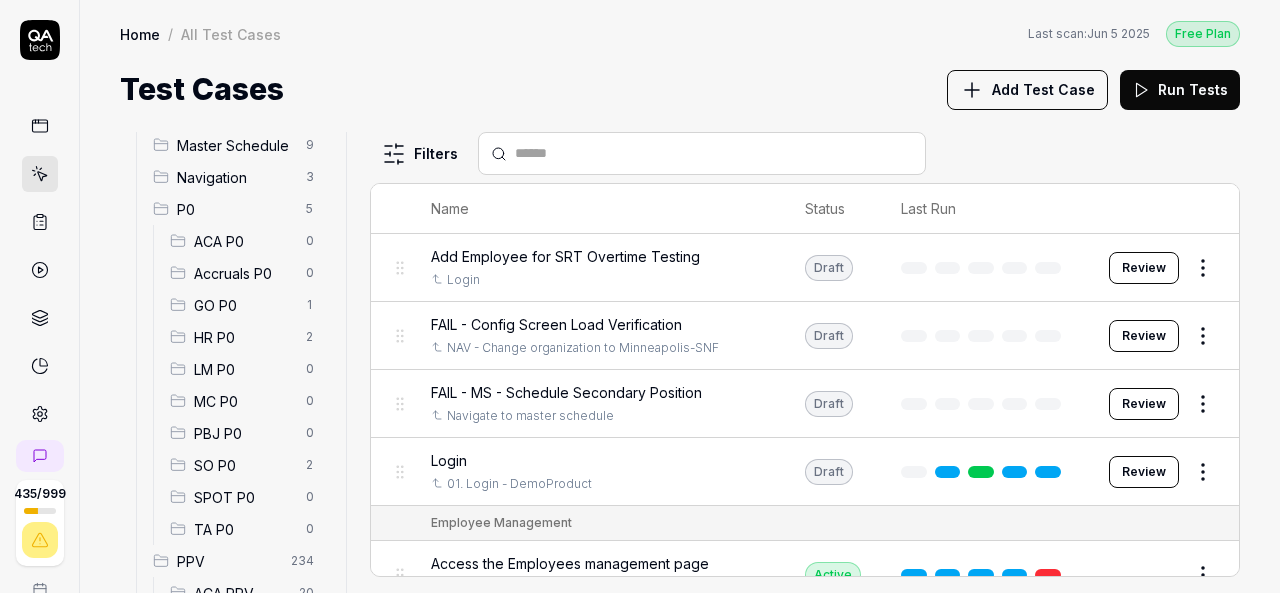 scroll, scrollTop: 143, scrollLeft: 0, axis: vertical 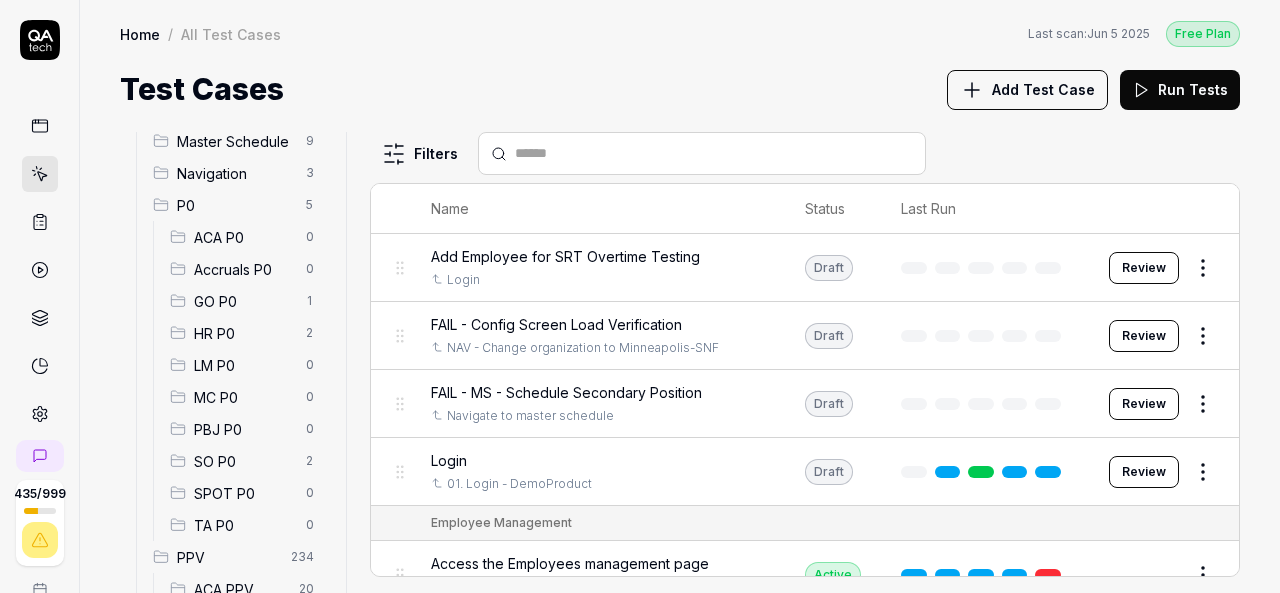 drag, startPoint x: 240, startPoint y: 451, endPoint x: 459, endPoint y: 465, distance: 219.44704 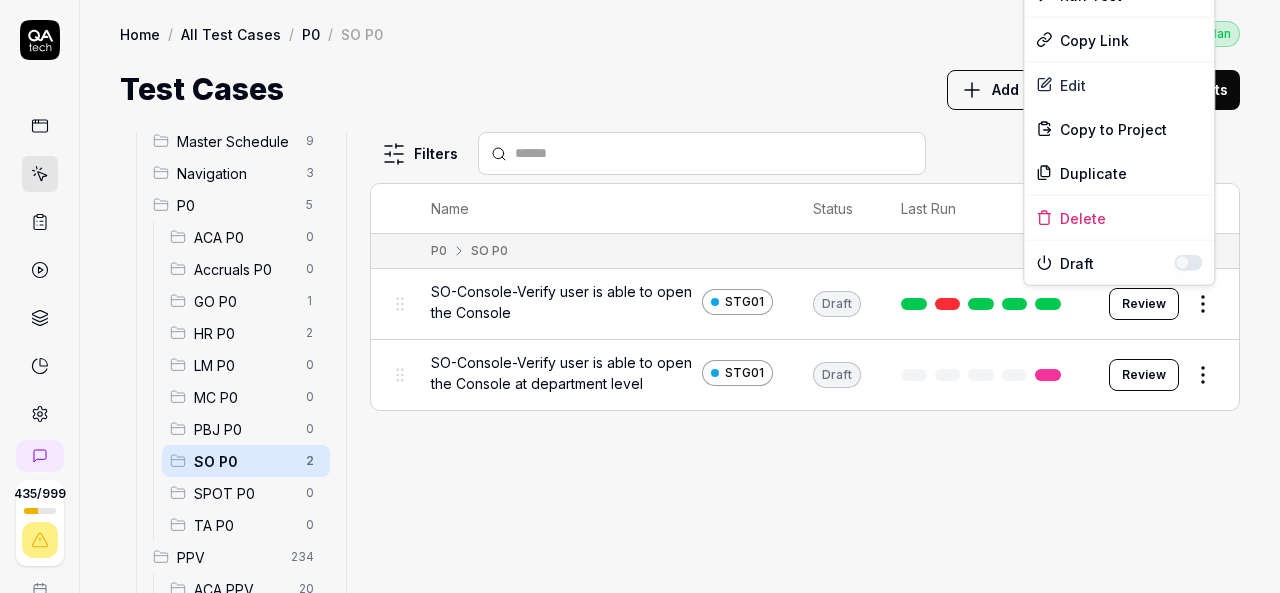 click on "435  /  999 k S Home / All Test Cases / P0 / SO P0 Free Plan Home / All Test Cases / P0 / SO P0 Last scan:  Jun 5 2025 Free Plan Test Cases Add Test Case Run Tests All Test Cases 290 Employee Management 10 Login 7 Logout 1 Master Schedule 9 Navigation 3 P0 5 ACA P0 0 Accruals P0 0 GO P0 1 HR P0 2 LM P0 0 MC P0 0 PBJ P0 0 SO P0 2 SPOT P0 0 TA P0 0 PPV 234 ACA PPV 20 Accruals PPV 35 GO PPV 13 HR PPV 31 LM PPV 7 MC PPV 7 PBJ PPV 22 SO PPV 56 Spotlight PPV 3 TA PPV 40 Reporting 3 Schedule Optimizer 1 Screen Loads 7 Time & Attendance 6 Filters Name Status Last Run P0 SO P0 SO-Console-Verify user is able to open the Console STG01 Draft Review SO-Console-Verify user is able to open the Console at department level STG01 Draft Review
To pick up a draggable item, press the space bar.
While dragging, use the arrow keys to move the item.
Press space again to drop the item in its new position, or press escape to cancel.
Options Run Test Copy Link Edit Copy to Project Duplicate Delete Draft" at bounding box center [640, 296] 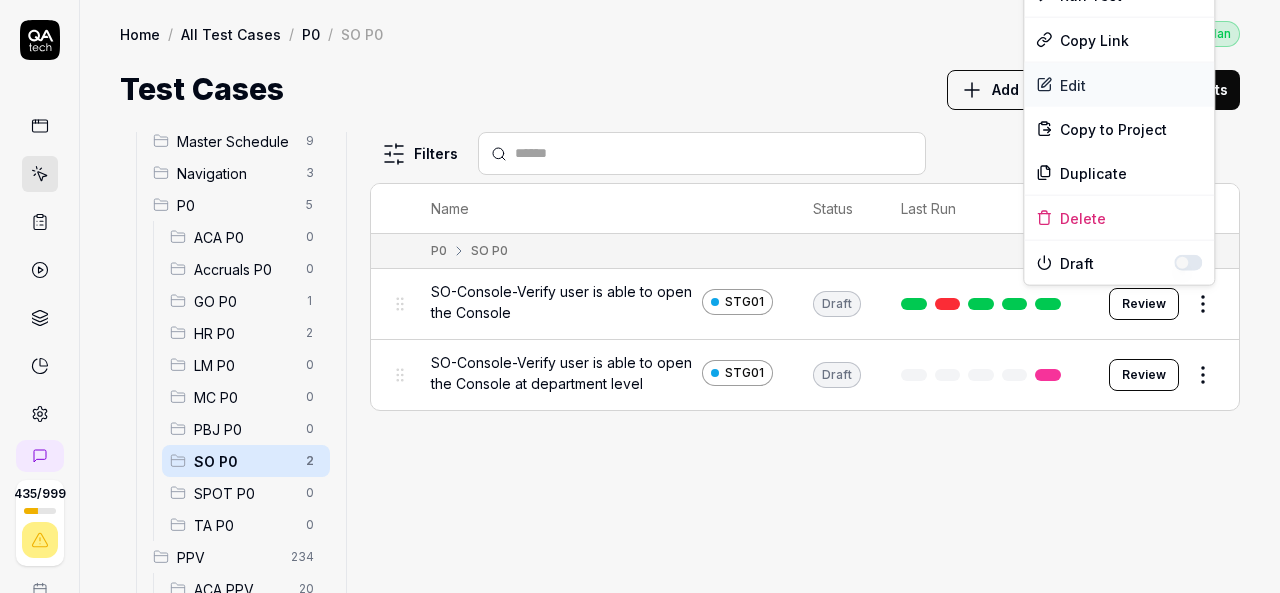 click on "Edit" at bounding box center [1119, 85] 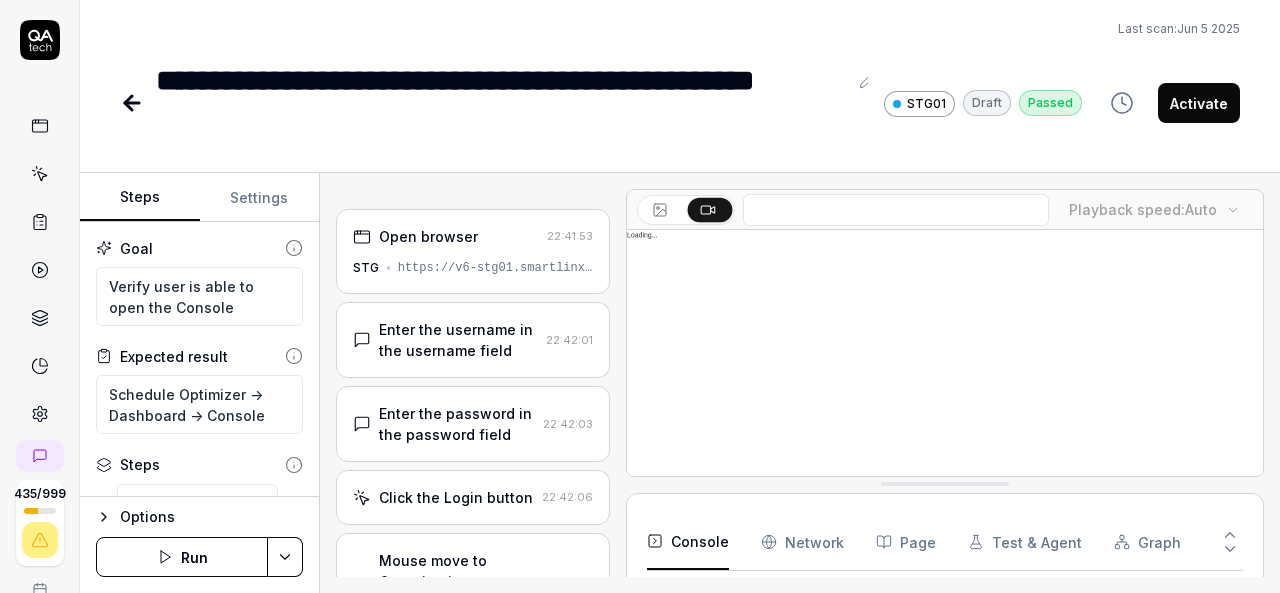scroll, scrollTop: 415, scrollLeft: 0, axis: vertical 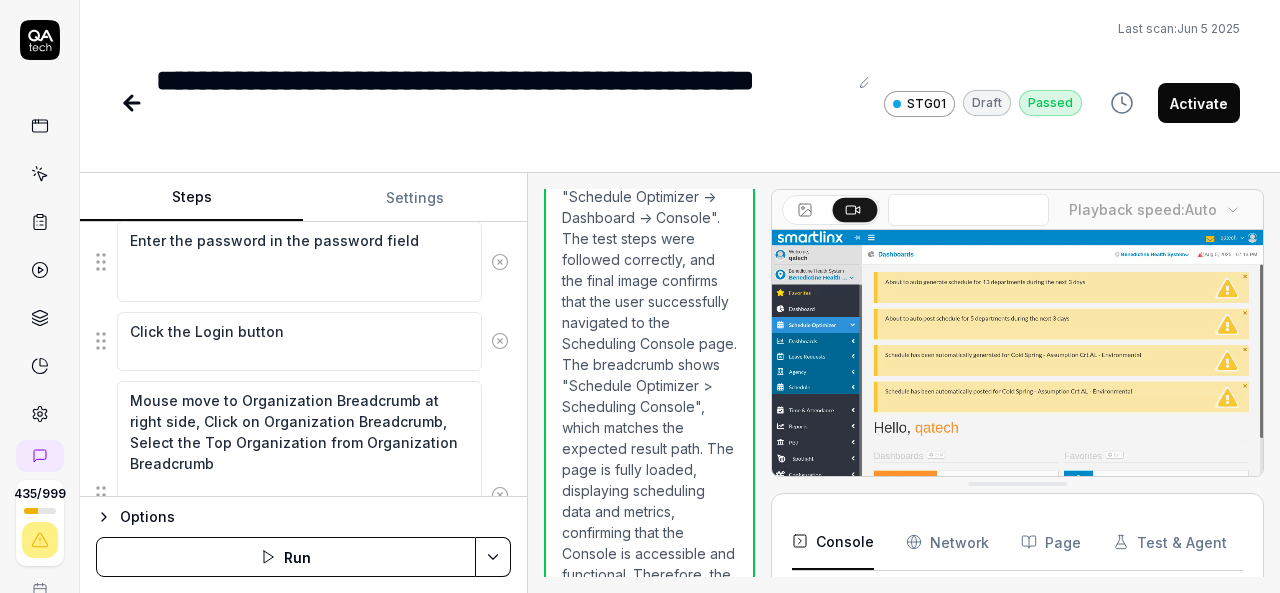 click on "Steps Settings Goal Verify user is able to open the Console Expected result Schedule Optimizer -> Dashboard -> Console Steps Enter the username in the username field Enter the password in the password field Click the Login button Mouse move to Organization Breadcrumb at right side, Click on Organization Breadcrumb, Select the Top Organization from Organization Breadcrumb Click the hamburger menu icon for expand navigation options Click on the Schedule Optimizer application tile Click on Dashboards Mouse move to console Click on Console Wait for the Scheduling Console page to fully load
To pick up a draggable item, press the space bar.
While dragging, use the arrow keys to move the item.
Press space again to drop the item in its new position, or press escape to cancel.
Options Run Open browser 22:41:53 STG https://v6-stg01.smartlinxsolutions.com/ Enter the username in the username field 22:42:01 Enter the password in the password field 22:42:03 Click the Login button 22:42:06 22:42:14 22:42:32" at bounding box center (680, 383) 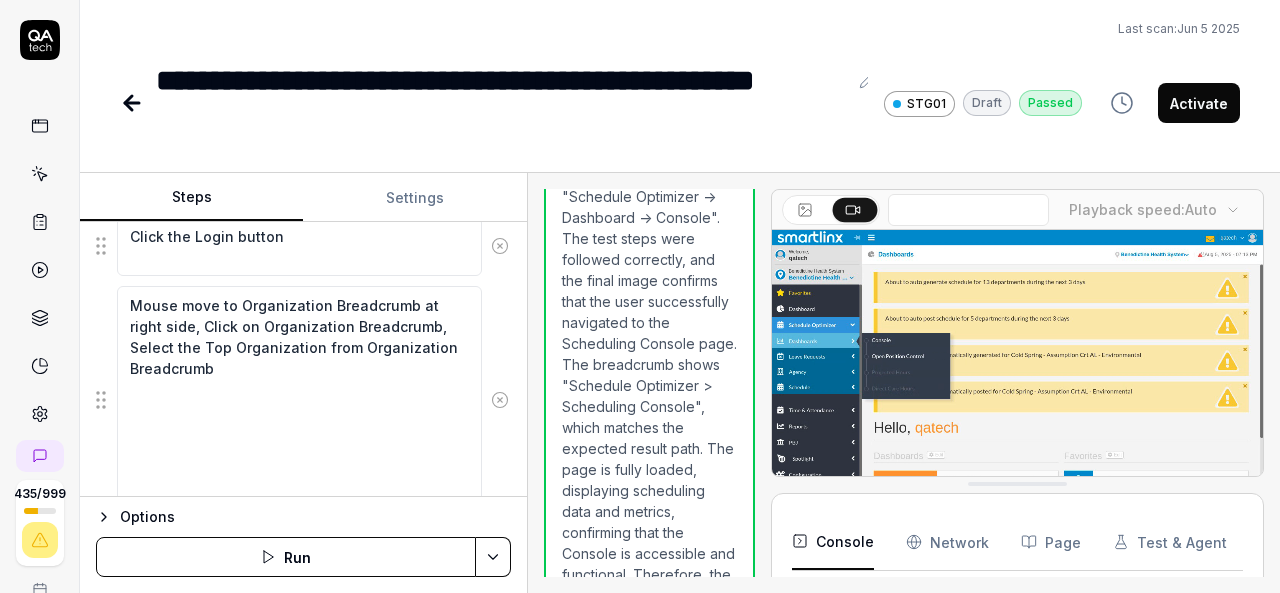 scroll, scrollTop: 447, scrollLeft: 0, axis: vertical 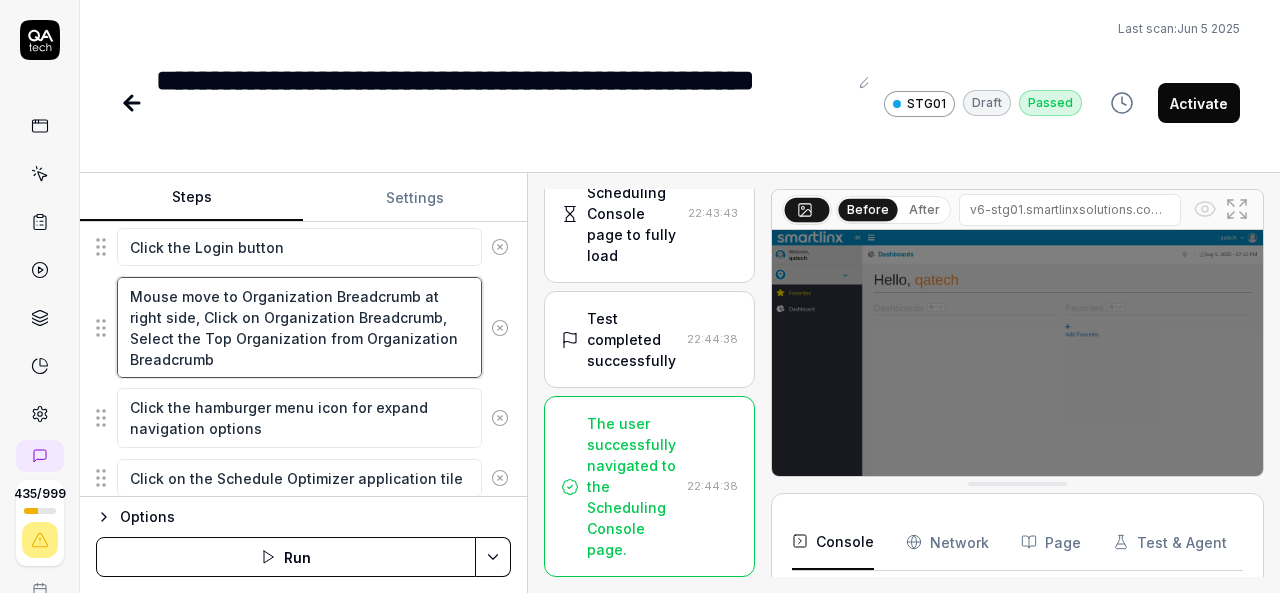 click on "Enter the username in the username field Enter the password in the password field Click the Login button Mouse move to Organization Breadcrumb at right side, Click on Organization Breadcrumb, Select the Top Organization from Organization Breadcrumb Click the hamburger menu icon for expand navigation options Click on the Schedule Optimizer application tile Click on Dashboards Mouse move to console Click on Console Wait for the Scheduling Console page to fully load
To pick up a draggable item, press the space bar.
While dragging, use the arrow keys to move the item.
Press space again to drop the item in its new position, or press escape to cancel." at bounding box center [303, 422] 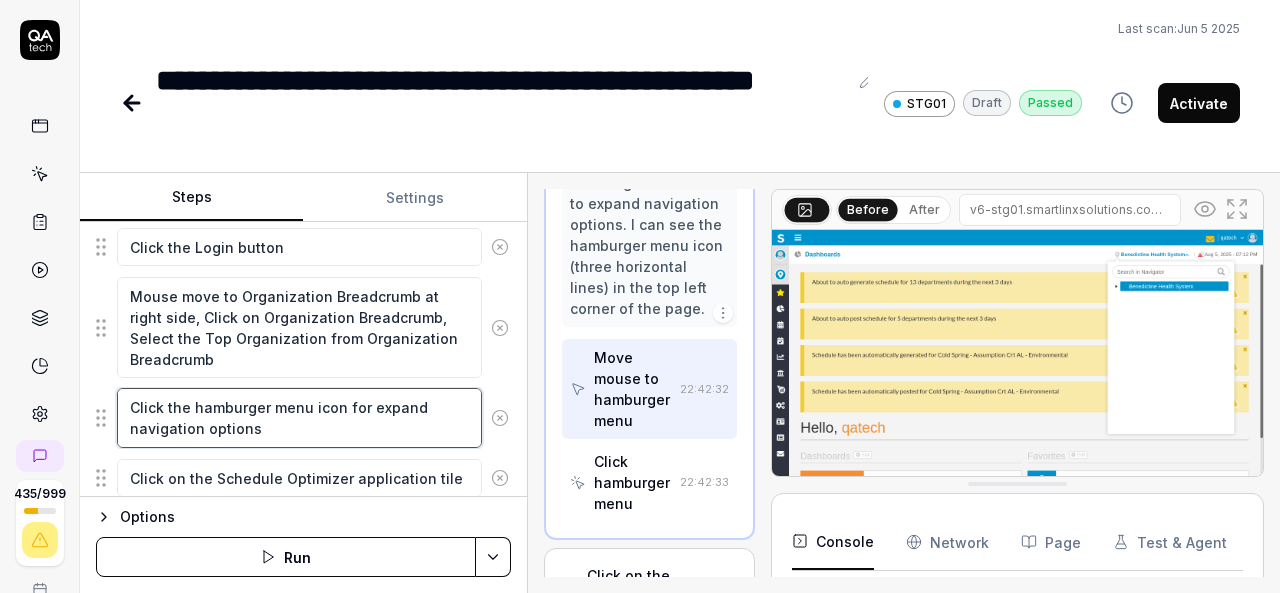 scroll, scrollTop: 1346, scrollLeft: 0, axis: vertical 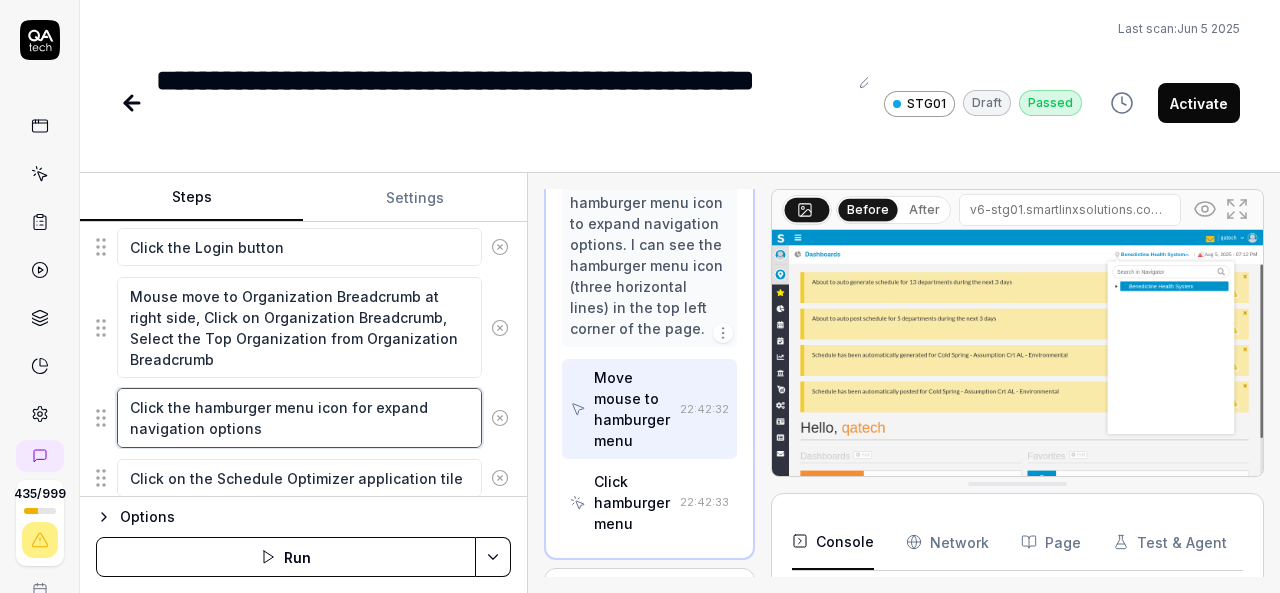 click on "Click the hamburger menu icon for expand navigation options" at bounding box center (299, 417) 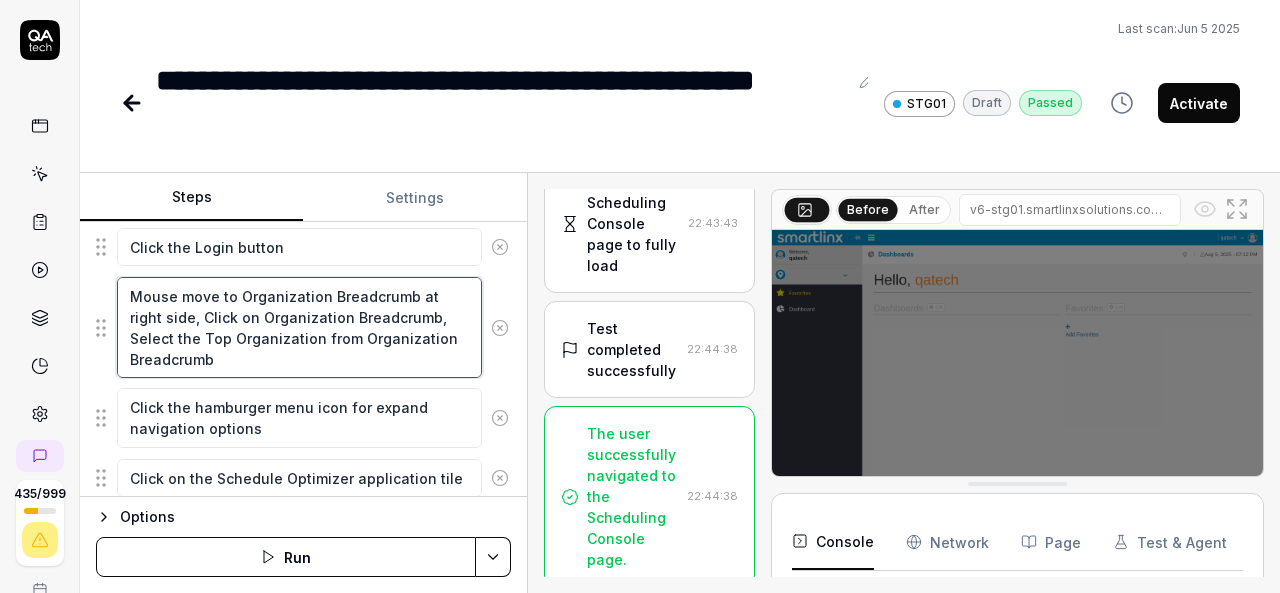 click on "Mouse move to Organization Breadcrumb at right side, Click on Organization Breadcrumb, Select the Top Organization from Organization Breadcrumb" at bounding box center [299, 327] 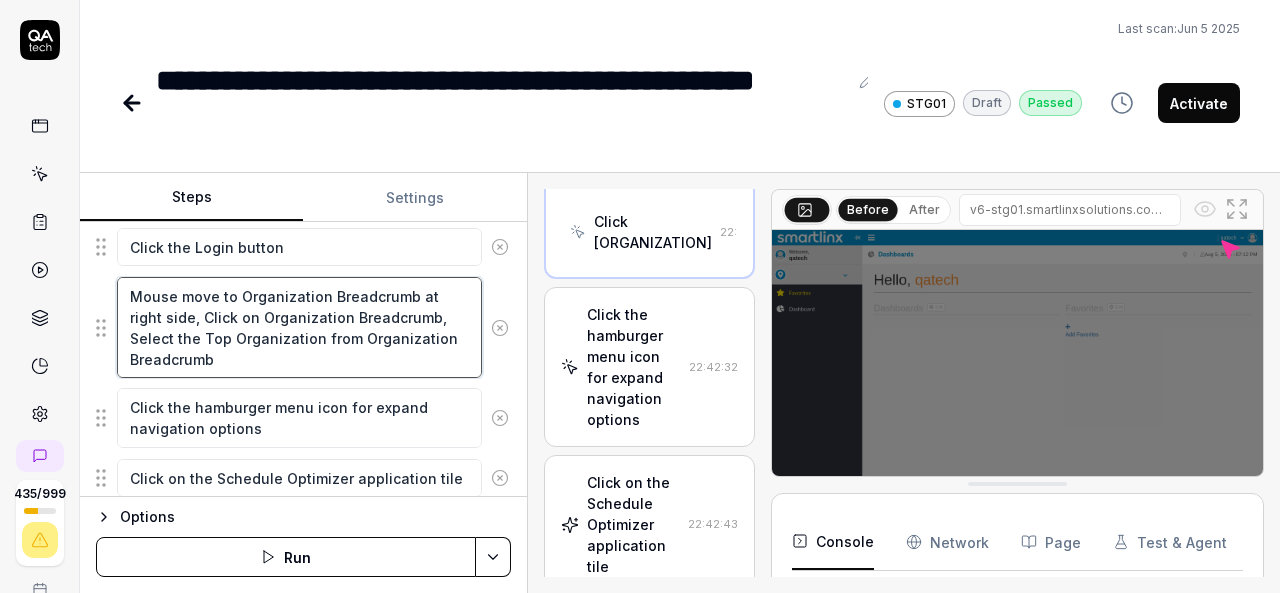 scroll, scrollTop: 1758, scrollLeft: 0, axis: vertical 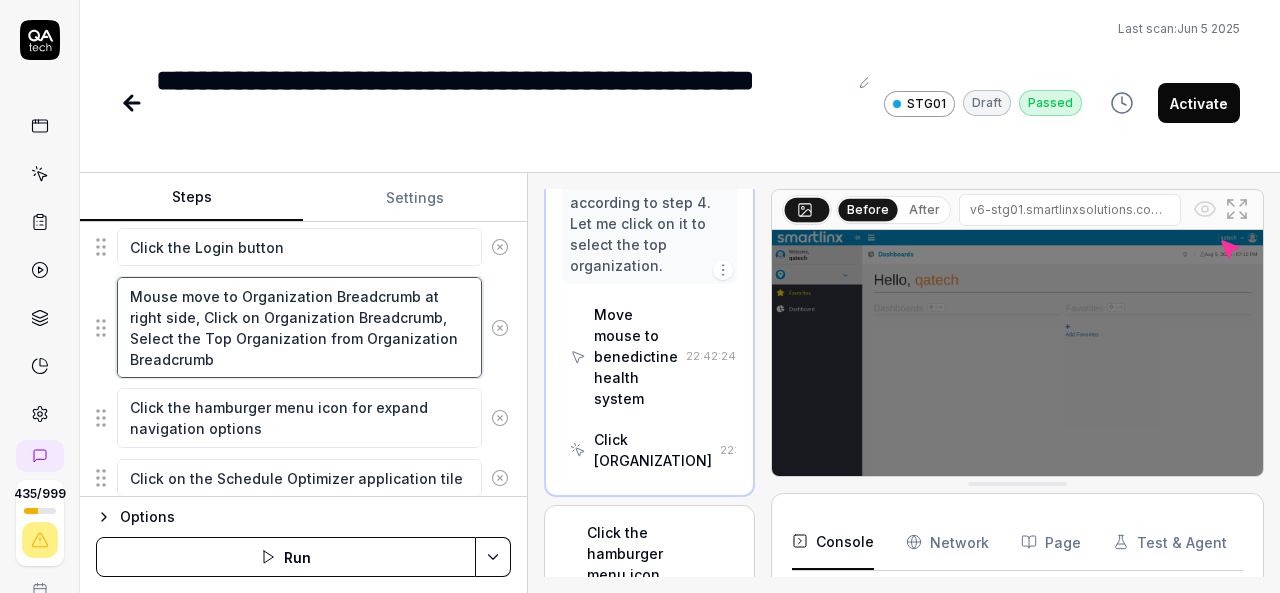 drag, startPoint x: 260, startPoint y: 361, endPoint x: 126, endPoint y: 296, distance: 148.93288 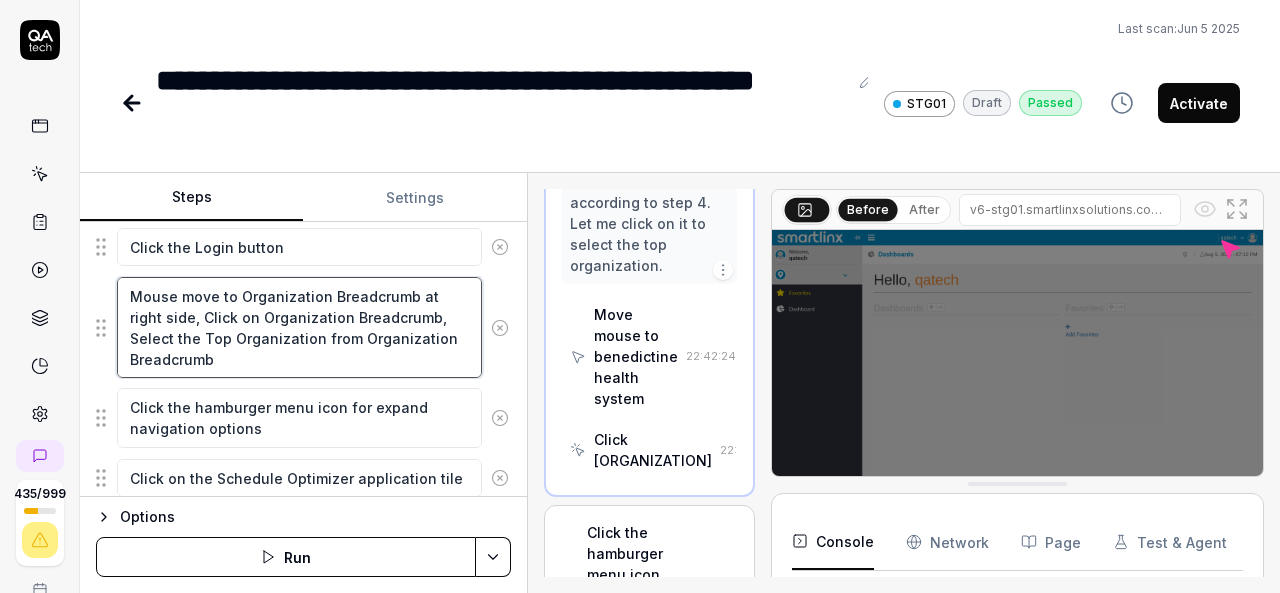 click on "Mouse move to Organization Breadcrumb at right side, Click on Organization Breadcrumb, Select the Top Organization from Organization Breadcrumb" at bounding box center (299, 327) 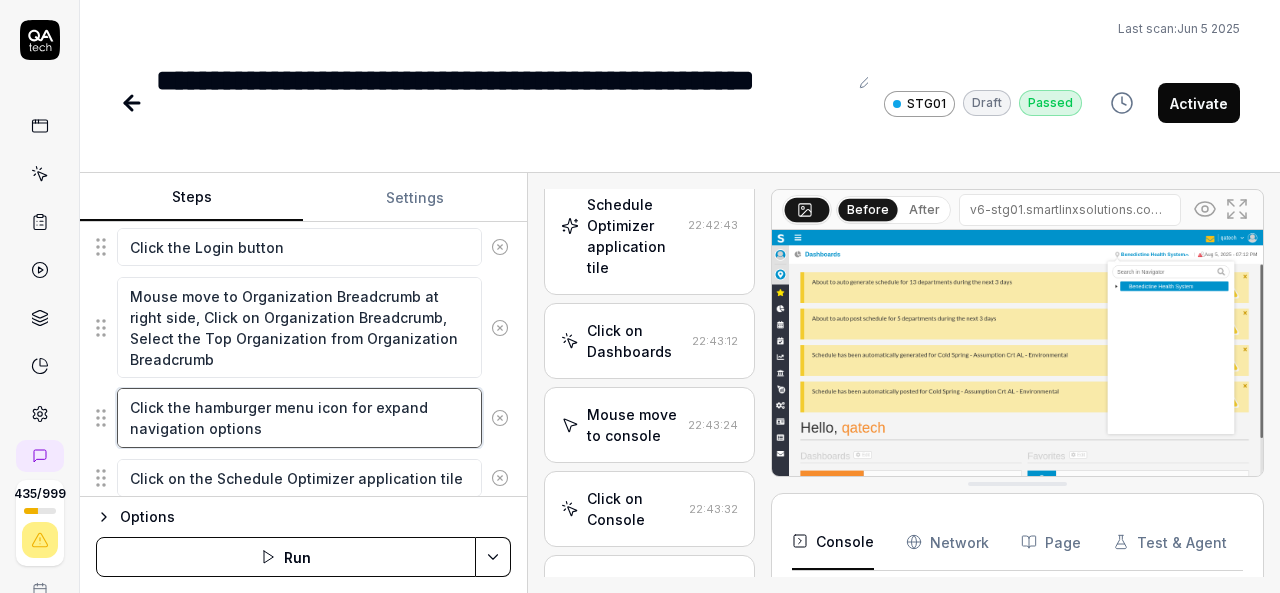 click on "Click the hamburger menu icon for expand navigation options" at bounding box center [299, 417] 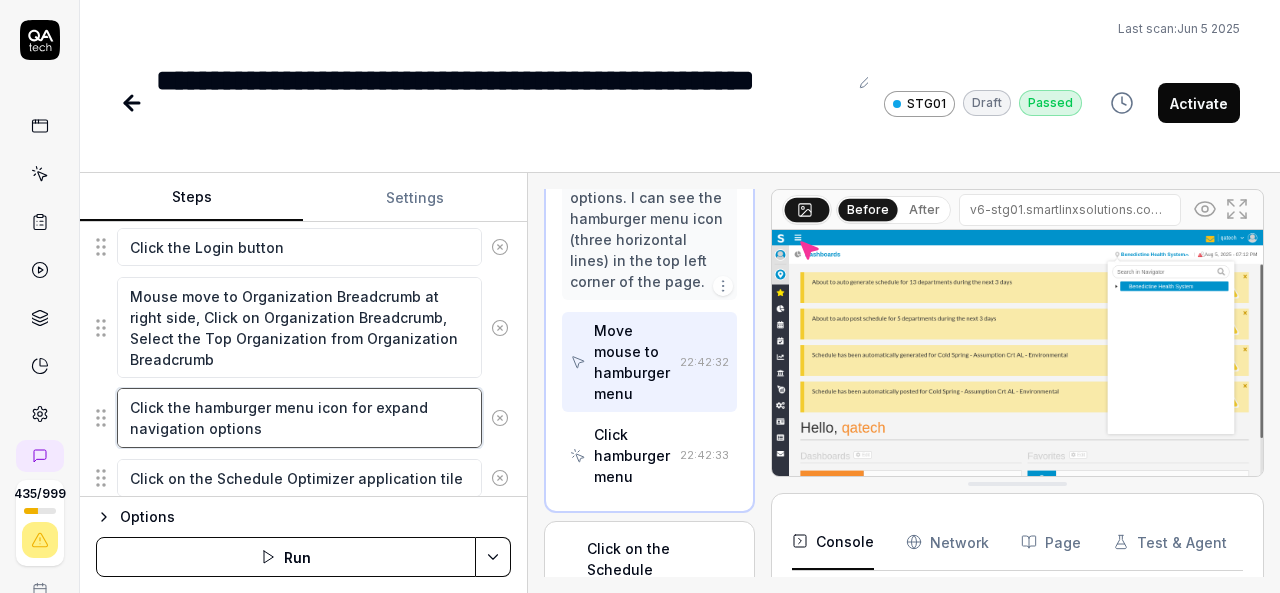 scroll, scrollTop: 1346, scrollLeft: 0, axis: vertical 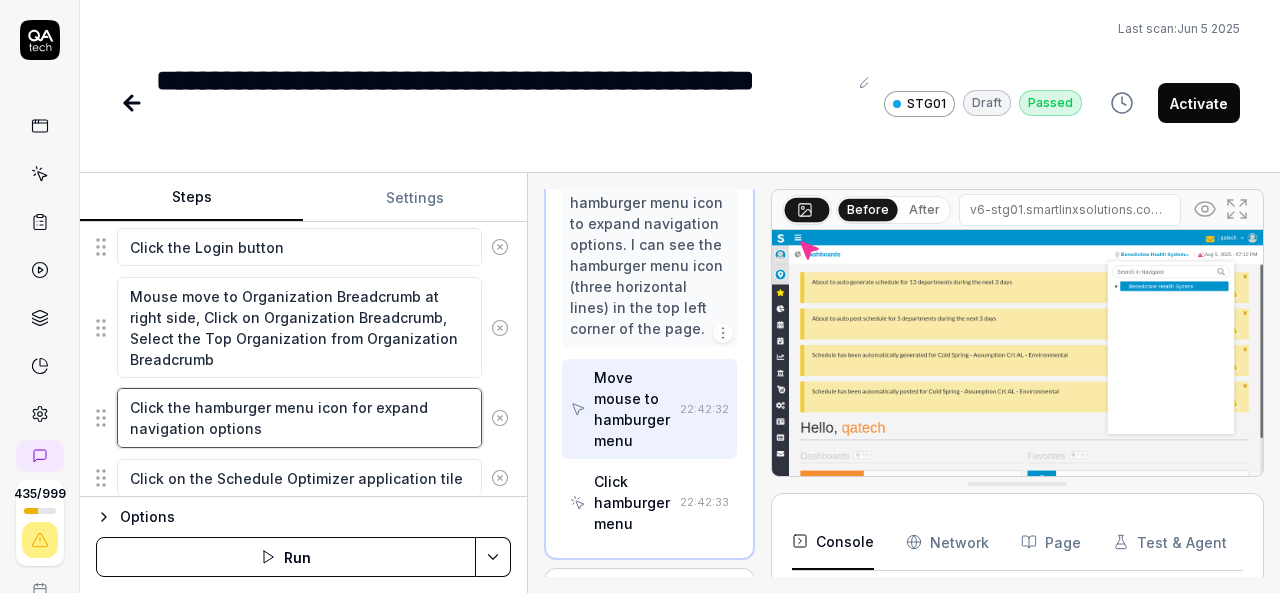 drag, startPoint x: 338, startPoint y: 432, endPoint x: 128, endPoint y: 406, distance: 211.60341 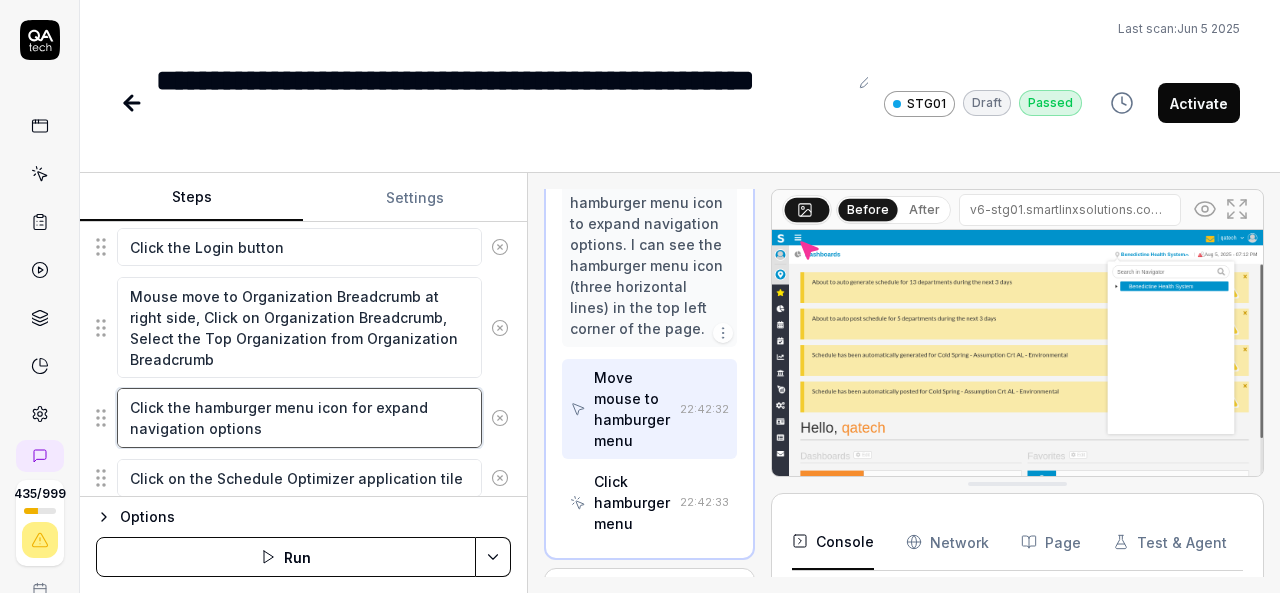 click on "Click the hamburger menu icon for expand navigation options" at bounding box center (299, 417) 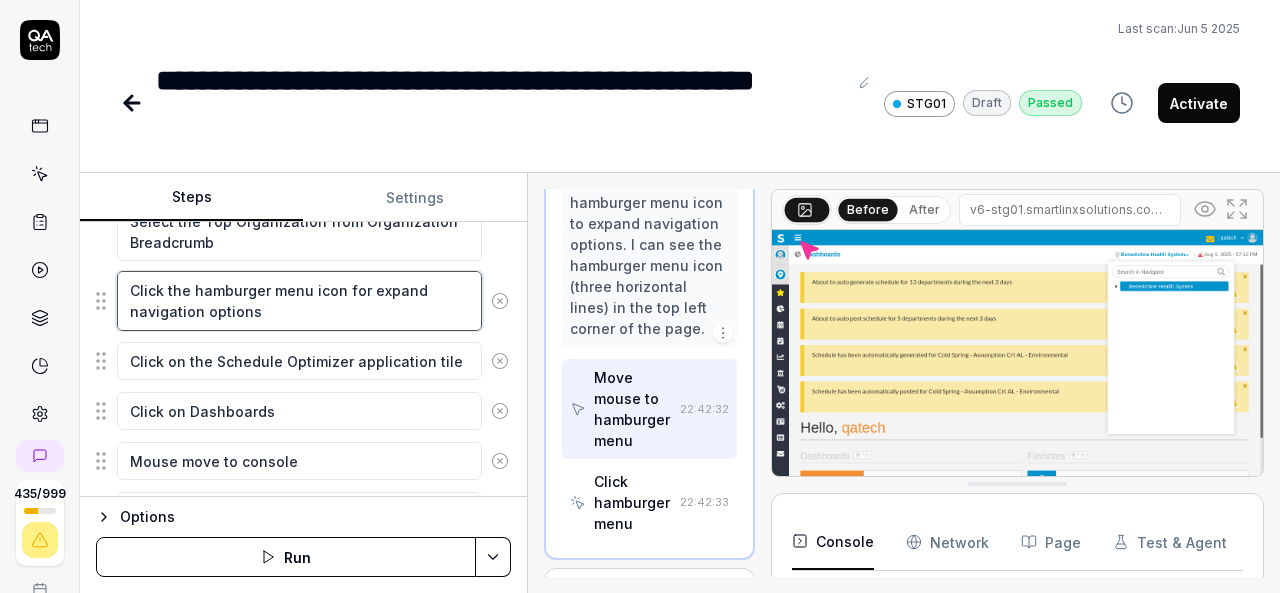 scroll, scrollTop: 479, scrollLeft: 0, axis: vertical 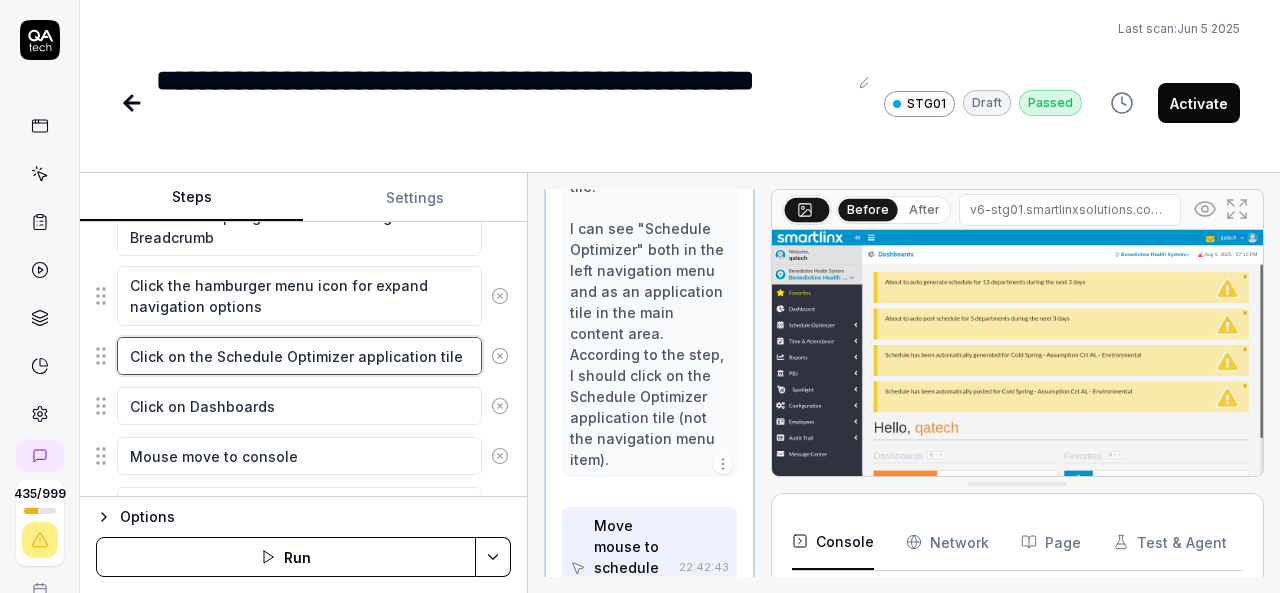 click on "Click on the Schedule Optimizer application tile" at bounding box center (299, 356) 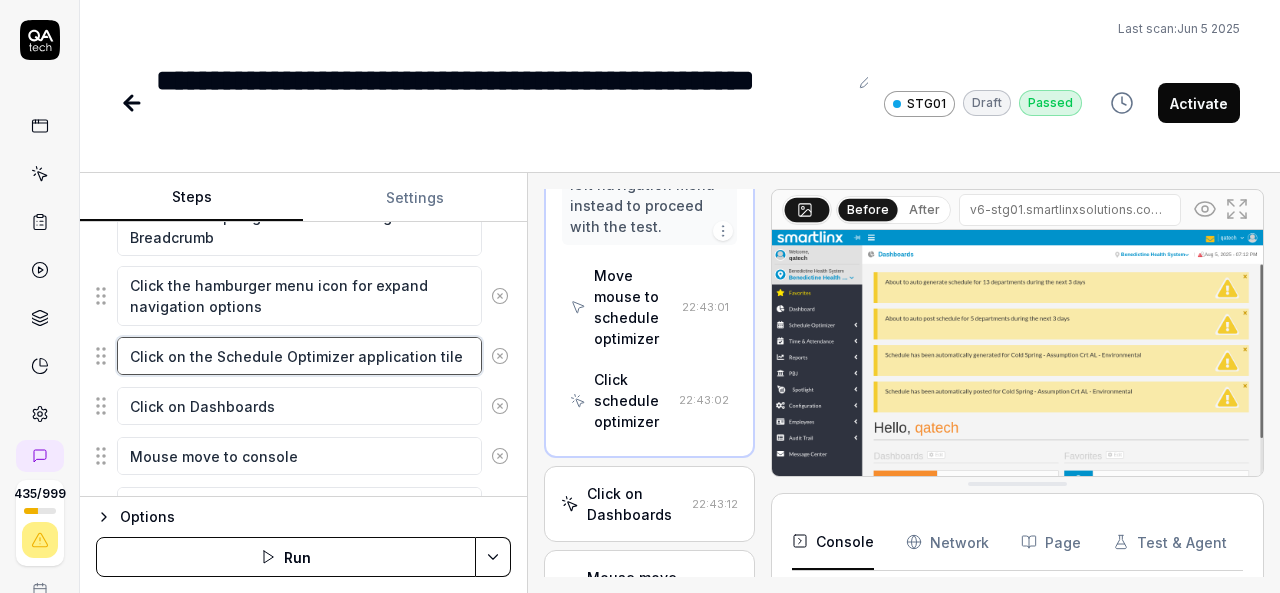 scroll, scrollTop: 3073, scrollLeft: 0, axis: vertical 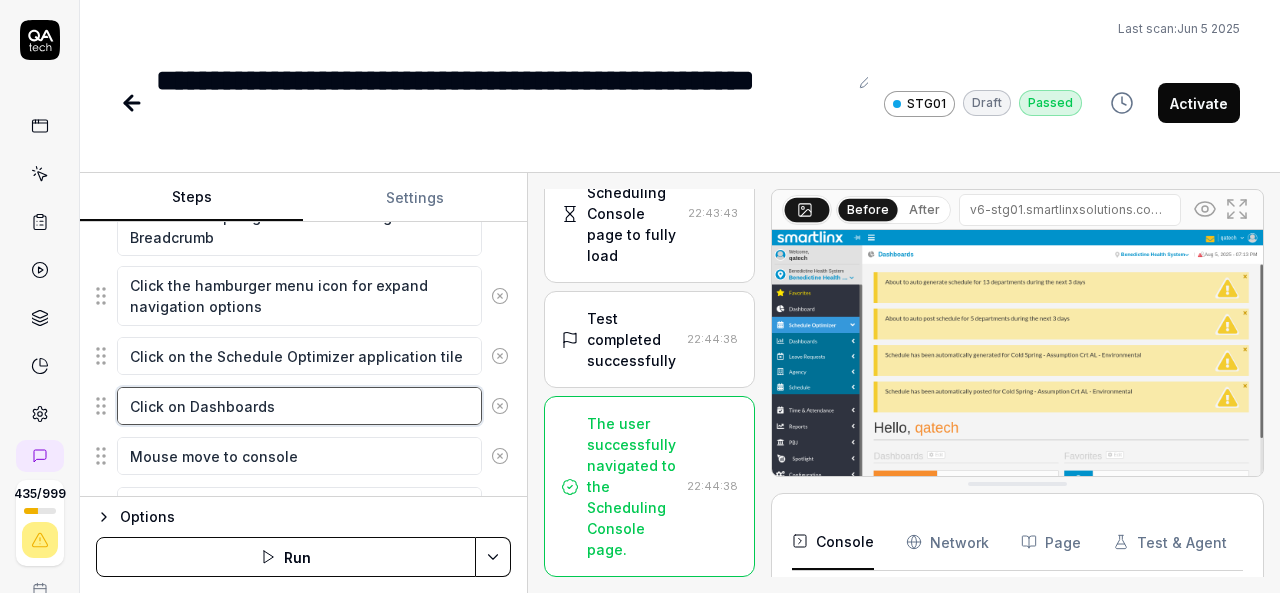 click on "Click on Dashboards" at bounding box center (299, 406) 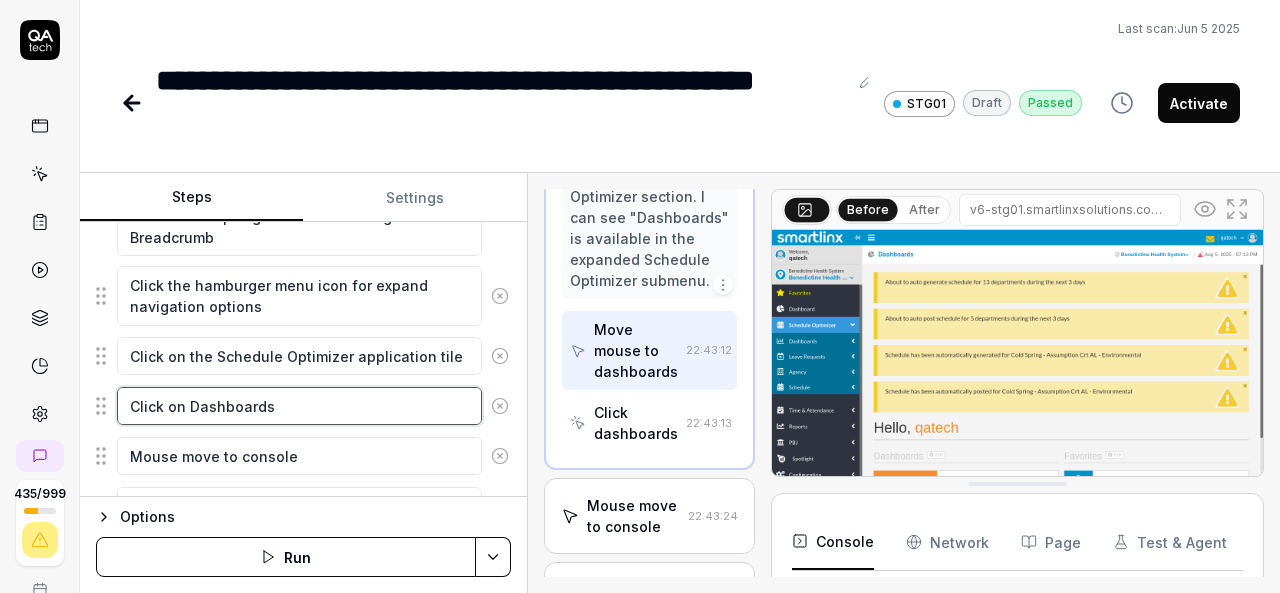 scroll, scrollTop: 1638, scrollLeft: 0, axis: vertical 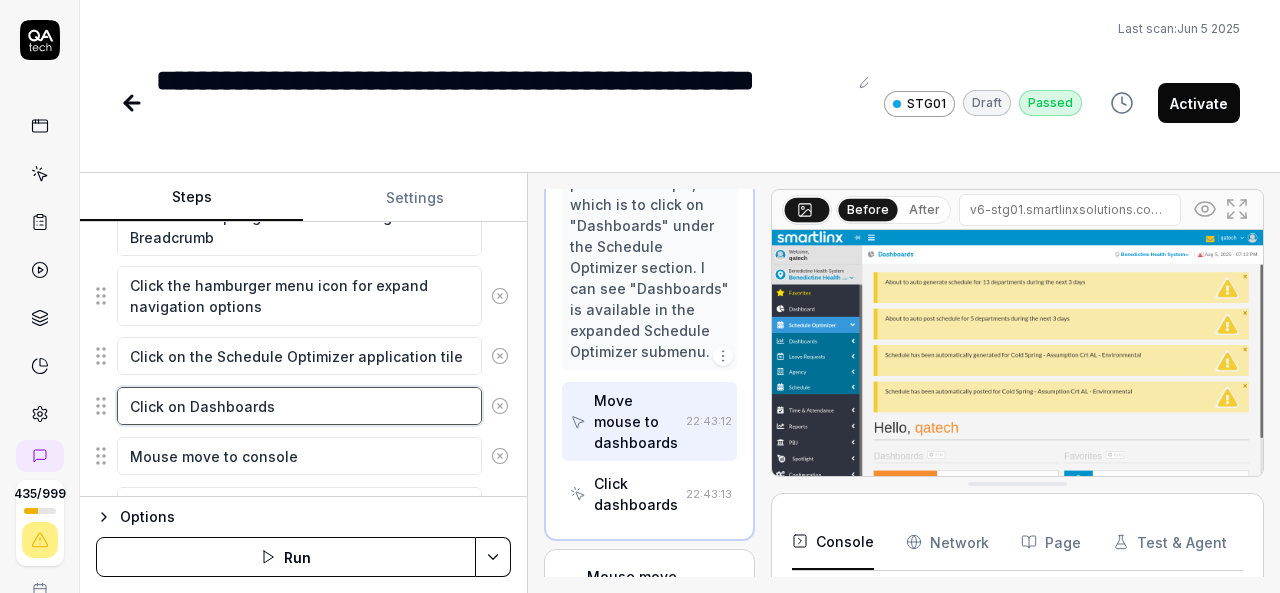 drag, startPoint x: 318, startPoint y: 411, endPoint x: 126, endPoint y: 411, distance: 192 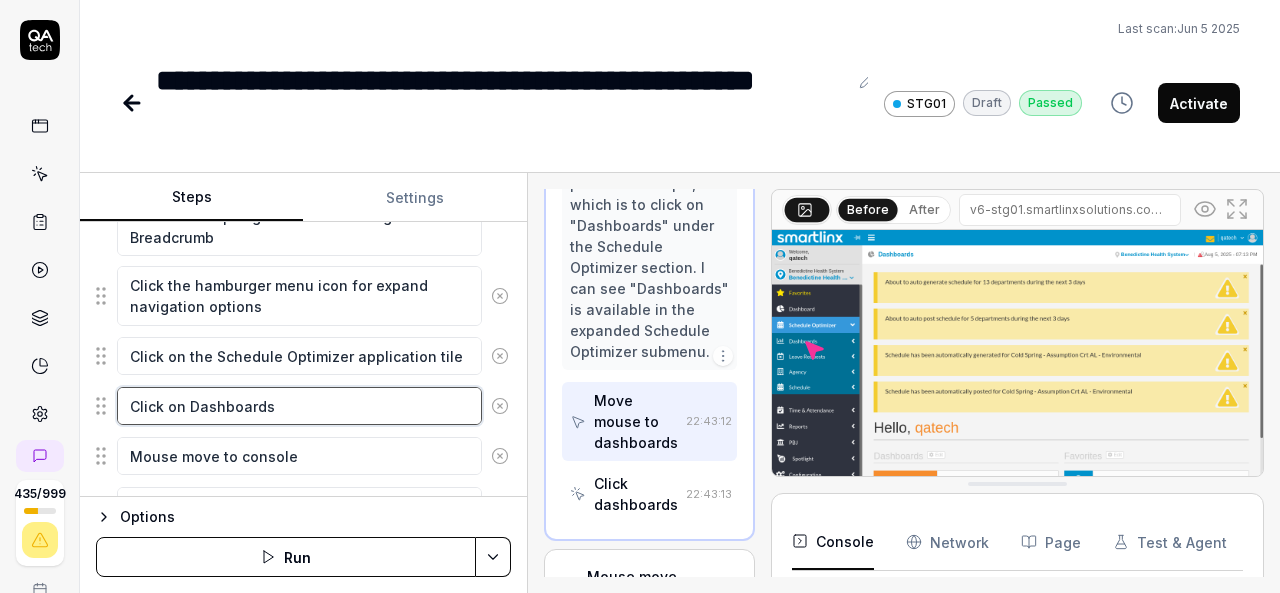 scroll, scrollTop: 528, scrollLeft: 0, axis: vertical 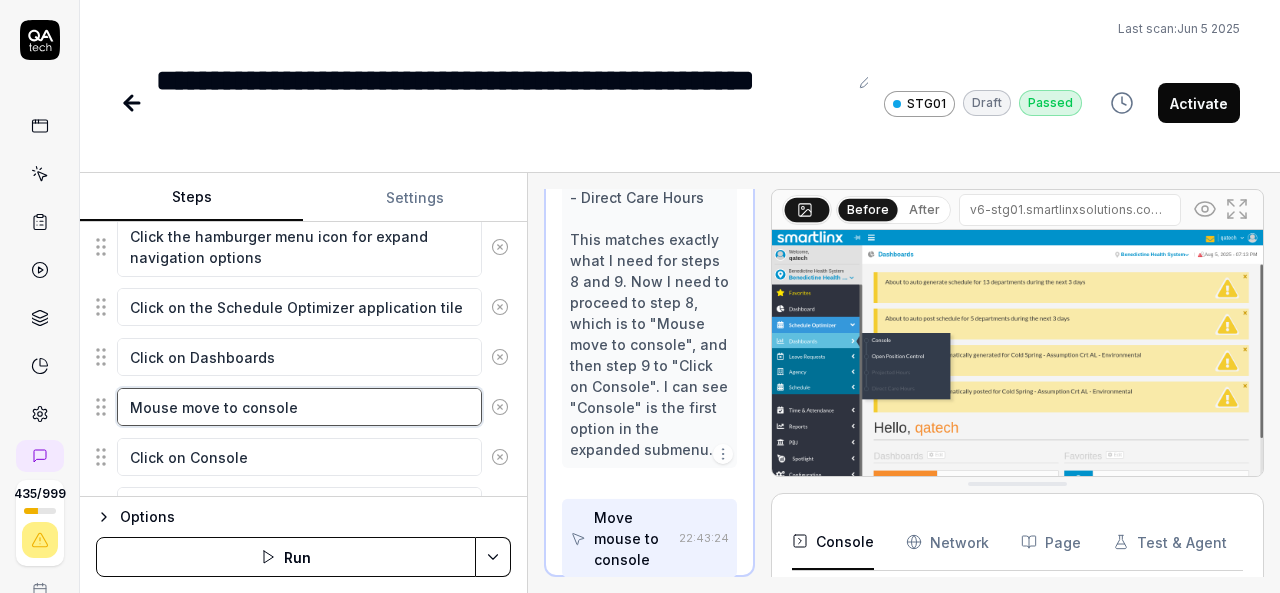 click on "Mouse move to console" at bounding box center [299, 407] 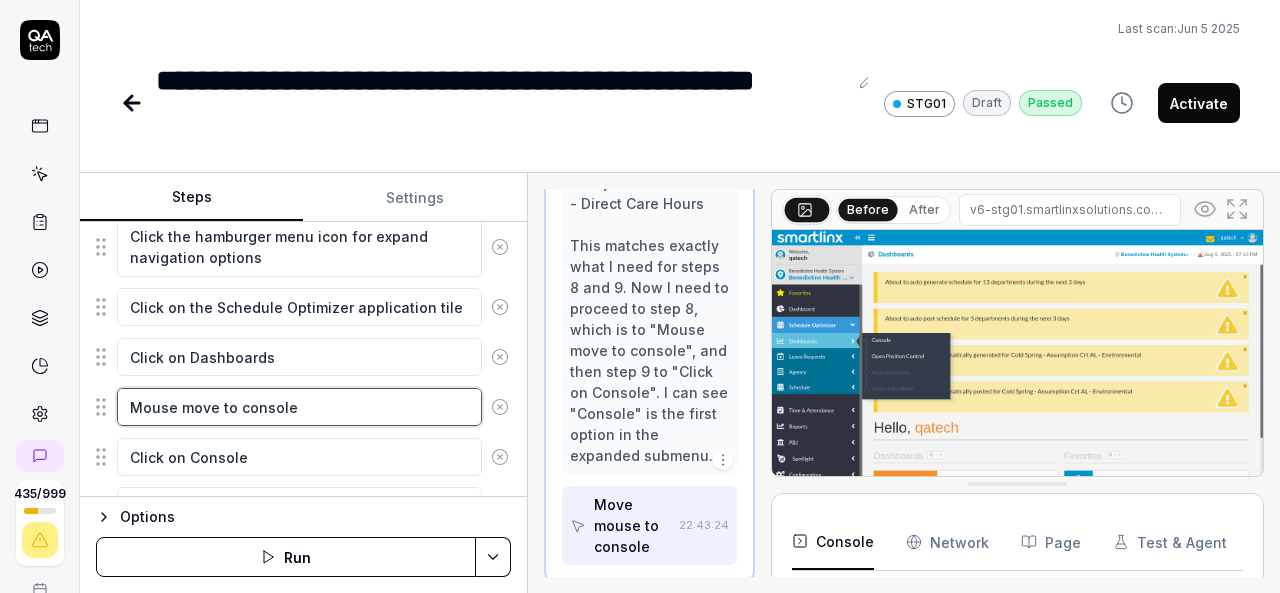 drag, startPoint x: 311, startPoint y: 397, endPoint x: 131, endPoint y: 413, distance: 180.70972 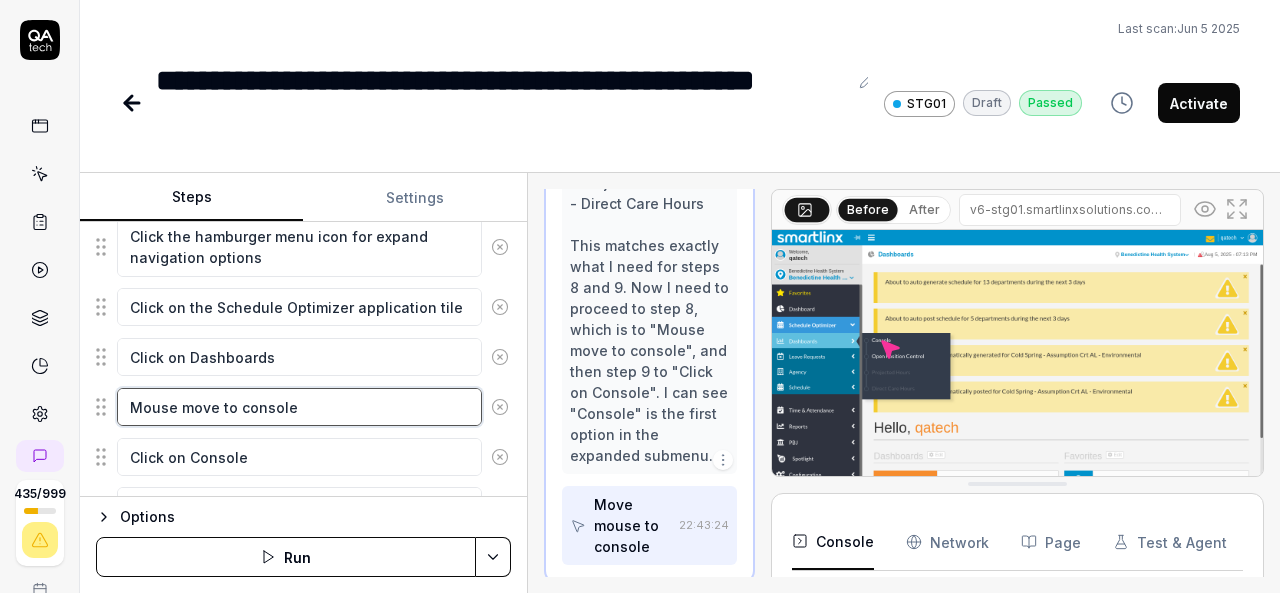 scroll, scrollTop: 632, scrollLeft: 0, axis: vertical 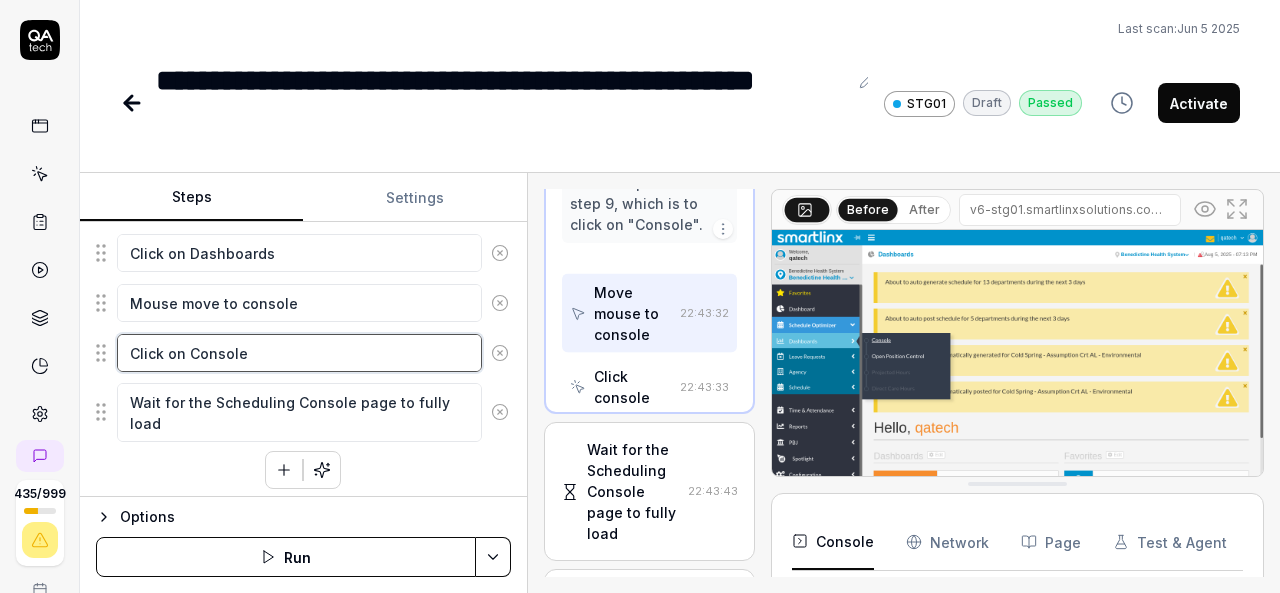 click on "Click on Console" at bounding box center [299, 353] 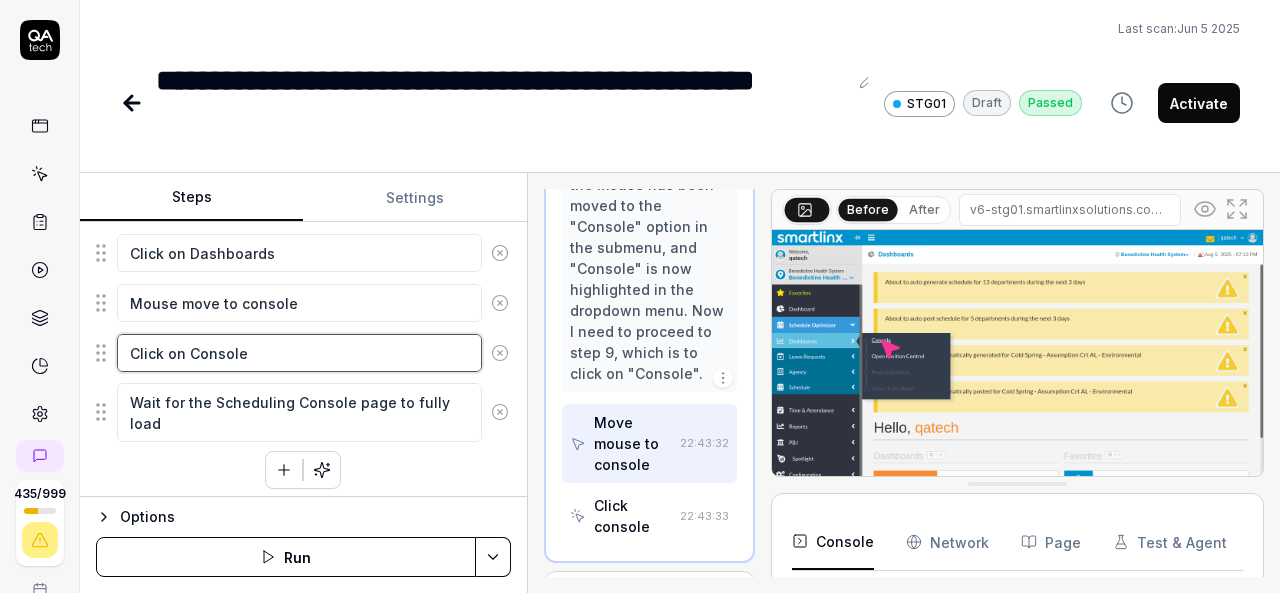 drag, startPoint x: 253, startPoint y: 351, endPoint x: 127, endPoint y: 360, distance: 126.32102 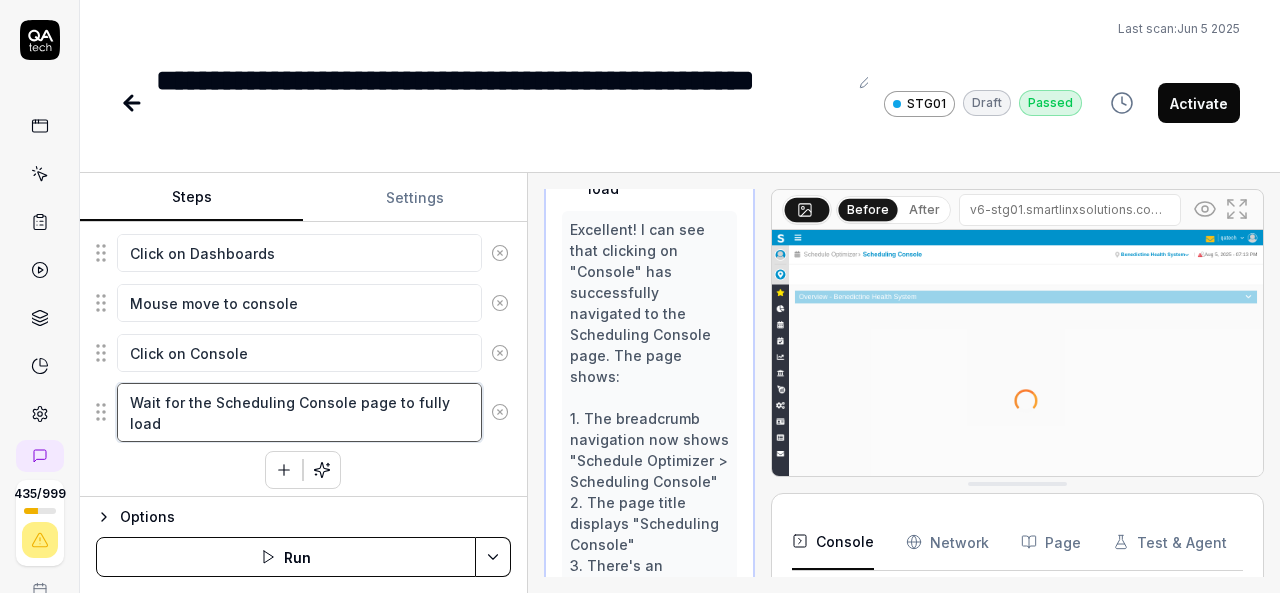 click on "Wait for the Scheduling Console page to fully load" at bounding box center (299, 412) 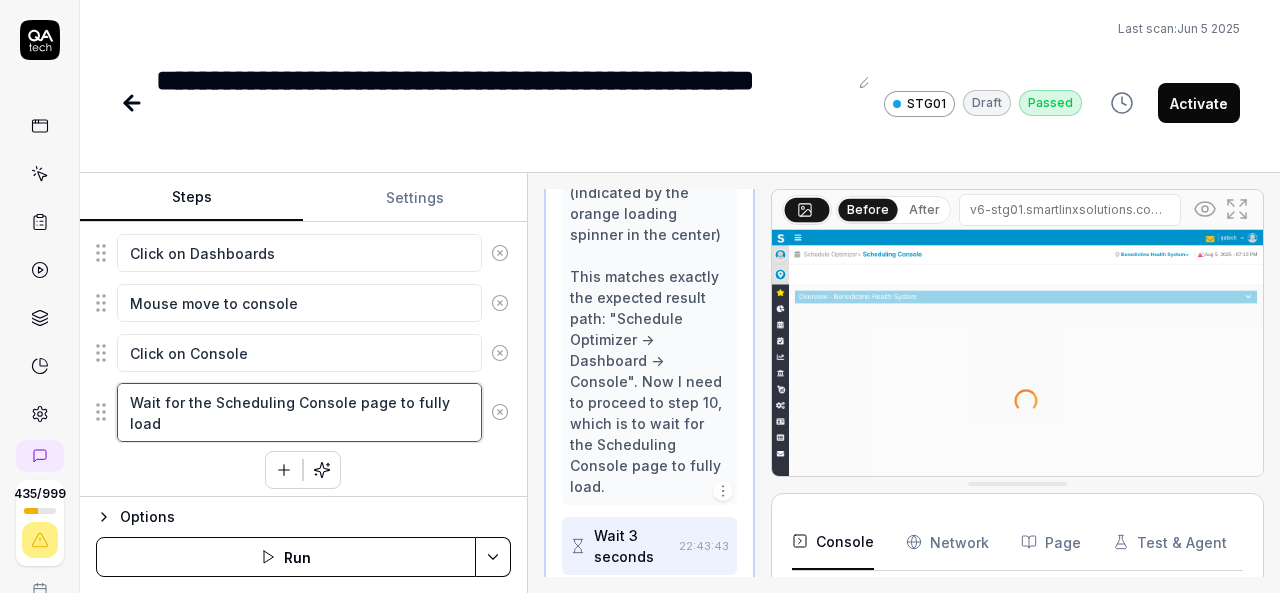 scroll, scrollTop: 2058, scrollLeft: 0, axis: vertical 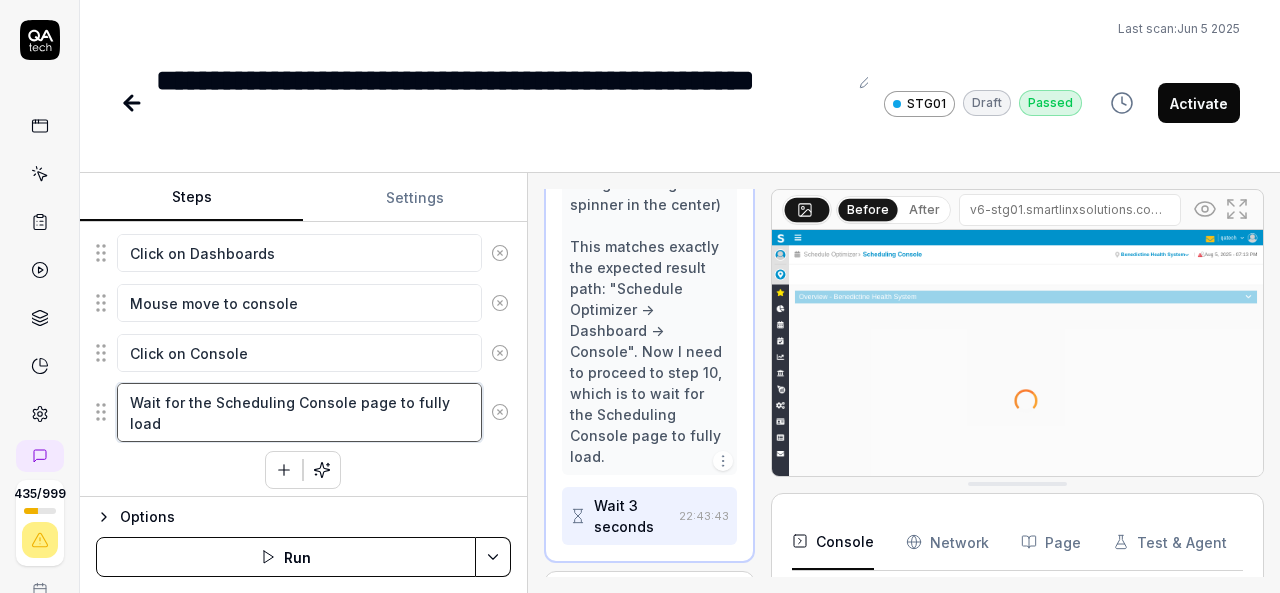 drag, startPoint x: 197, startPoint y: 419, endPoint x: 116, endPoint y: 399, distance: 83.43261 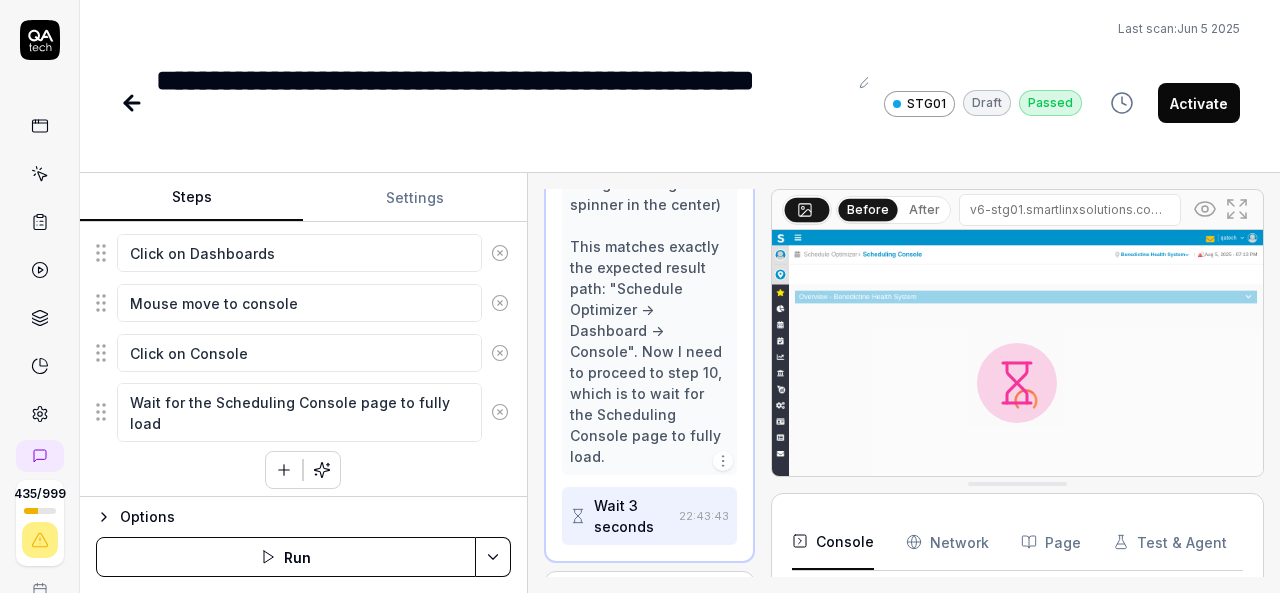 type on "*" 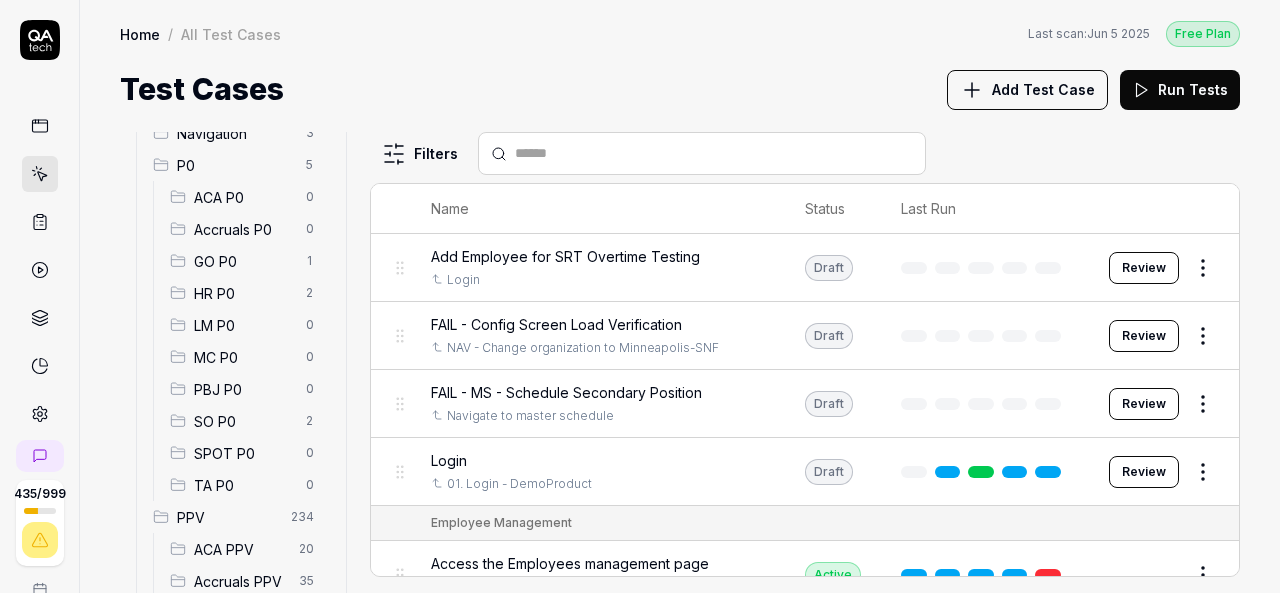 scroll, scrollTop: 184, scrollLeft: 0, axis: vertical 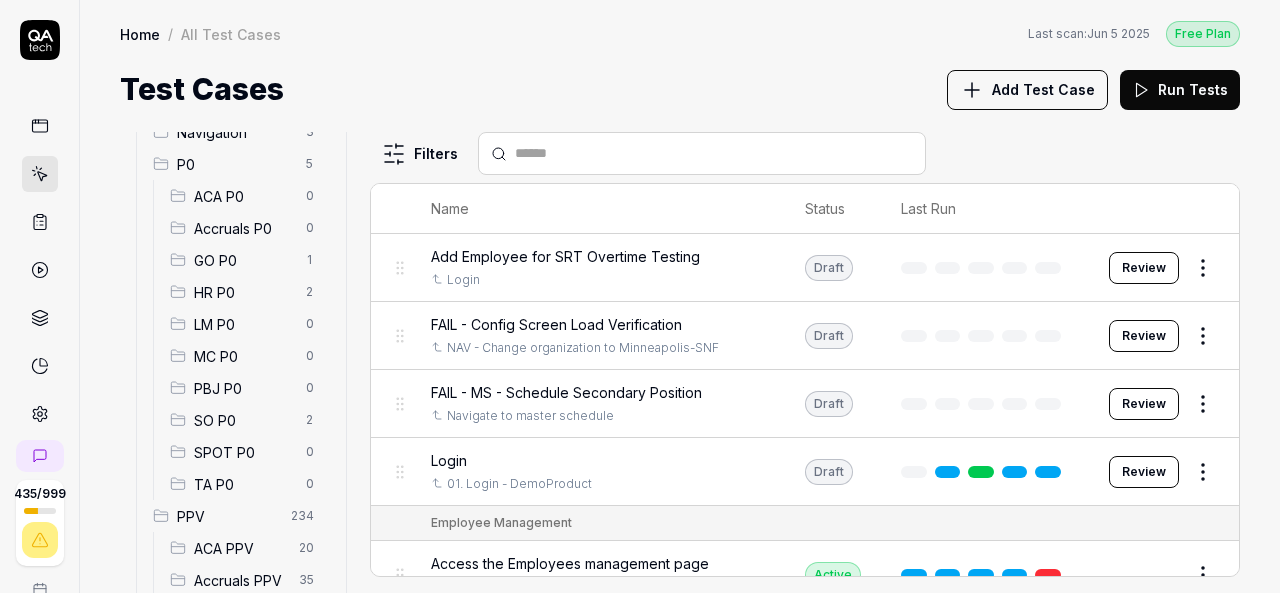 click on "SO P0" at bounding box center [244, 420] 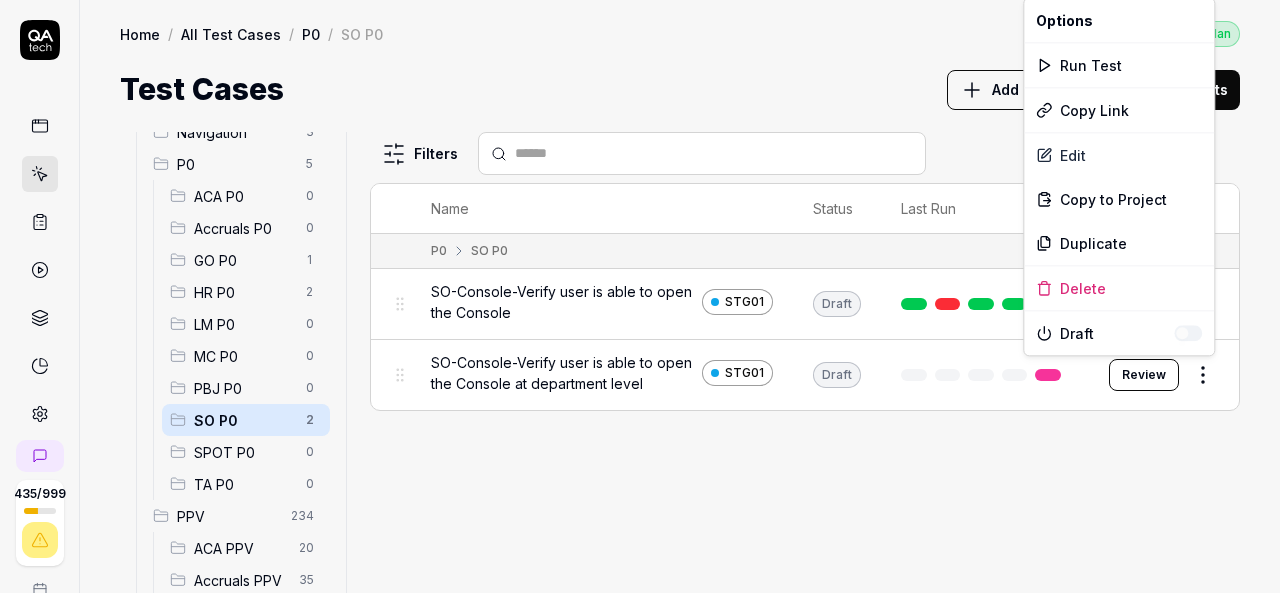click on "435  /  999 k S Home / All Test Cases / P0 / SO P0 Free Plan Home / All Test Cases / P0 / SO P0 Last scan:  Jun 5 2025 Free Plan Test Cases Add Test Case Run Tests All Test Cases 290 Employee Management 10 Login 7 Logout 1 Master Schedule 9 Navigation 3 P0 5 ACA P0 0 Accruals P0 0 GO P0 1 HR P0 2 LM P0 0 MC P0 0 PBJ P0 0 SO P0 2 SPOT P0 0 TA P0 0 PPV 234 ACA PPV 20 Accruals PPV 35 GO PPV 13 HR PPV 31 LM PPV 7 MC PPV 7 PBJ PPV 22 SO PPV 56 Spotlight PPV 3 TA PPV 40 Reporting 3 Schedule Optimizer 1 Screen Loads 7 Time & Attendance 6 Filters Name Status Last Run P0 SO P0 SO-Console-Verify user is able to open the Console STG01 Draft Review SO-Console-Verify user is able to open the Console at department level STG01 Draft Review
To pick up a draggable item, press the space bar.
While dragging, use the arrow keys to move the item.
Press space again to drop the item in its new position, or press escape to cancel.
* Options Run Test Copy Link Edit Copy to Project Duplicate Delete Draft" at bounding box center [640, 296] 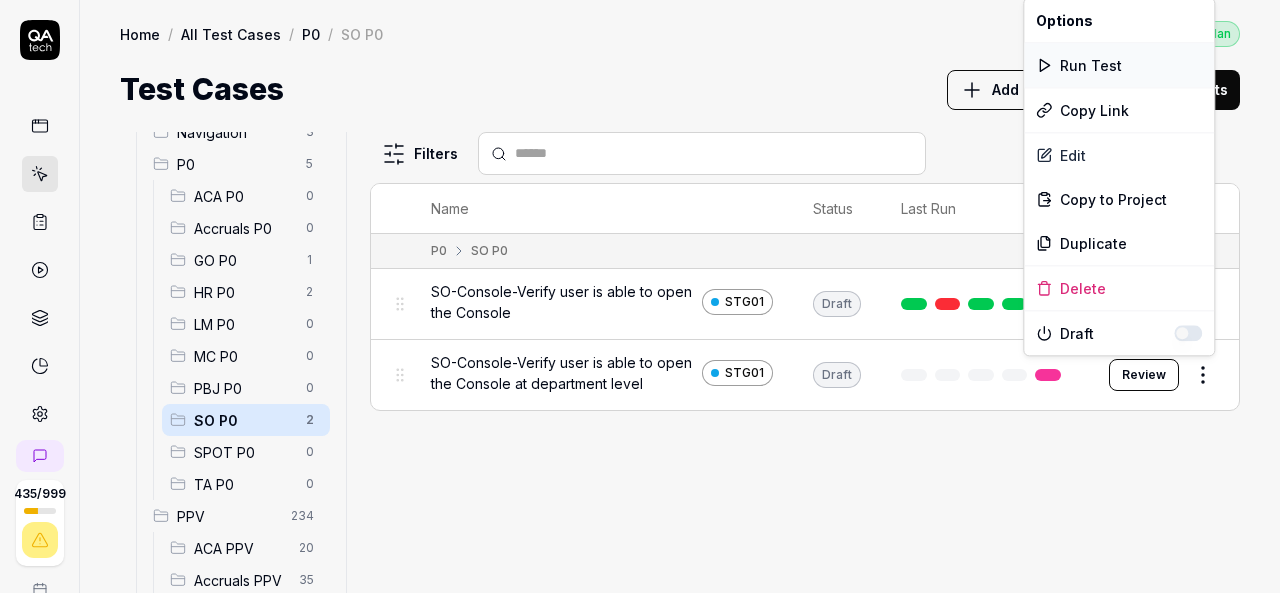 click on "Run Test" at bounding box center (1119, 65) 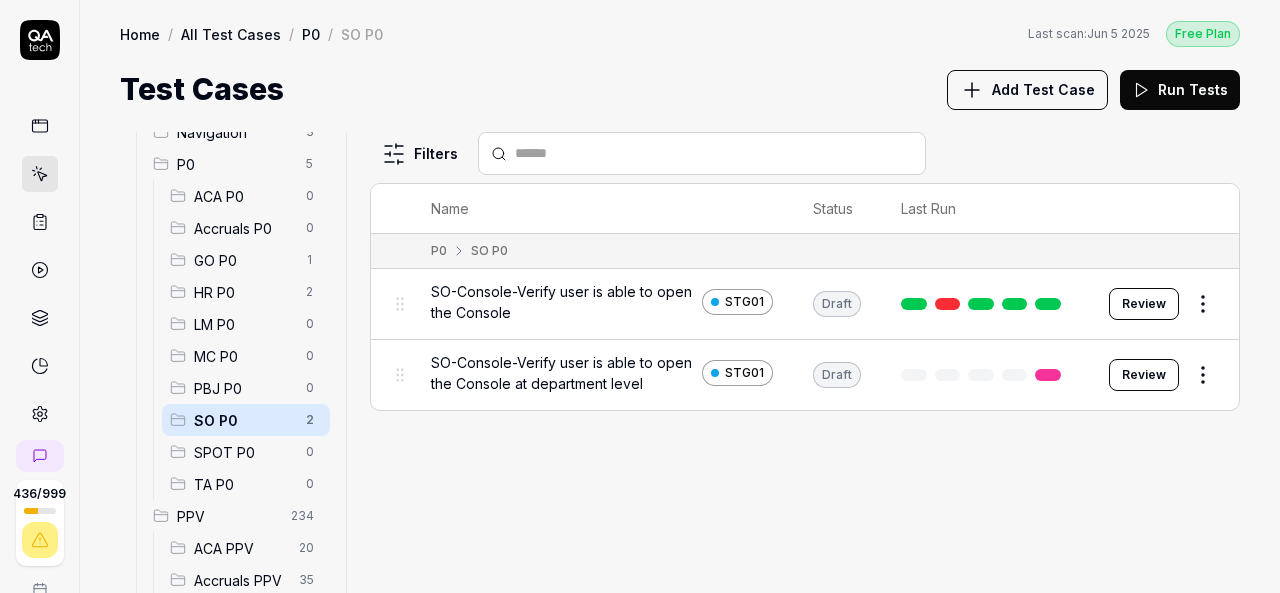 click on "436  /  999 k S Home / All Test Cases / P0 / SO P0 Free Plan Home / All Test Cases / P0 / SO P0 Last scan:  Jun 5 2025 Free Plan Test Cases Add Test Case Run Tests All Test Cases 290 Employee Management 10 Login 7 Logout 1 Master Schedule 9 Navigation 3 P0 5 ACA P0 0 Accruals P0 0 GO P0 1 HR P0 2 LM P0 0 MC P0 0 PBJ P0 0 SO P0 2 SPOT P0 0 TA P0 0 PPV 234 ACA PPV 20 Accruals PPV 35 GO PPV 13 HR PPV 31 LM PPV 7 MC PPV 7 PBJ PPV 22 SO PPV 56 Spotlight PPV 3 TA PPV 40 Reporting 3 Schedule Optimizer 1 Screen Loads 7 Time & Attendance 6 Filters Name Status Last Run P0 SO P0 SO-Console-Verify user is able to open the Console STG01 Draft Review SO-Console-Verify user is able to open the Console at department level STG01 Draft Review
To pick up a draggable item, press the space bar.
While dragging, use the arrow keys to move the item.
Press space again to drop the item in its new position, or press escape to cancel.
*" at bounding box center (640, 296) 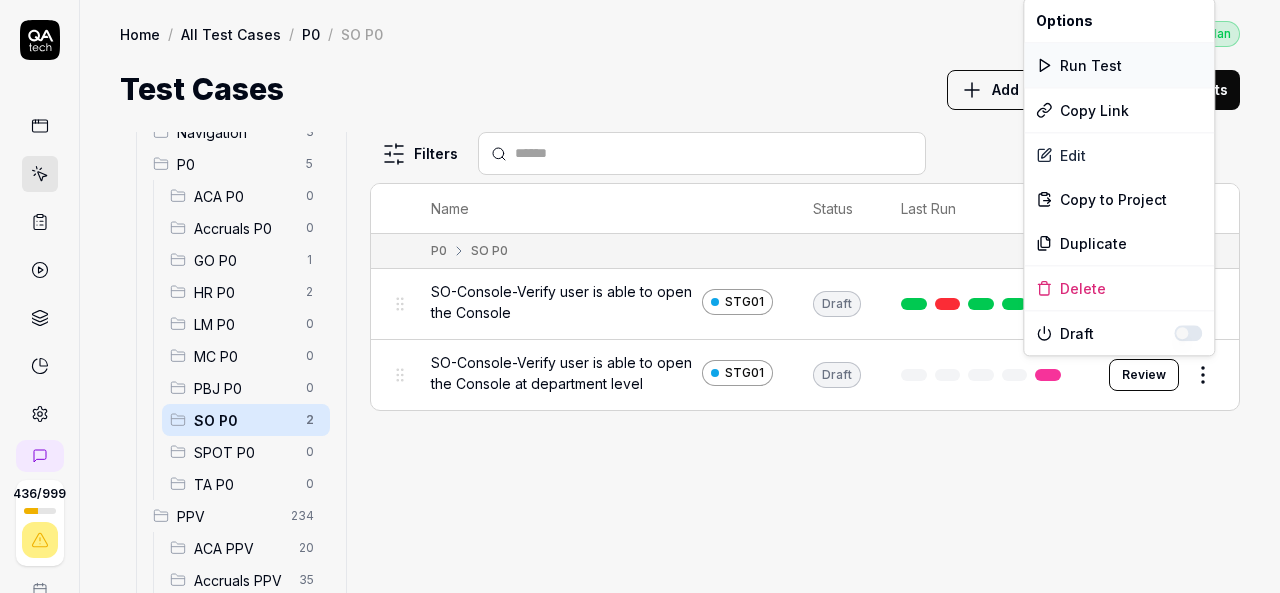 click on "Run Test" at bounding box center [1119, 65] 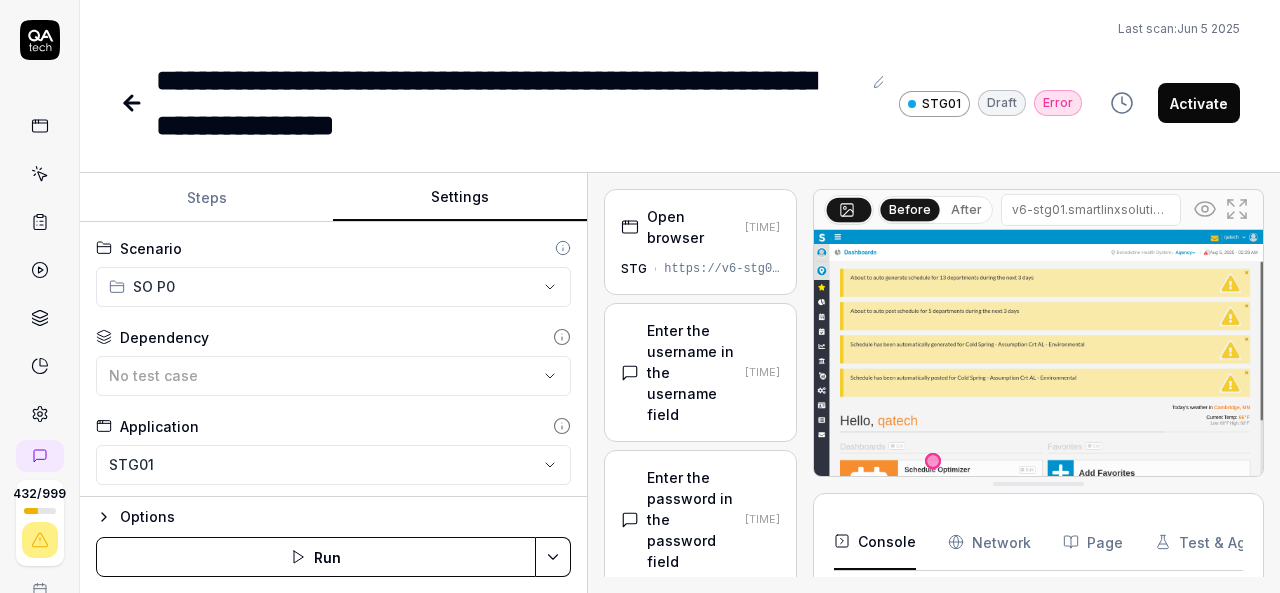 scroll, scrollTop: 0, scrollLeft: 0, axis: both 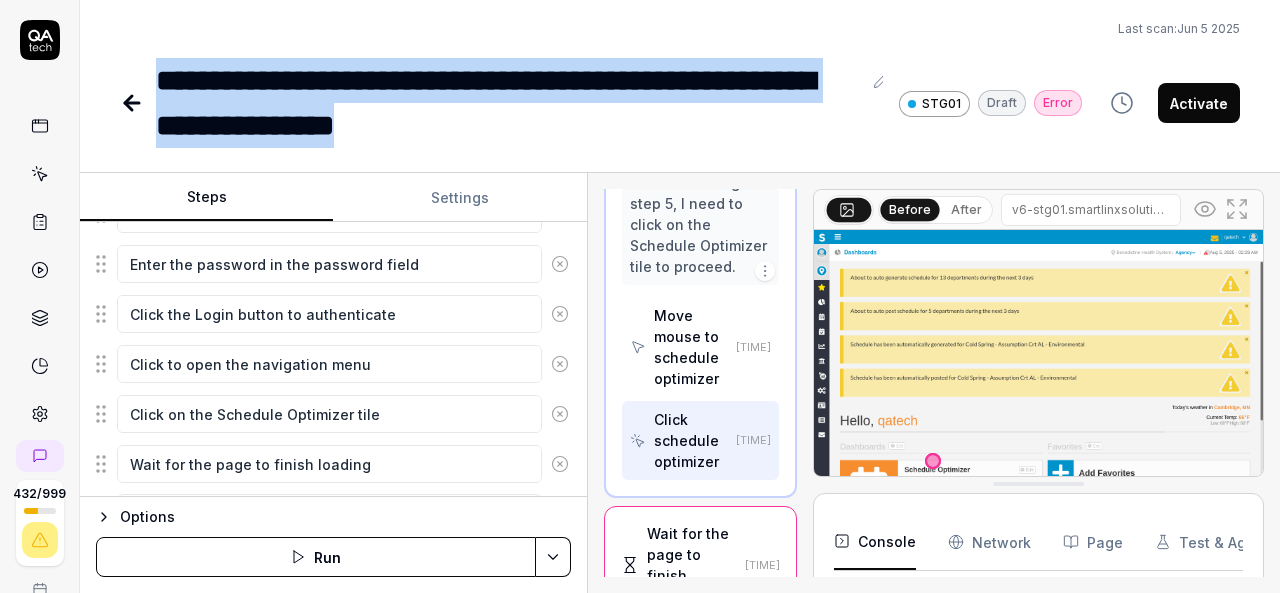 click on "Steps" at bounding box center [206, 198] 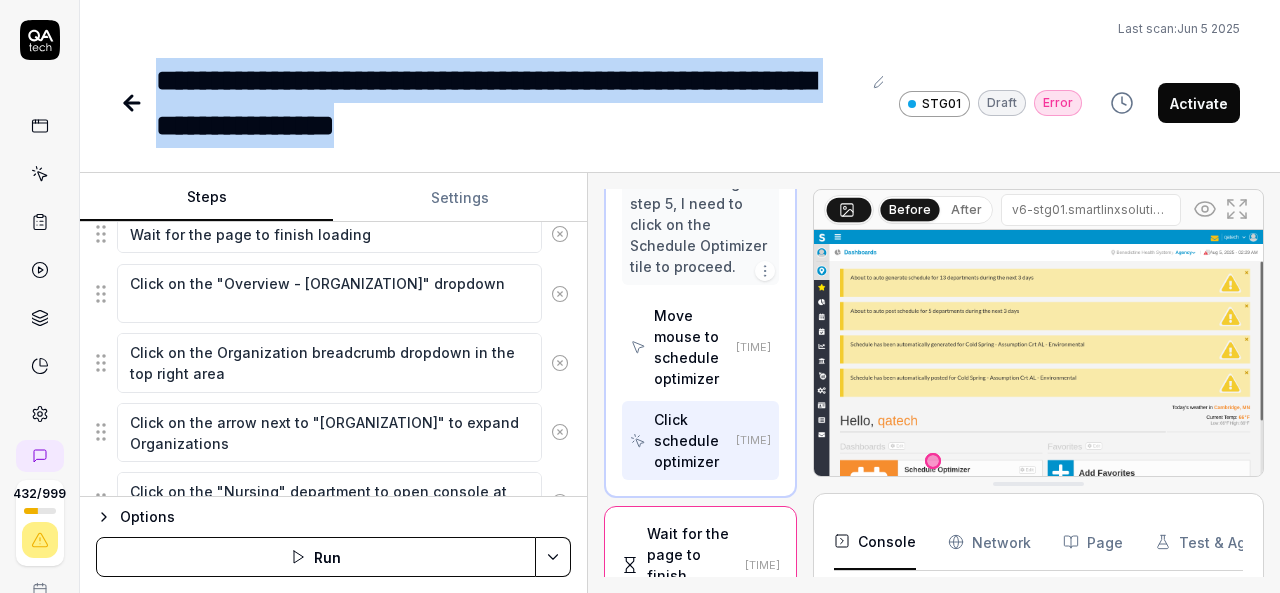 scroll, scrollTop: 513, scrollLeft: 0, axis: vertical 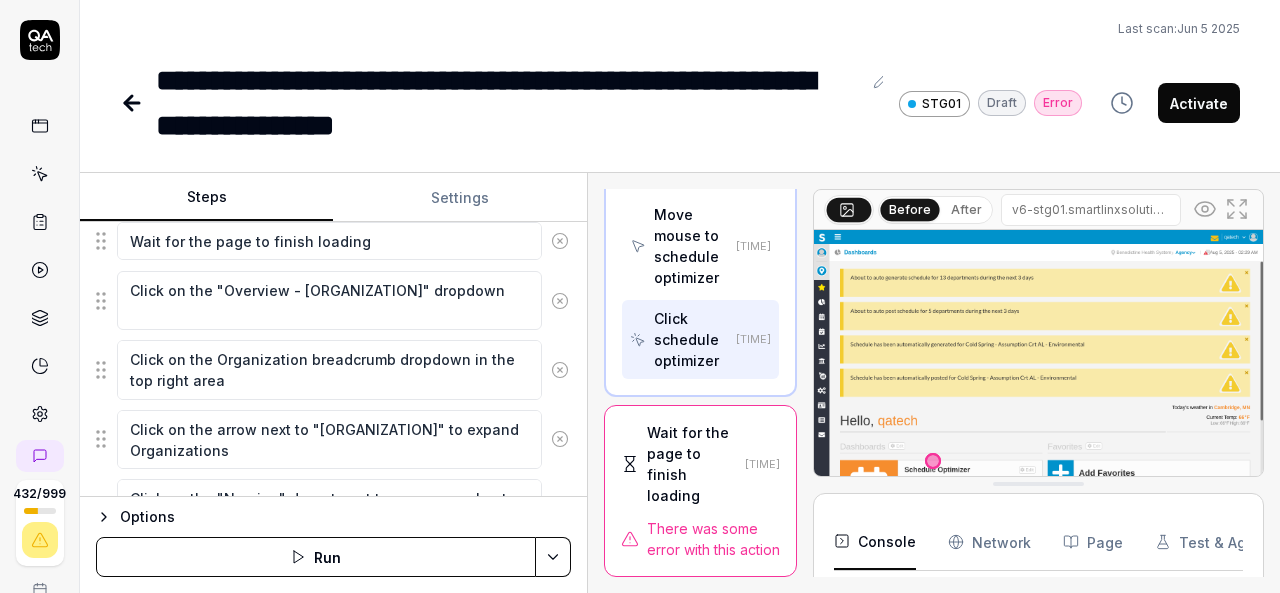 click on "There was some error with this action" at bounding box center [713, 539] 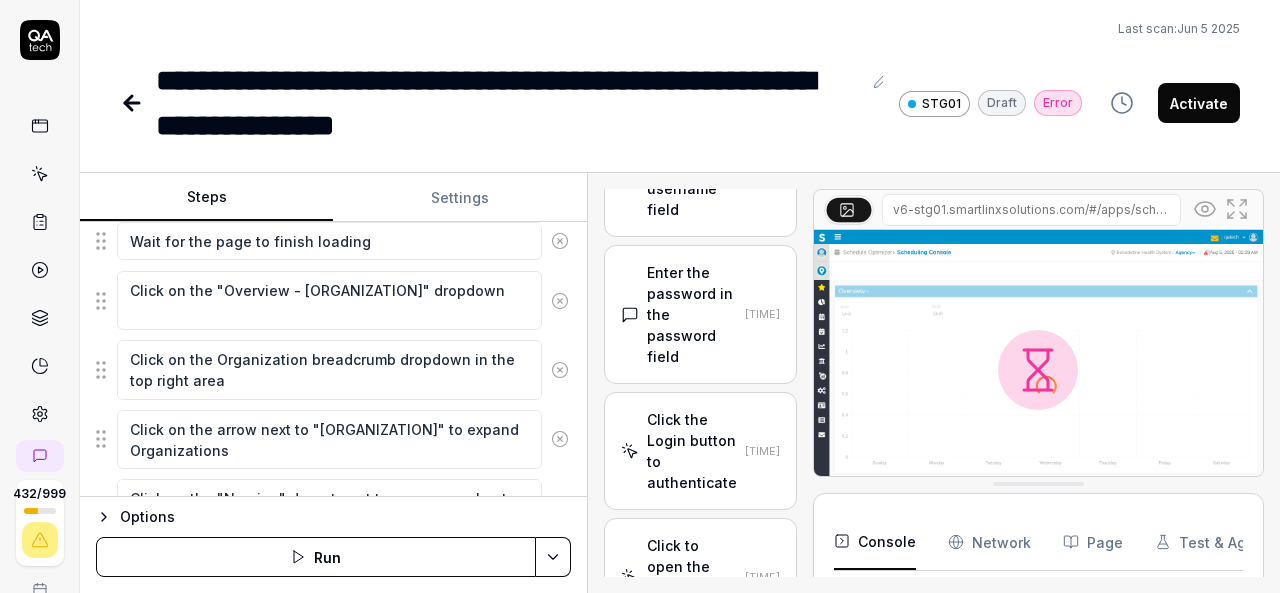 scroll, scrollTop: 0, scrollLeft: 0, axis: both 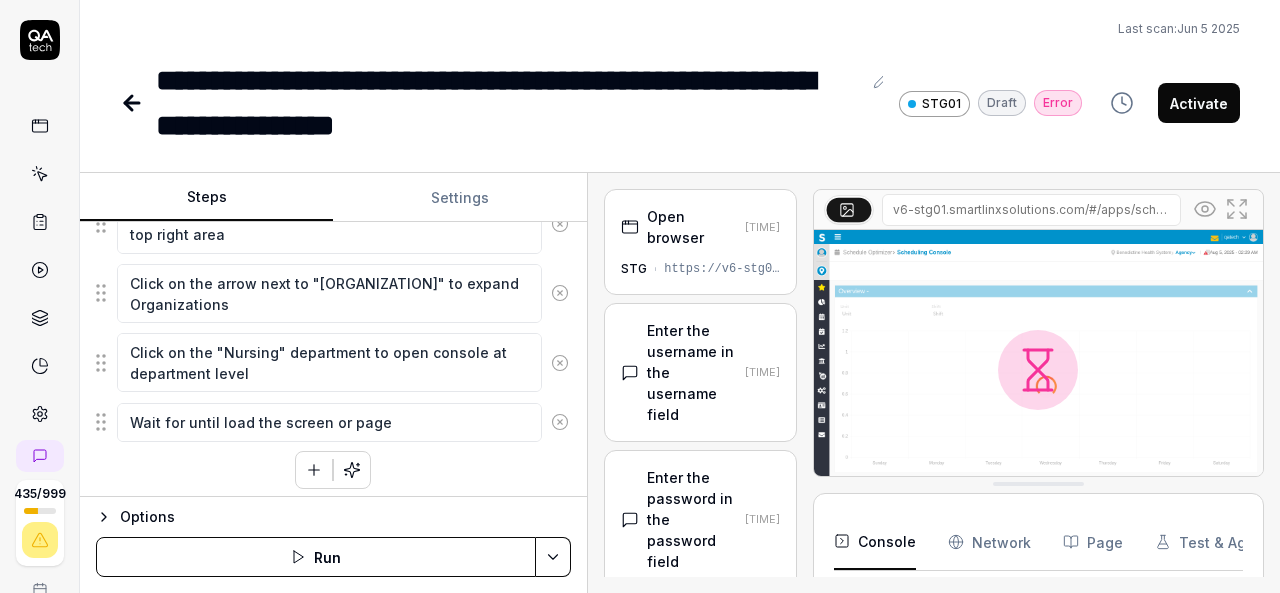 click 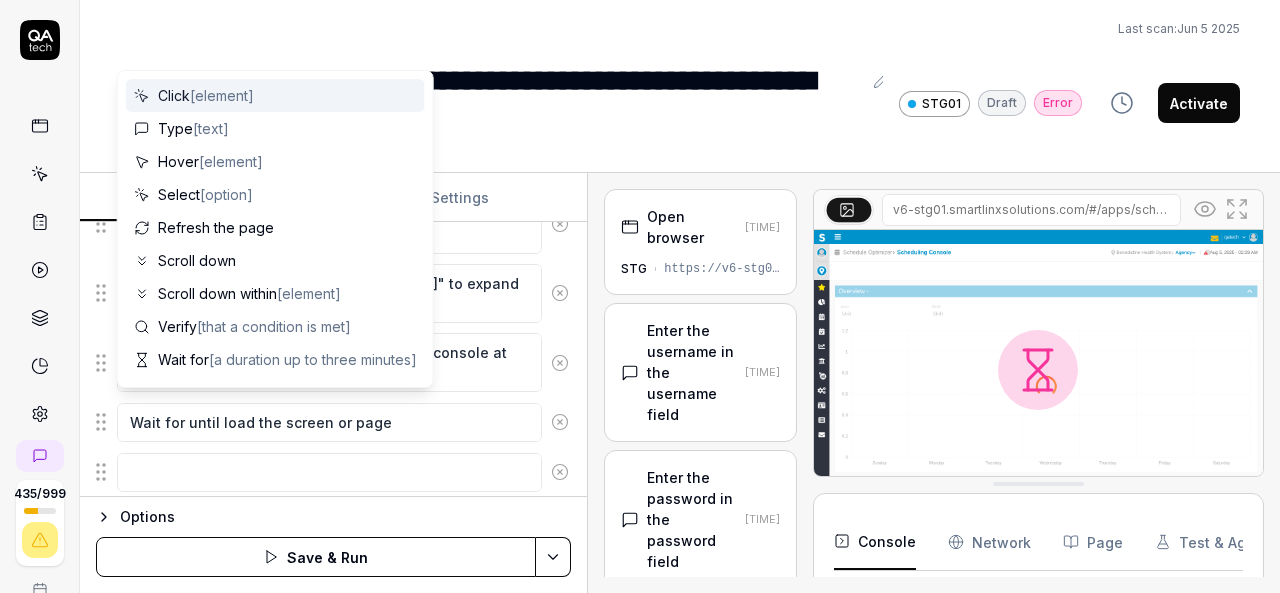 scroll, scrollTop: 708, scrollLeft: 0, axis: vertical 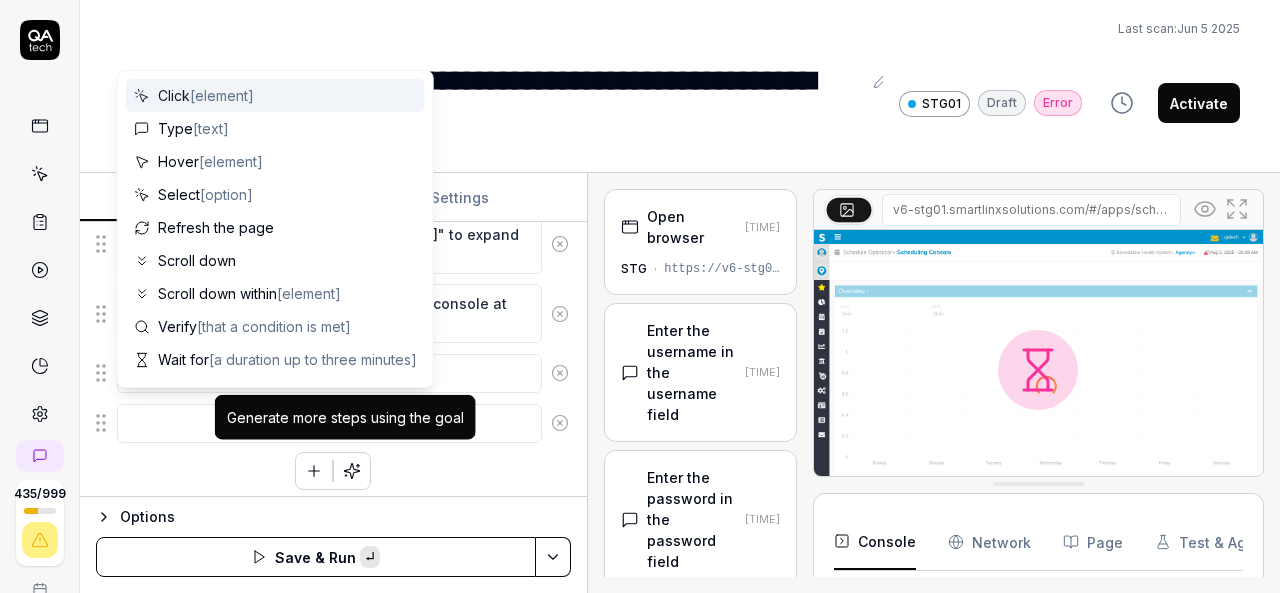 type on "*" 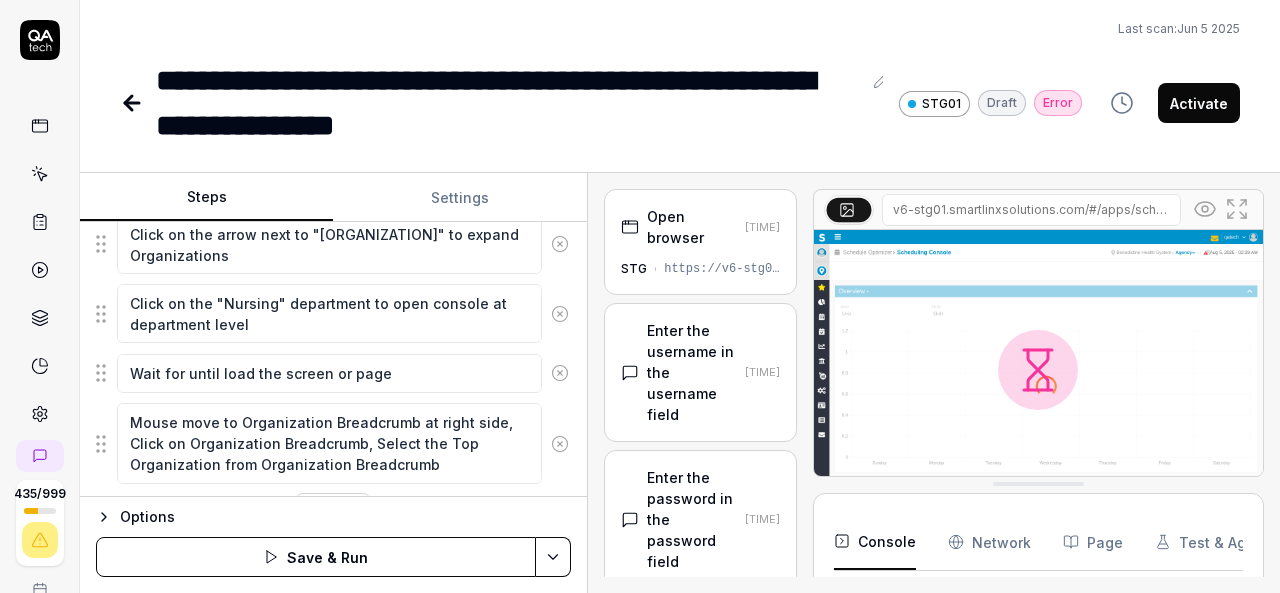 scroll, scrollTop: 748, scrollLeft: 0, axis: vertical 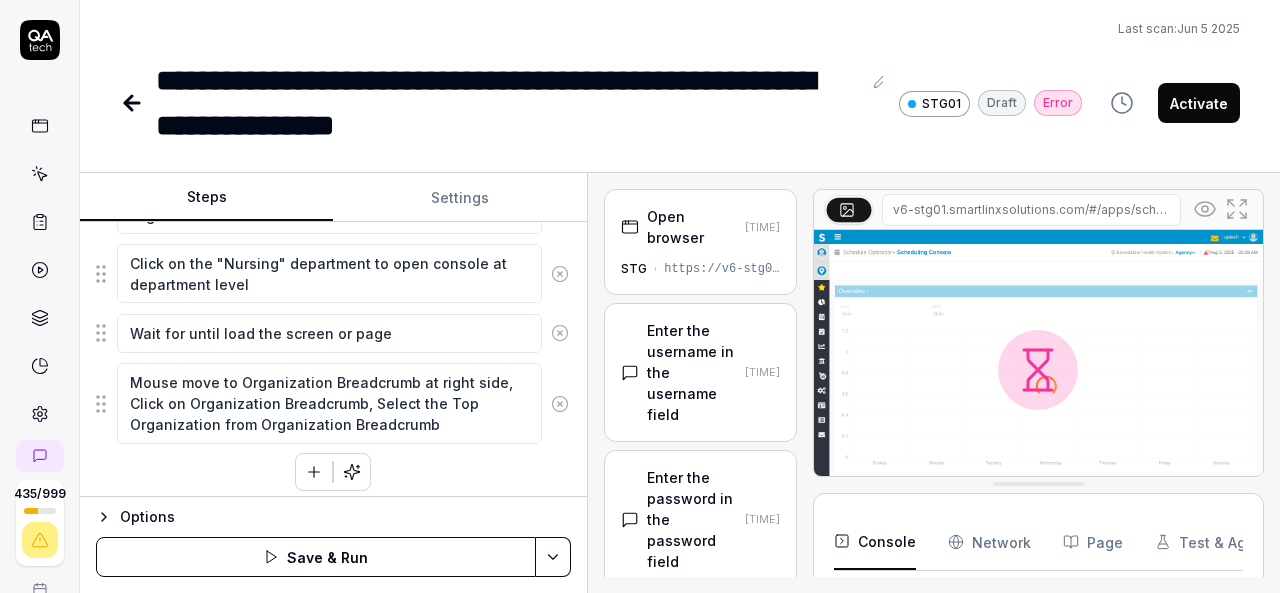 type on "Mouse move to Organization Breadcrumb at right side, Click on Organization Breadcrumb, Select the Top Organization from Organization Breadcrumb" 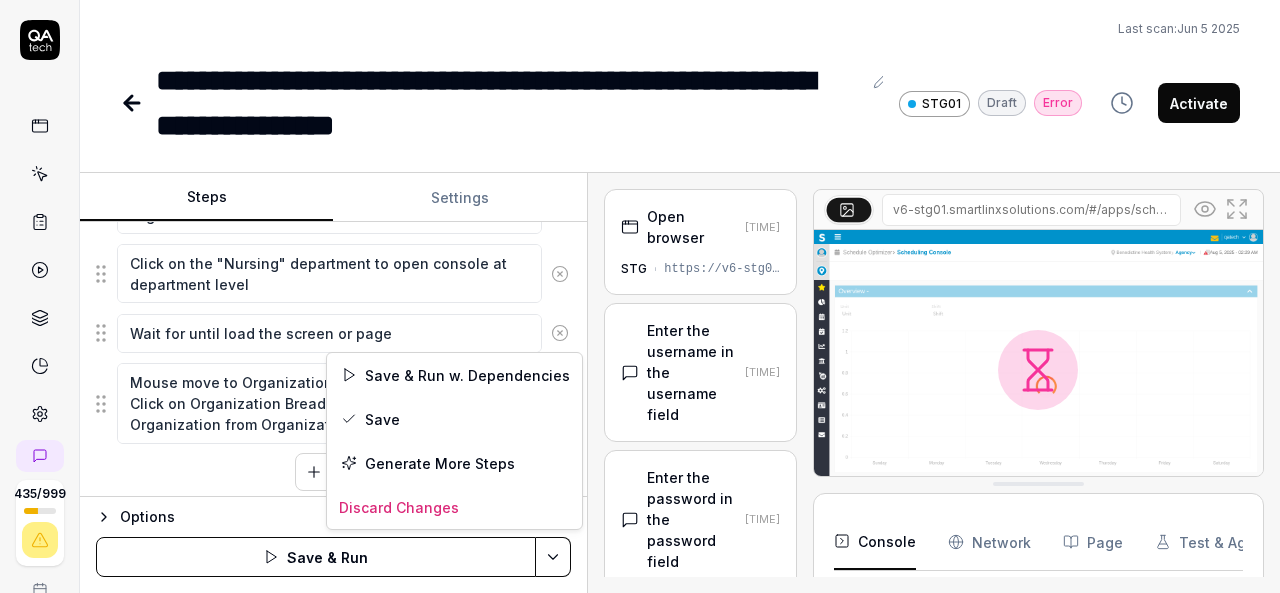 click on "**********" at bounding box center [640, 296] 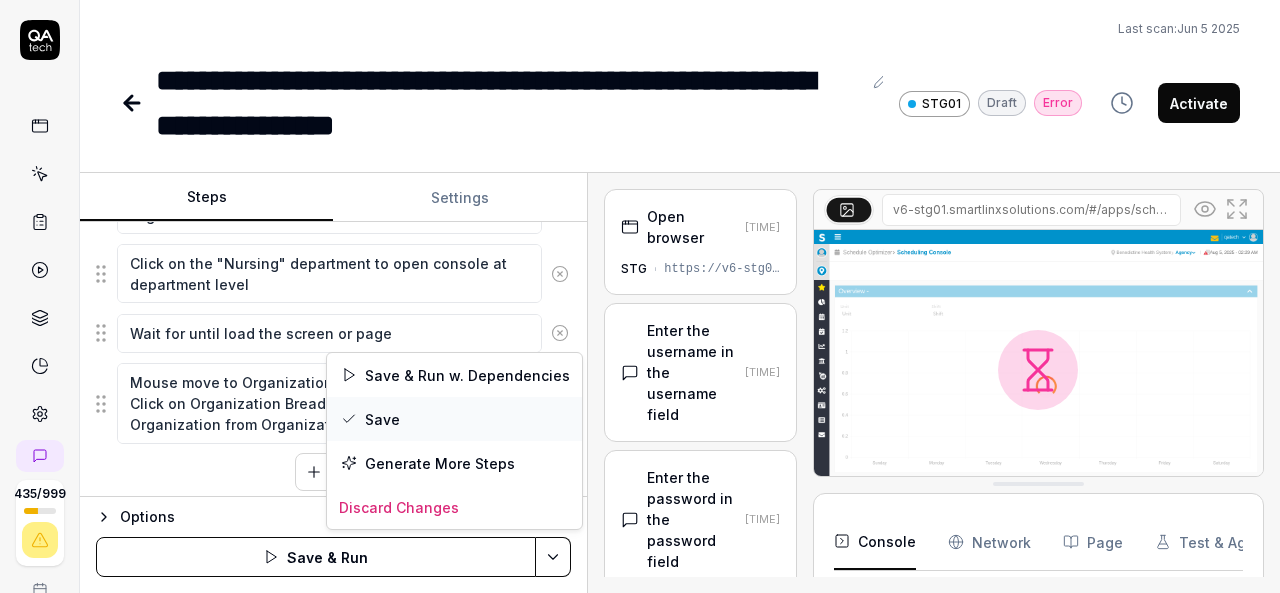 click on "Save" at bounding box center (454, 419) 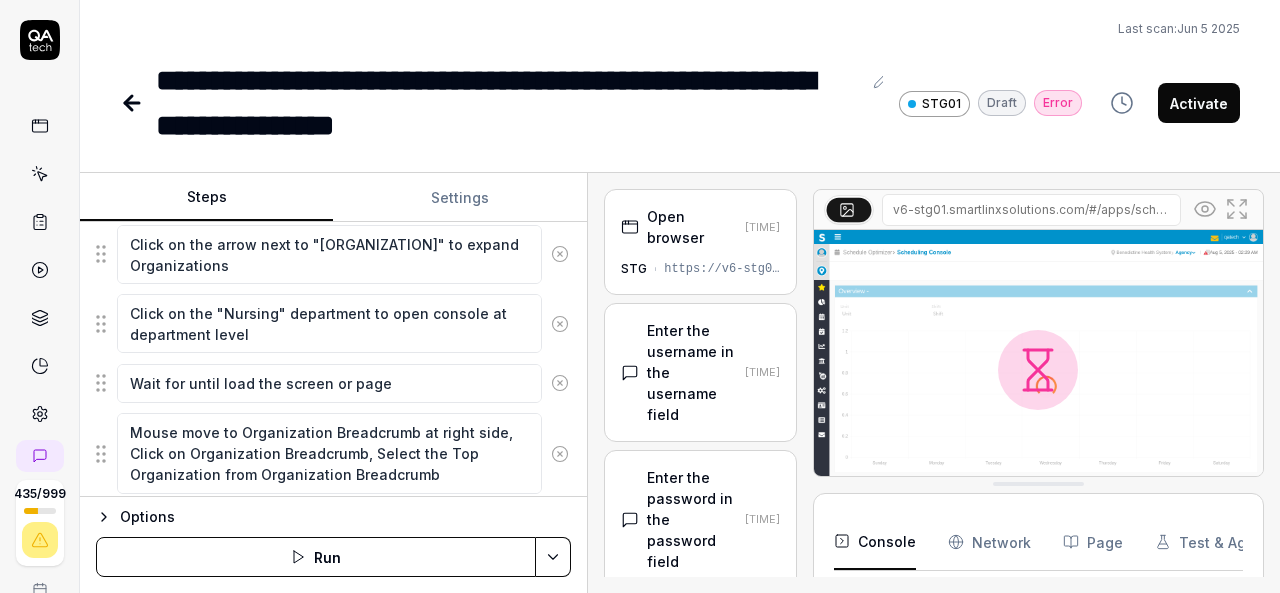 scroll, scrollTop: 714, scrollLeft: 0, axis: vertical 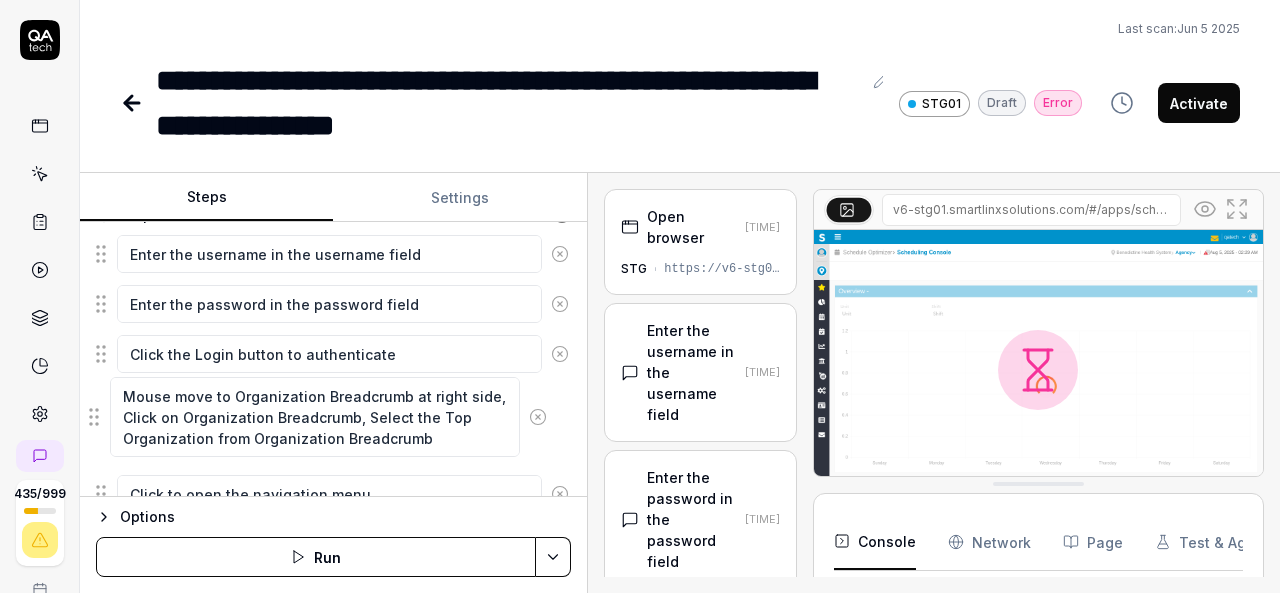 drag, startPoint x: 102, startPoint y: 429, endPoint x: 95, endPoint y: 416, distance: 14.764823 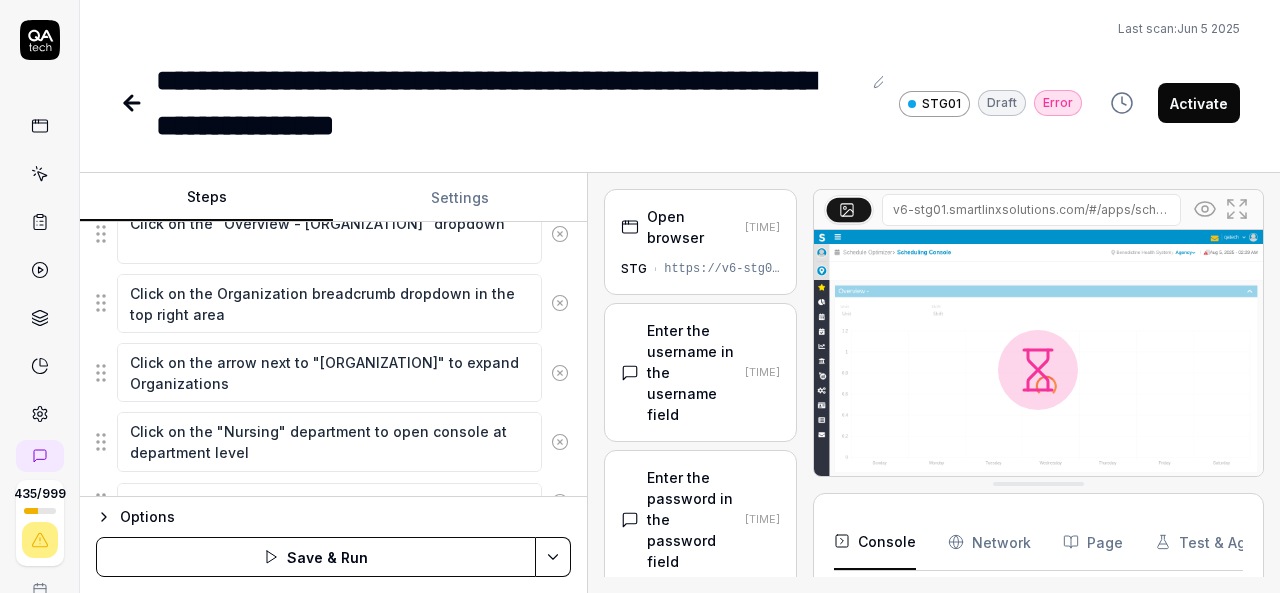 scroll, scrollTop: 668, scrollLeft: 0, axis: vertical 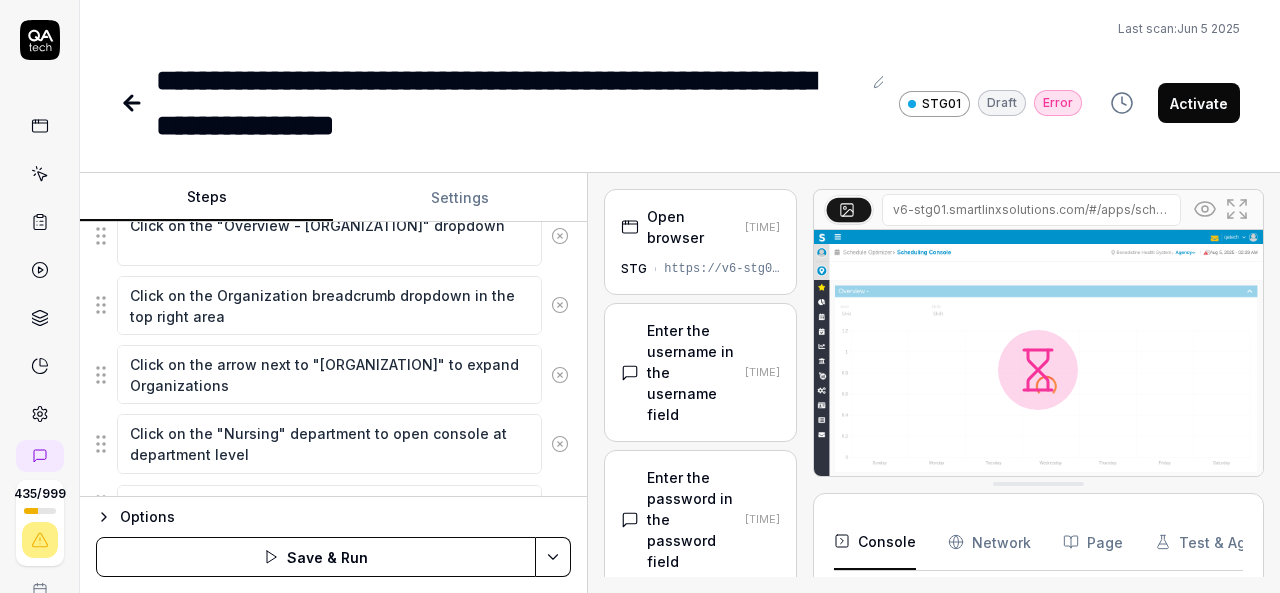 click 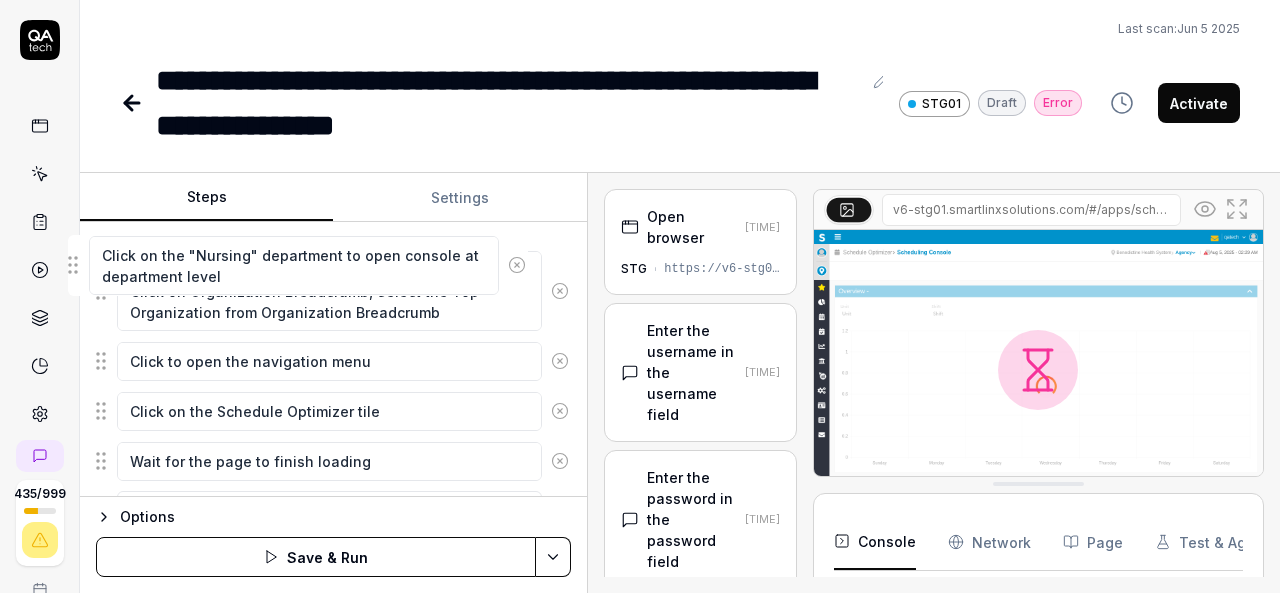 scroll, scrollTop: 427, scrollLeft: 0, axis: vertical 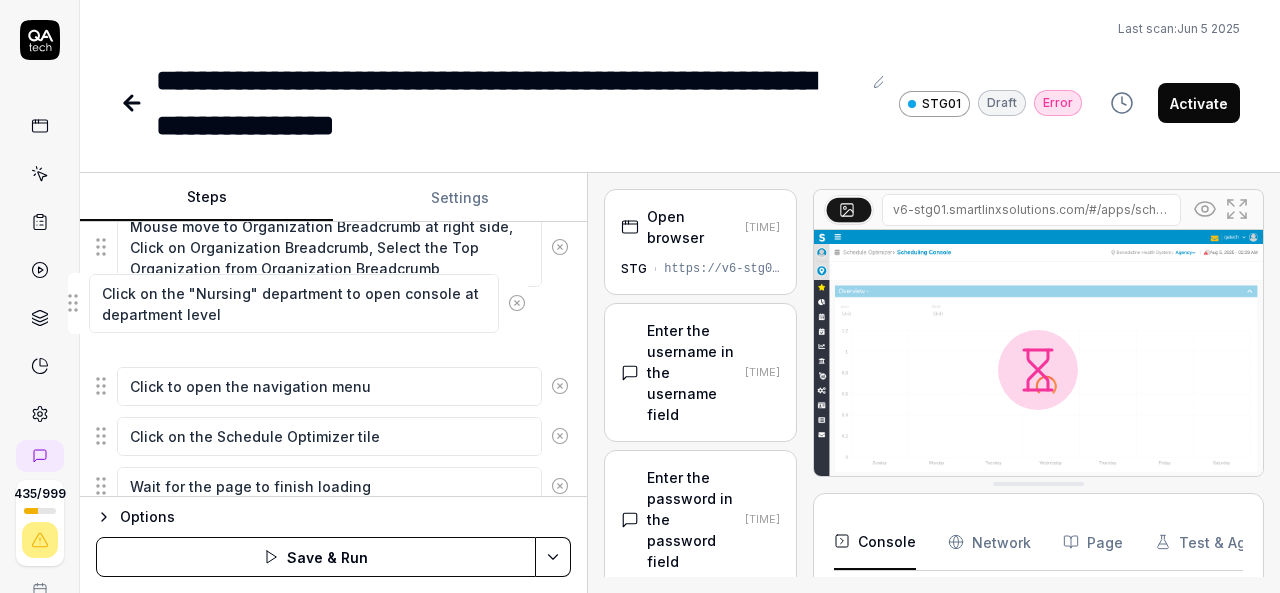 drag, startPoint x: 102, startPoint y: 371, endPoint x: 82, endPoint y: 311, distance: 63.245552 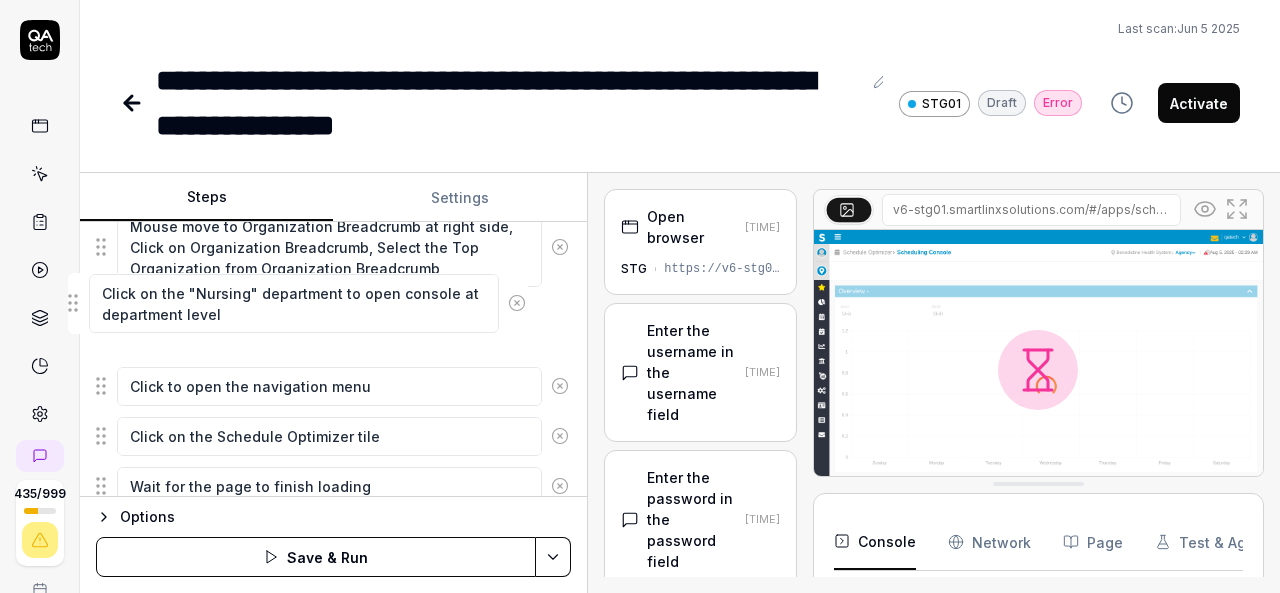 click on "Enter the username in the username field Enter the password in the password field Click the Login button to authenticate Mouse move to Organization Breadcrumb at right side, Click on Organization Breadcrumb, Select the Top Organization from Organization Breadcrumb Click to open the navigation menu Click on the Schedule Optimizer tile Wait for the page to finish loading Click on the "Overview - Benedictine Health System" dropdown Click on the Organization breadcrumb dropdown in the top right area Click on the "Nursing" department to open console at department level Wait for until load the screen or page Click on the "Nursing" department to open console at department level
To pick up a draggable item, press the space bar.
While dragging, use the arrow keys to move the item.
Press space again to drop the item in its new position, or press escape to cancel.
Draggable item 35bcbe84-d63a-4846-911c-1c61a7c88dd5 was moved over droppable area ab47c495-b218-4376-bde9-ae4b48404db8." at bounding box center [333, 376] 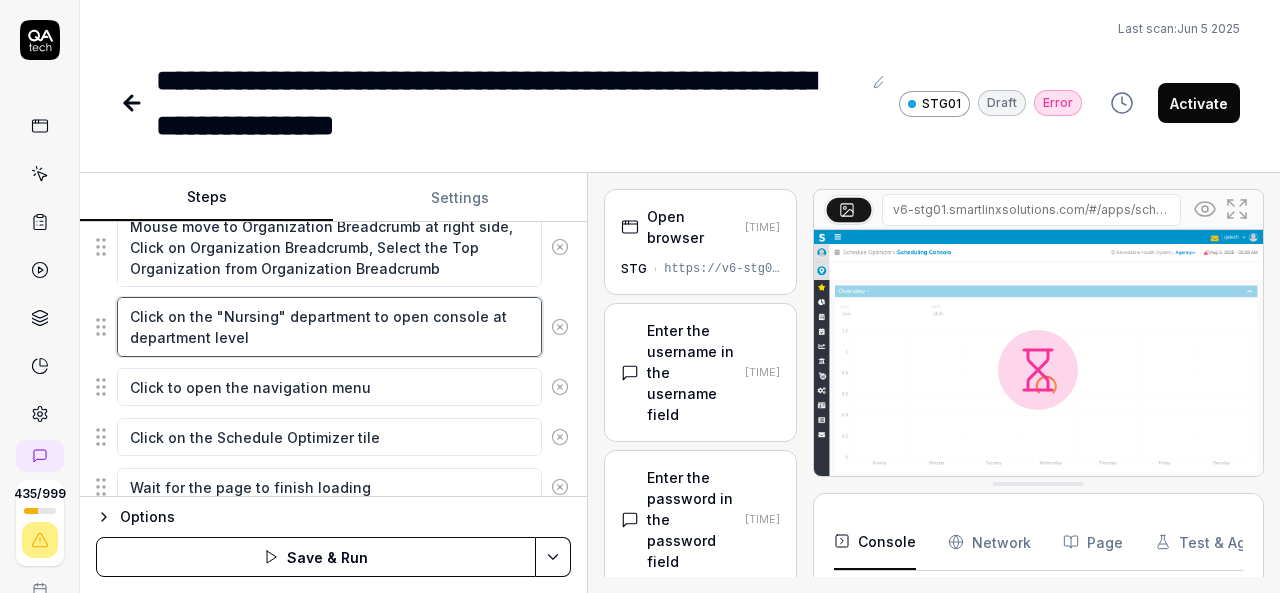 click on "Click on the "Nursing" department to open console at department level" at bounding box center (329, 326) 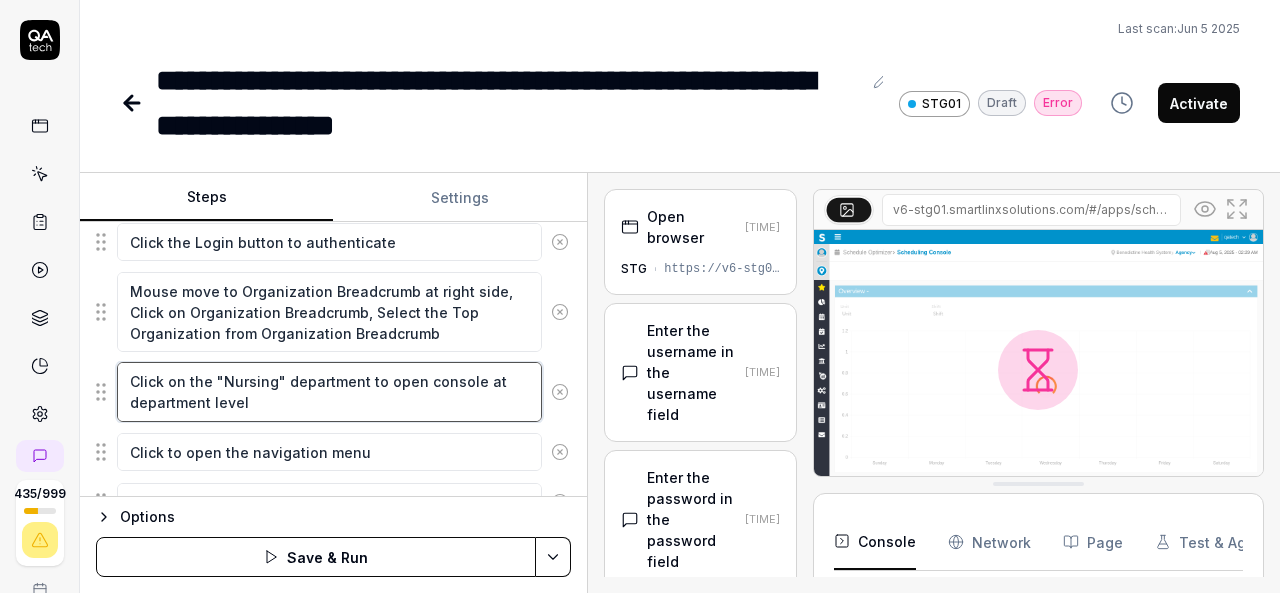 scroll, scrollTop: 361, scrollLeft: 0, axis: vertical 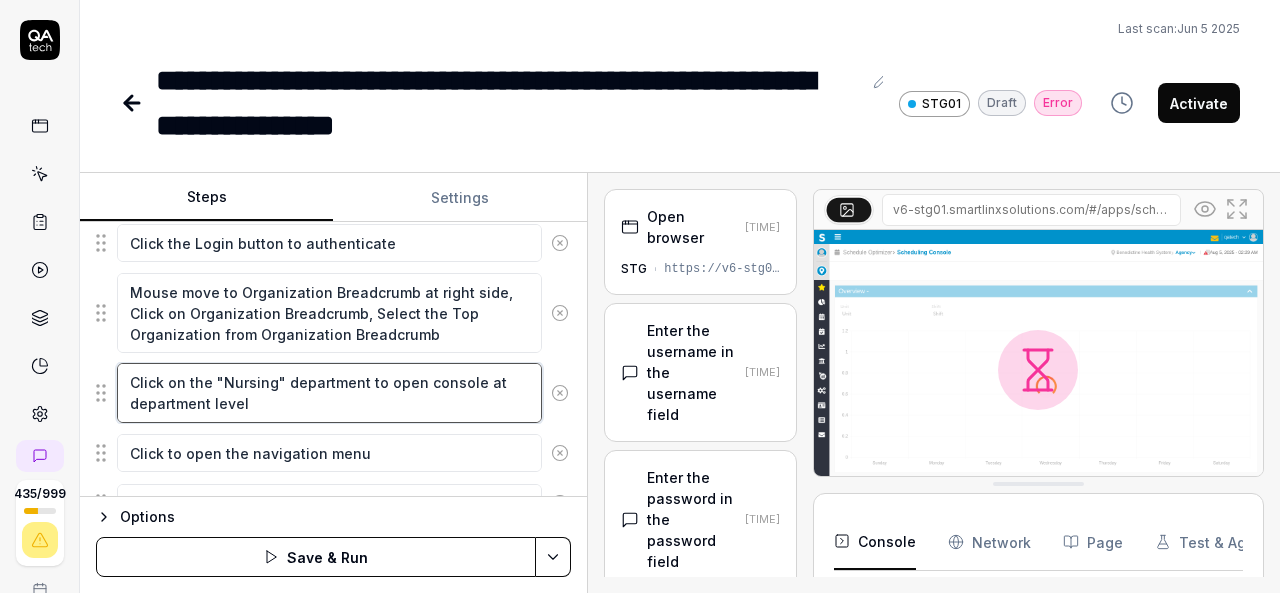 click on "Click on the "Nursing" department to open console at department level" at bounding box center (329, 392) 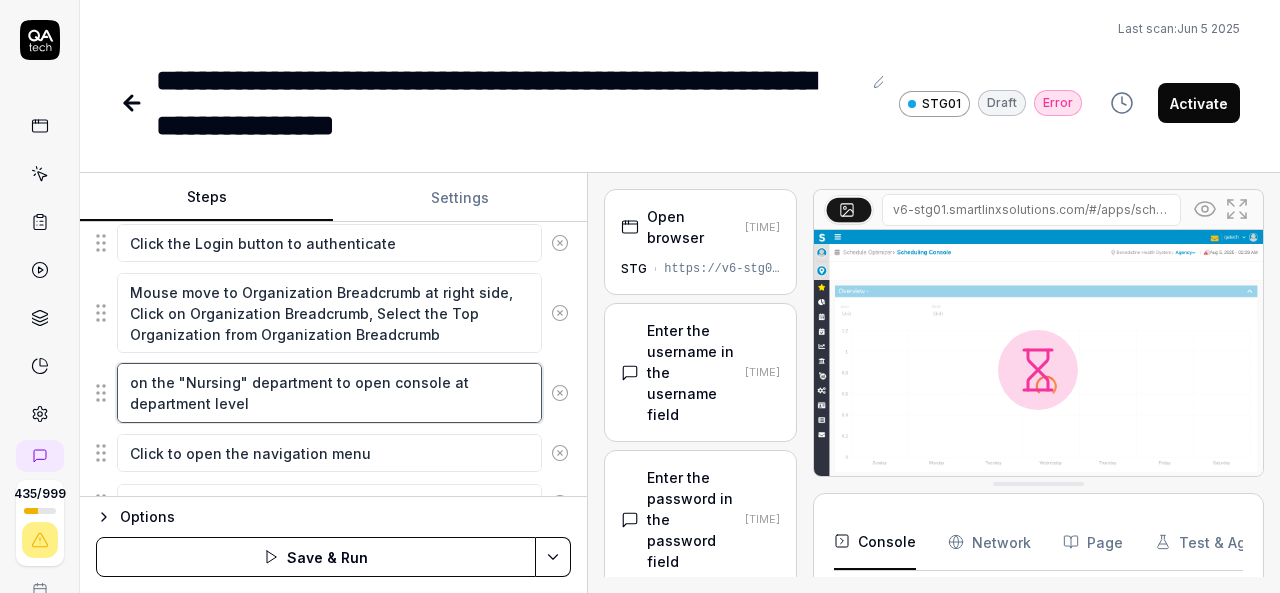 type on "*" 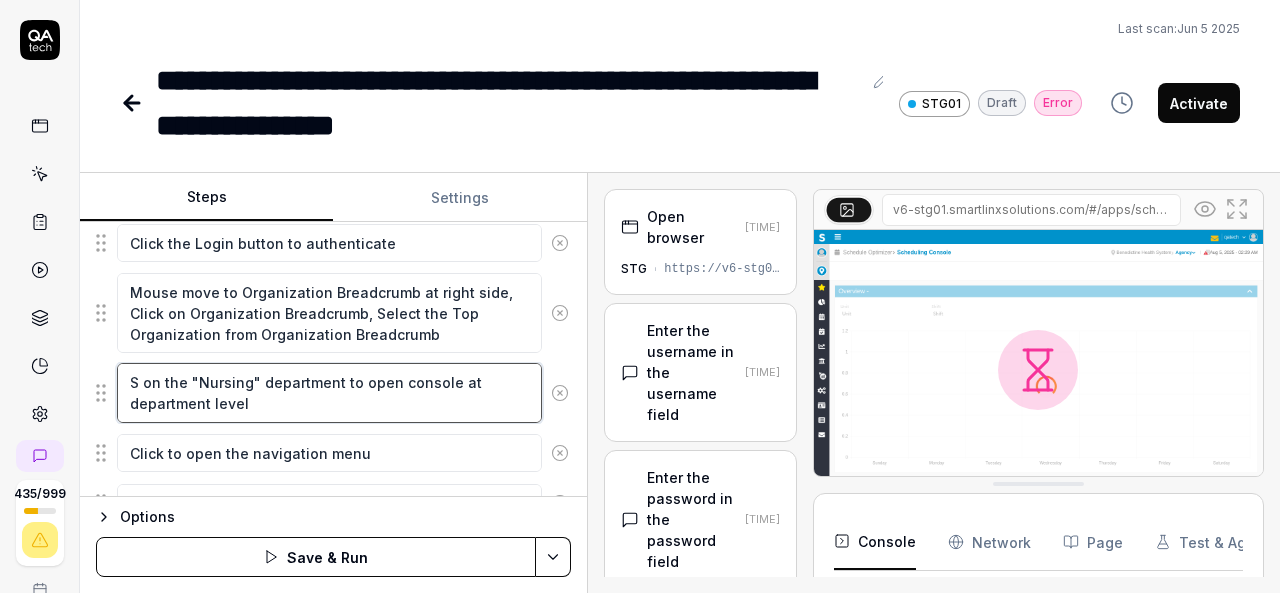 type on "*" 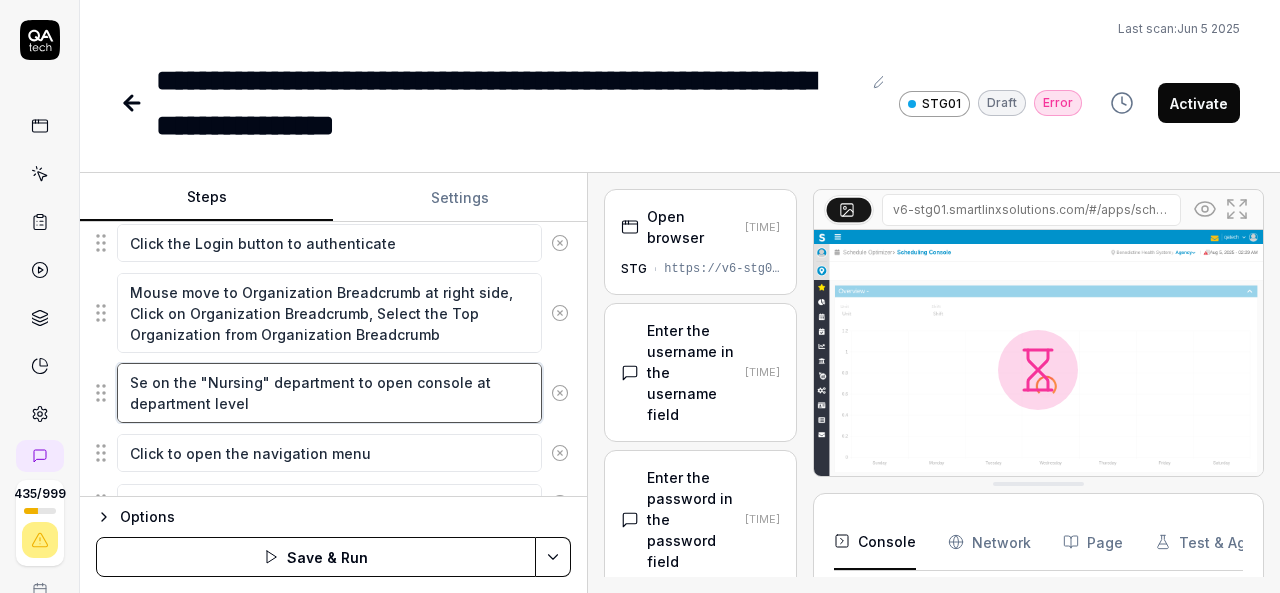type on "*" 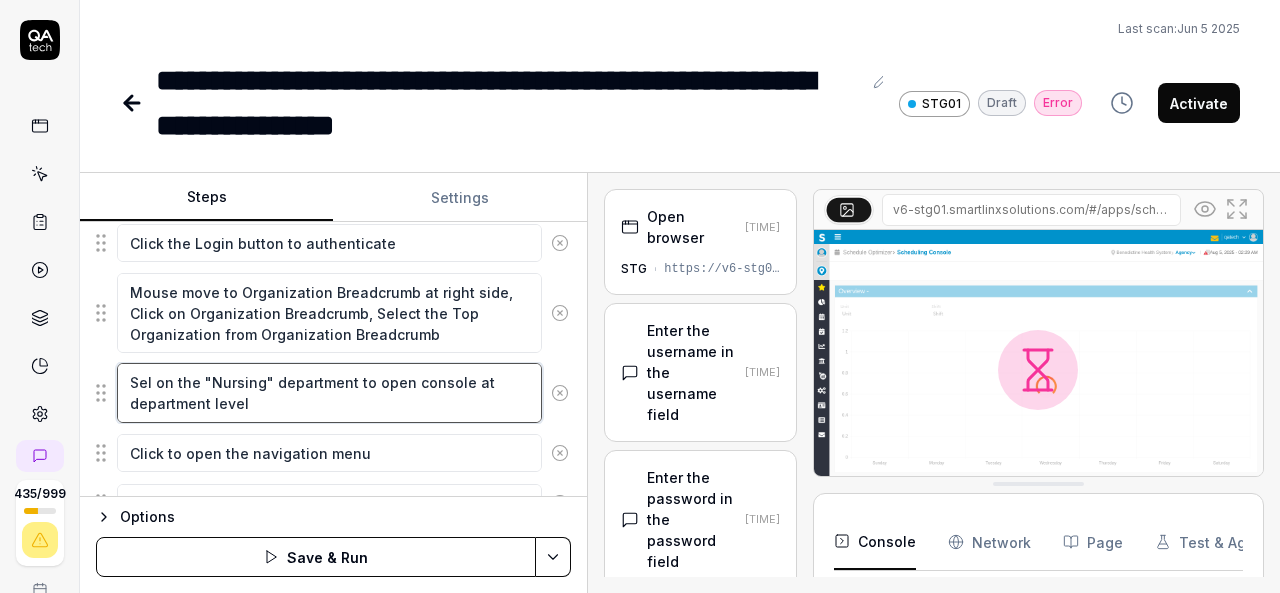 type on "*" 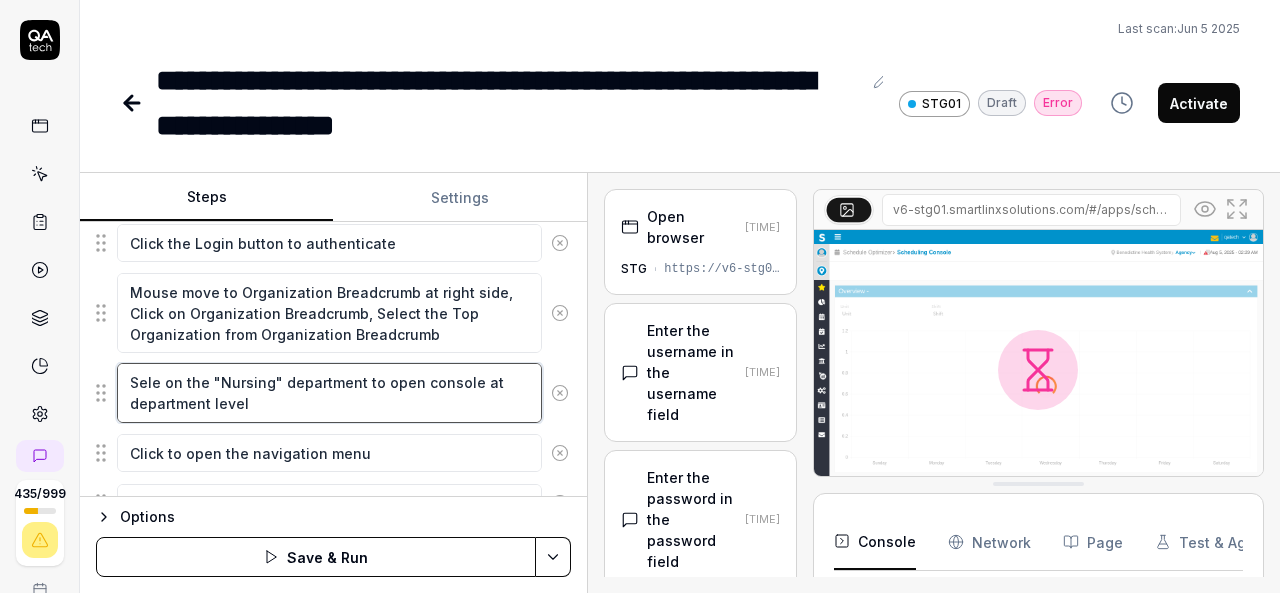 type on "*" 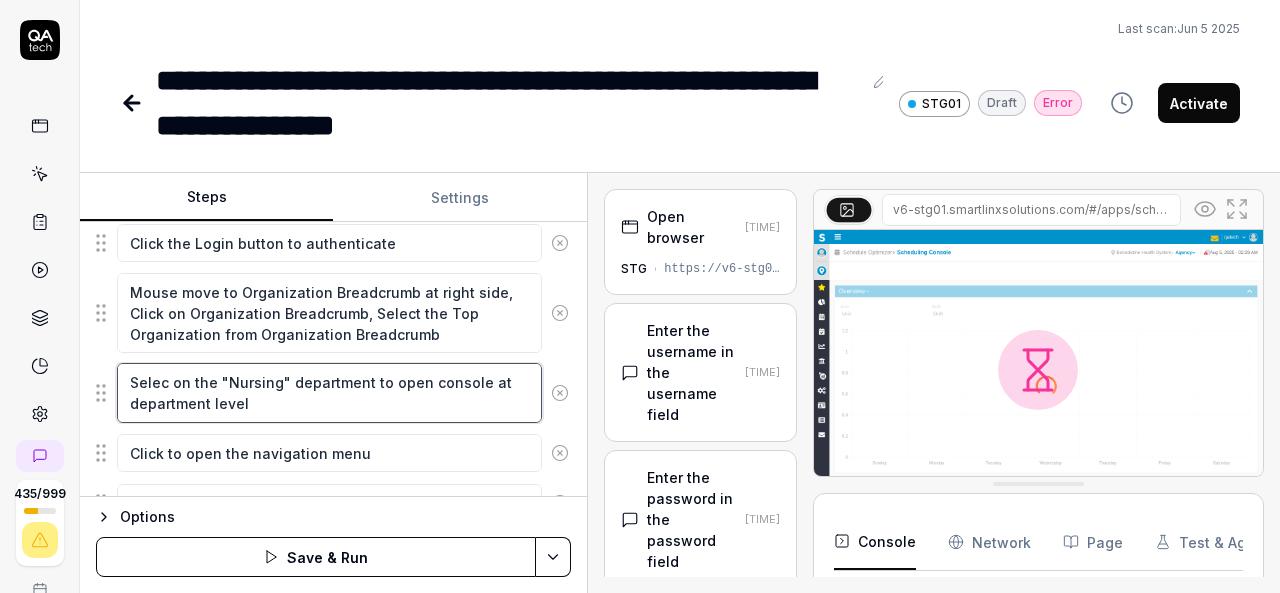 type on "*" 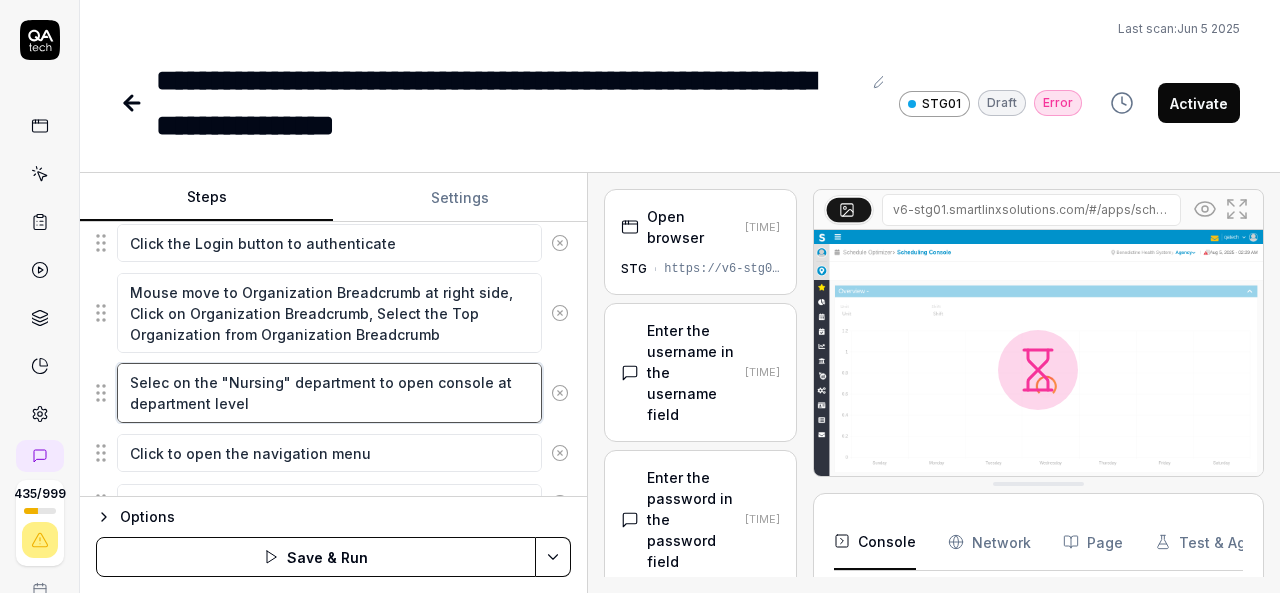 type on "Select on the "Nursing" department to open console at department level" 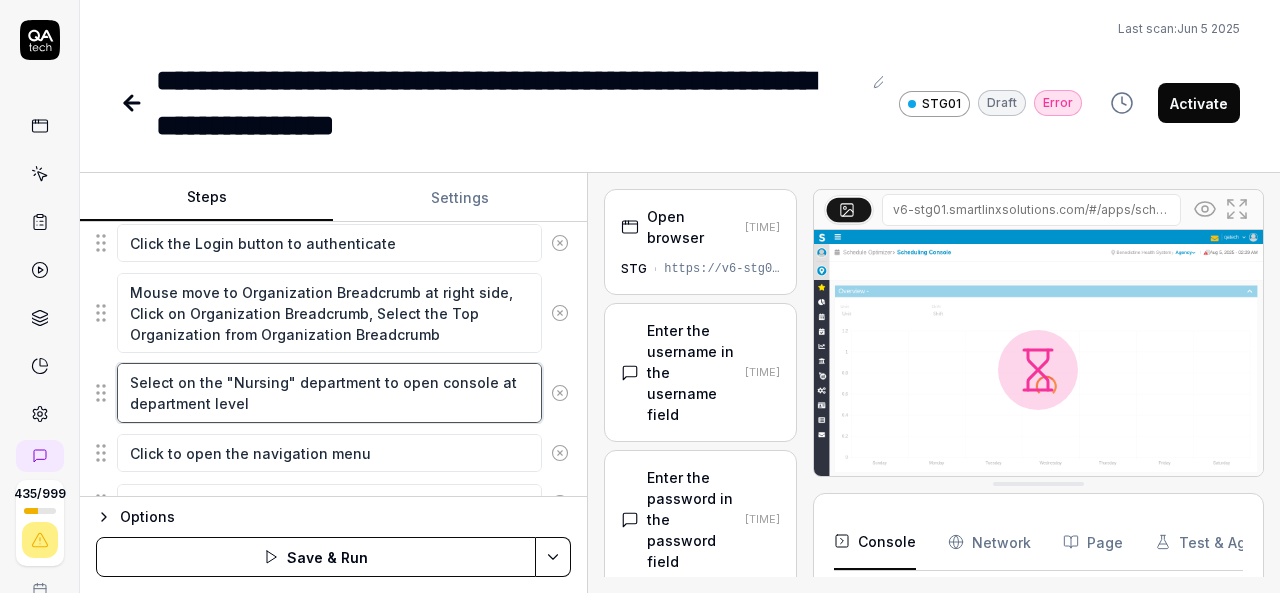 type on "*" 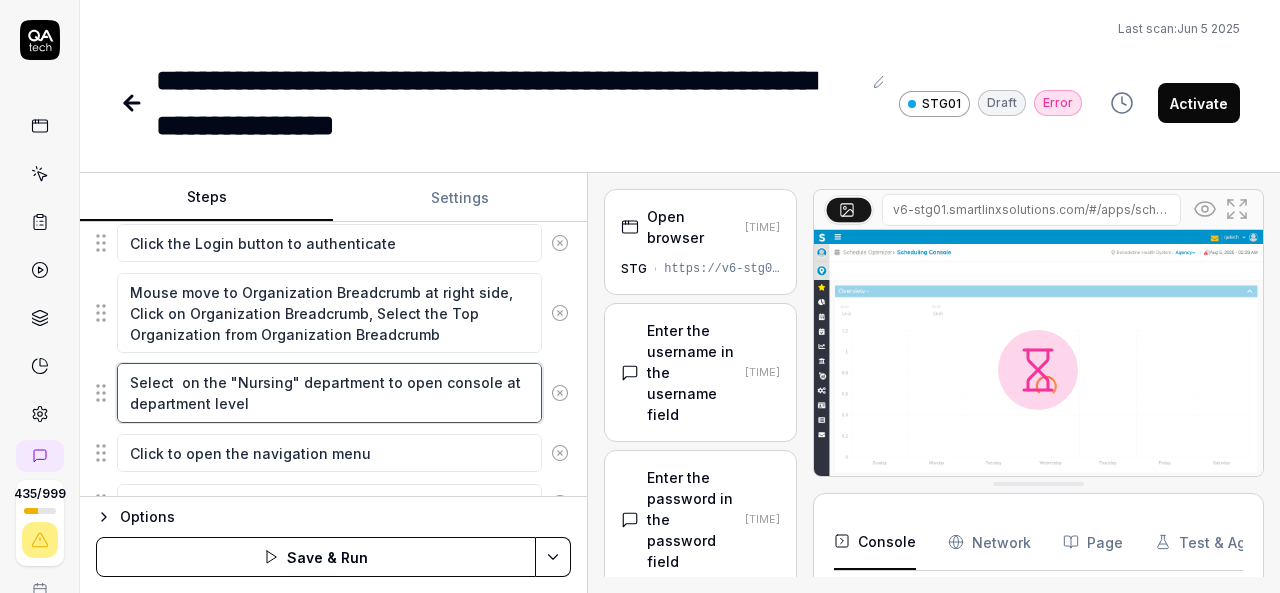 type on "*" 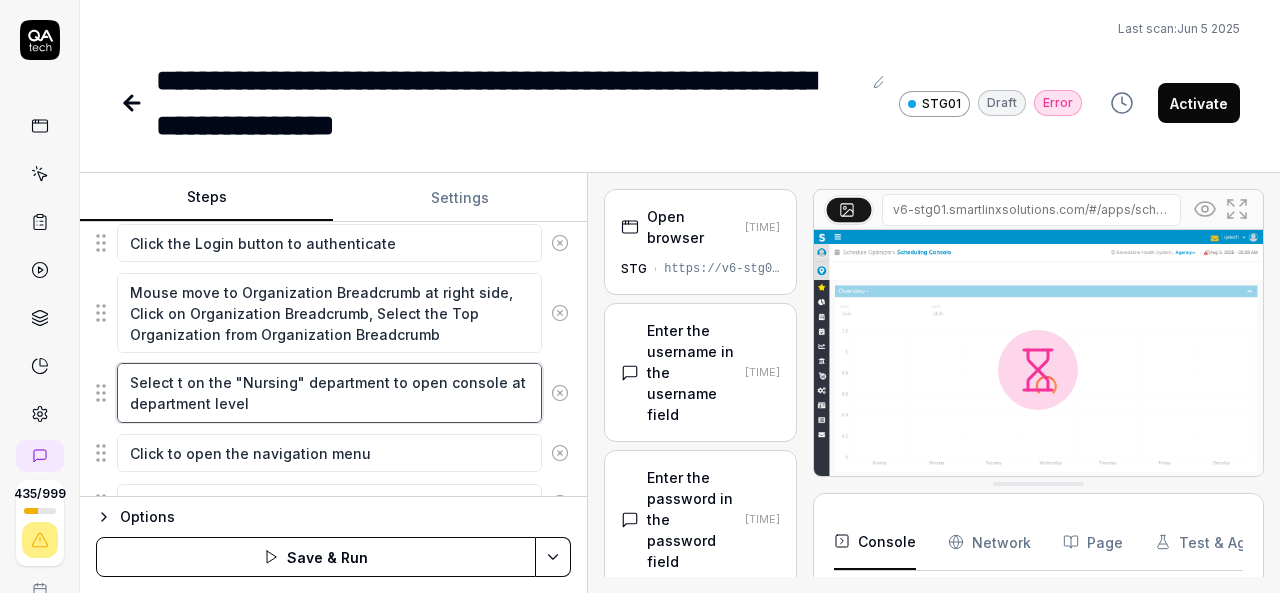 type on "*" 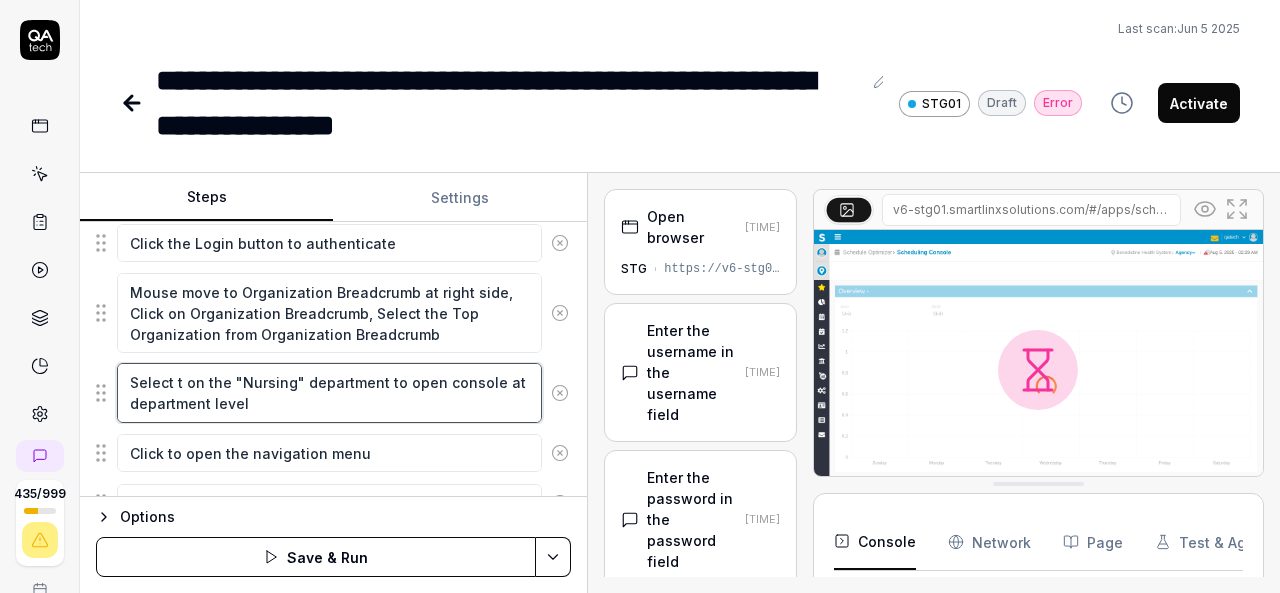 type on "Select th on the "Nursing" department to open console at department level" 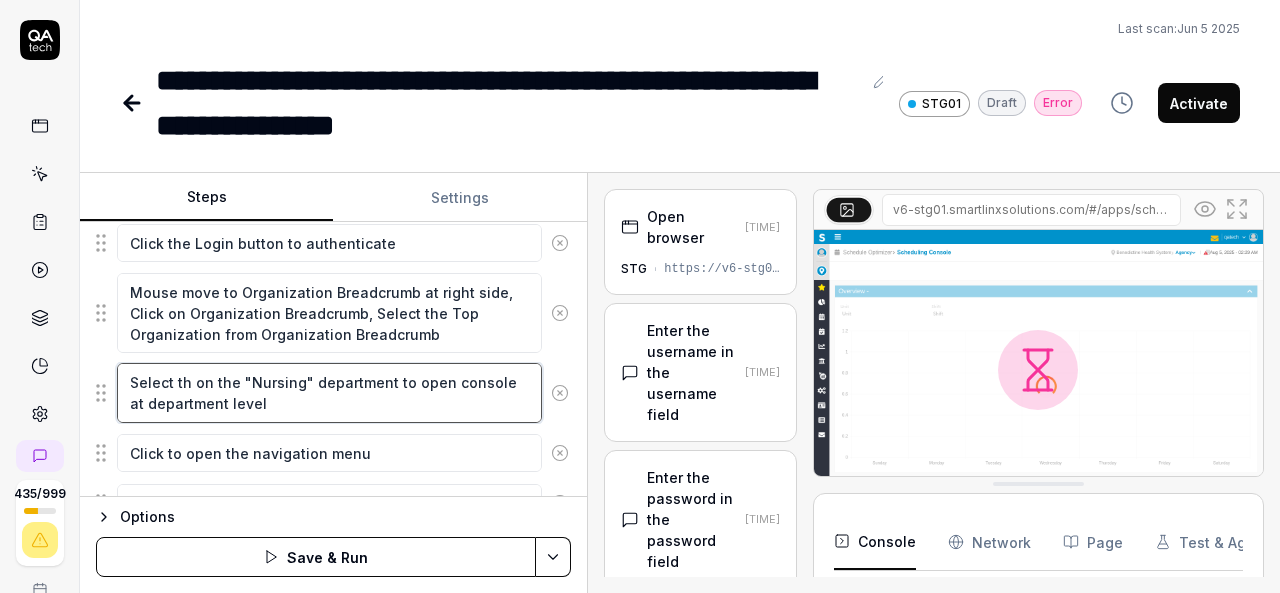type on "*" 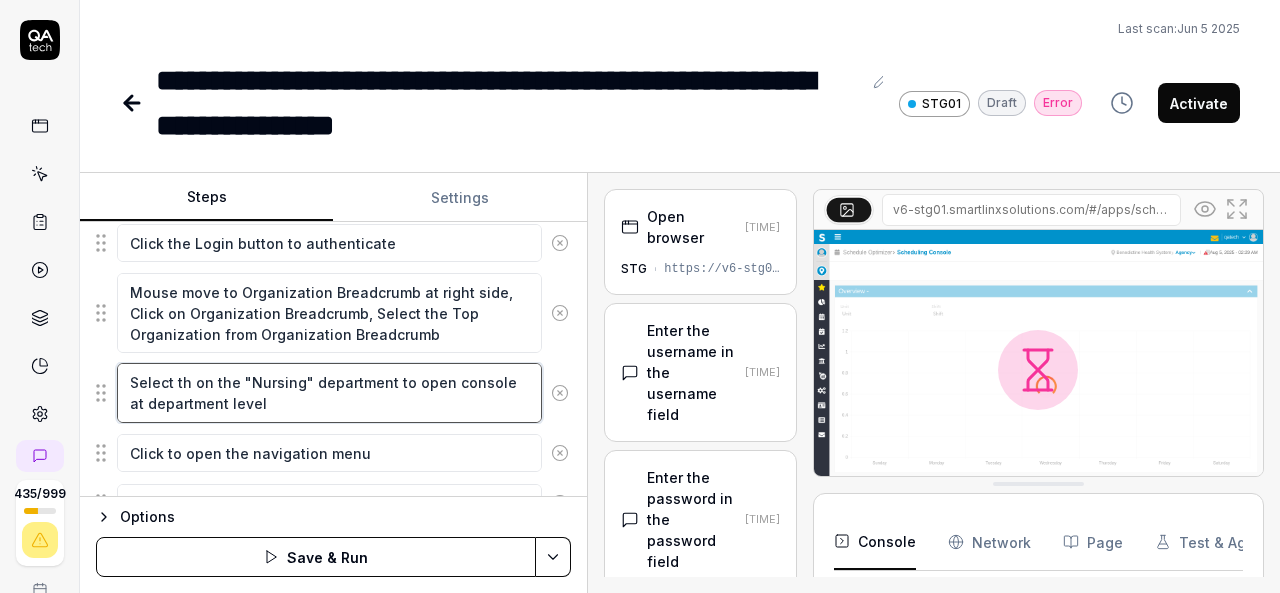 type on "Select the on the "Nursing" department to open console at department level" 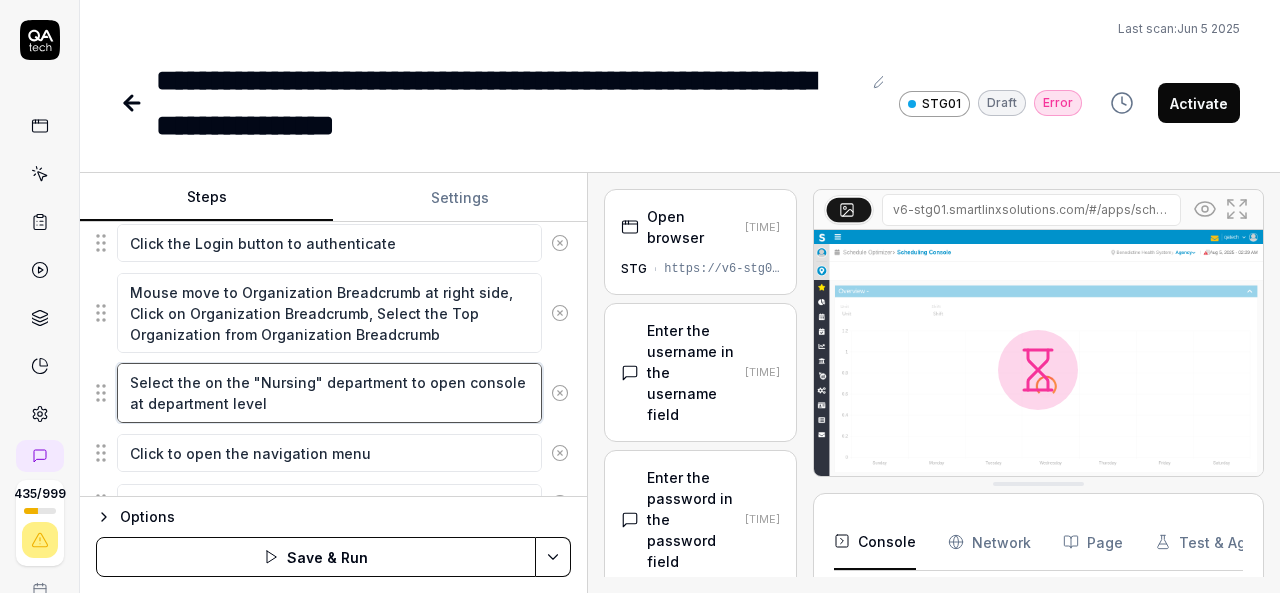 type on "*" 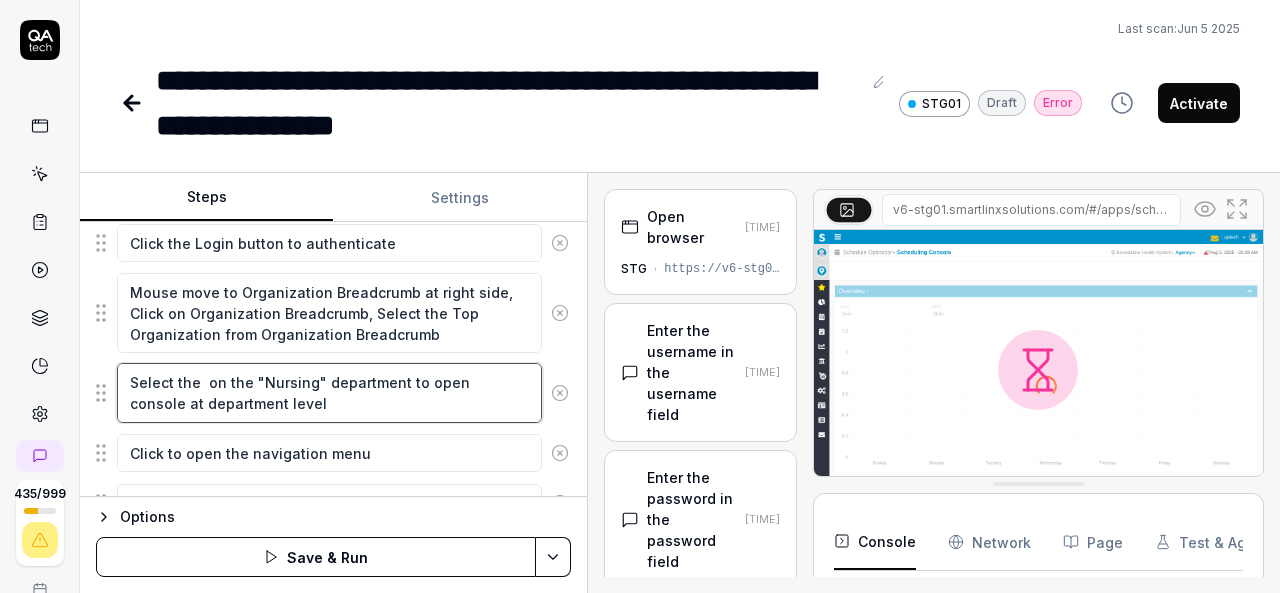 type on "*" 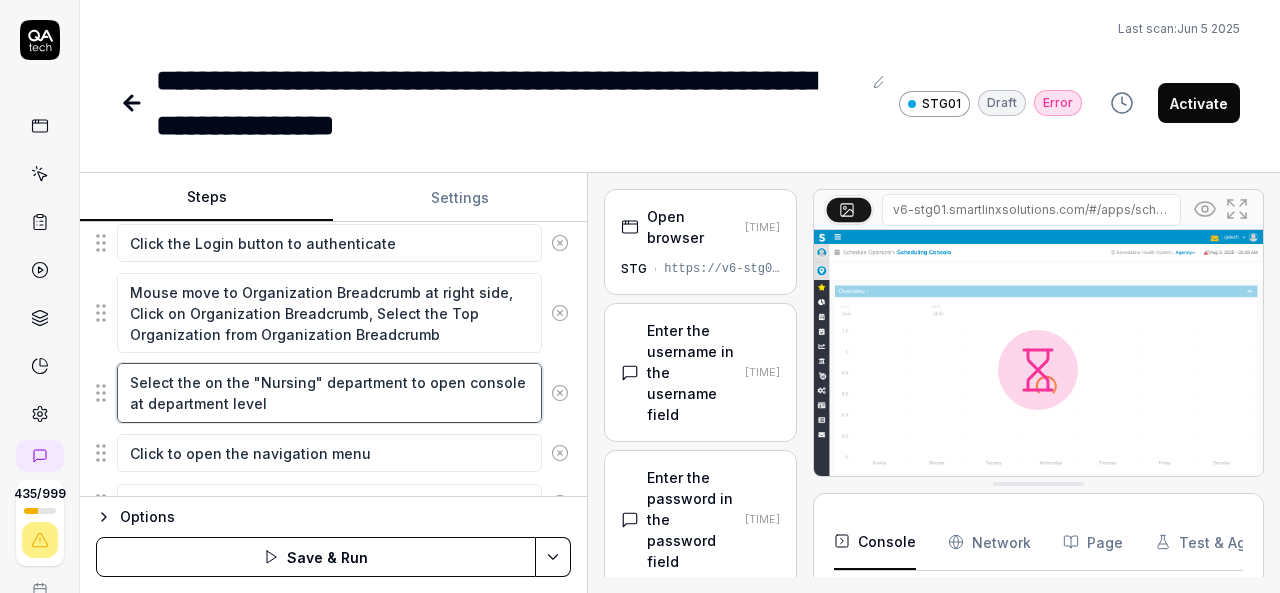 type on "*" 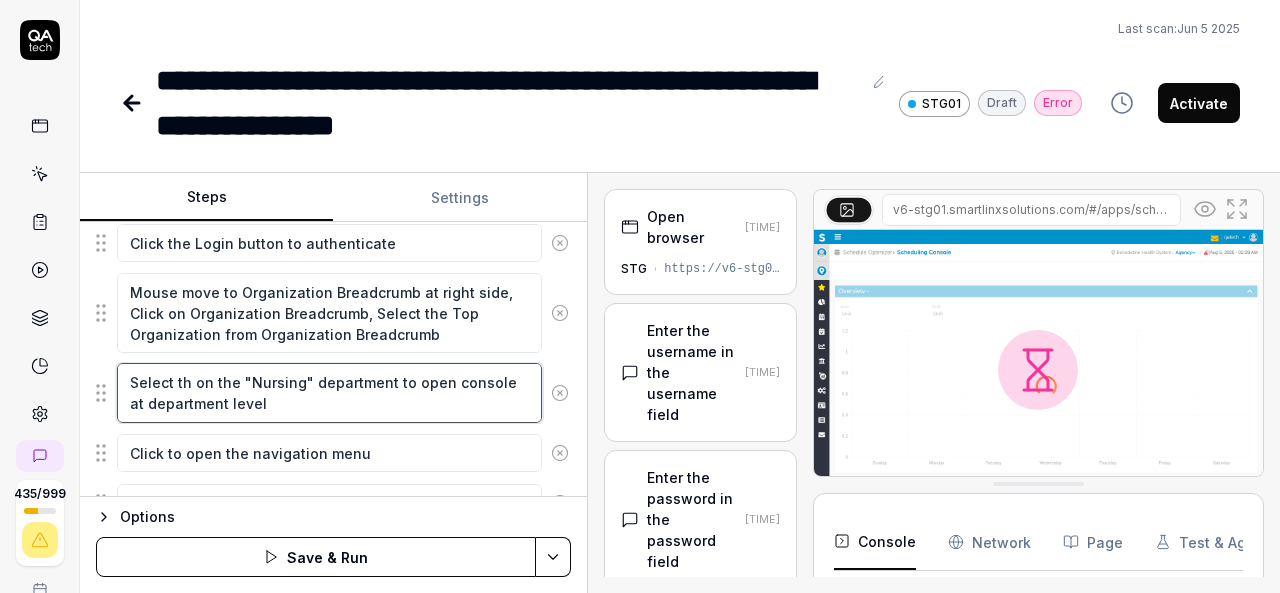 type on "*" 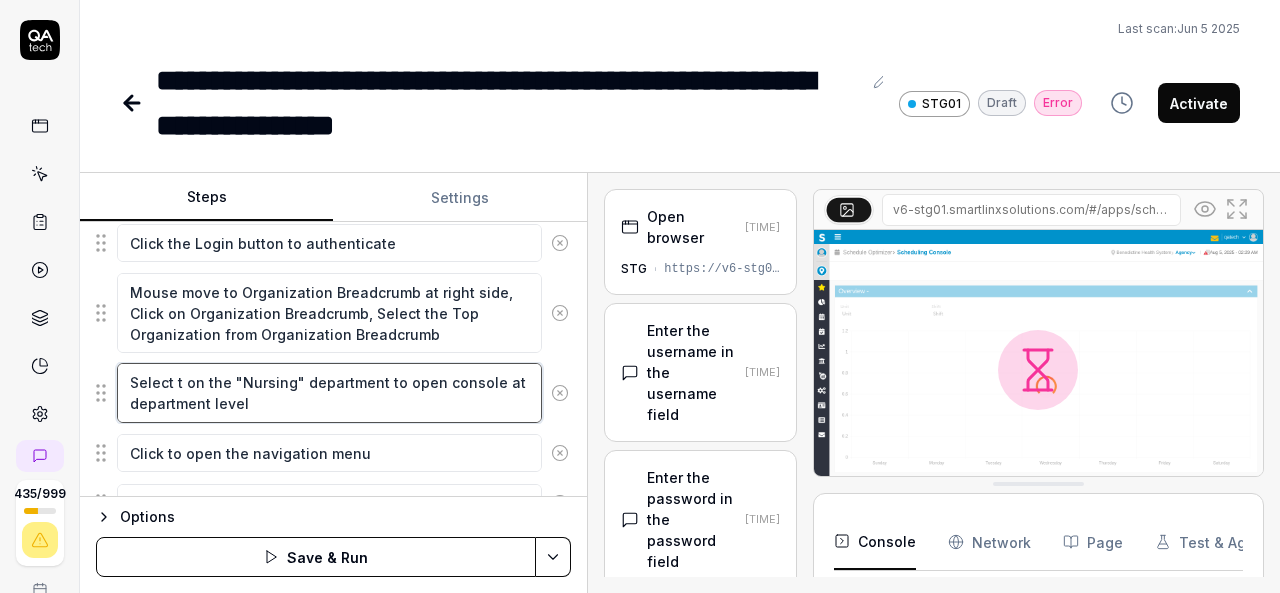type on "*" 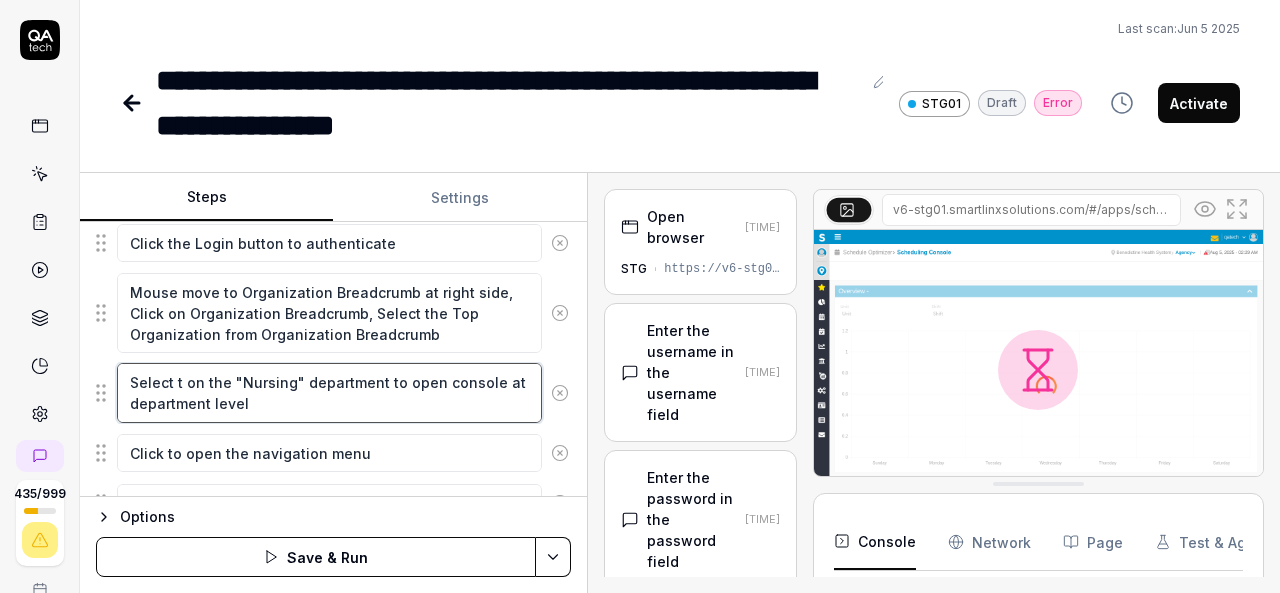 type on "Select  on the "Nursing" department to open console at department level" 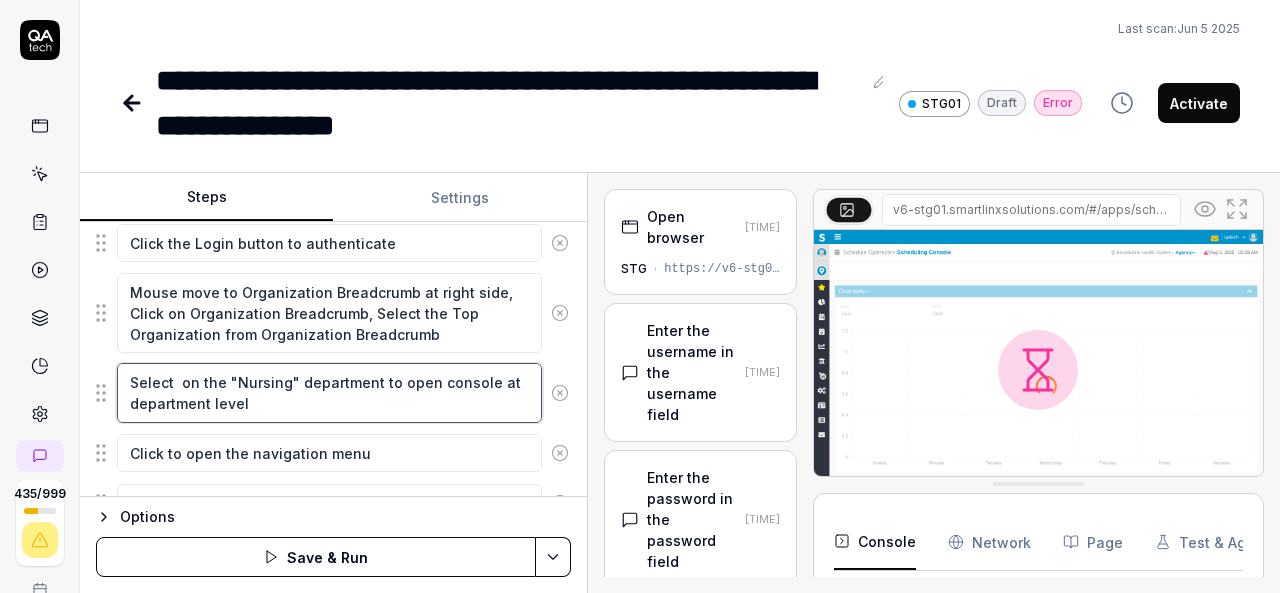 type on "*" 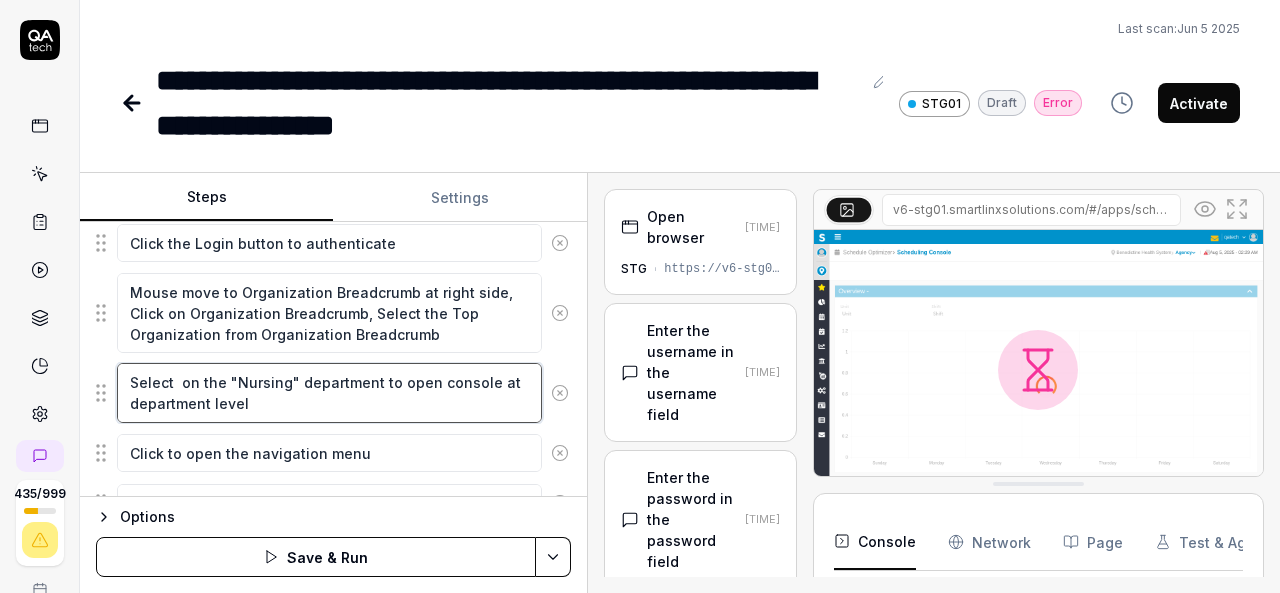 type on "Select  o the "Nursing" department to open console at department level" 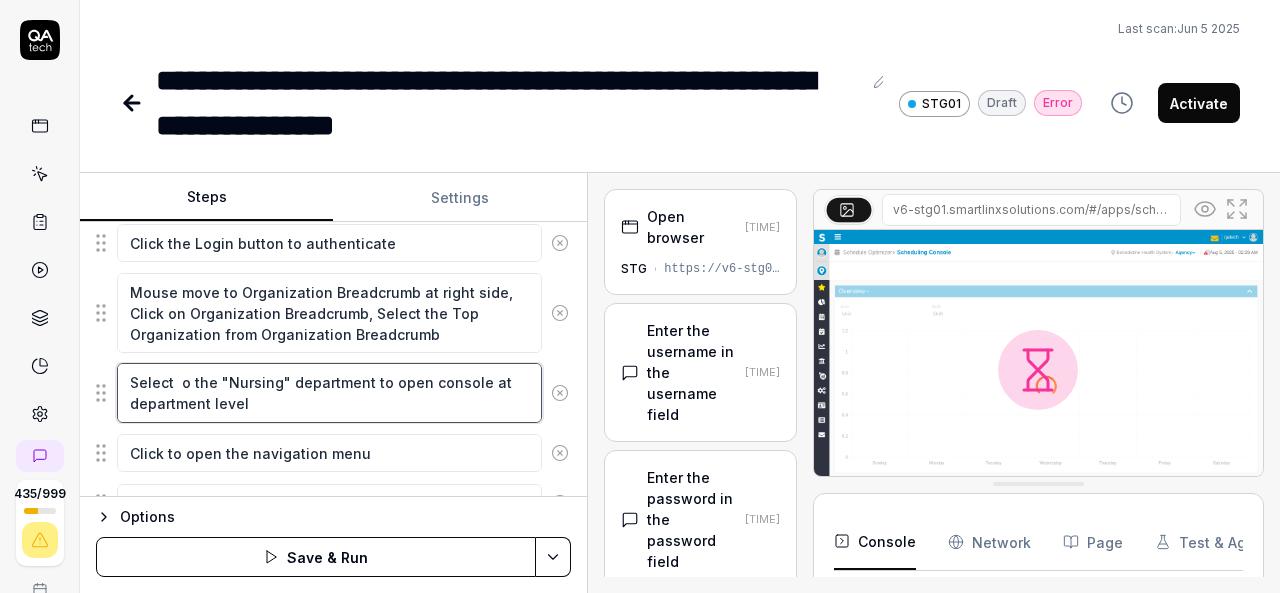 type on "*" 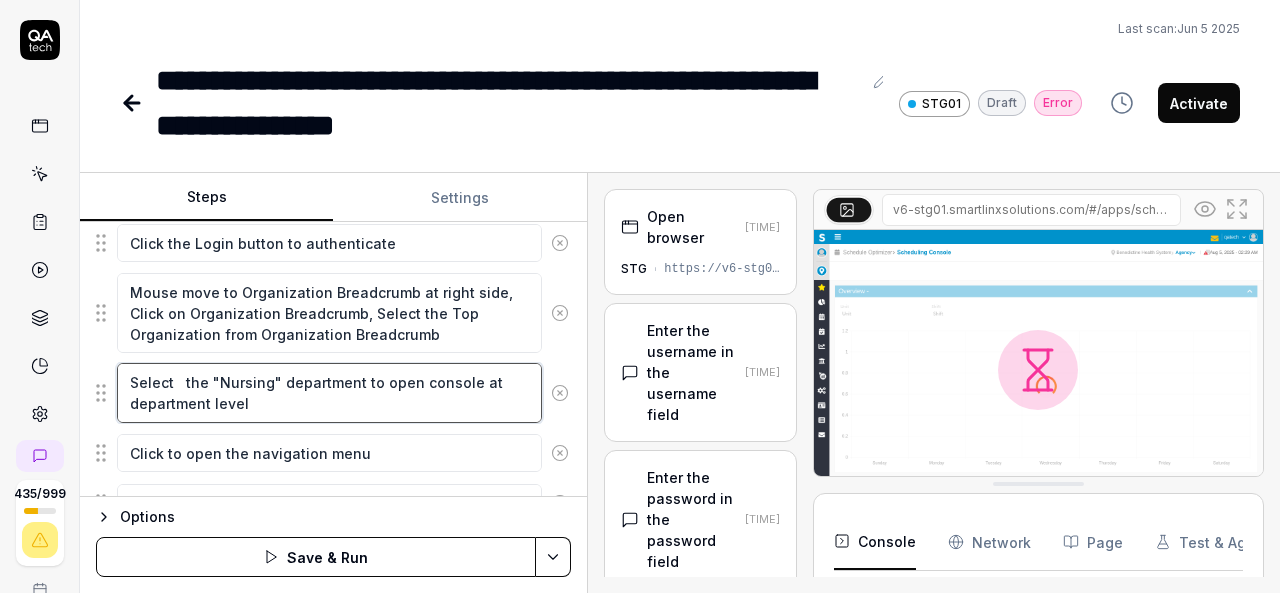 type on "*" 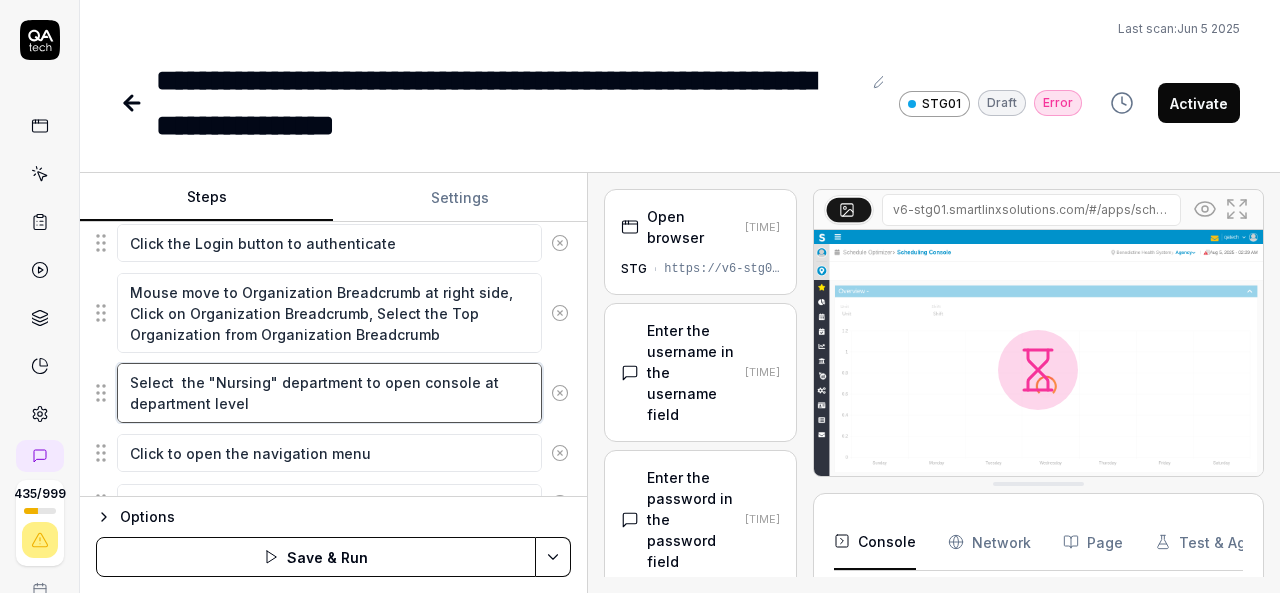 type on "*" 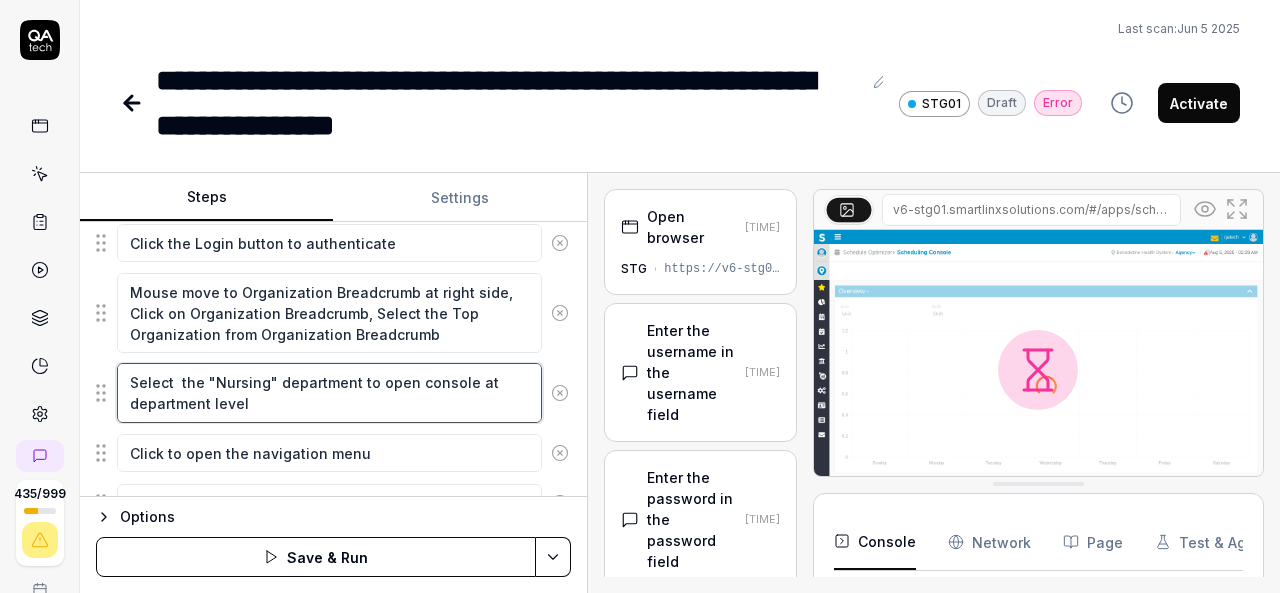 type on "Select the "Nursing" department to open console at department level" 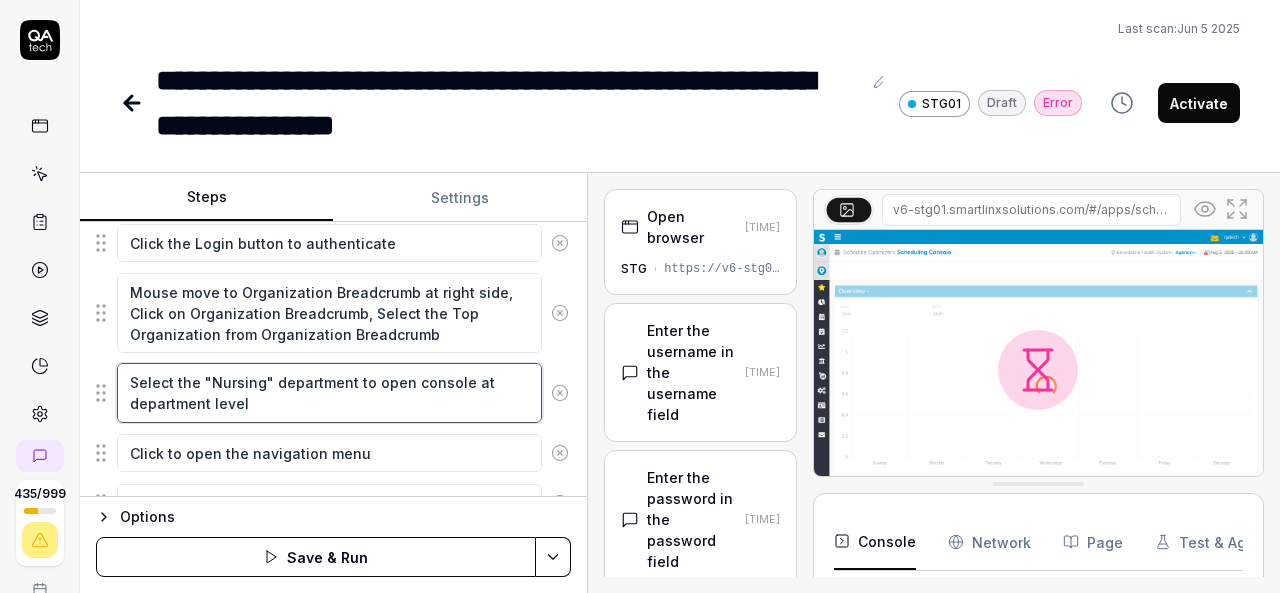 click on "Select the "Nursing" department to open console at department level" at bounding box center [329, 392] 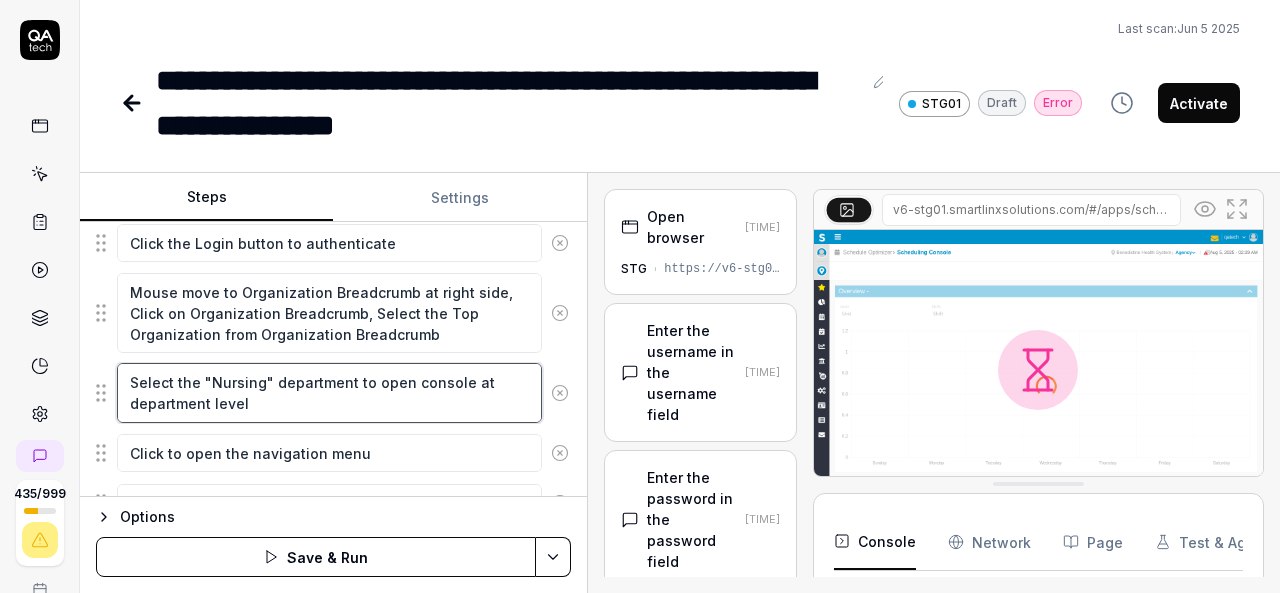click on "Select the "Nursing" department to open console at department level" at bounding box center [329, 392] 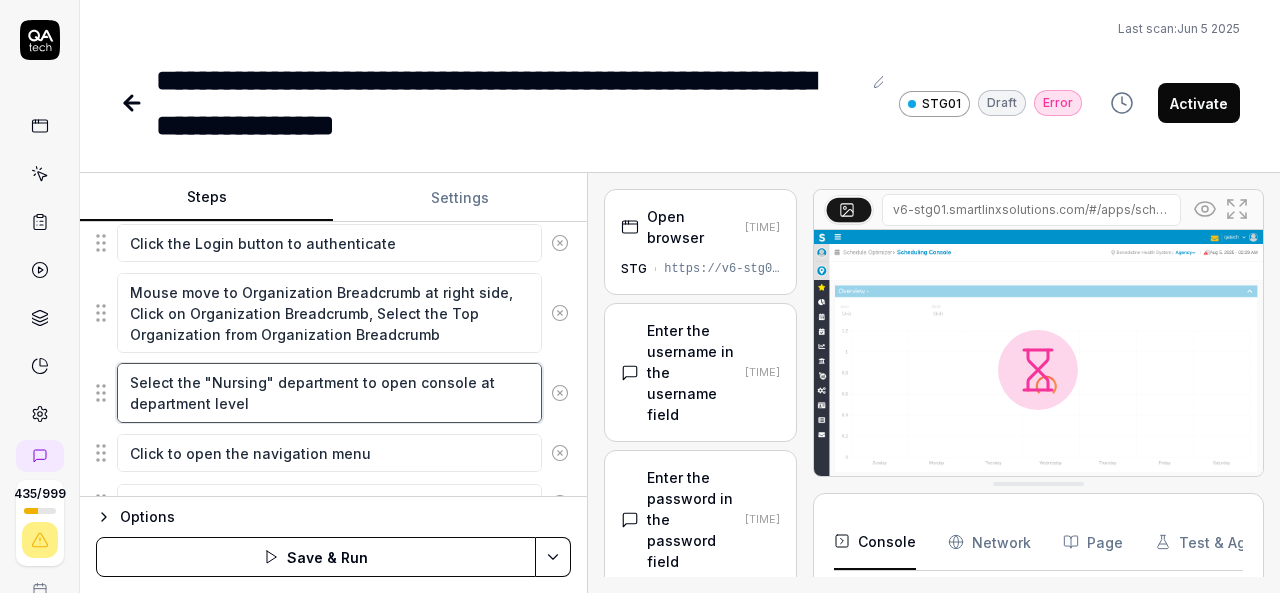 click on "Select the "Nursing" department to open console at department level" at bounding box center [329, 392] 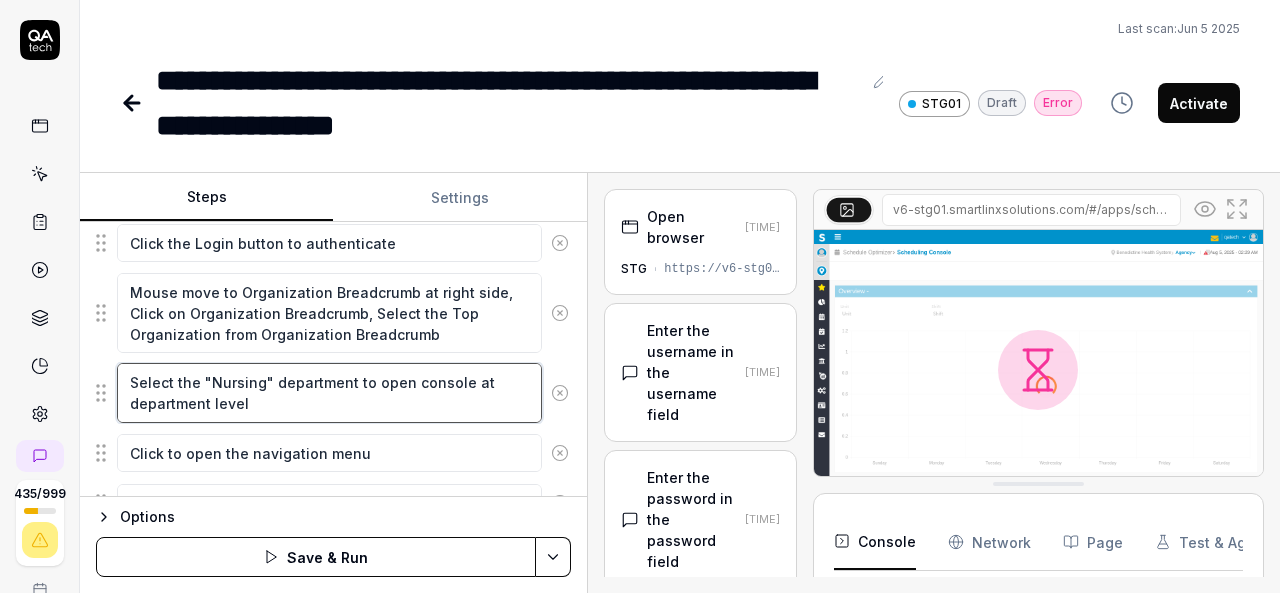 type on "Select the "Nursing" department" 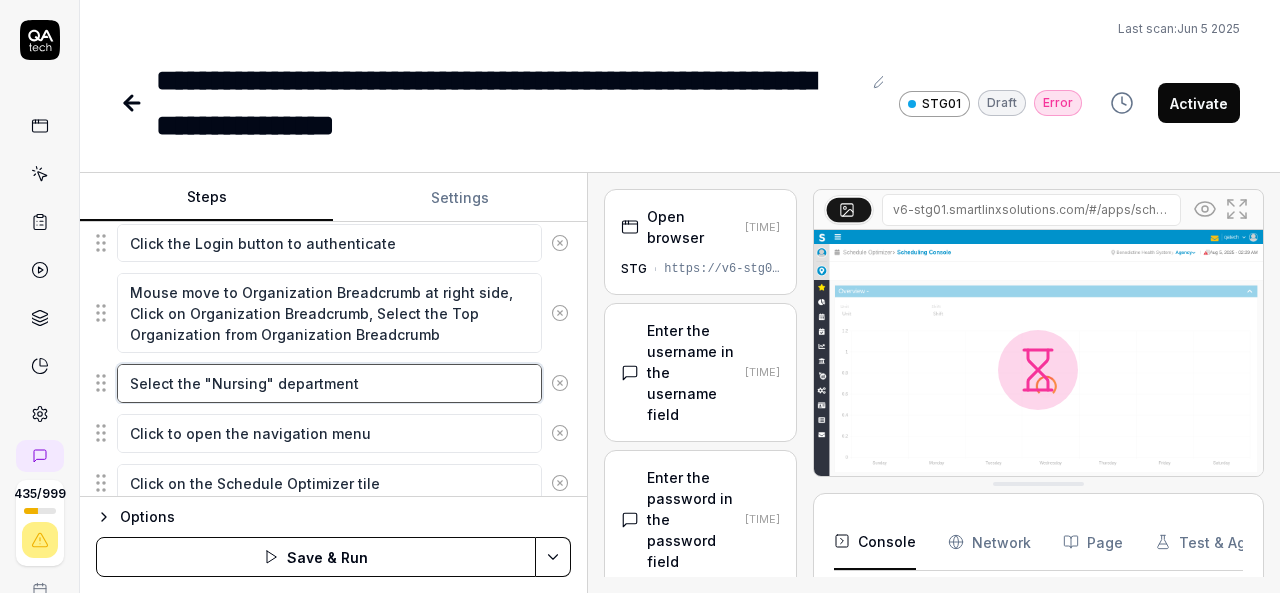 type on "*" 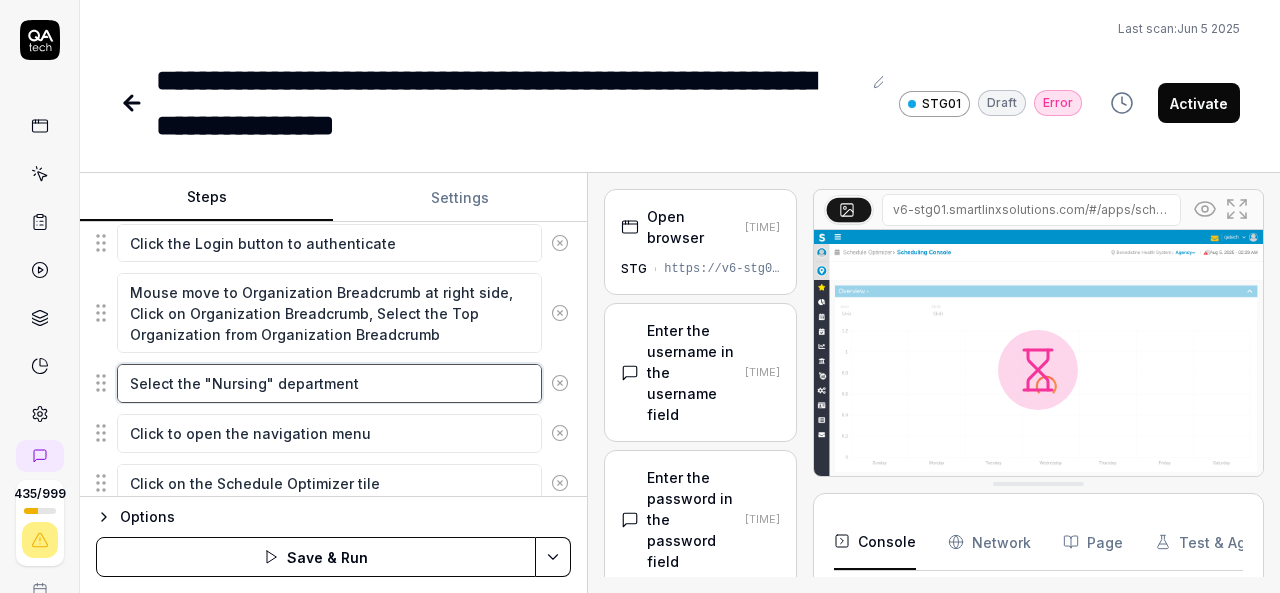 type on "Select the "Nursing" department" 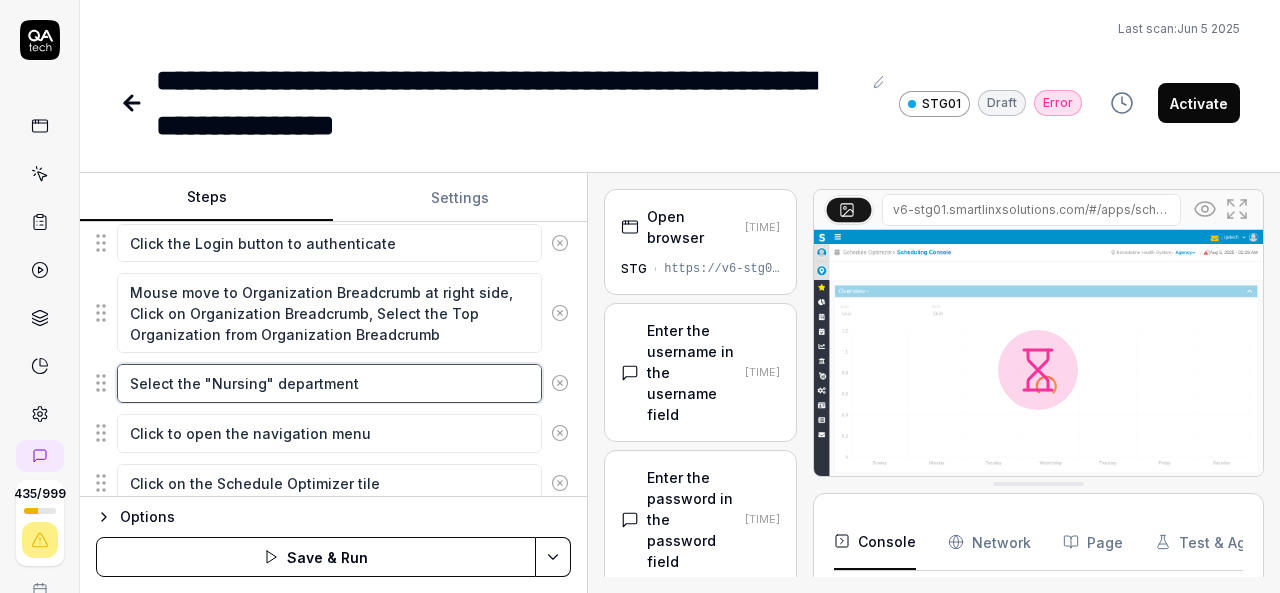 type on "*" 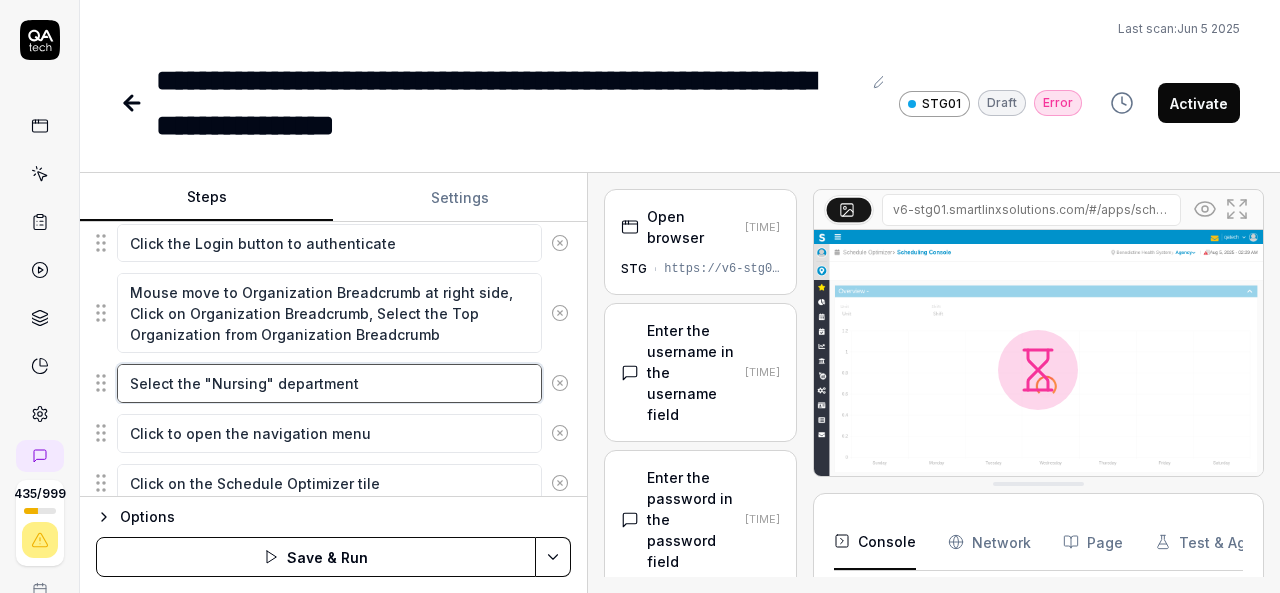 type on "Select the "Nursing" department" 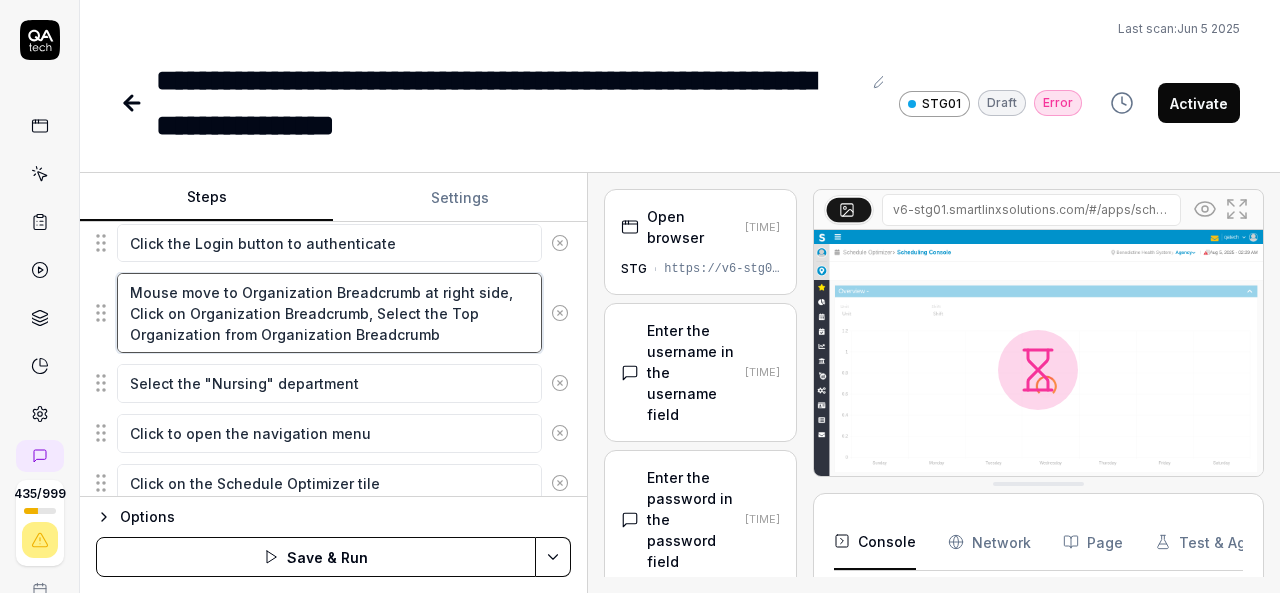 drag, startPoint x: 128, startPoint y: 333, endPoint x: 306, endPoint y: 346, distance: 178.47409 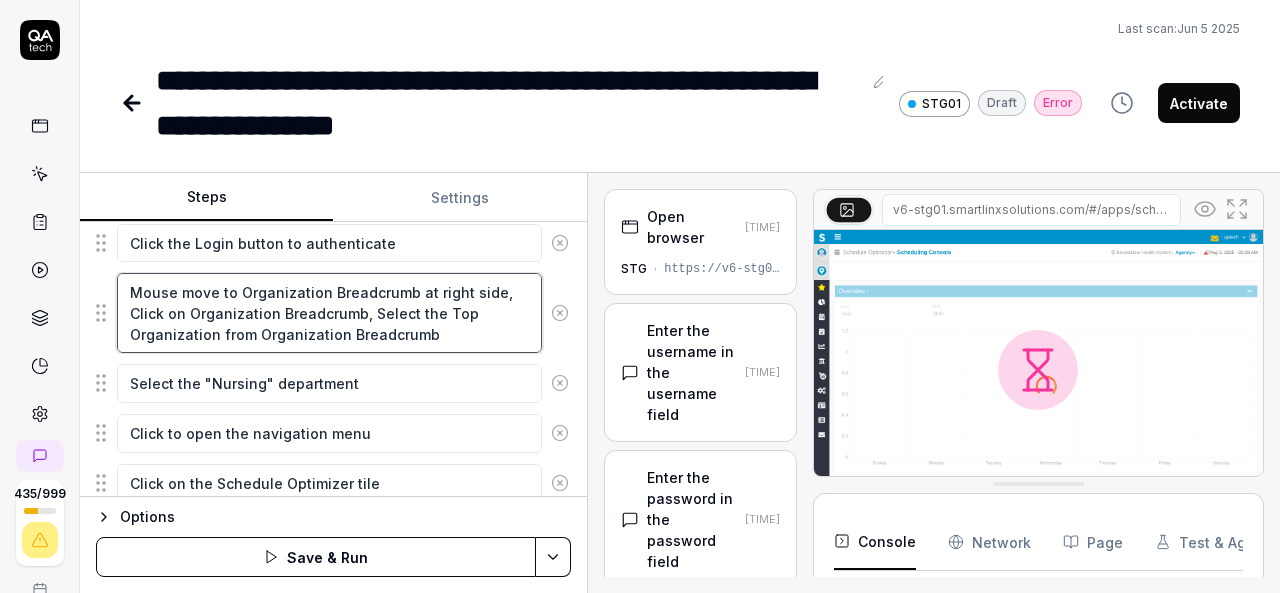 click on "Mouse move to Organization Breadcrumb at right side, Click on Organization Breadcrumb, Select the Top Organization from Organization Breadcrumb" at bounding box center (329, 313) 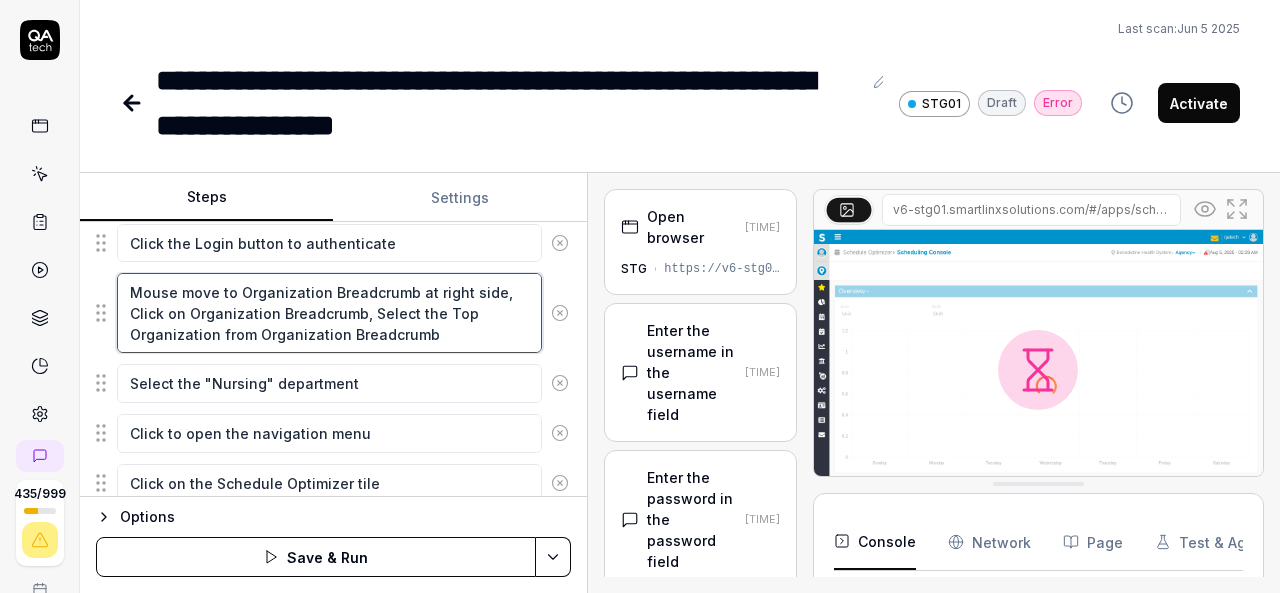 drag, startPoint x: 218, startPoint y: 330, endPoint x: 437, endPoint y: 339, distance: 219.18486 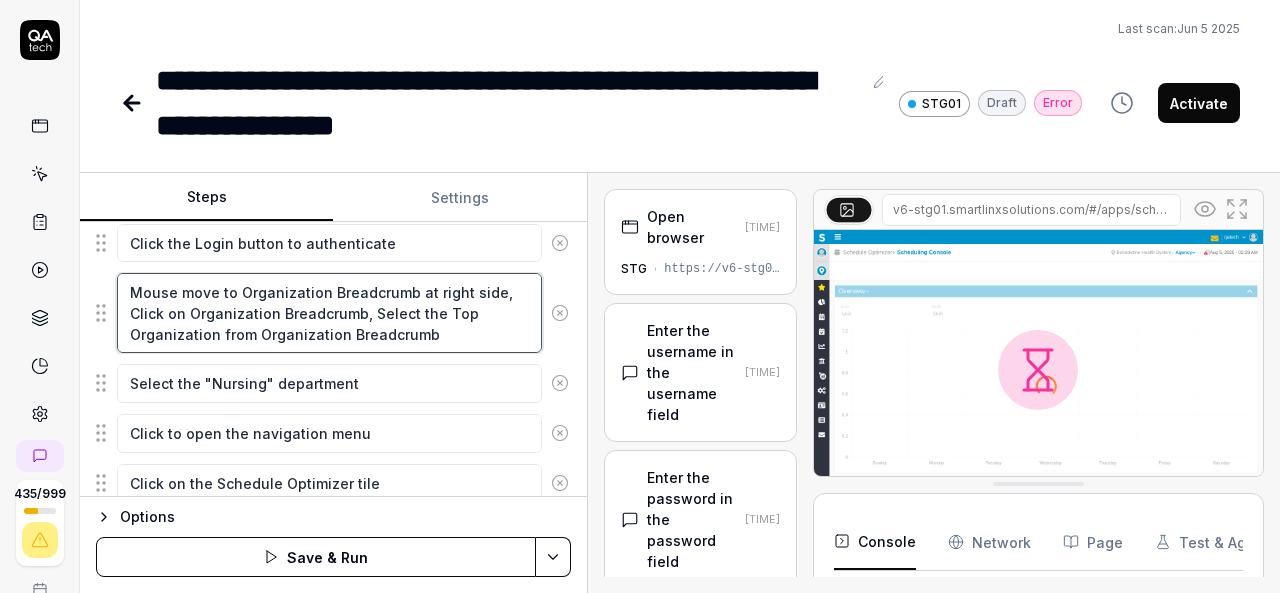 click on "Mouse move to Organization Breadcrumb at right side, Click on Organization Breadcrumb, Select the Top Organization from Organization Breadcrumb" at bounding box center (329, 313) 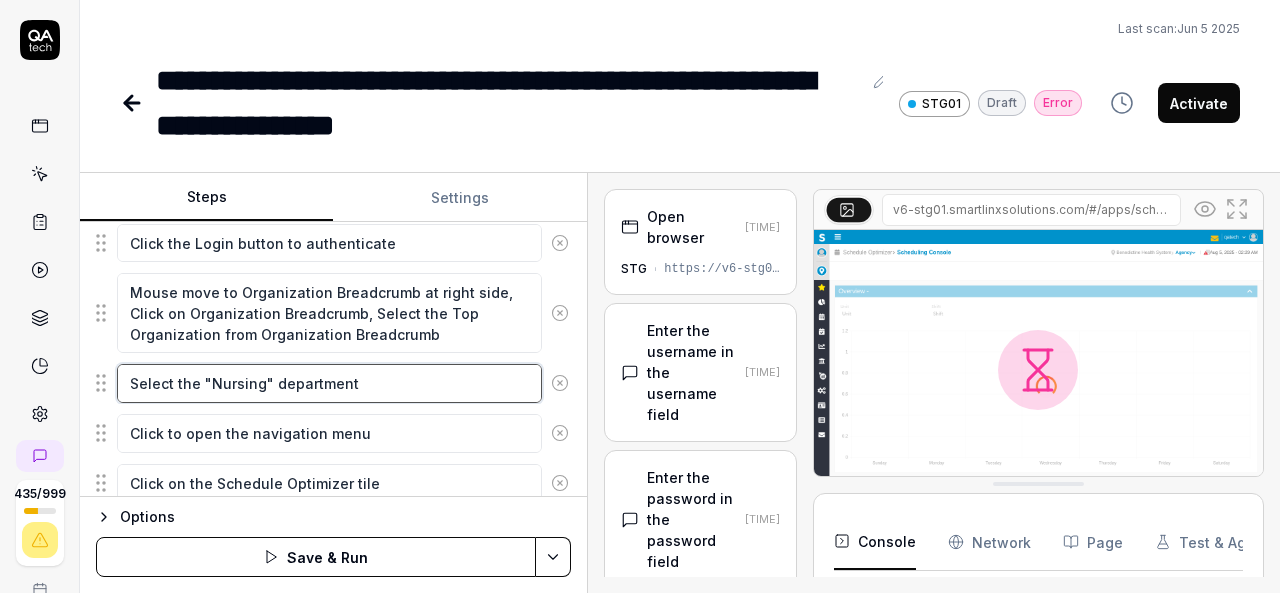 click on "Select the "Nursing" department" at bounding box center [329, 383] 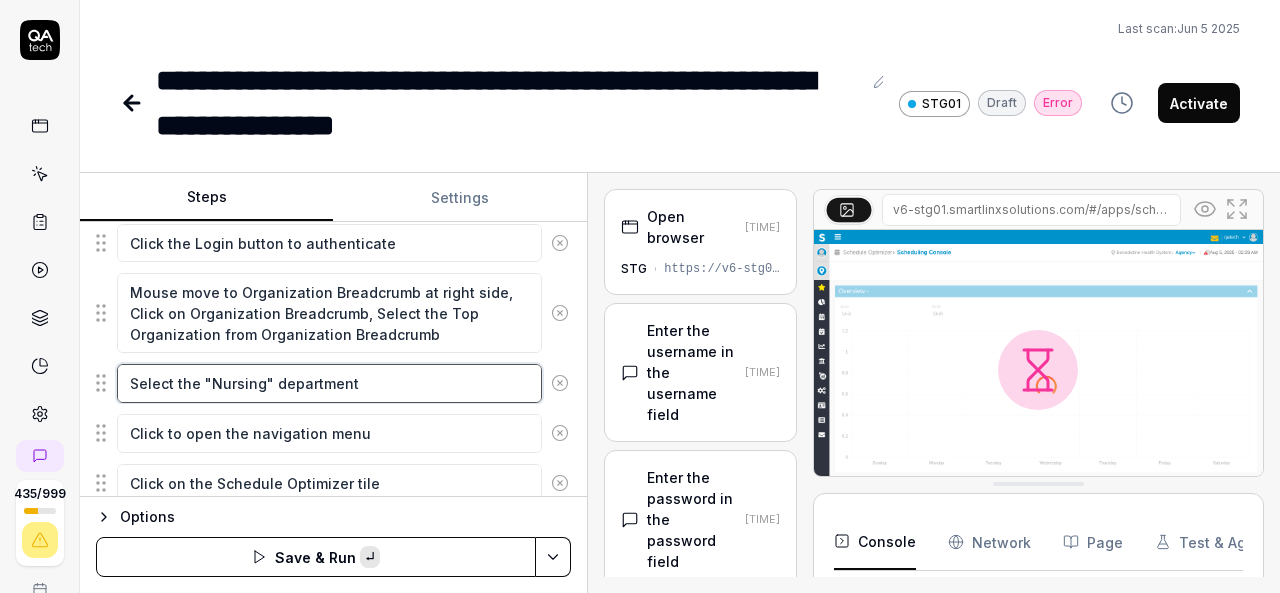 paste on "from Organization Breadcrumb" 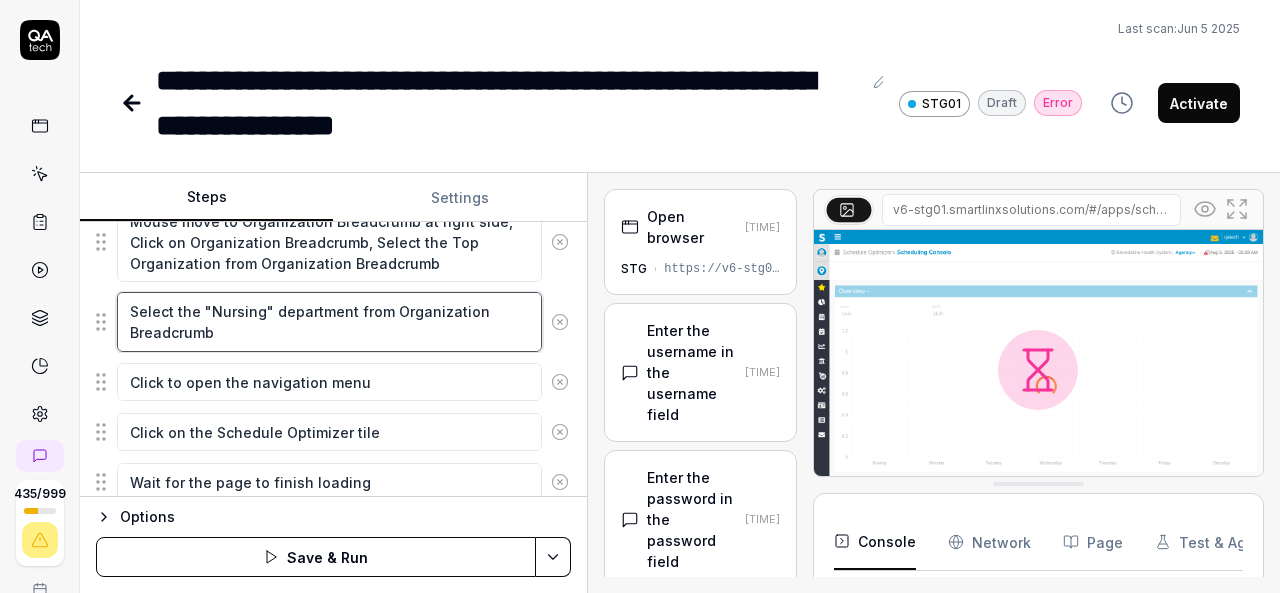 scroll, scrollTop: 433, scrollLeft: 0, axis: vertical 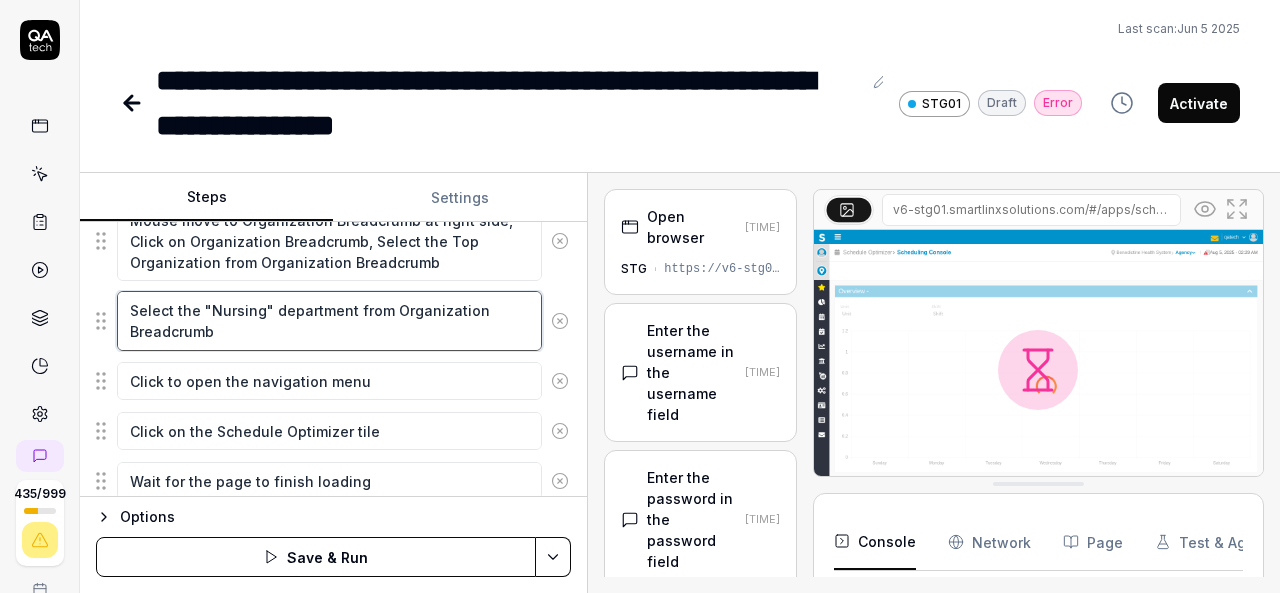 type on "Select the "Nursing" department from Organization Breadcrumb" 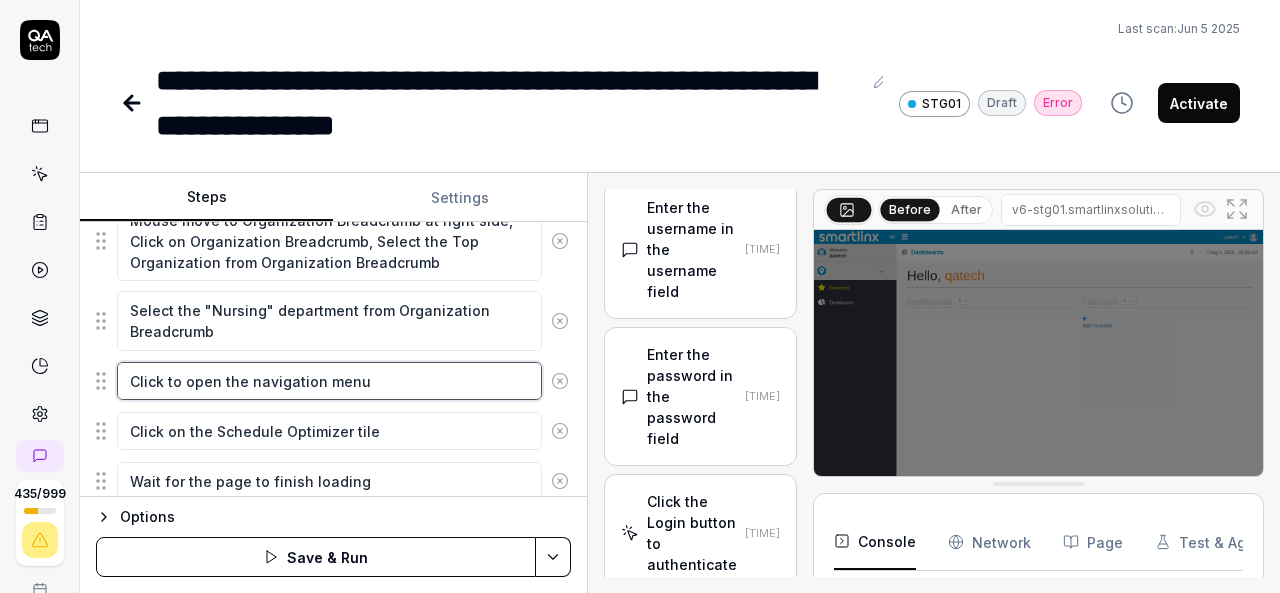 click on "Click to open the navigation menu" at bounding box center (329, 381) 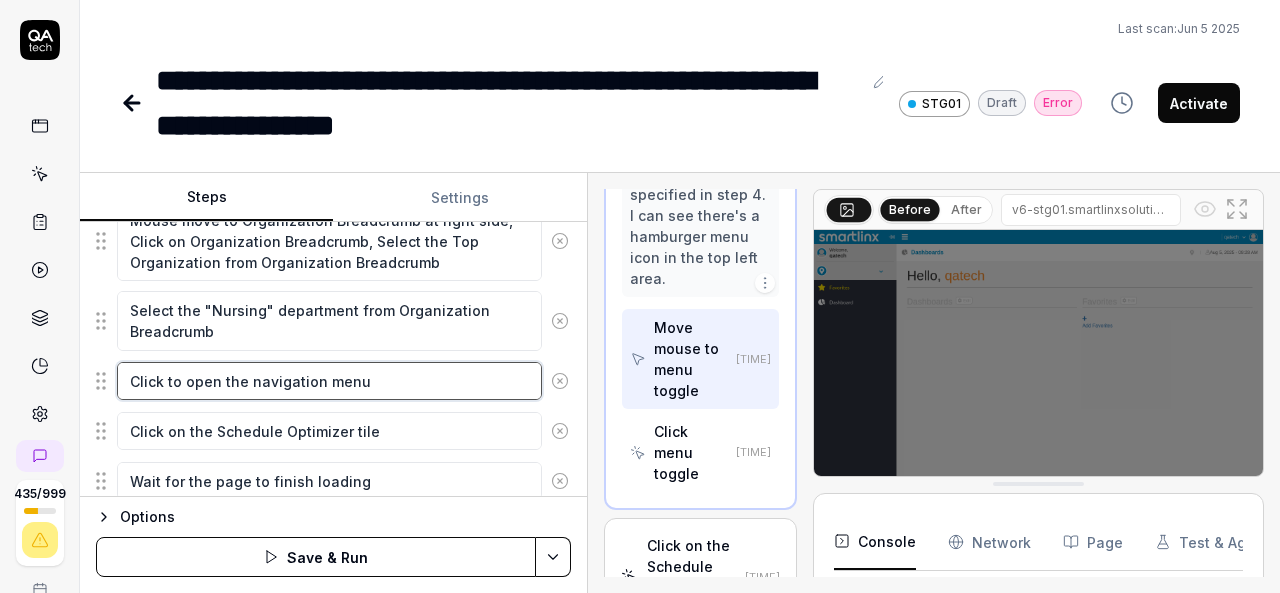 scroll, scrollTop: 968, scrollLeft: 0, axis: vertical 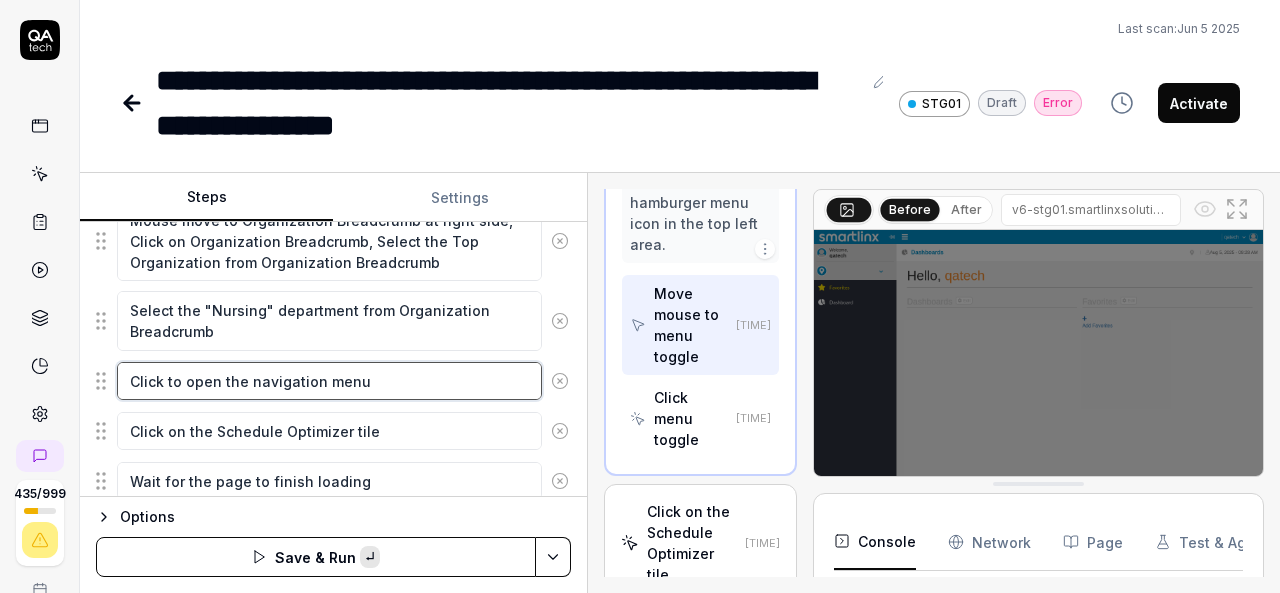 paste on "he hamburger menu icon for expand navigation options" 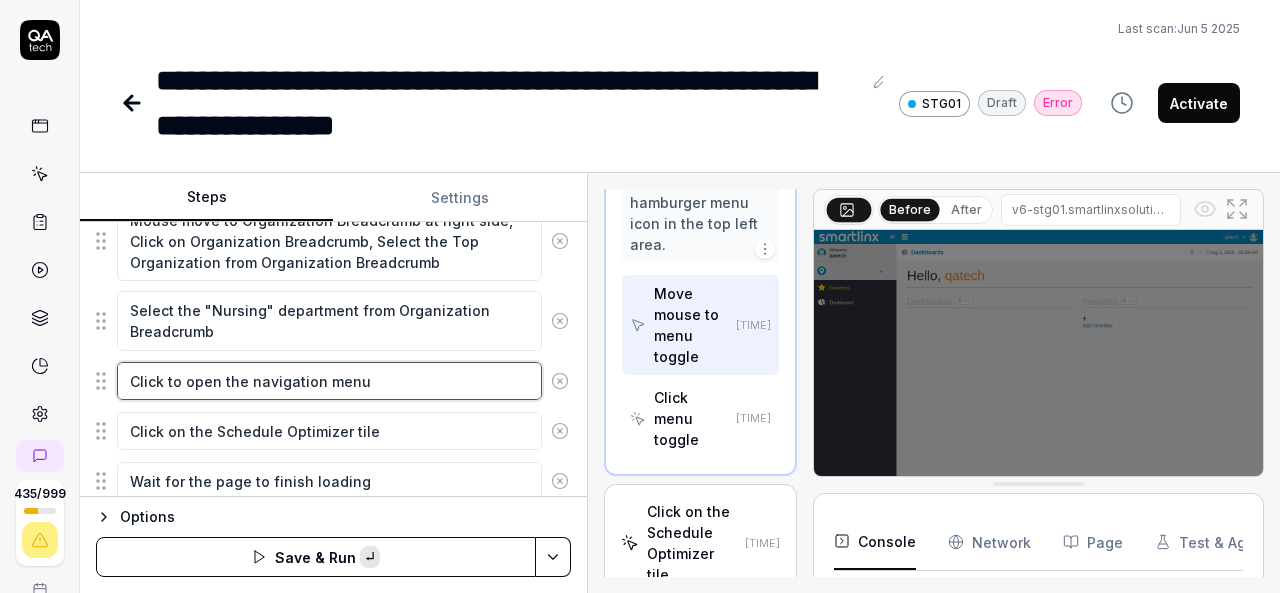 type on "*" 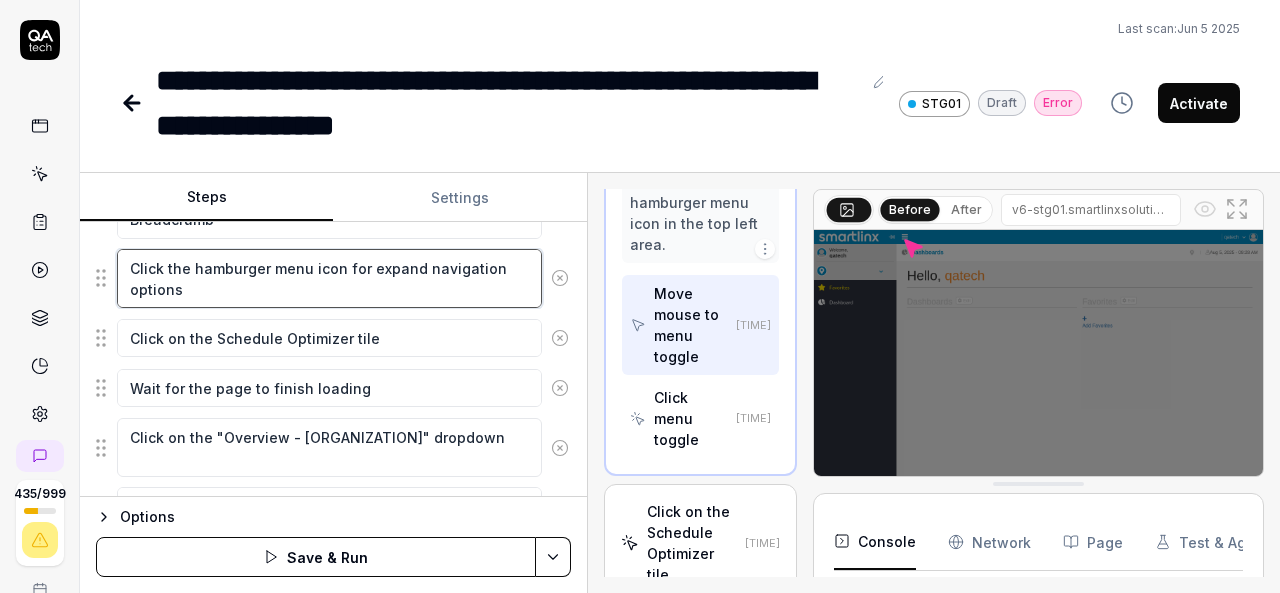 scroll, scrollTop: 550, scrollLeft: 0, axis: vertical 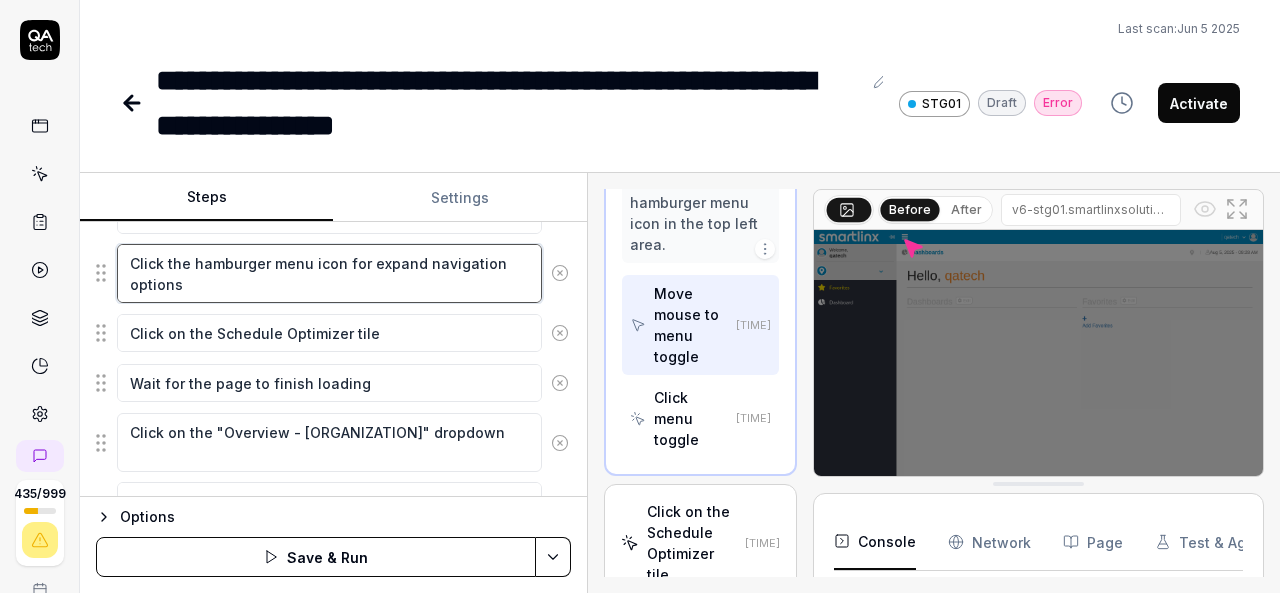 type on "Click the hamburger menu icon for expand navigation options" 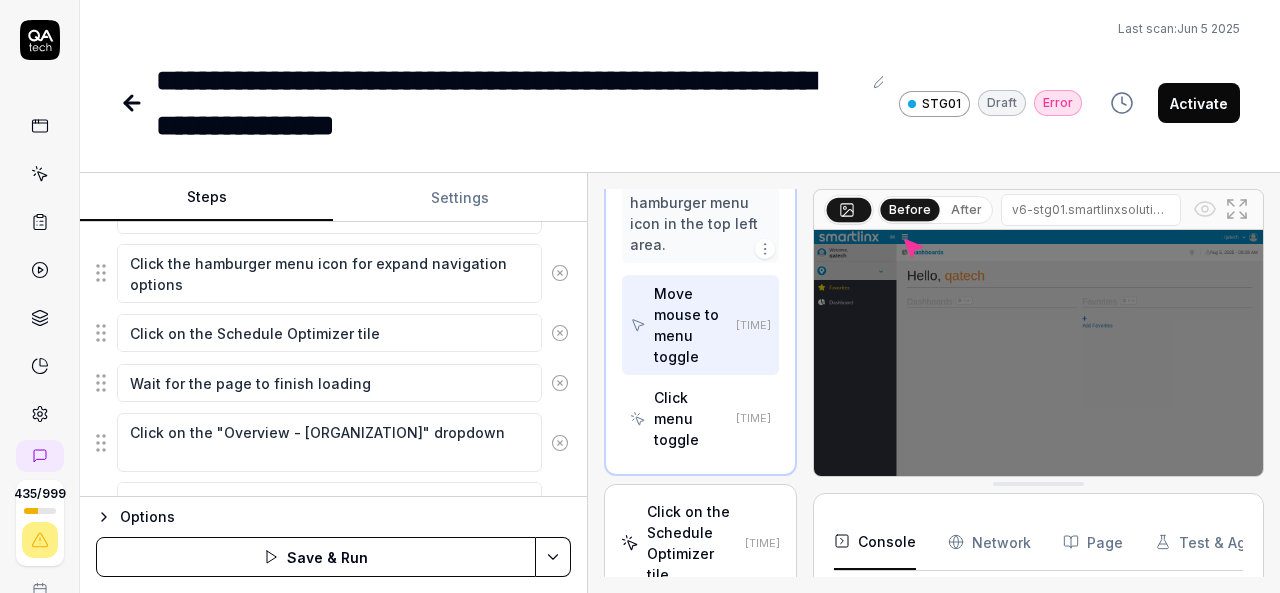 click 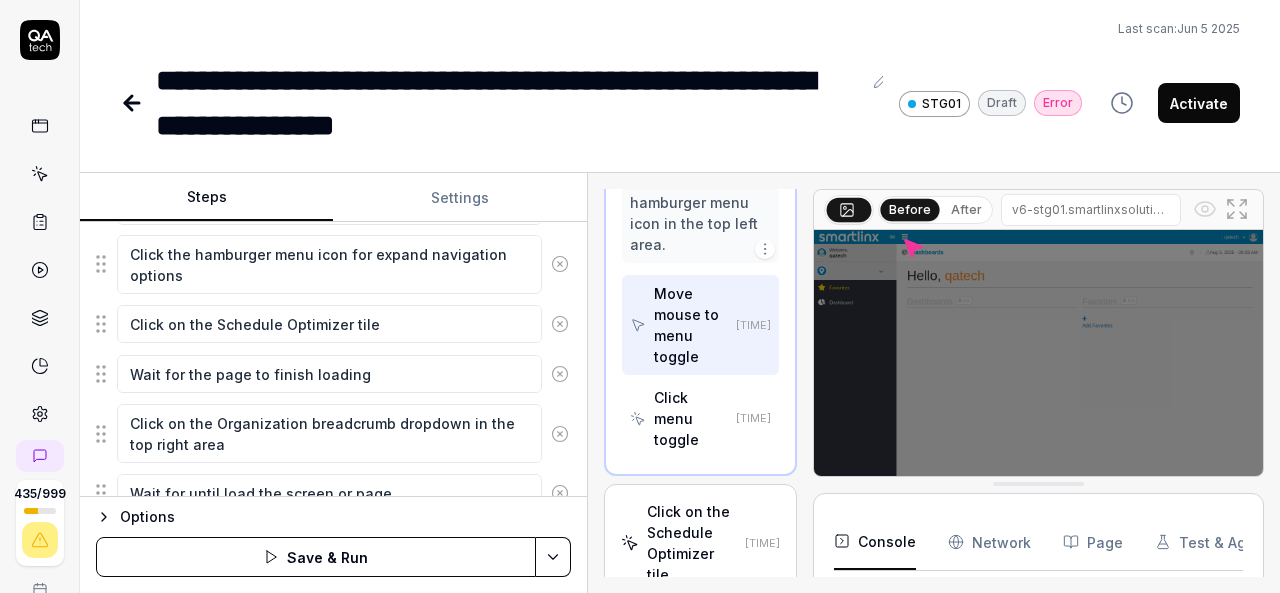 scroll, scrollTop: 561, scrollLeft: 0, axis: vertical 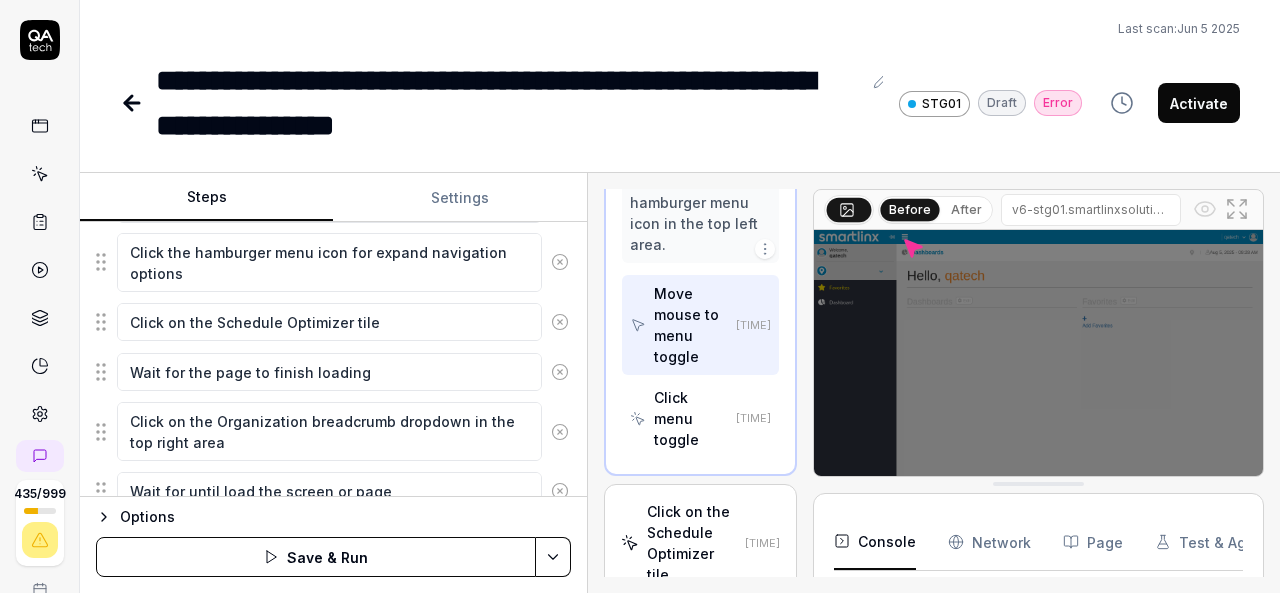 click 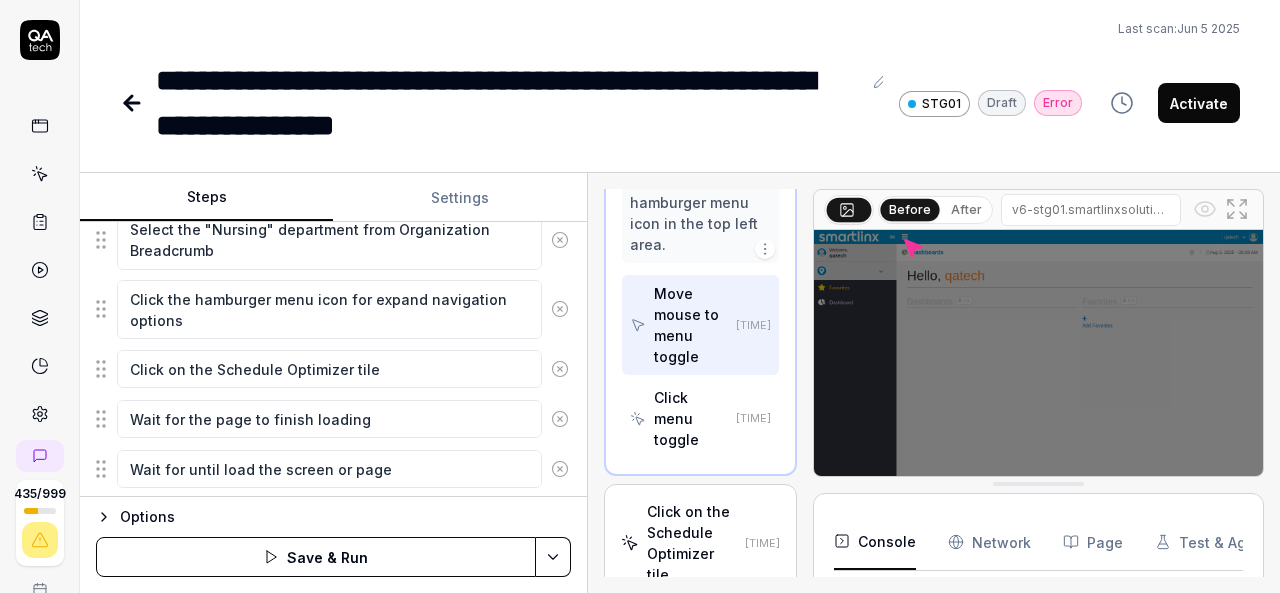scroll, scrollTop: 513, scrollLeft: 0, axis: vertical 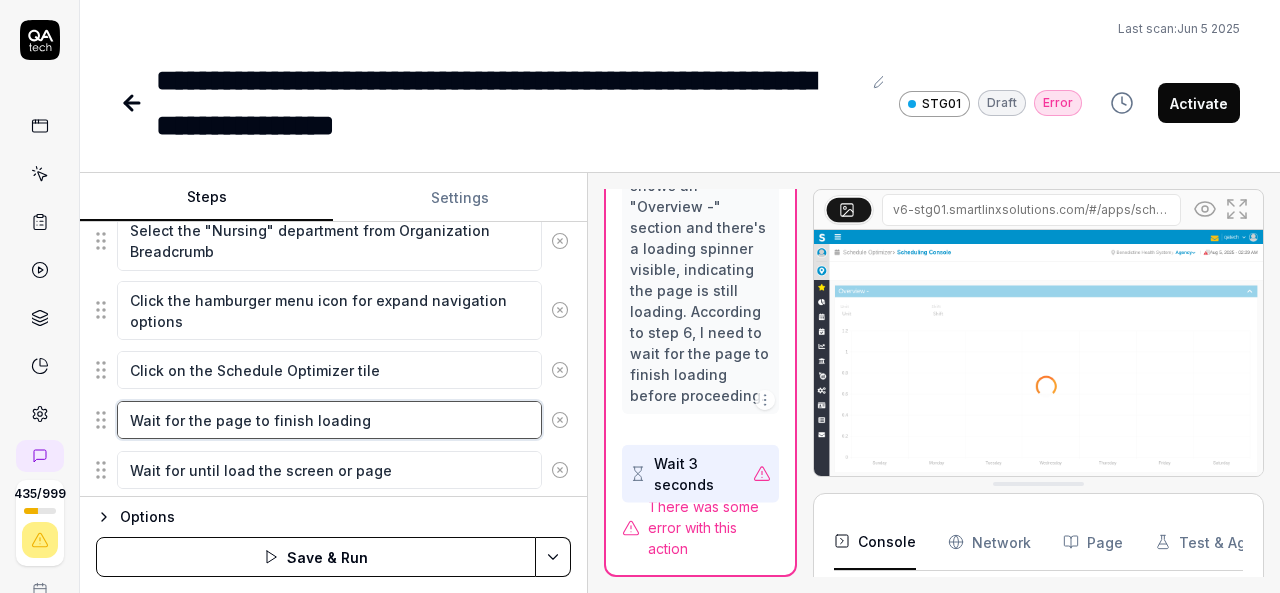 click on "Wait for the page to finish loading" at bounding box center (329, 420) 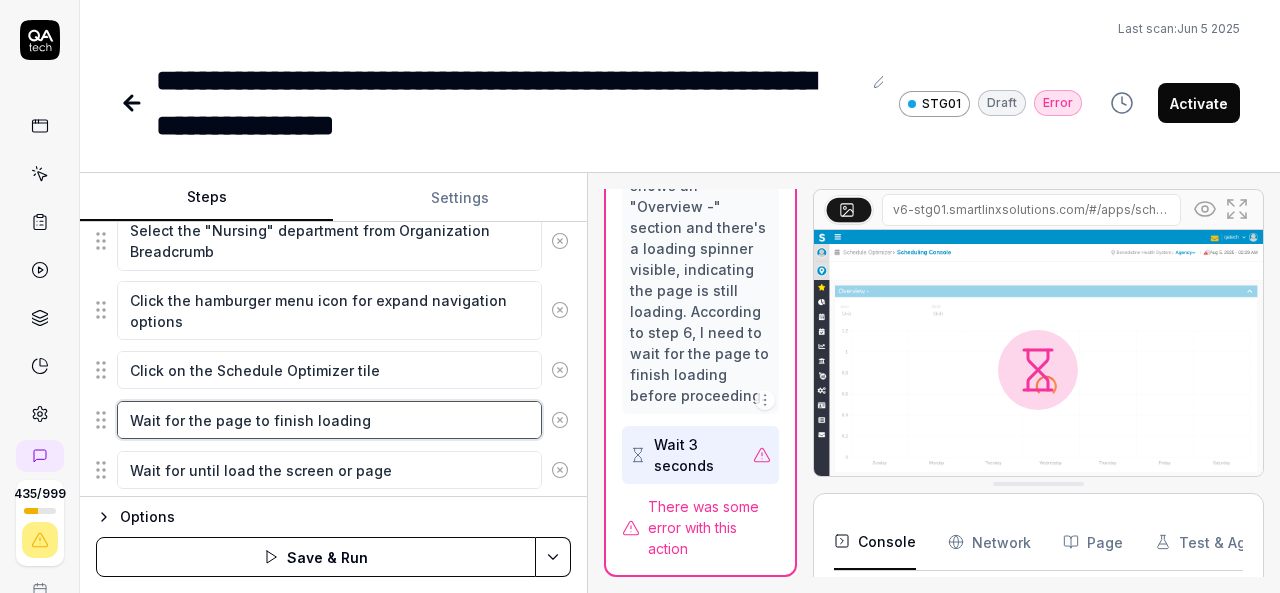 scroll, scrollTop: 1211, scrollLeft: 0, axis: vertical 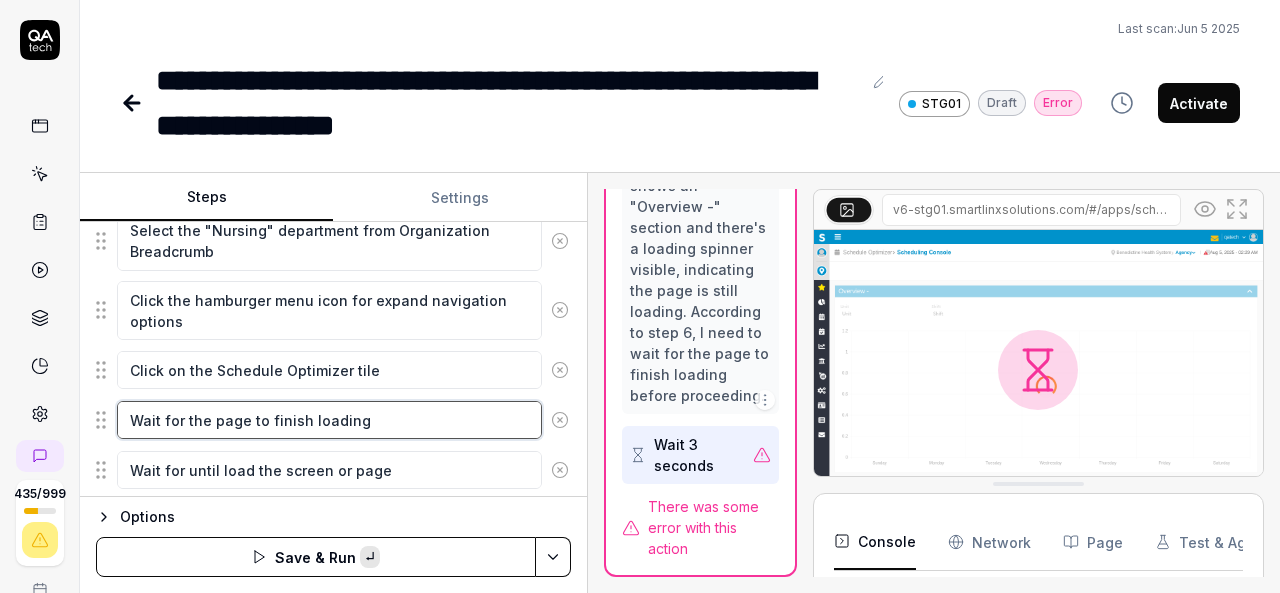 paste on "Click on Dashboards" 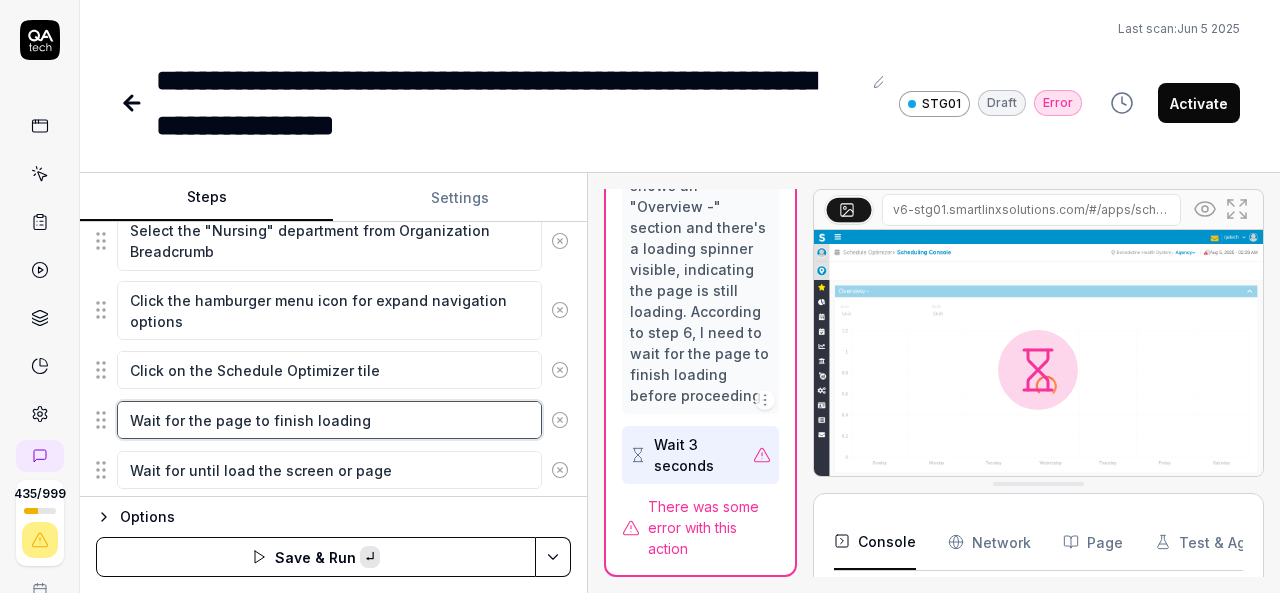 type on "*" 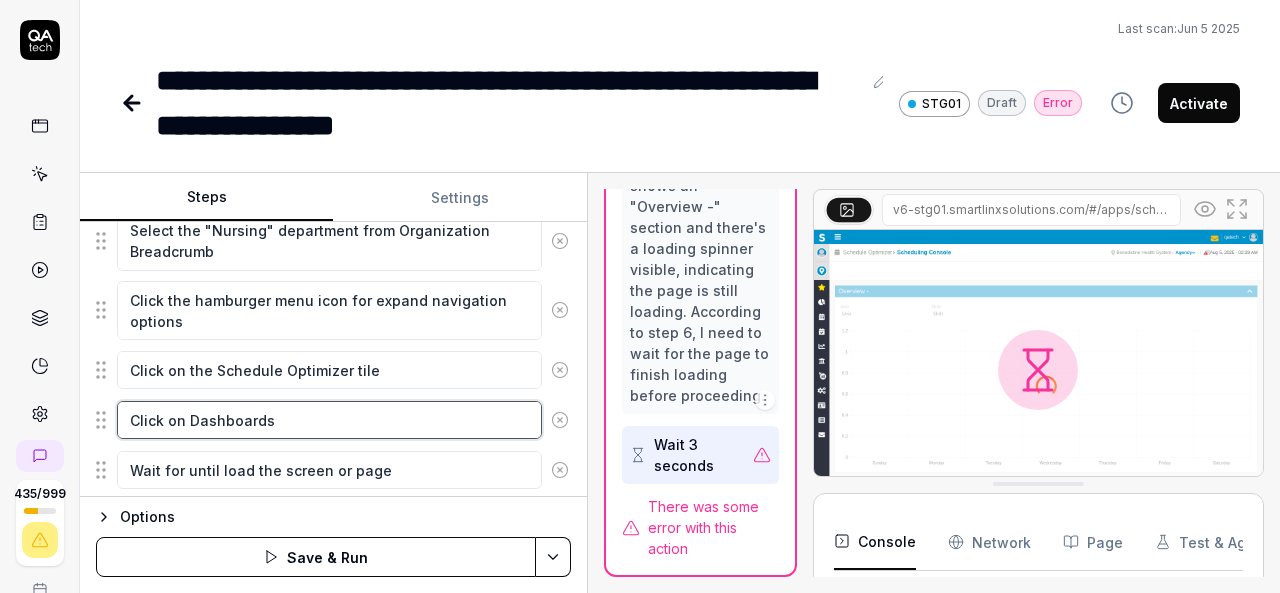 scroll, scrollTop: 562, scrollLeft: 0, axis: vertical 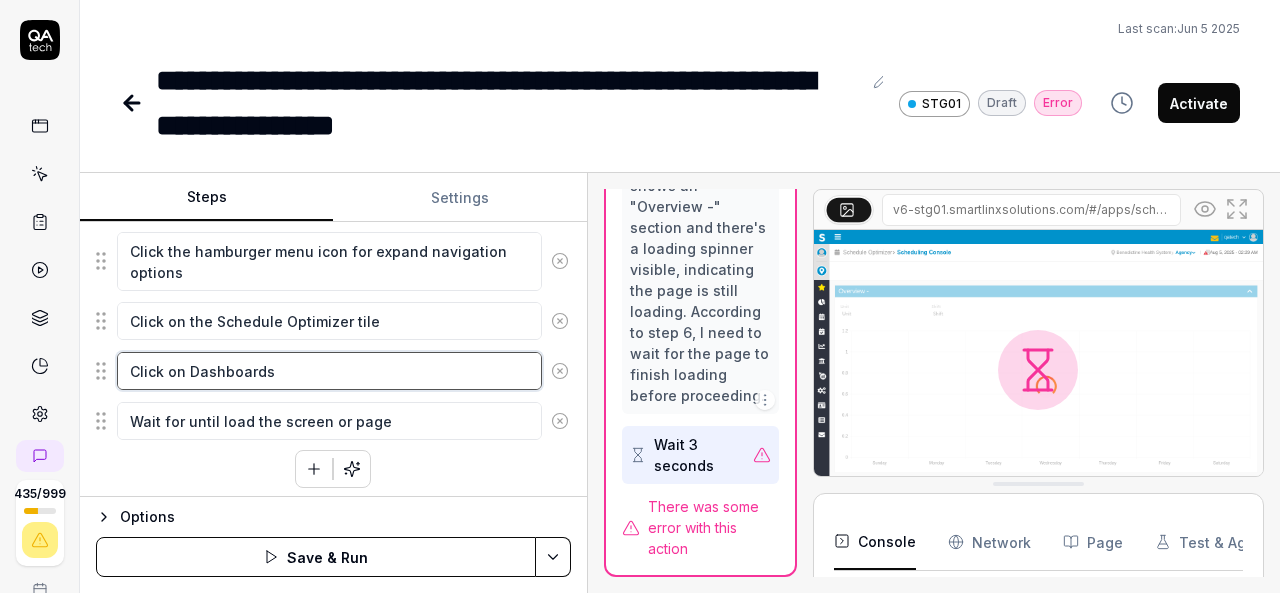 type on "Click on Dashboards" 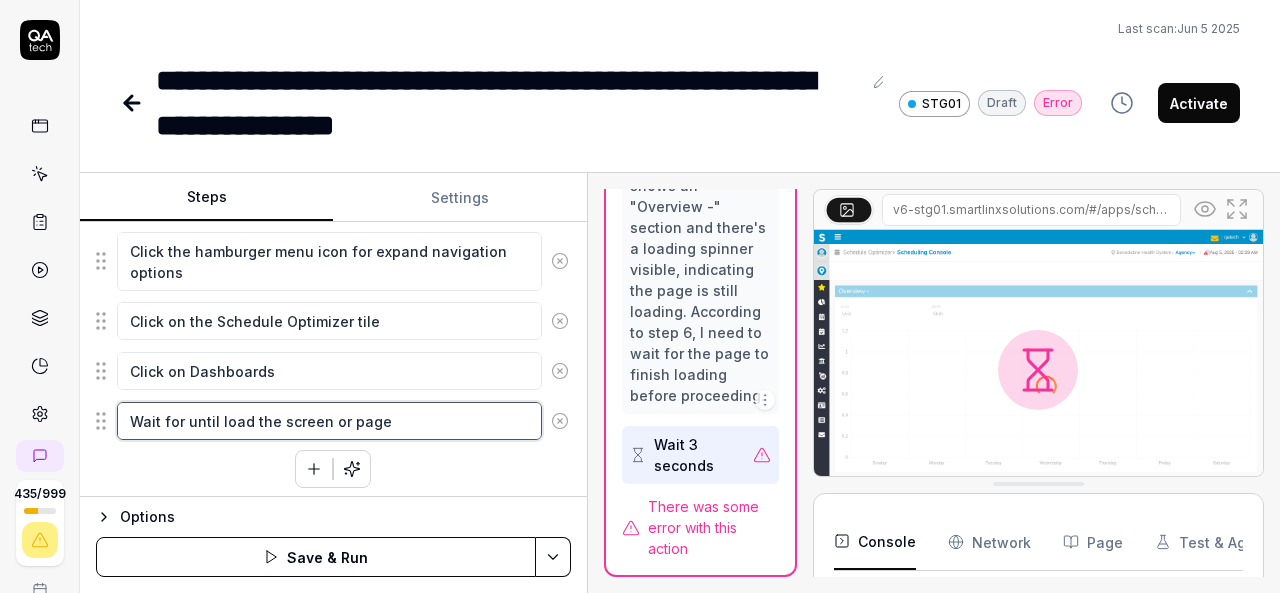 click on "Wait for until load the screen or page" at bounding box center (329, 421) 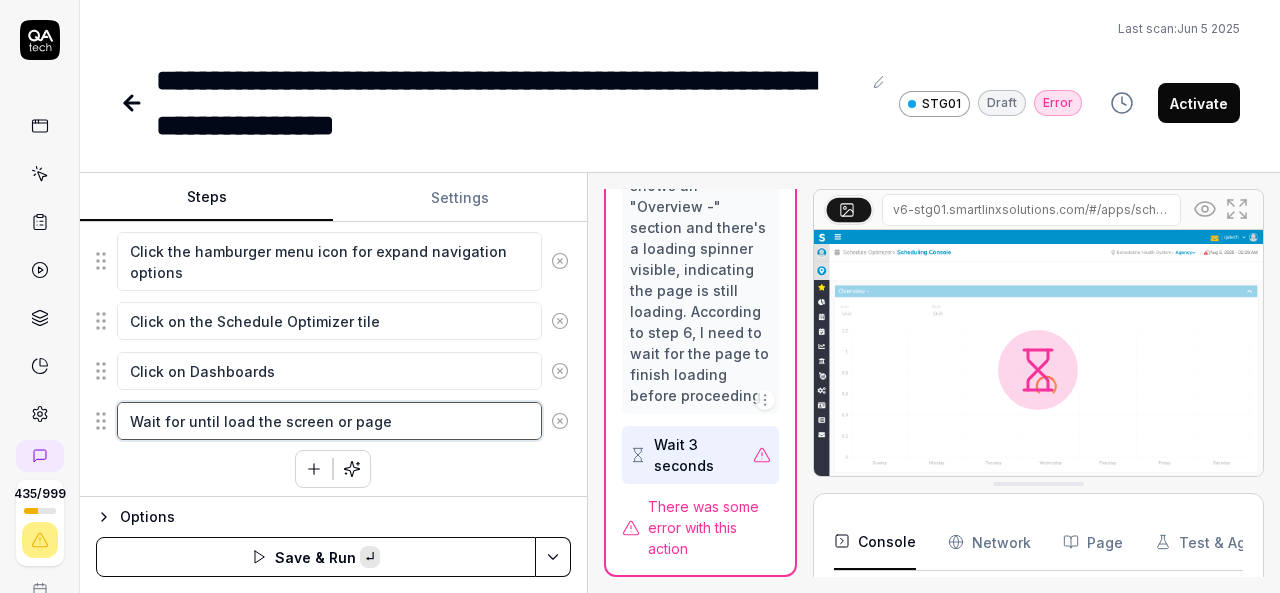 paste on "Mouse move to consol" 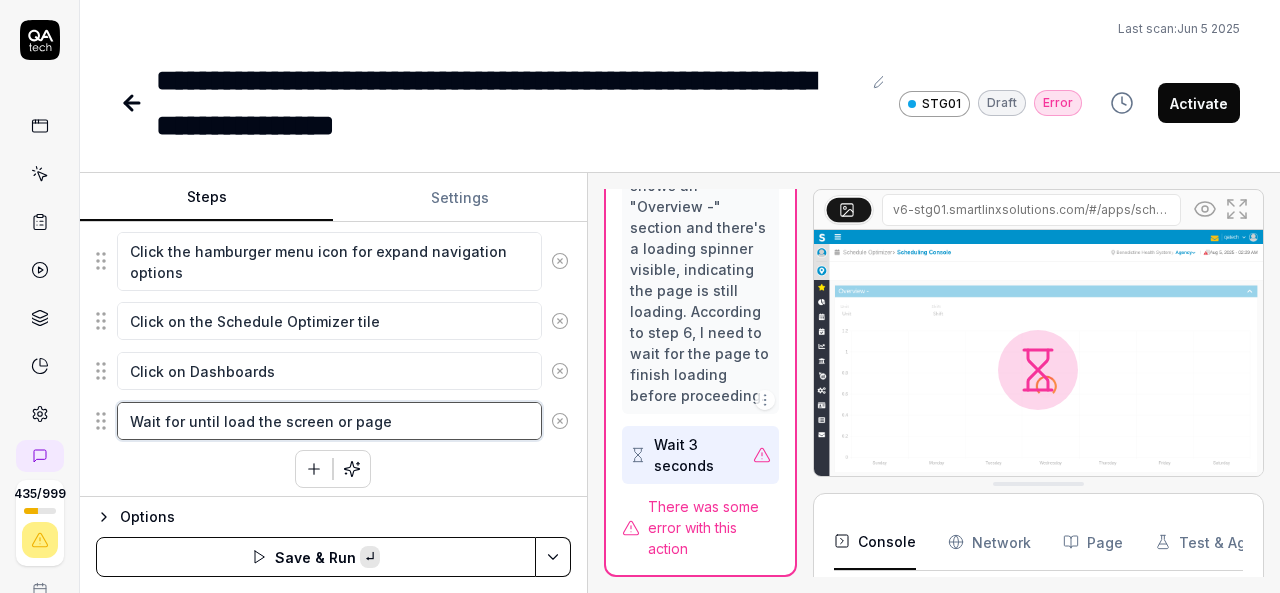 type on "*" 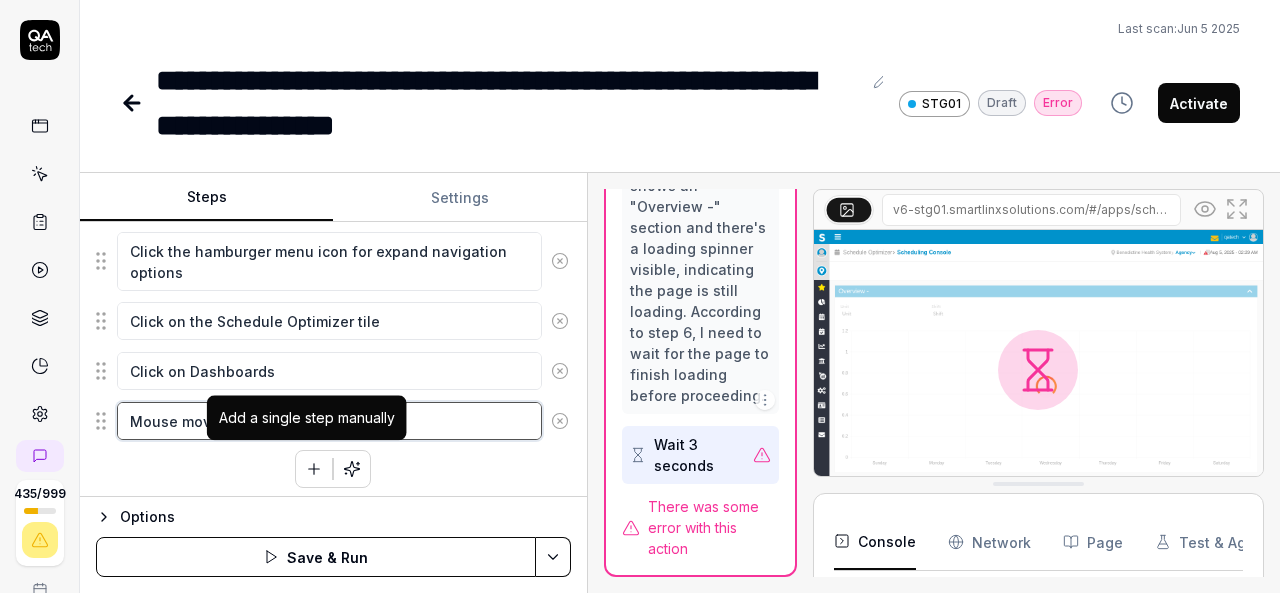 type on "Mouse move to console" 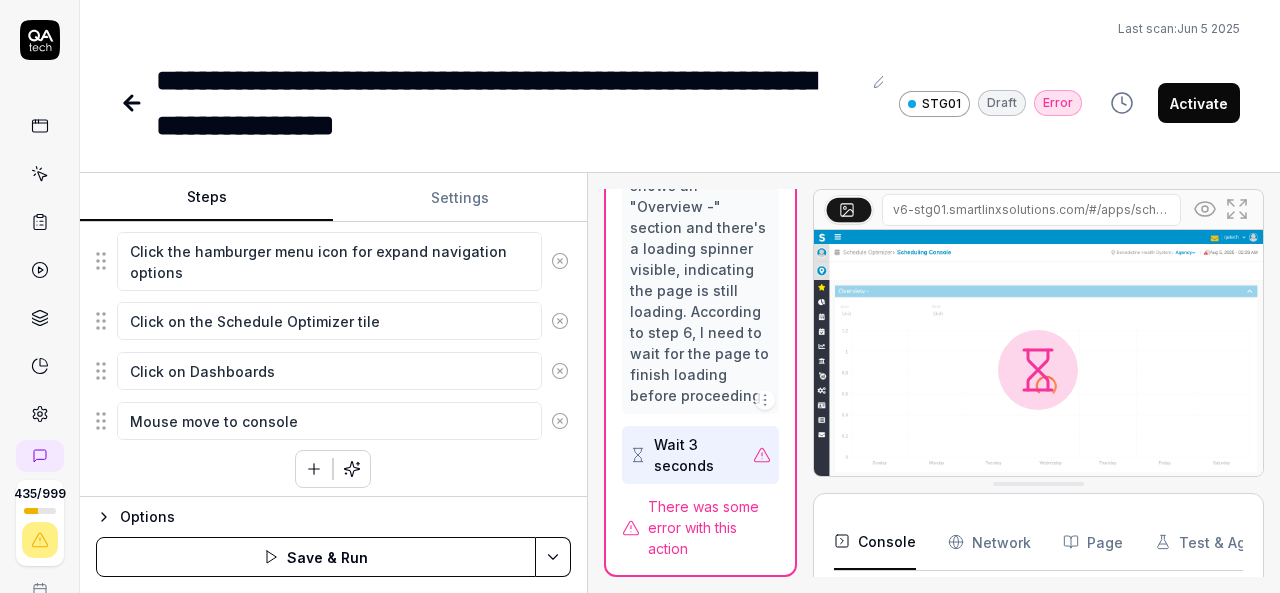 click 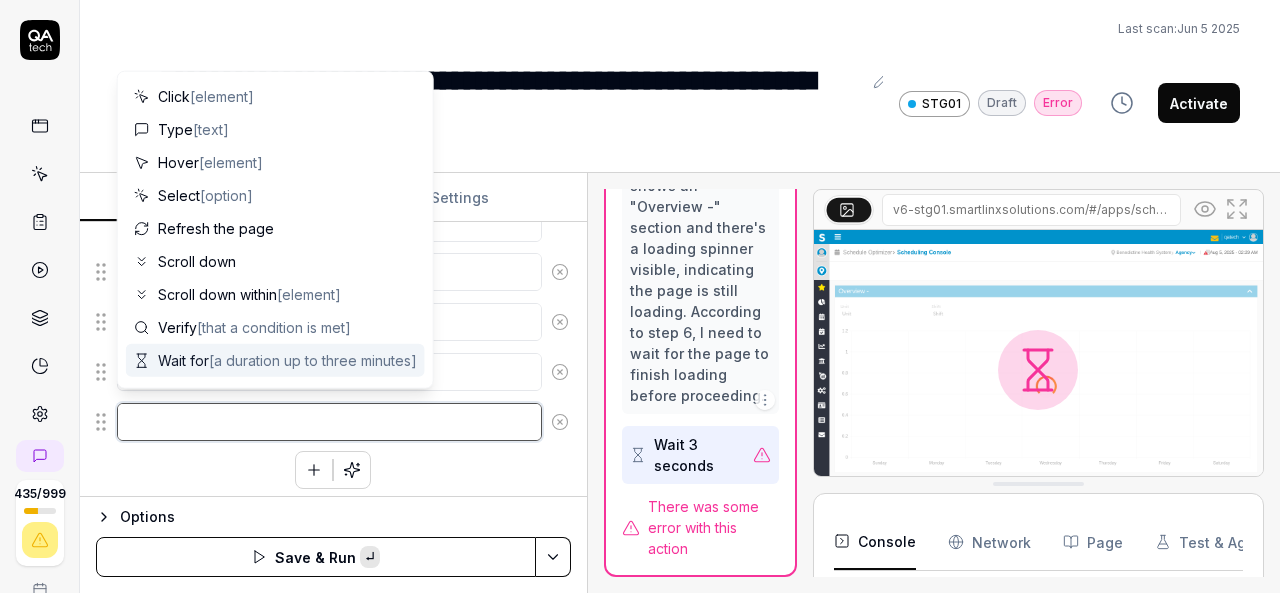 paste on "Click on Console" 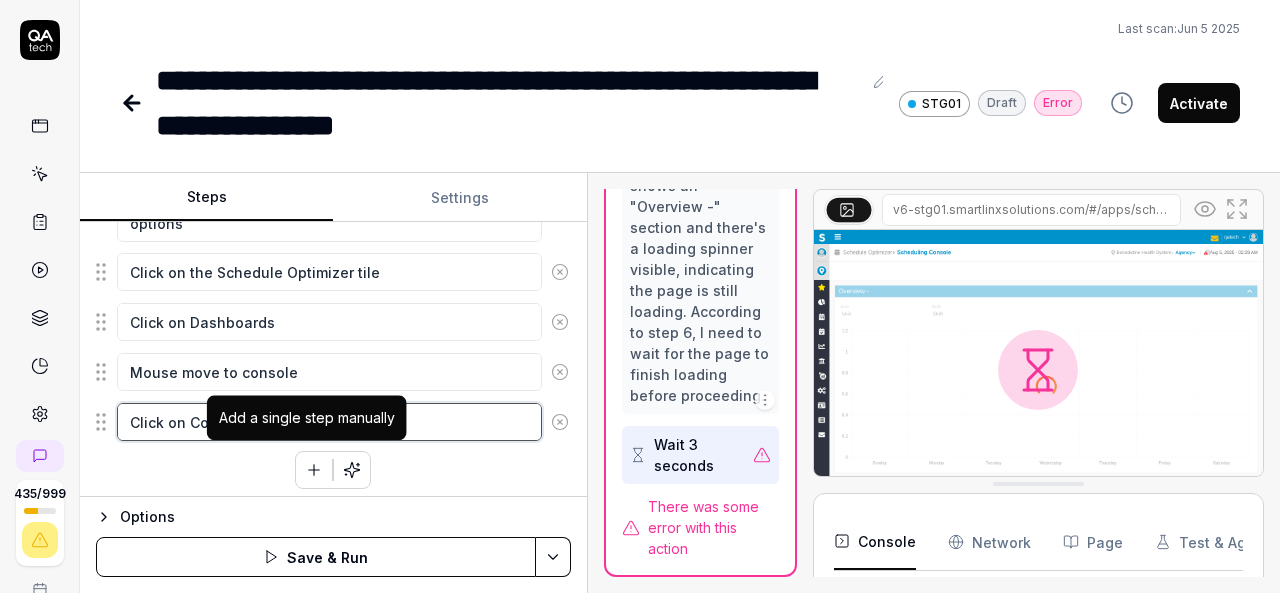 type on "Click on Console" 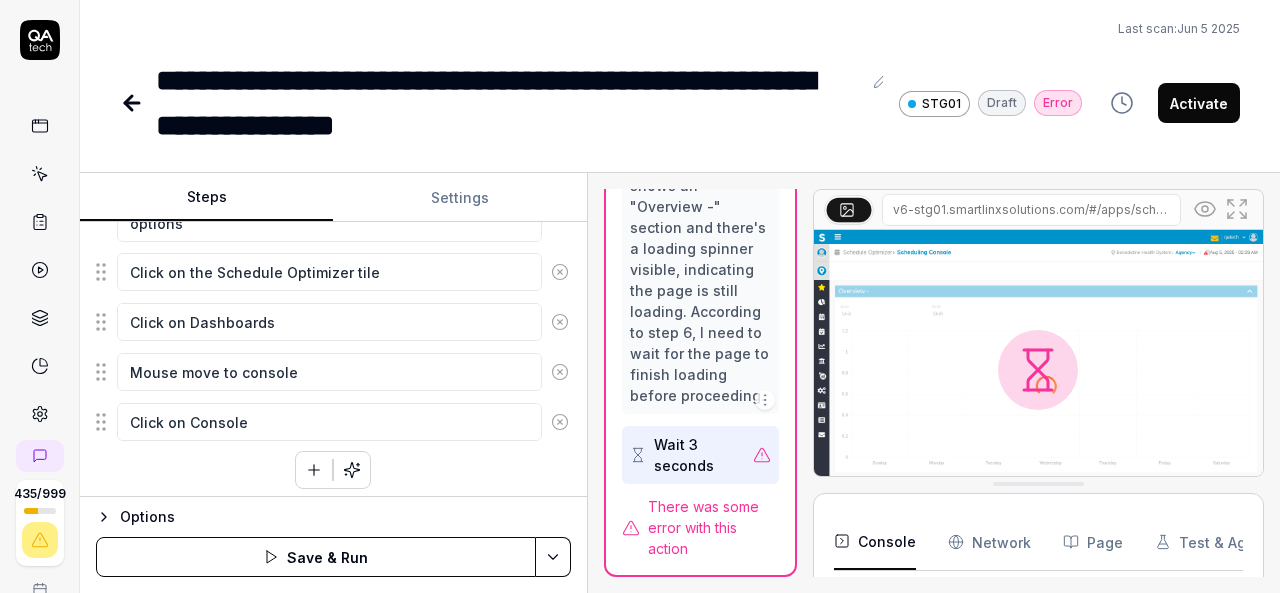 click 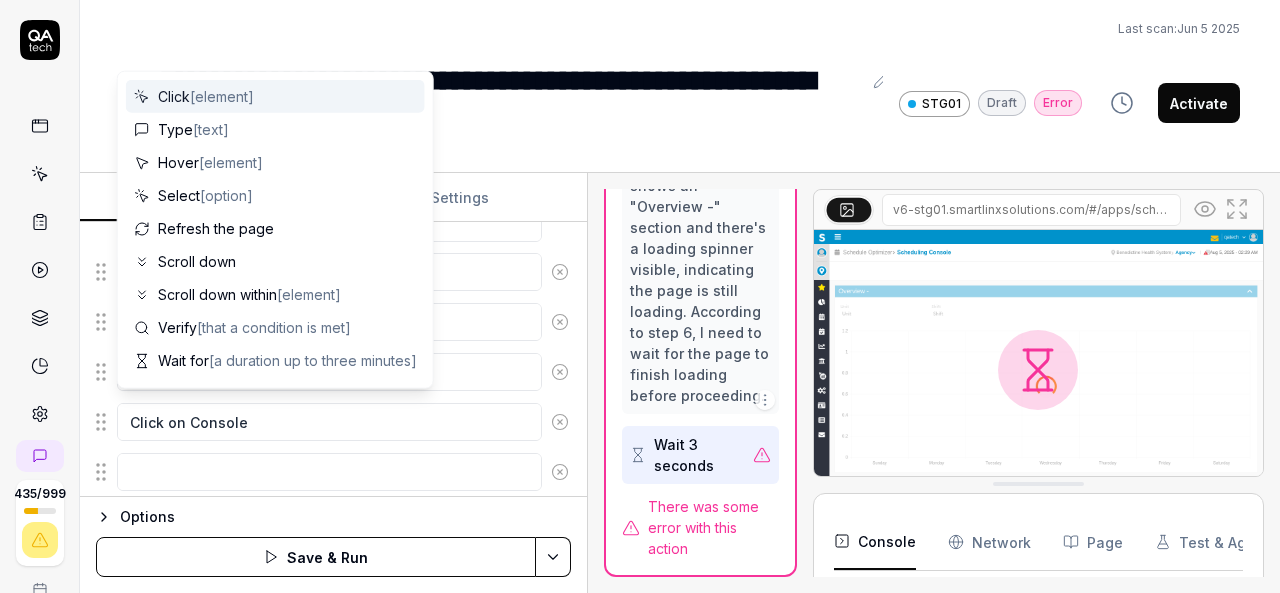 scroll, scrollTop: 660, scrollLeft: 0, axis: vertical 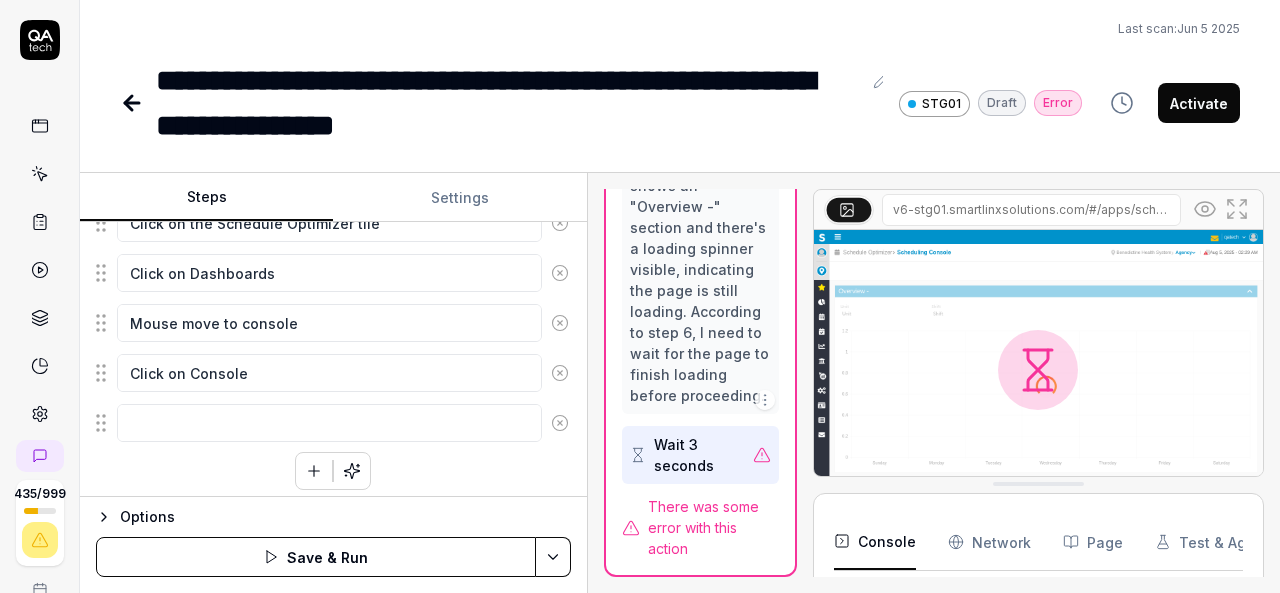 click on "Enter the username in the username field Enter the password in the password field Click the Login button to authenticate Mouse move to Organization Breadcrumb at right side, Click on Organization Breadcrumb, Select the Top Organization from Organization Breadcrumb Select the "Nursing" department from Organization Breadcrumb Click the hamburger menu icon for expand navigation options Click on the Schedule Optimizer tile Click on Dashboards Mouse move to console Click on Console
To pick up a draggable item, press the space bar.
While dragging, use the arrow keys to move the item.
Press space again to drop the item in its new position, or press escape to cancel.
Draggable item 35bcbe84-d63a-4846-911c-1c61a7c88dd5 was dropped over droppable area ab47c495-b218-4376-bde9-ae4b48404db8" at bounding box center [333, 156] 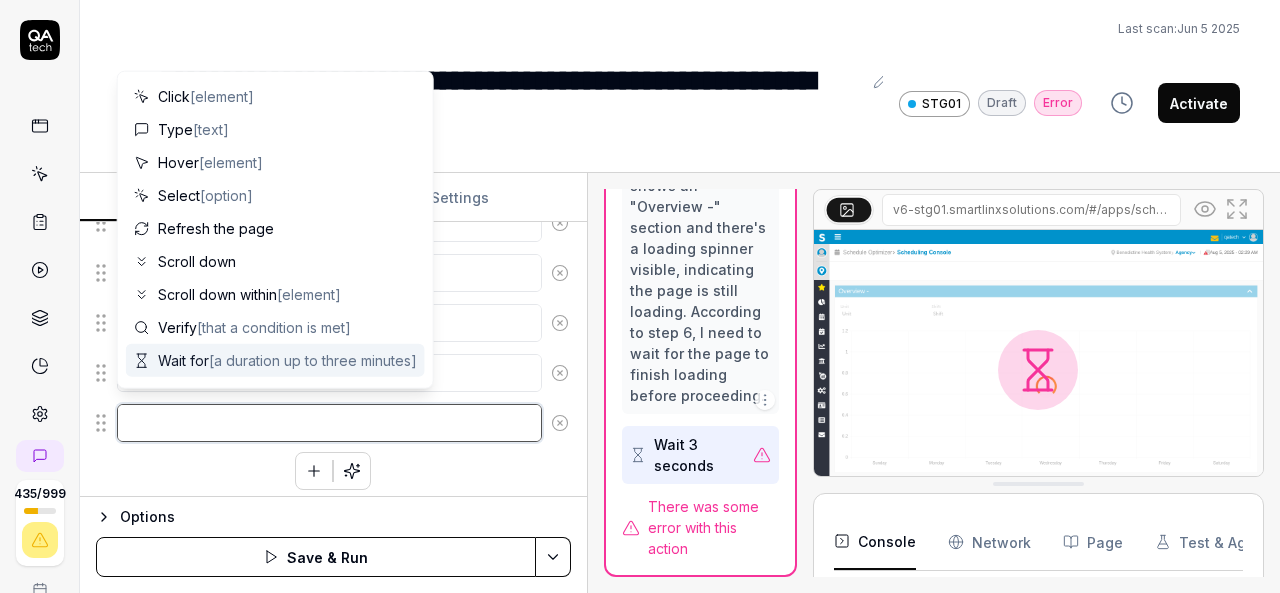click at bounding box center [329, 423] 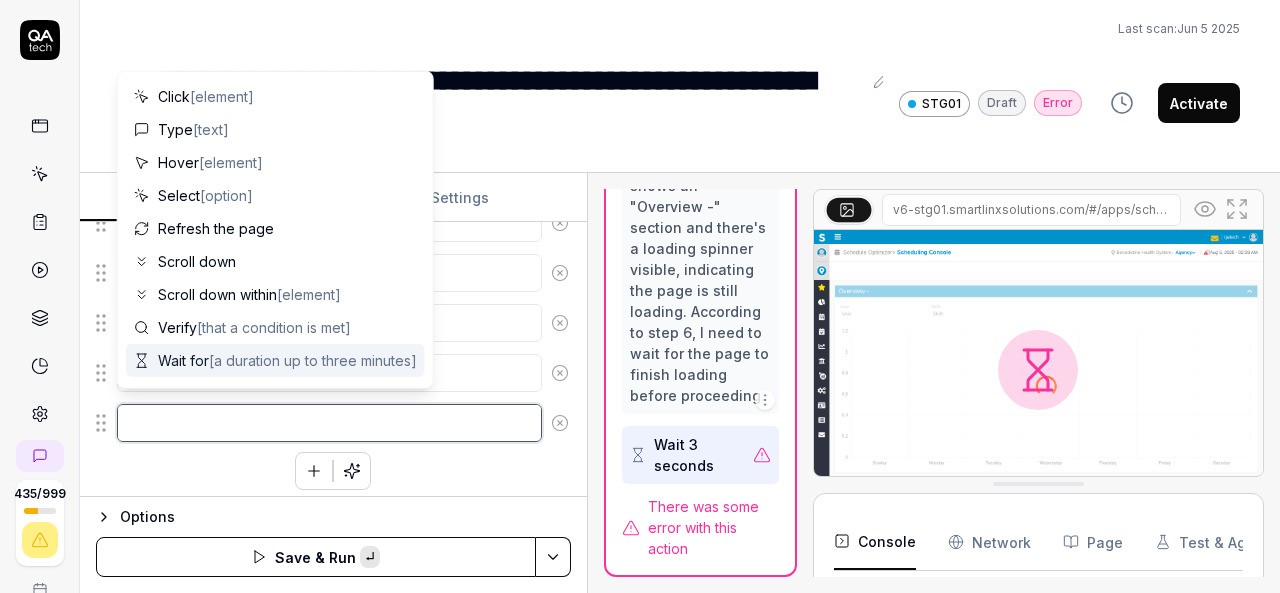 paste on "Wait for the Scheduling Console page to fully load" 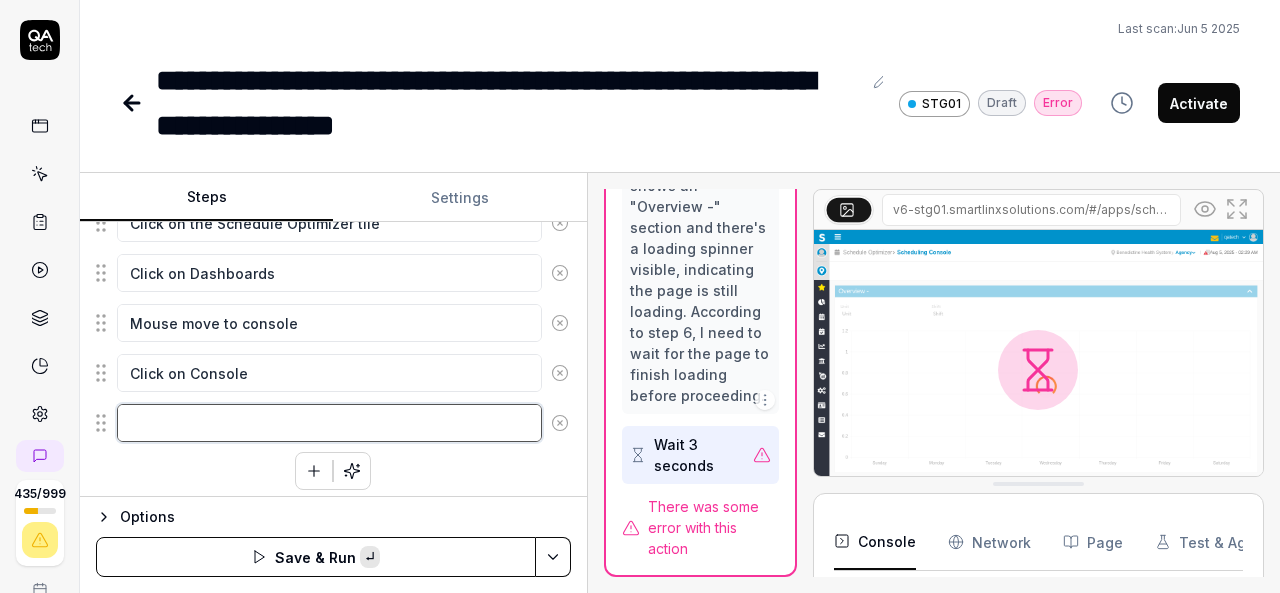 type on "*" 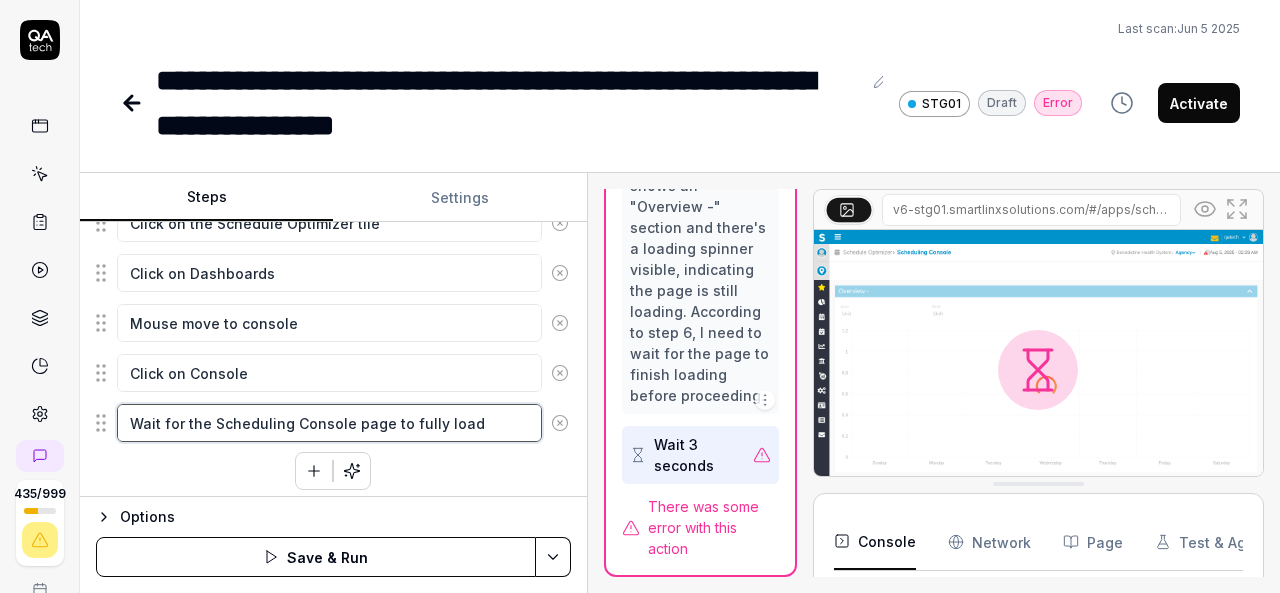 type on "Wait for the Scheduling Console page to fully load" 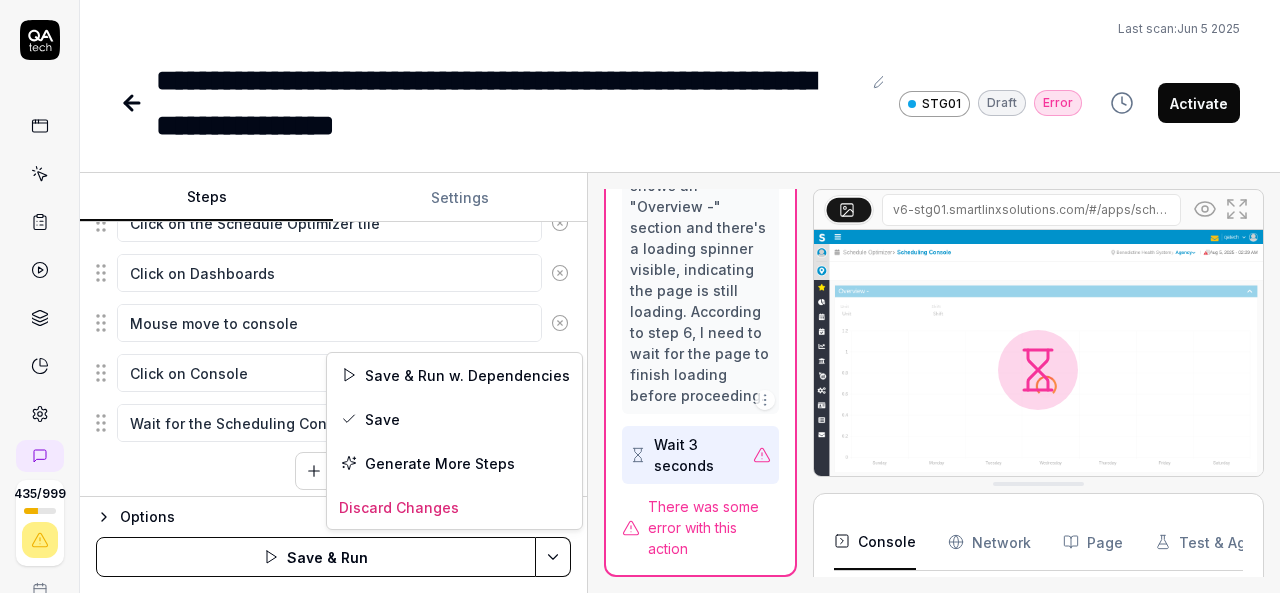 click on "**********" at bounding box center (640, 296) 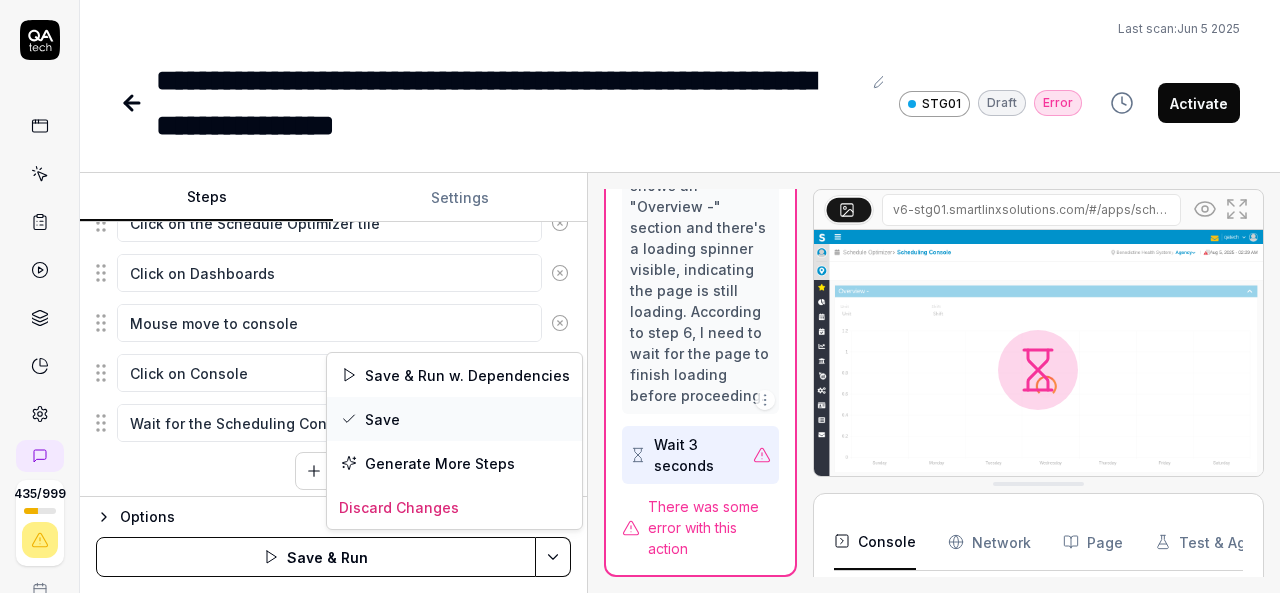 click on "Save" at bounding box center [454, 419] 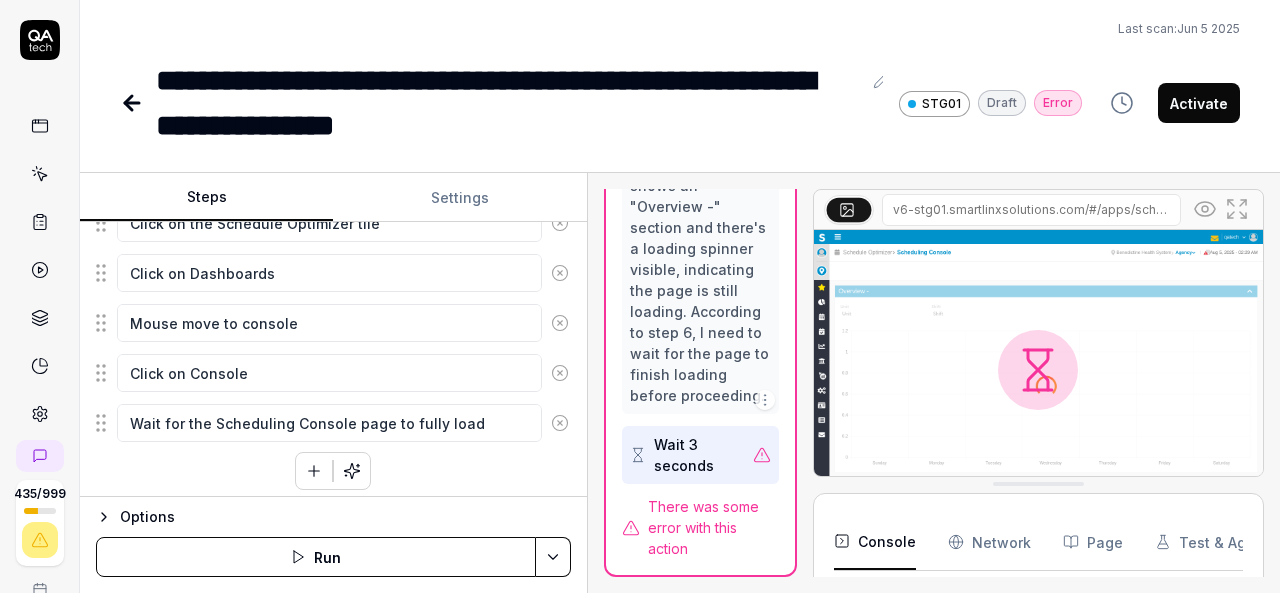 click on "Run" at bounding box center (316, 557) 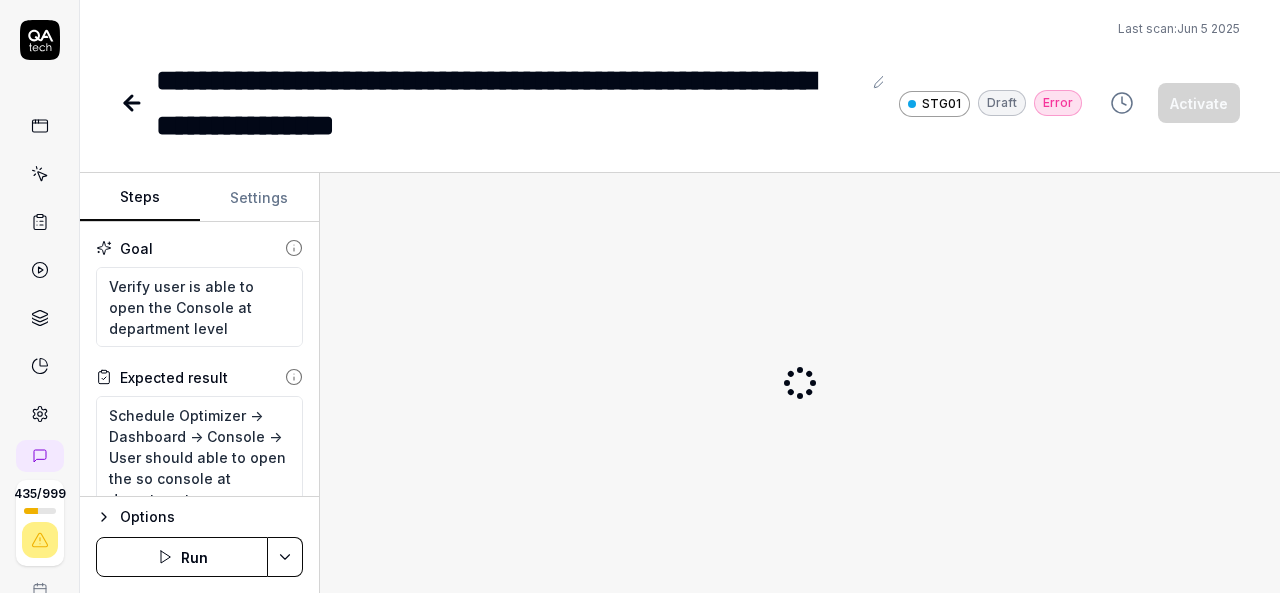 scroll, scrollTop: 0, scrollLeft: 0, axis: both 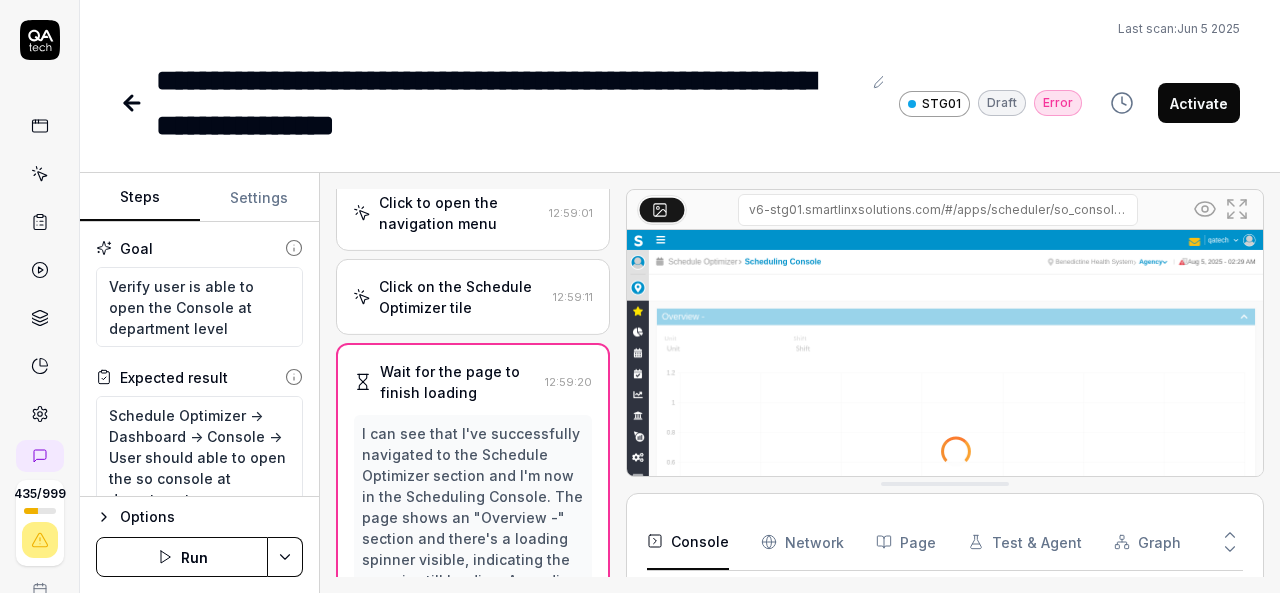 click on "Run" at bounding box center (182, 557) 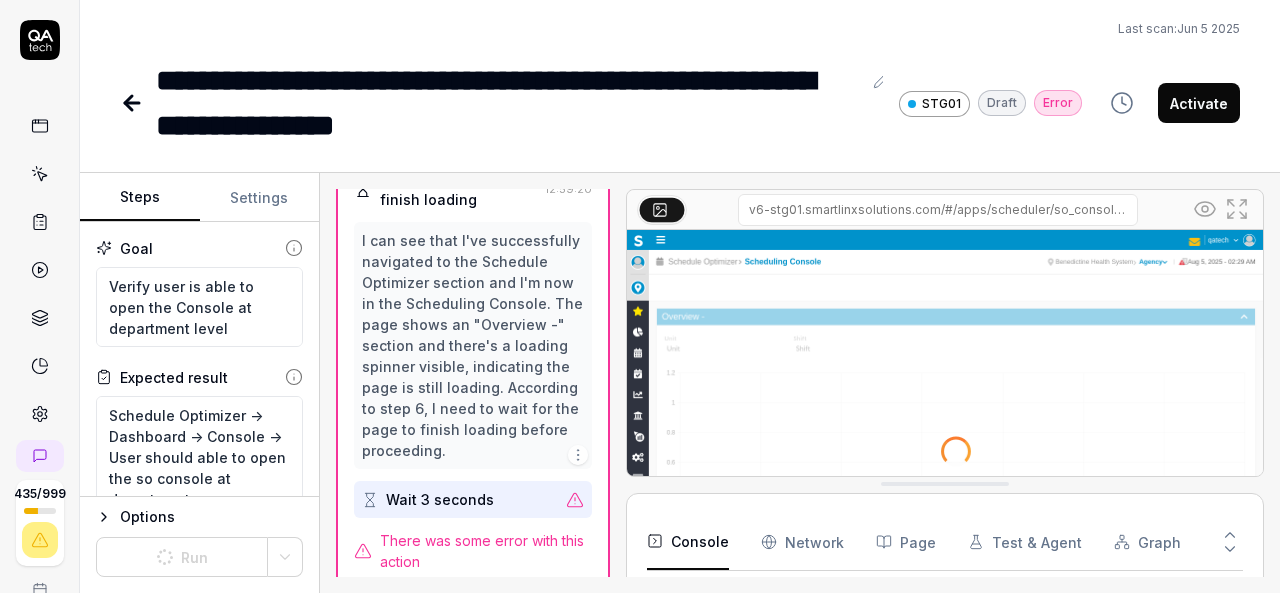 scroll, scrollTop: 581, scrollLeft: 0, axis: vertical 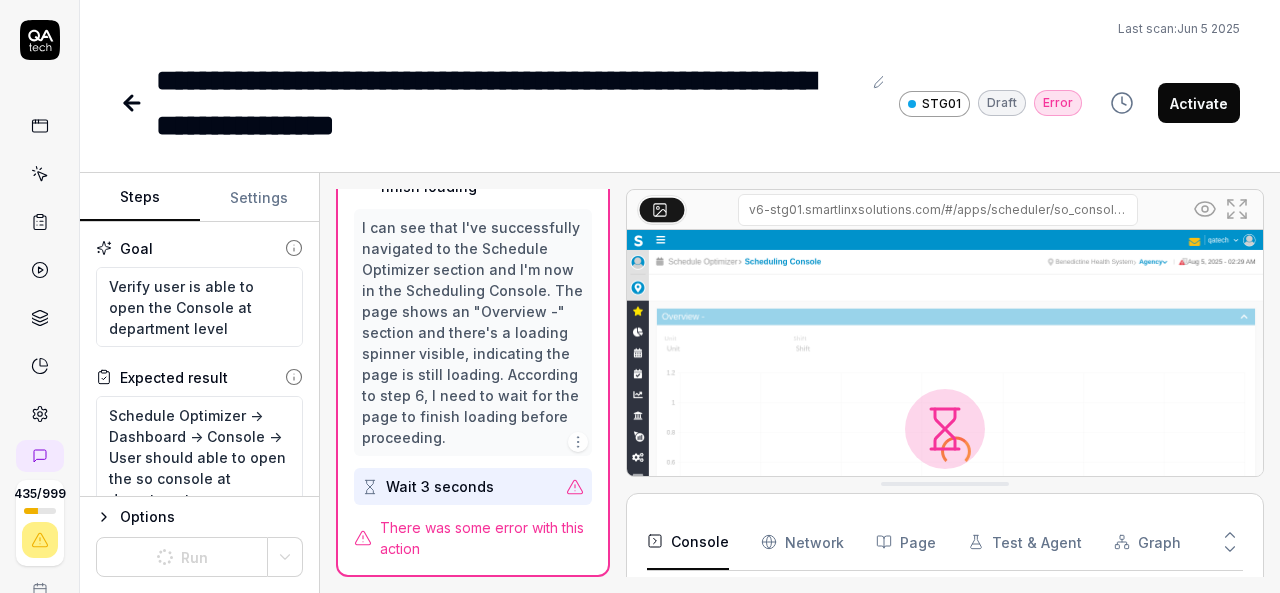 type on "*" 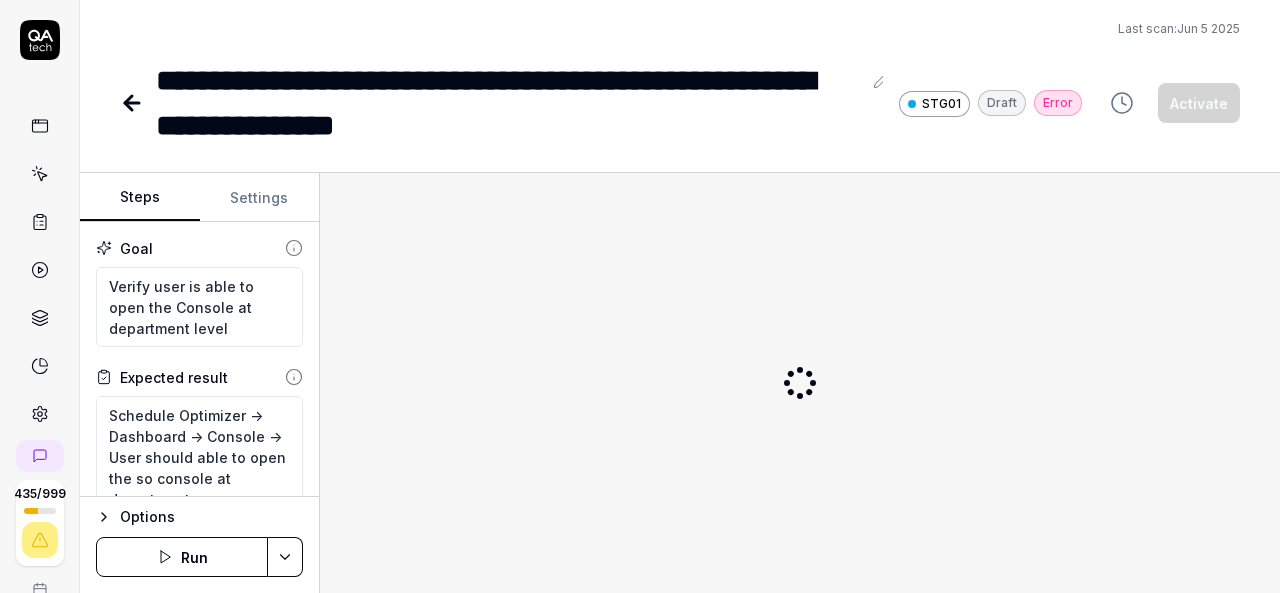 scroll, scrollTop: 0, scrollLeft: 0, axis: both 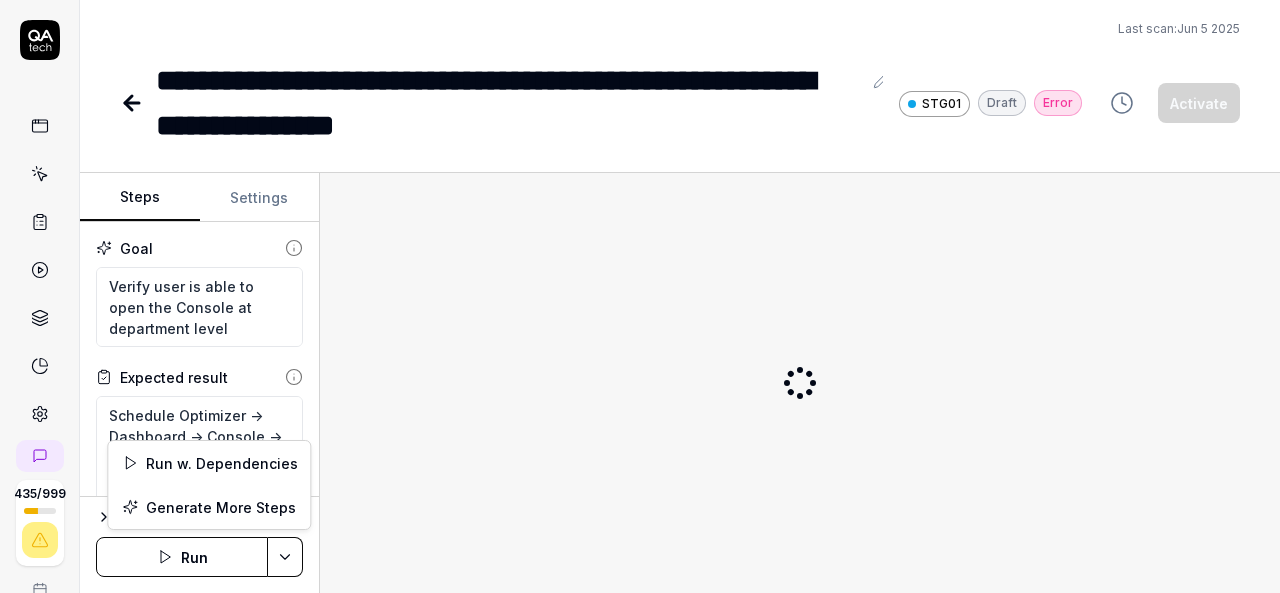 click on "**********" at bounding box center [640, 296] 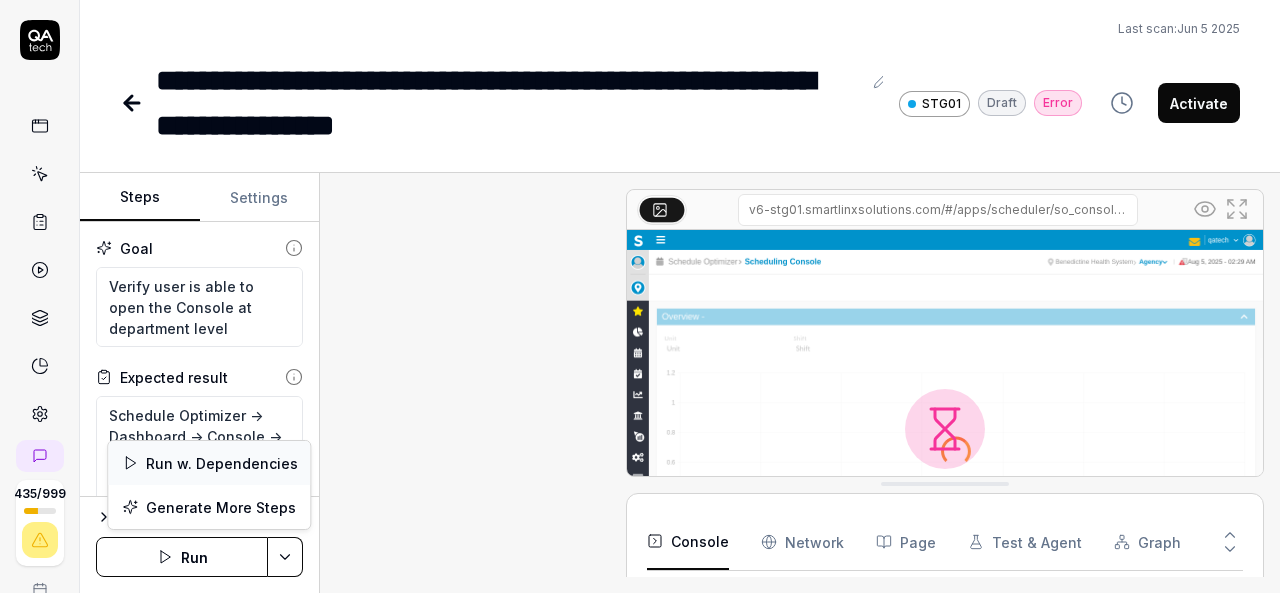scroll, scrollTop: 581, scrollLeft: 0, axis: vertical 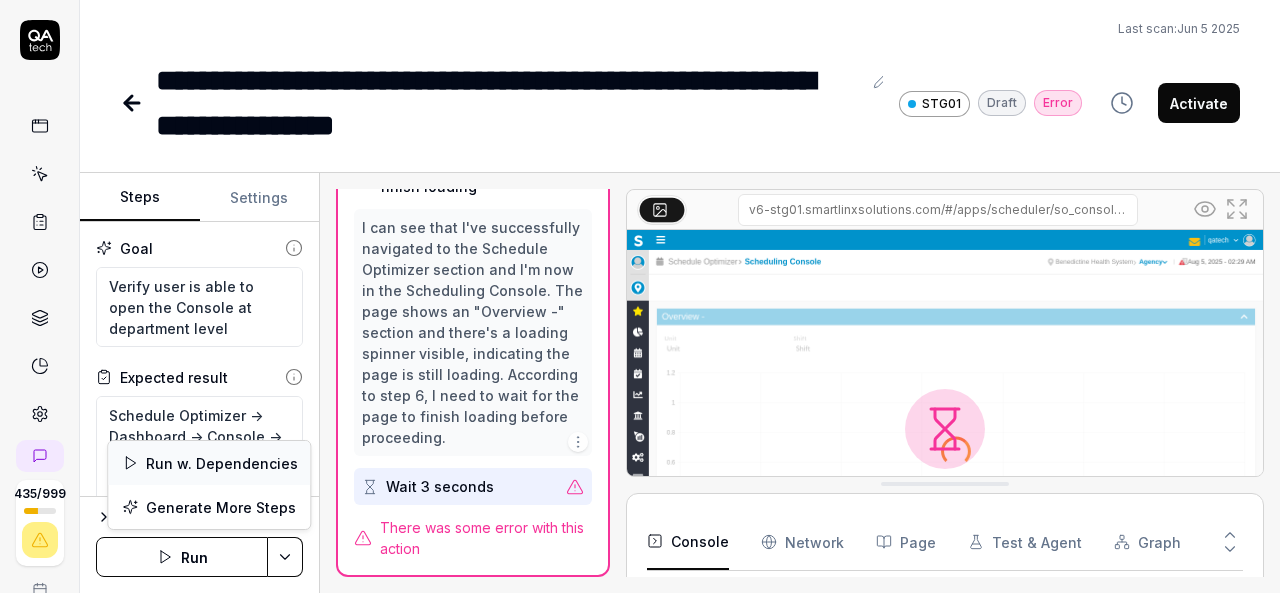 click on "Run w. Dependencies" at bounding box center (209, 463) 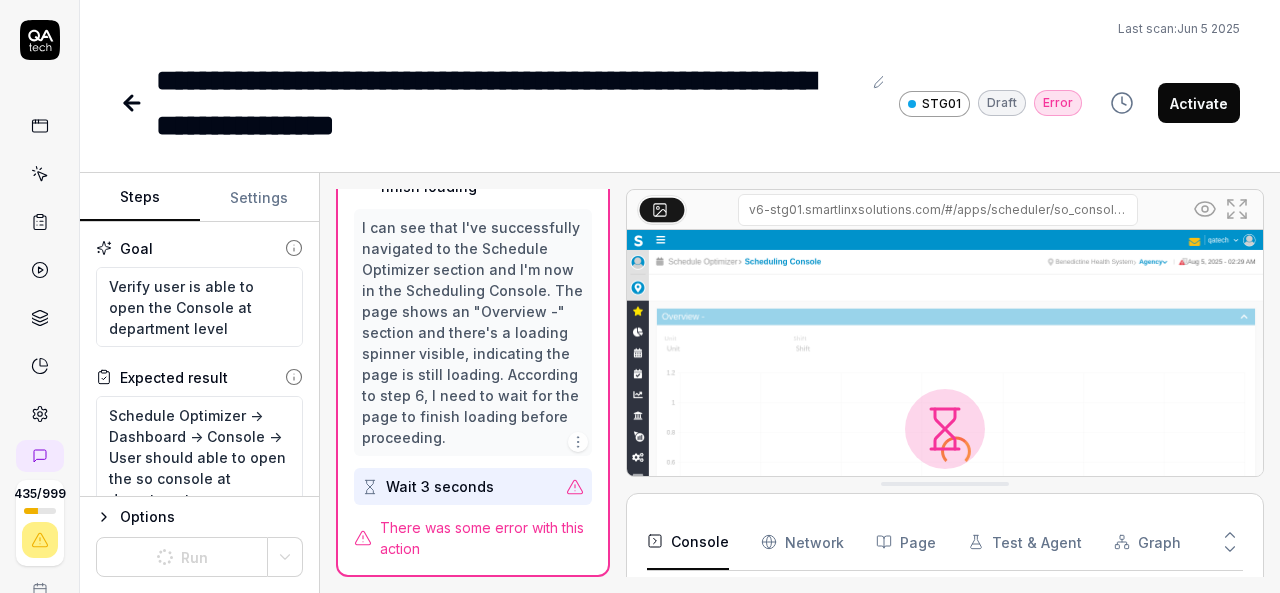 scroll, scrollTop: 244, scrollLeft: 0, axis: vertical 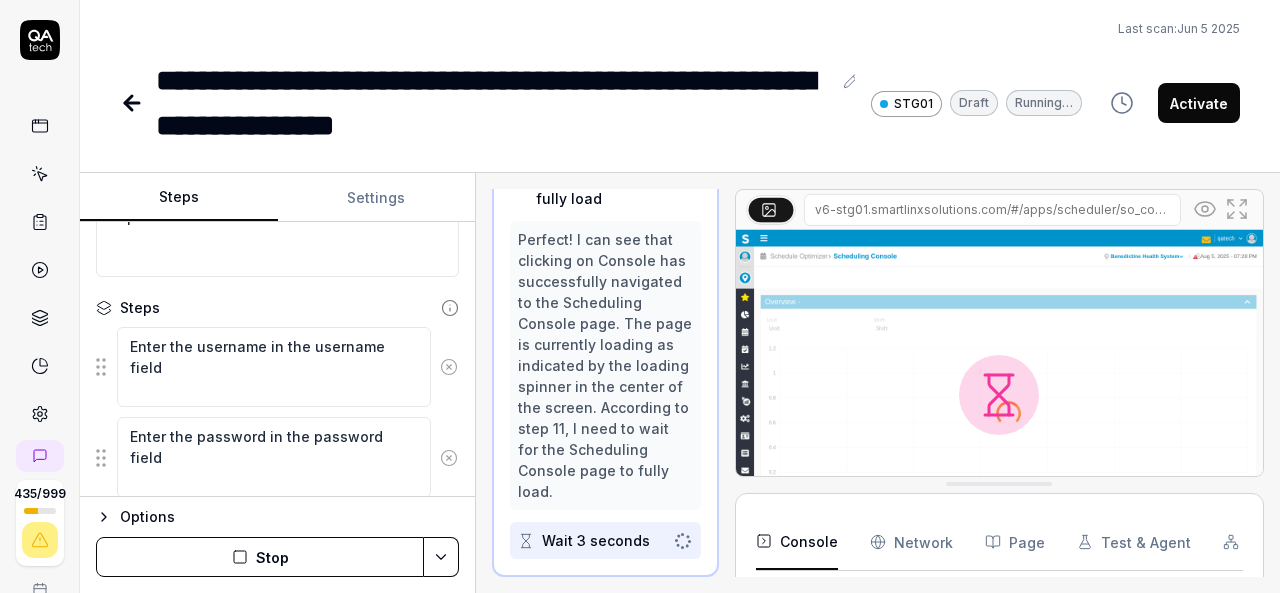 click on "Steps Settings Goal Verify user is able to open the Console at department level Expected result Schedule Optimizer -> Dashboard -> Console ->
User should able to open the so console at department Steps Enter the username in the username field Enter the password in the password field Click the Login button to authenticate Mouse move to Organization Breadcrumb at right side, Click on Organization Breadcrumb, Select the Top Organization from Organization Breadcrumb Select the "Nursing" department from Organization Breadcrumb Click the hamburger menu icon for expand navigation options Click on the Schedule Optimizer tile Click on Dashboards Mouse move to console Click on Console Wait for the Scheduling Console page to fully load
To pick up a draggable item, press the space bar.
While dragging, use the arrow keys to move the item.
Press space again to drop the item in its new position, or press escape to cancel.
Options Stop Open browser [TIME] STG https://v6-stg01.smartlinxsolutions.com/   Page" at bounding box center (680, 383) 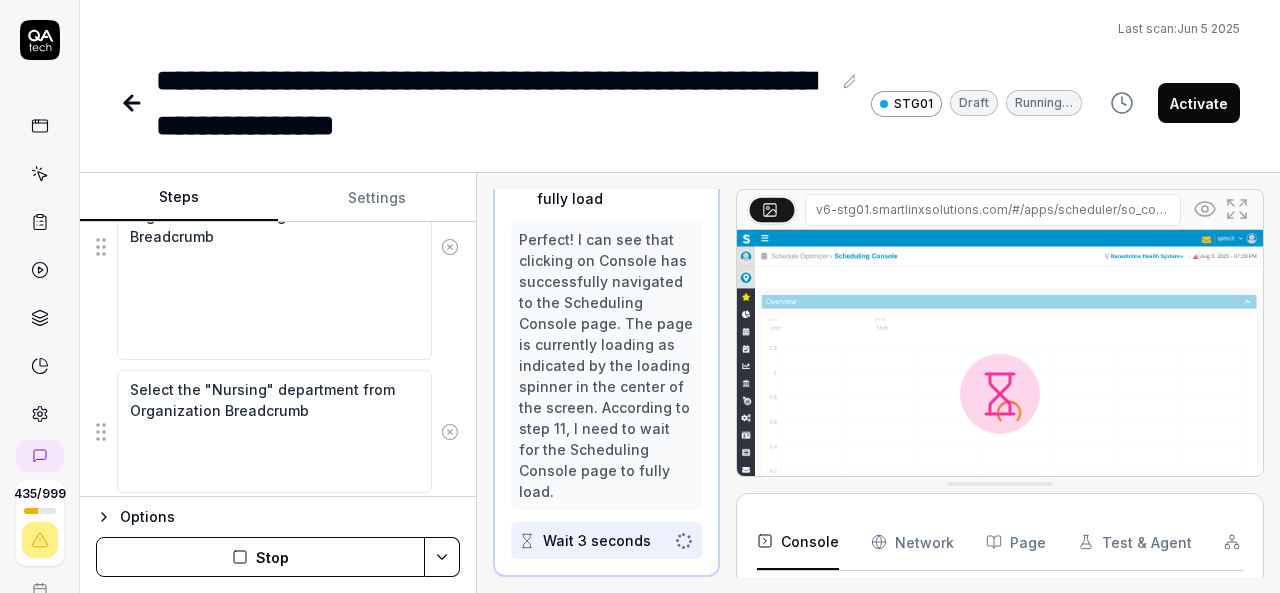 scroll, scrollTop: 717, scrollLeft: 0, axis: vertical 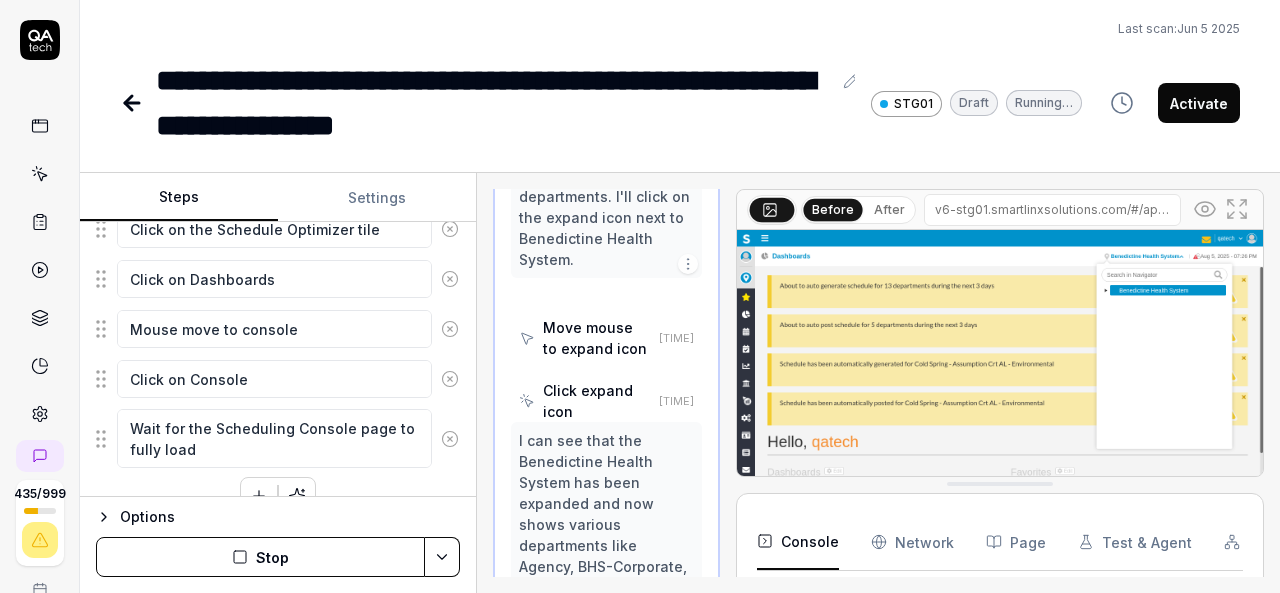 click on "Enter the username in the username field Enter the password in the password field Click the Login button to authenticate Mouse move to Organization Breadcrumb at right side, Click on Organization Breadcrumb, Select the Top Organization from Organization Breadcrumb Select the "Nursing" department from Organization Breadcrumb Click the hamburger menu icon for expand navigation options Click on the Schedule Optimizer tile Click on Dashboards Mouse move to console Click on Console Wait for the Scheduling Console page to fully load
To pick up a draggable item, press the space bar.
While dragging, use the arrow keys to move the item.
Press space again to drop the item in its new position, or press escape to cancel." at bounding box center (278, 128) 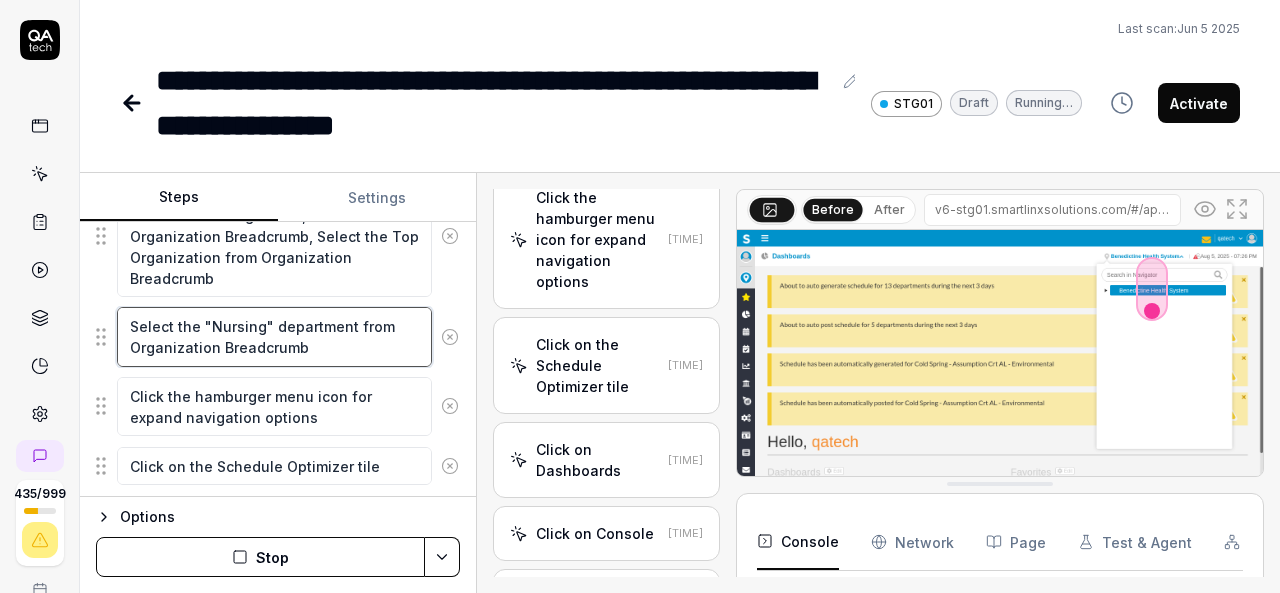 scroll, scrollTop: 3968, scrollLeft: 0, axis: vertical 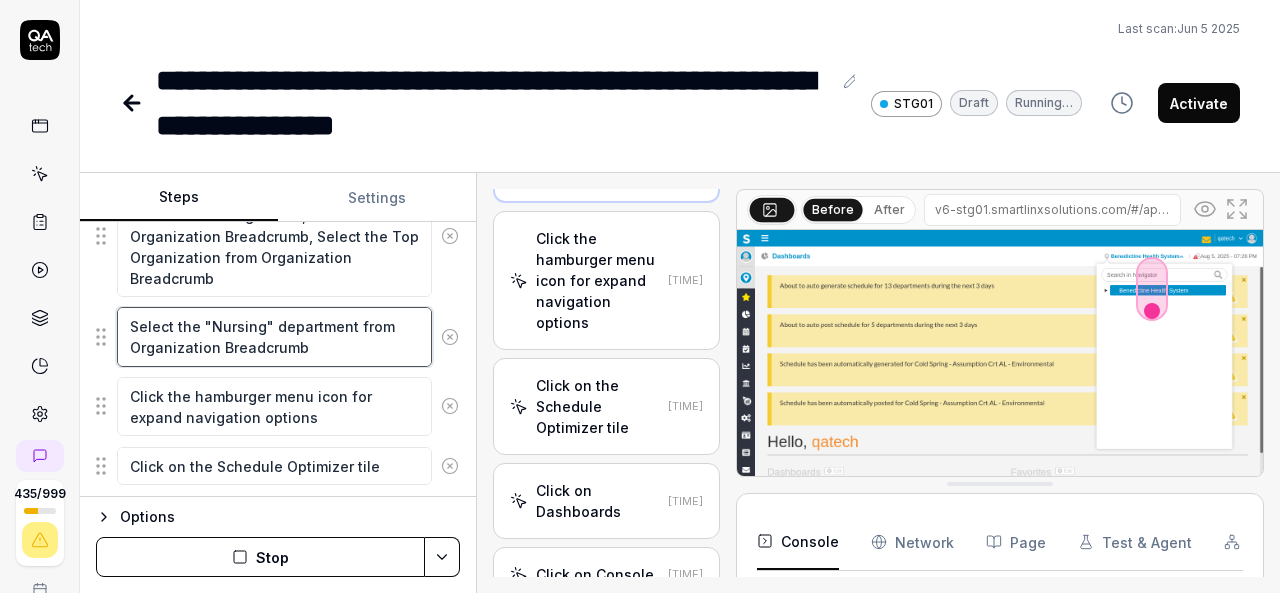 click on "Select the "Nursing" department from Organization Breadcrumb" at bounding box center [274, 336] 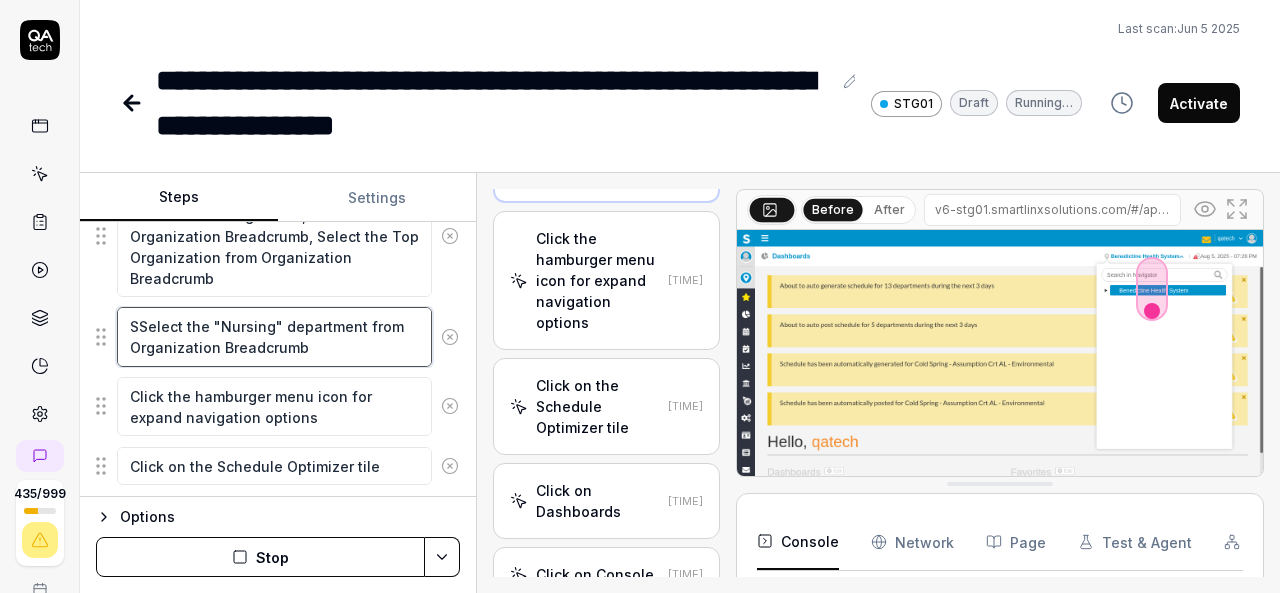 type on "*" 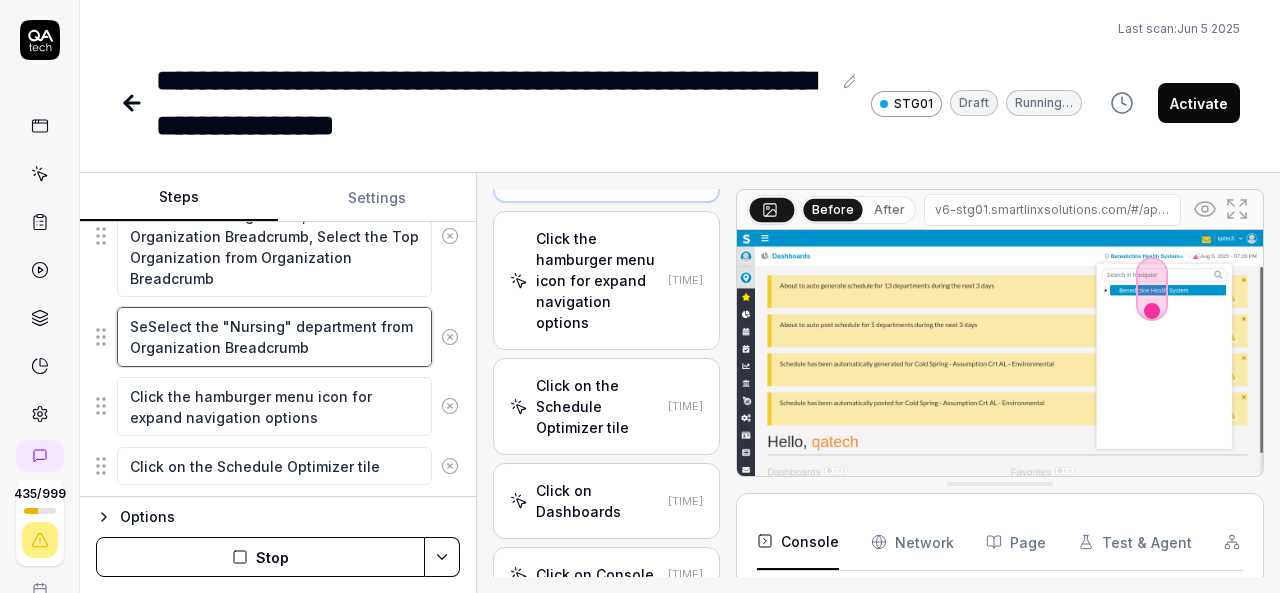 type on "*" 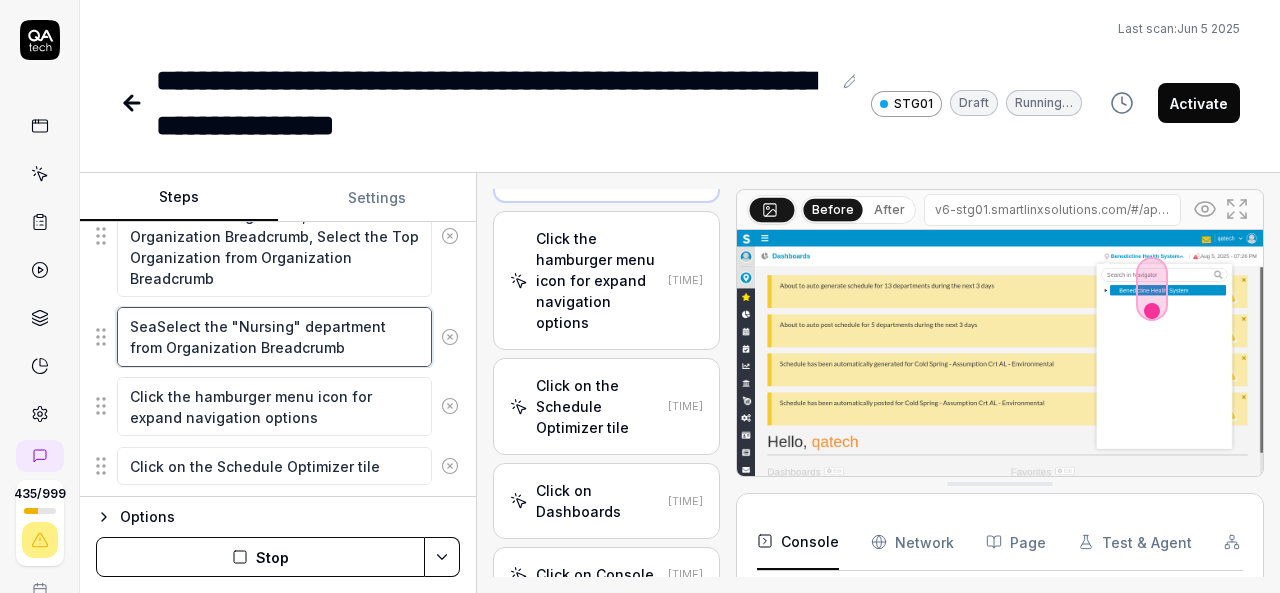 type on "*" 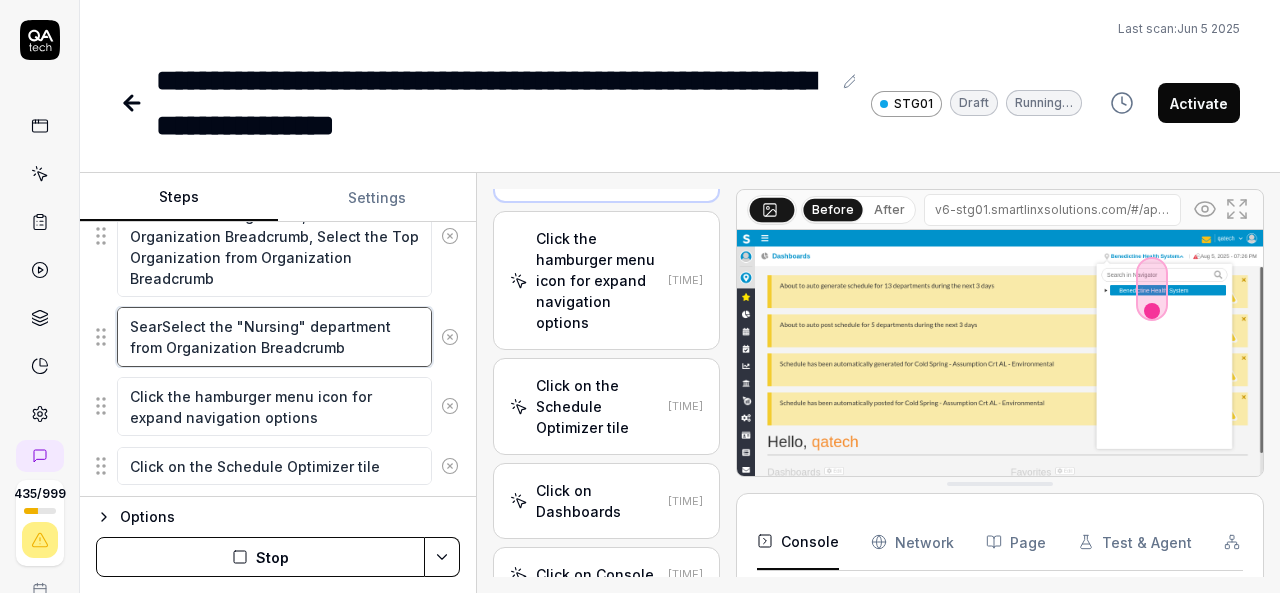 type on "*" 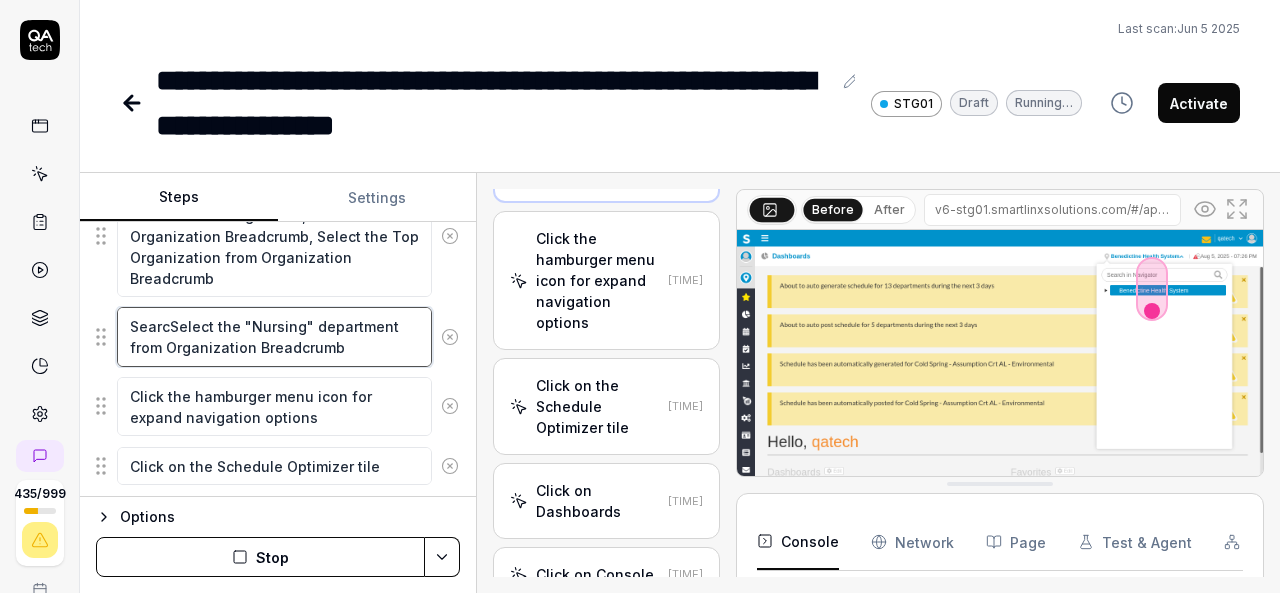type on "*" 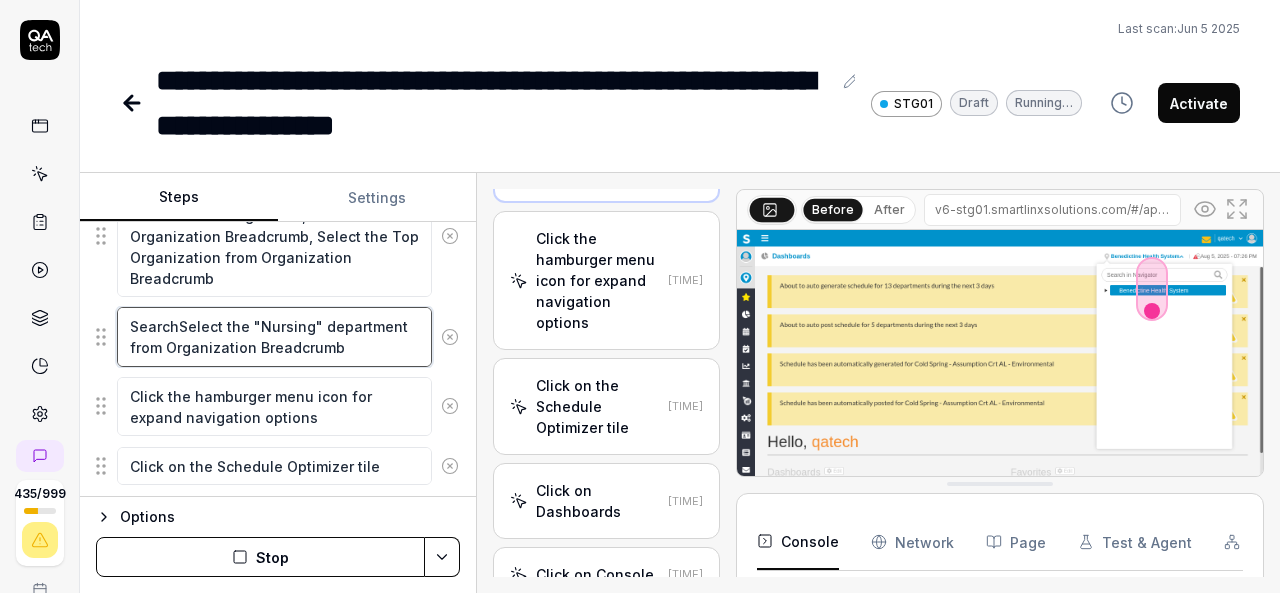 type on "*" 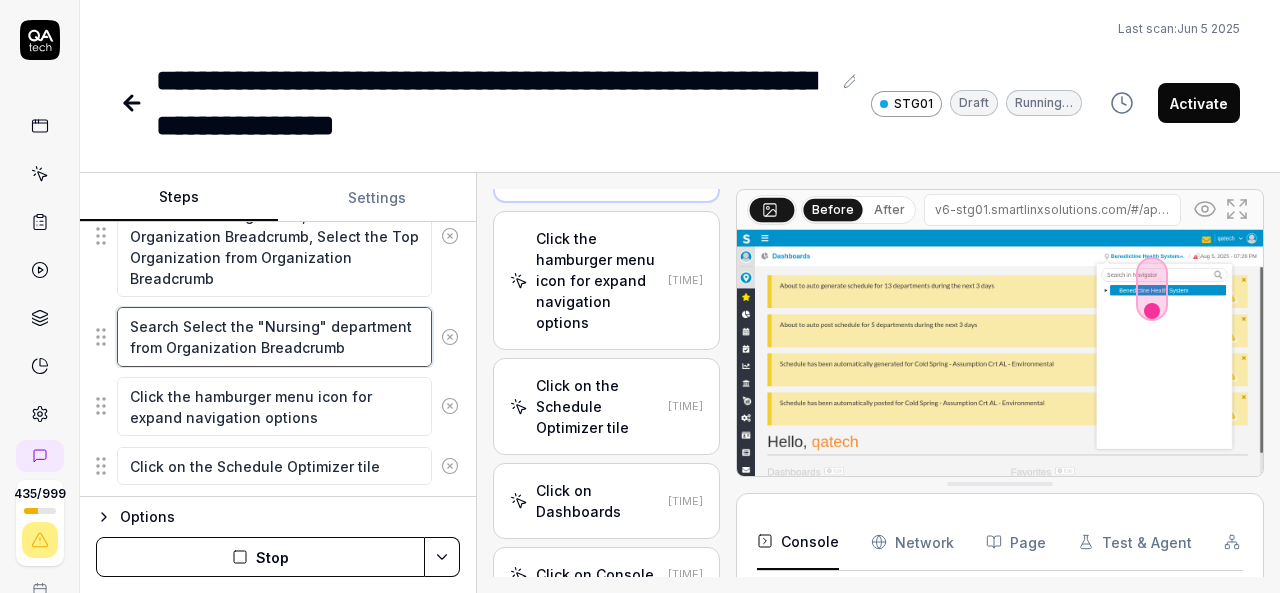 type on "*" 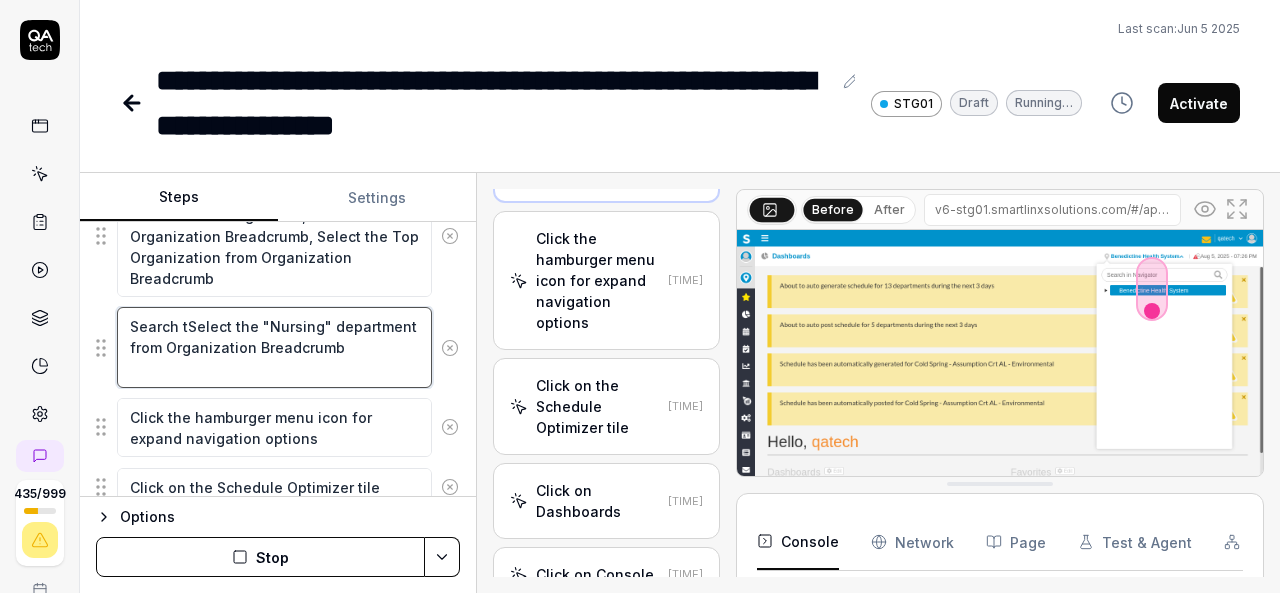 type on "*" 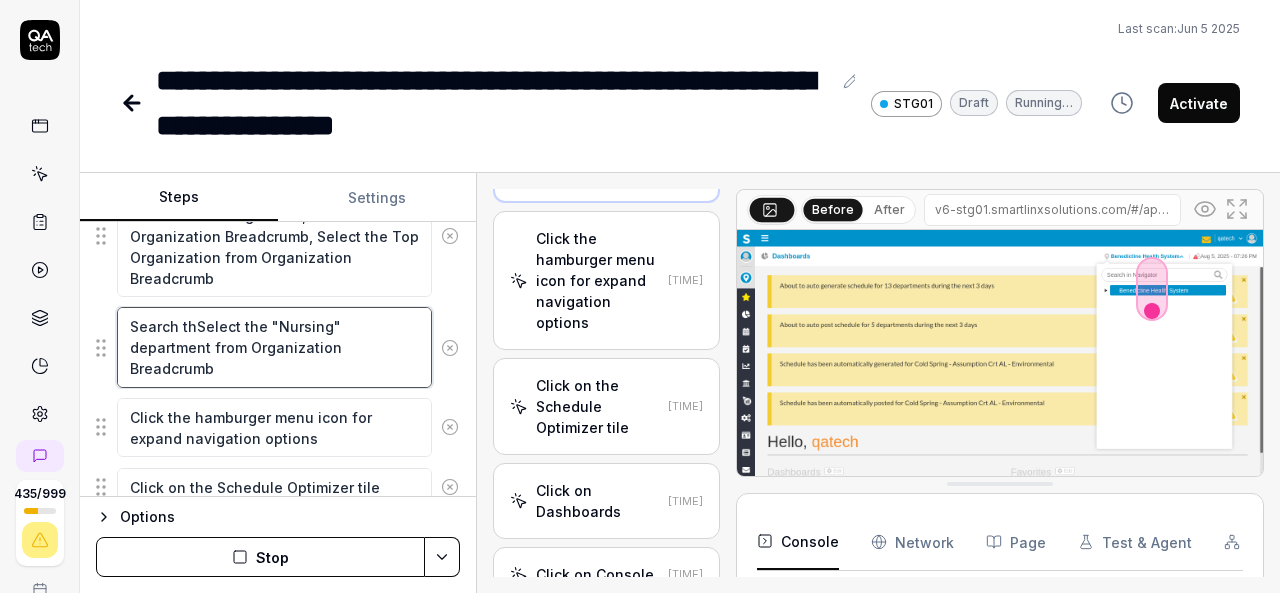 type on "*" 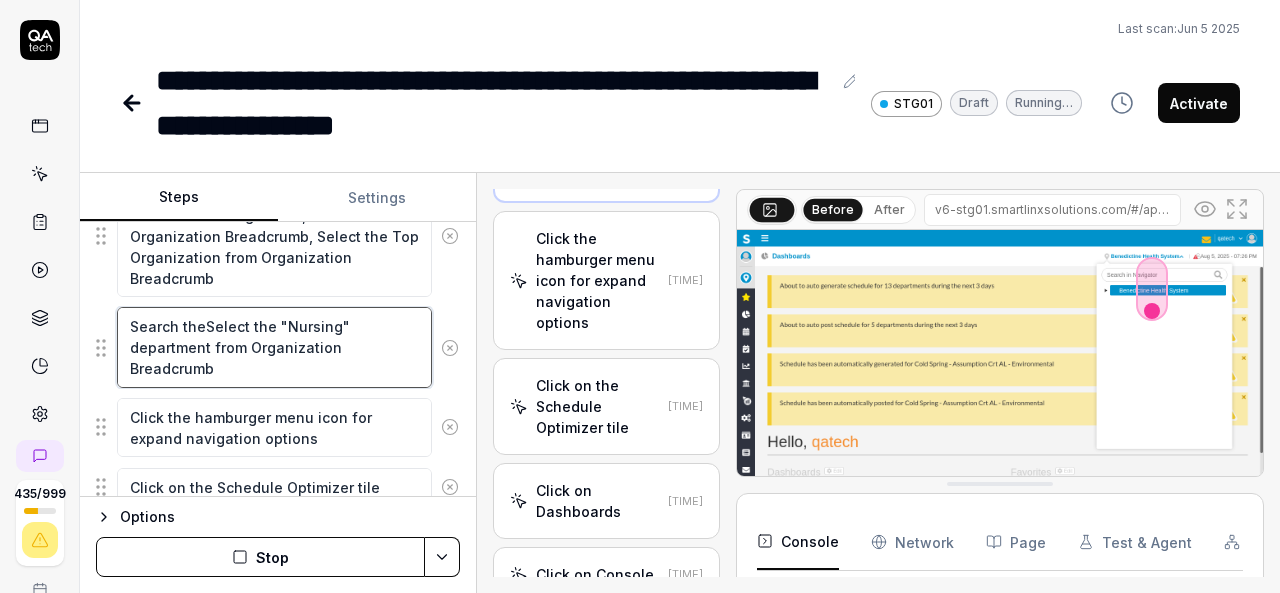type on "*" 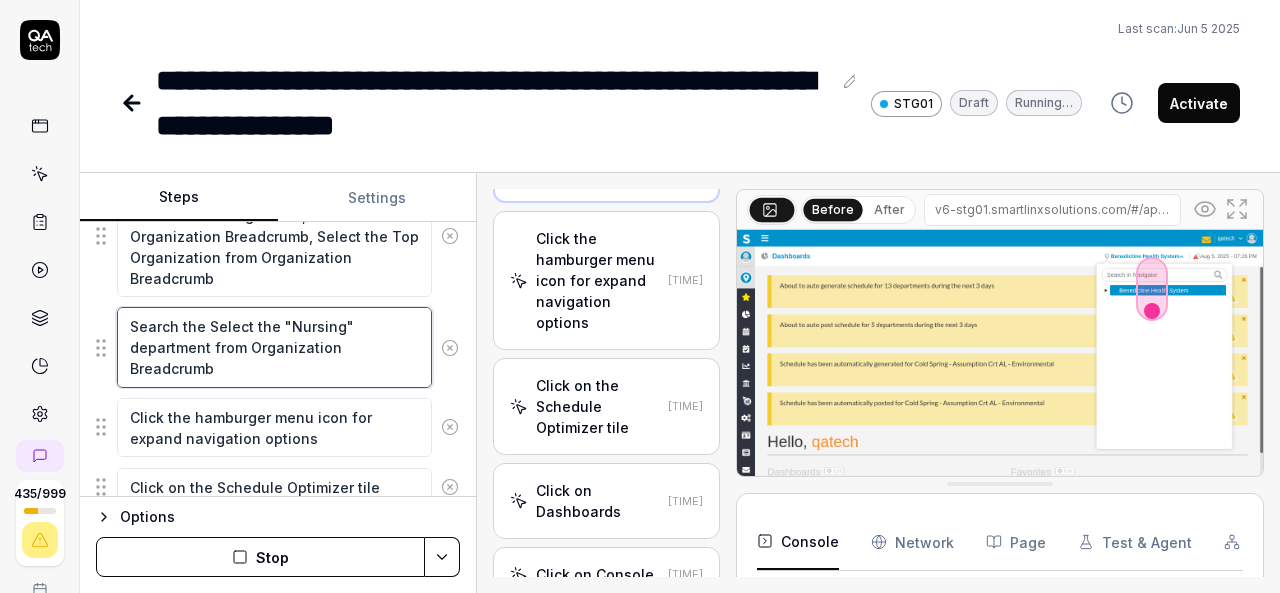 click on "Search the Select the "Nursing" department from Organization Breadcrumb" at bounding box center [274, 347] 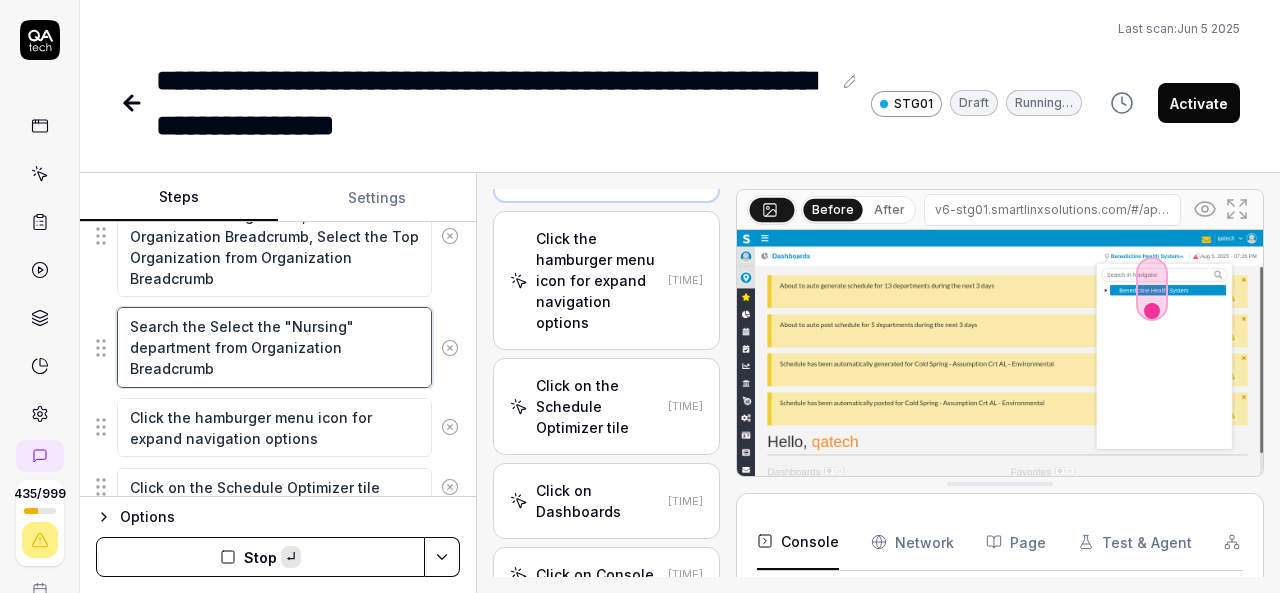 paste on "Nursing" 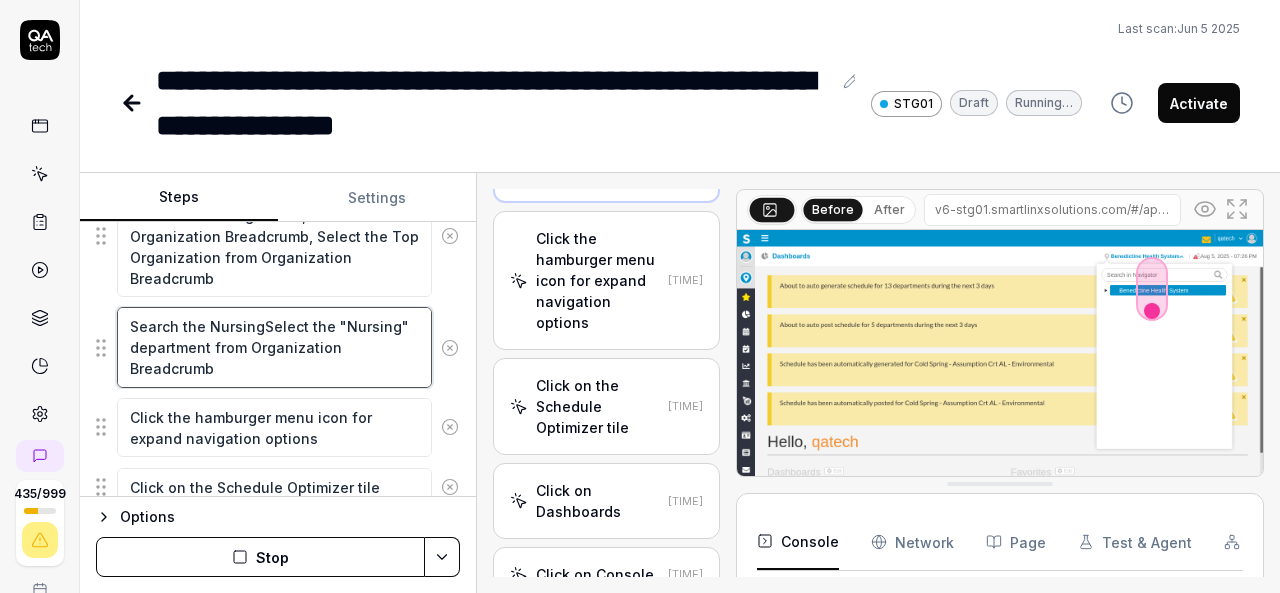 type on "*" 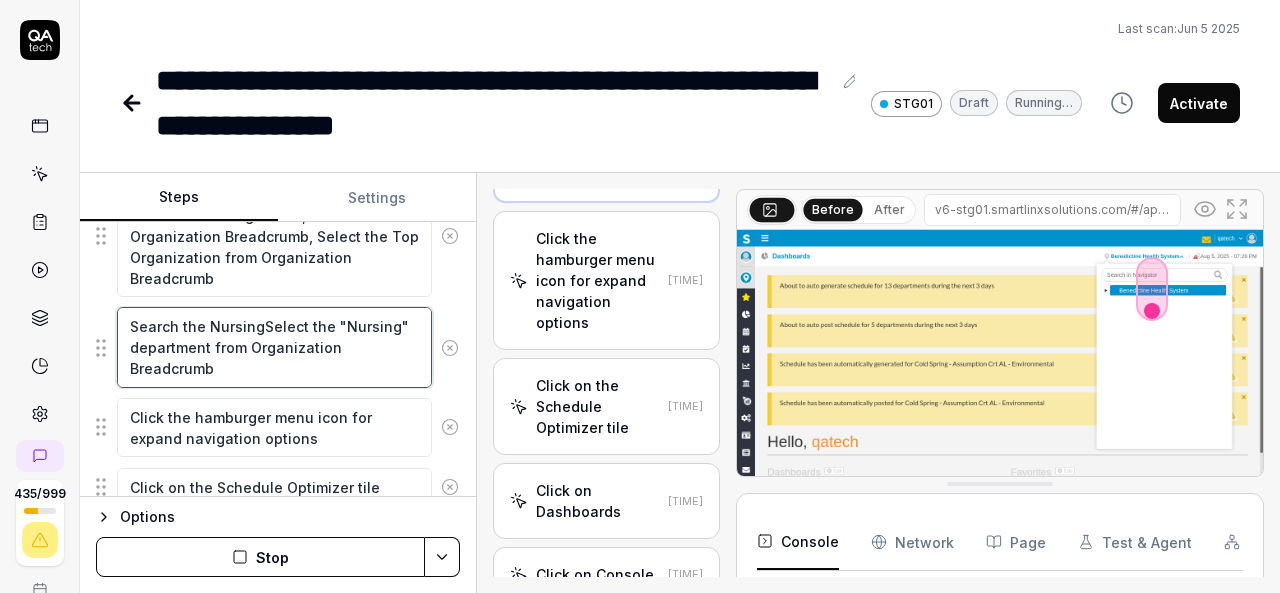 type on "Search the Nursing Select the "Nursing" department from Organization Breadcrumb" 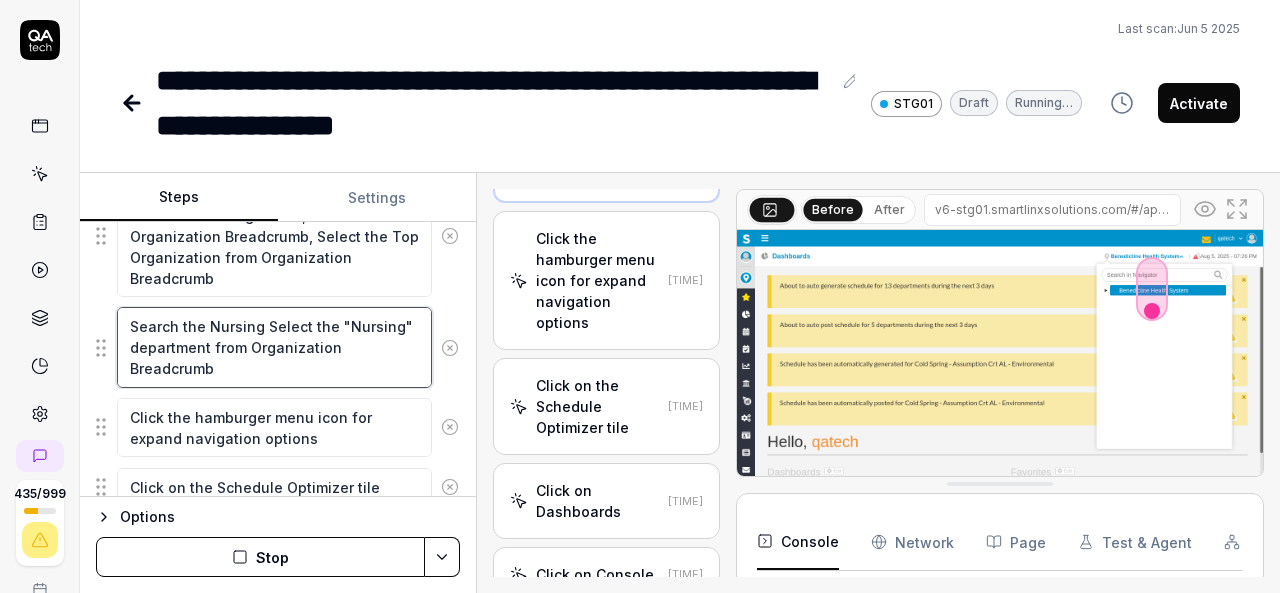 type on "*" 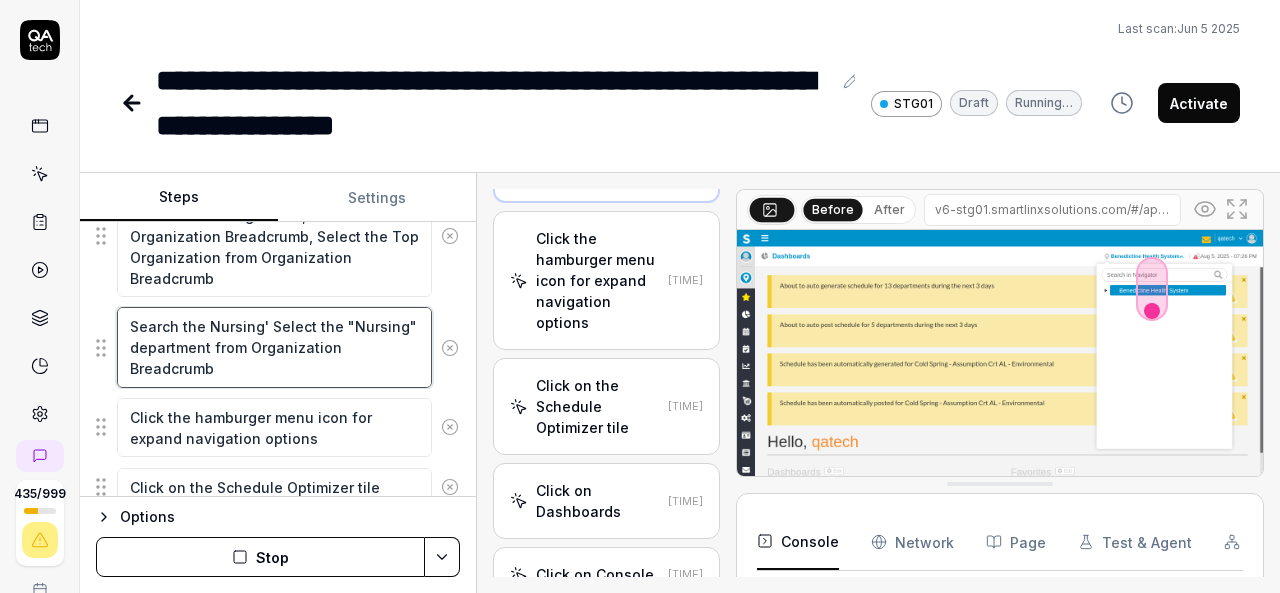 type on "*" 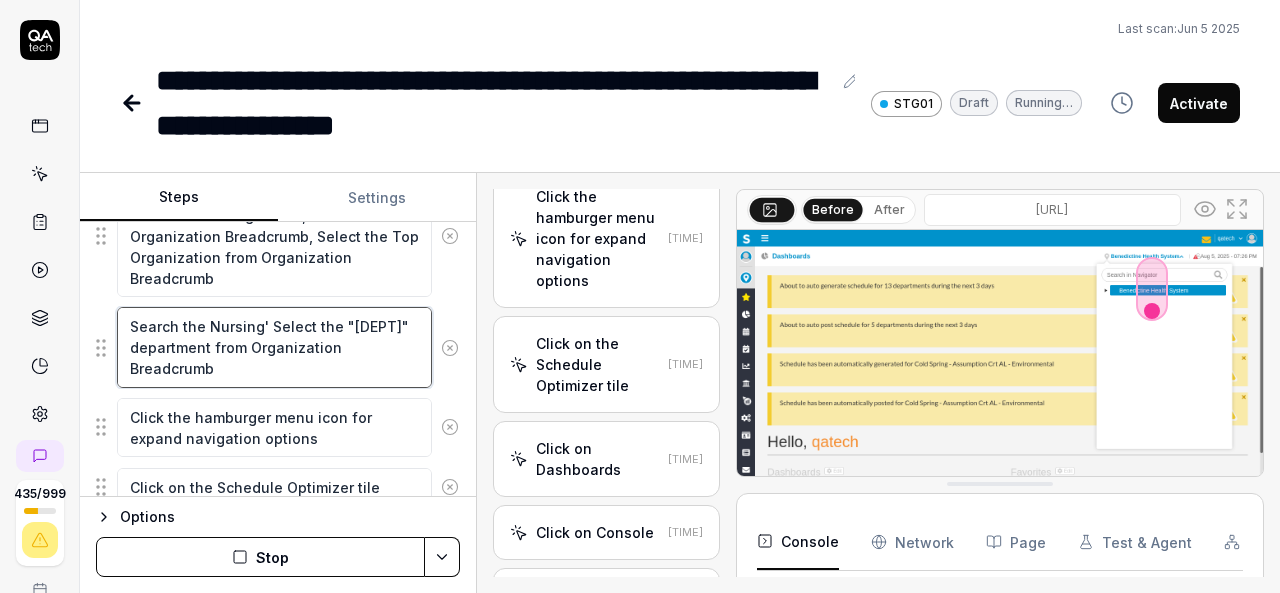 type on "Search the 'Nursing' Select the "Nursing" department from Organization Breadcrumb" 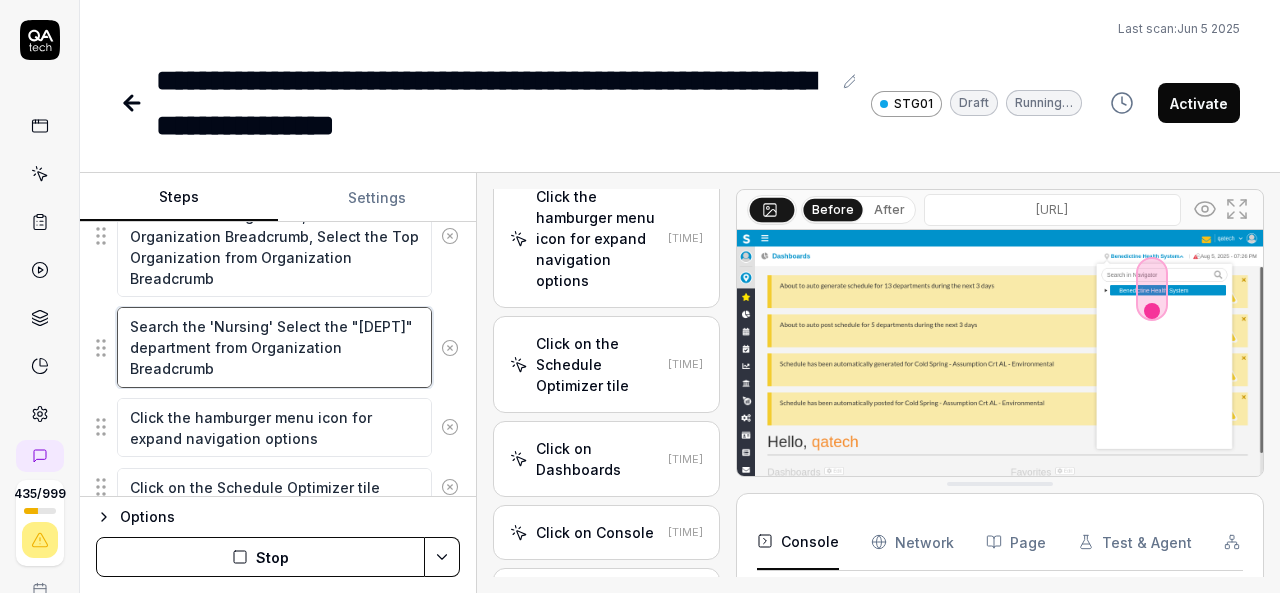 type on "*" 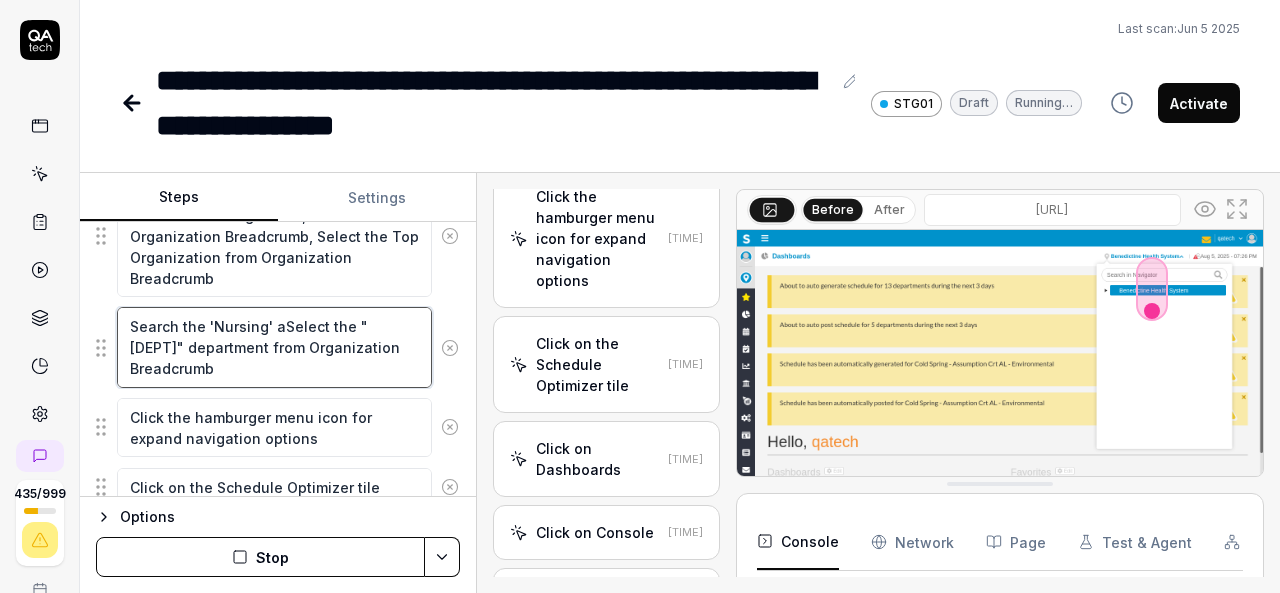 type on "*" 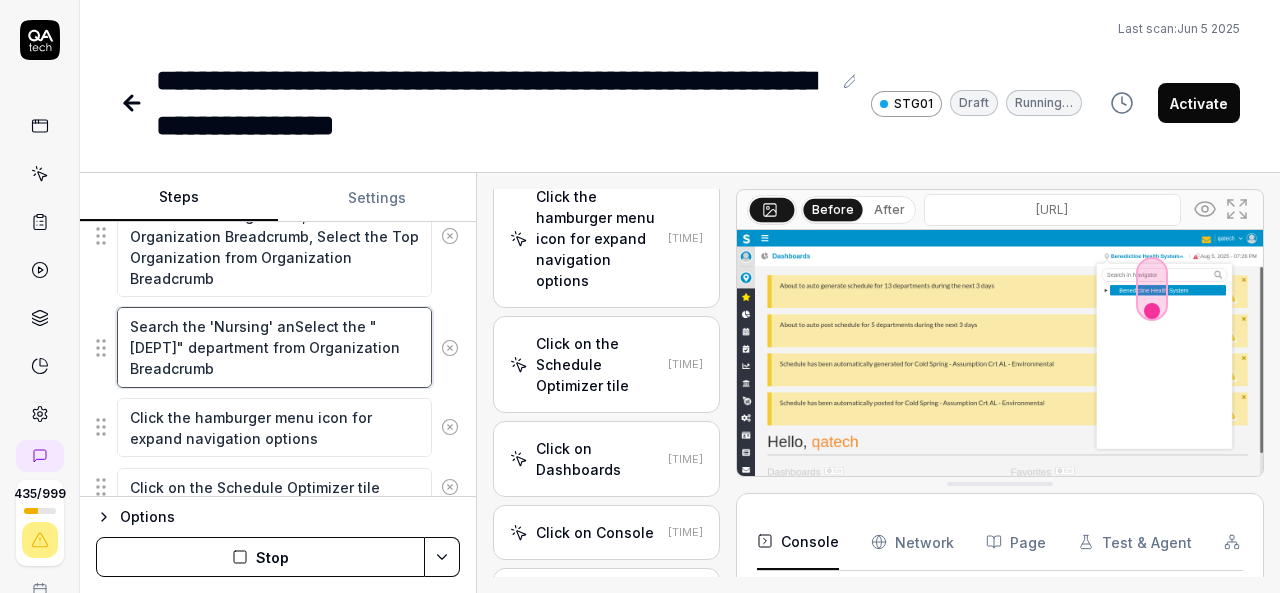 type on "*" 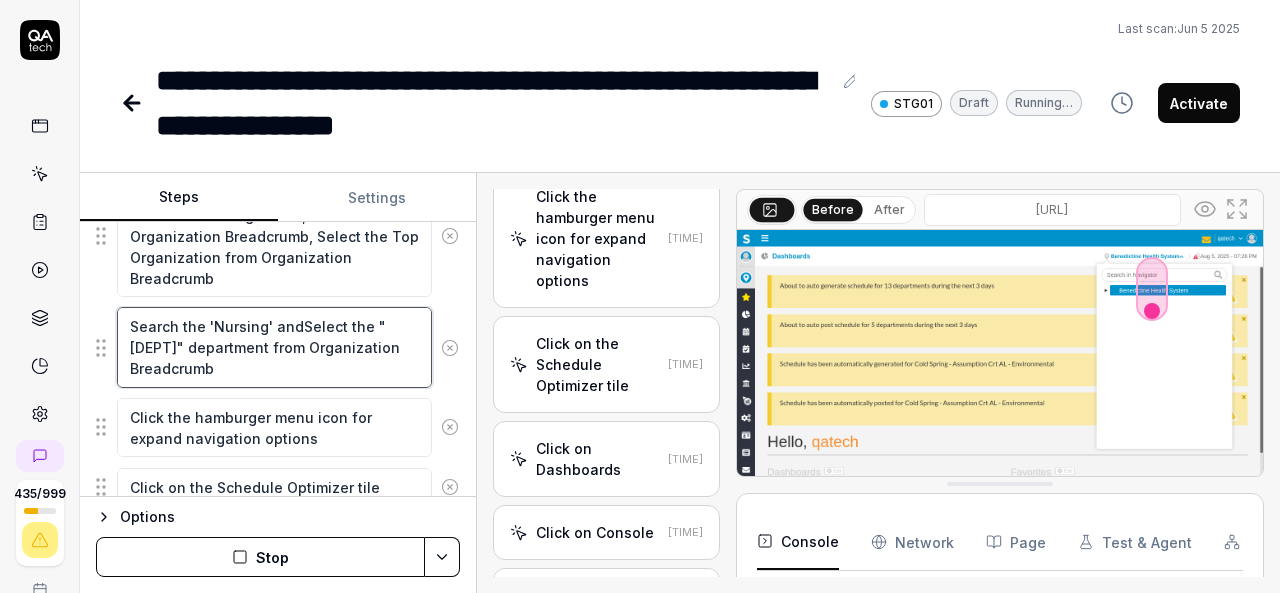 type on "*" 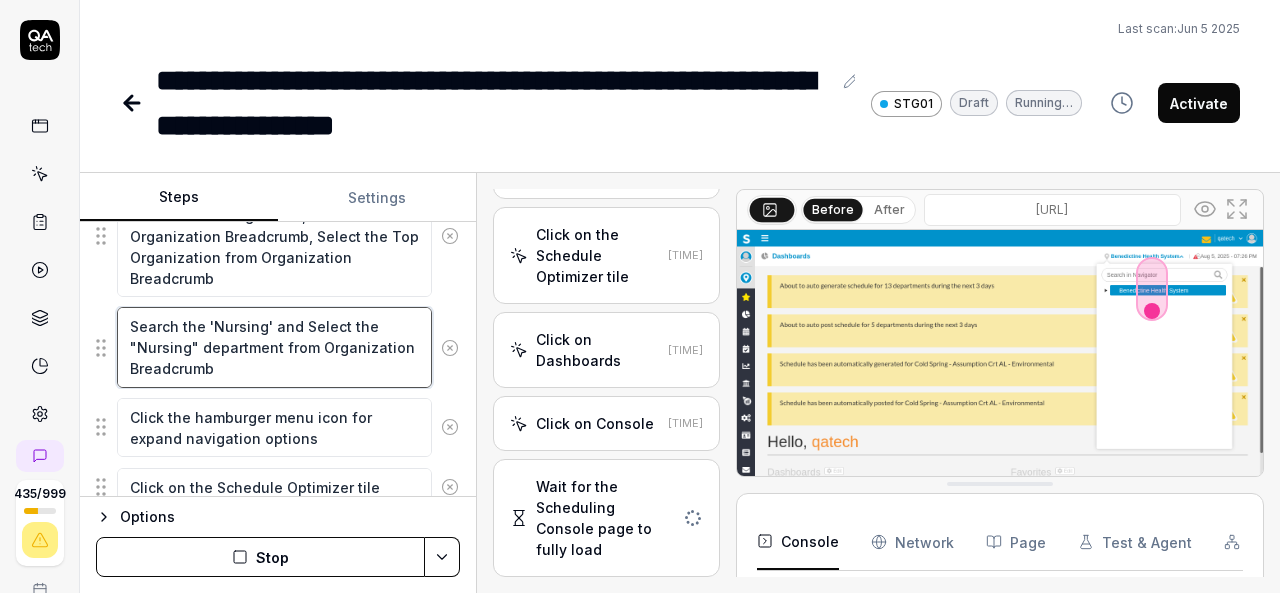 scroll, scrollTop: 4510, scrollLeft: 0, axis: vertical 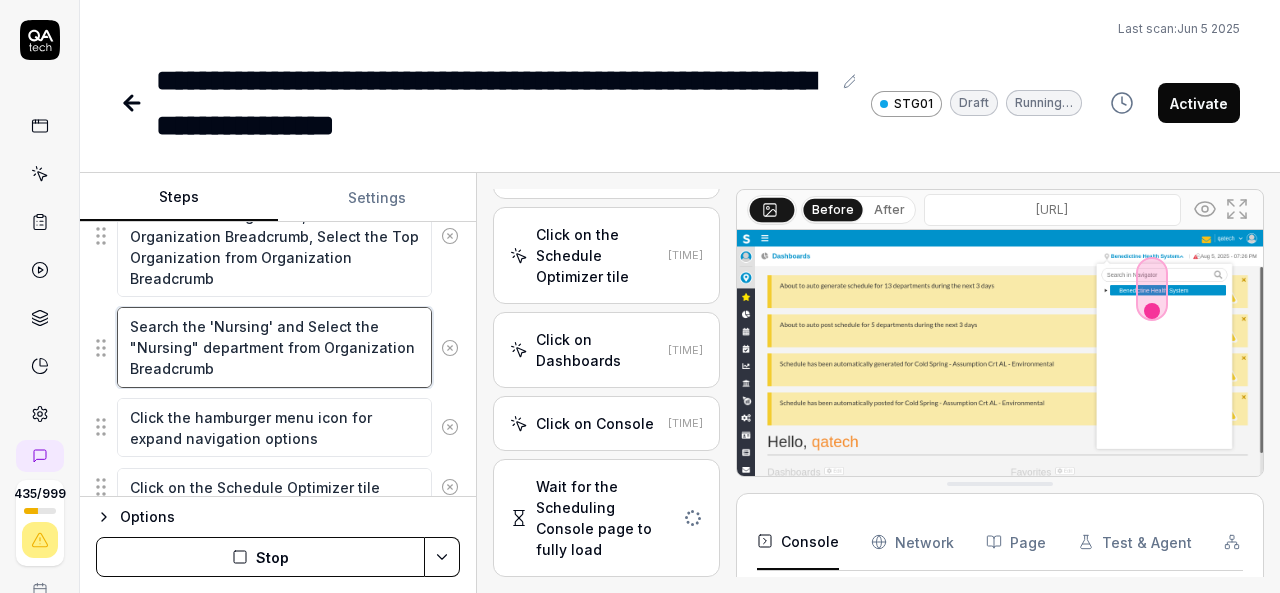 type on "*" 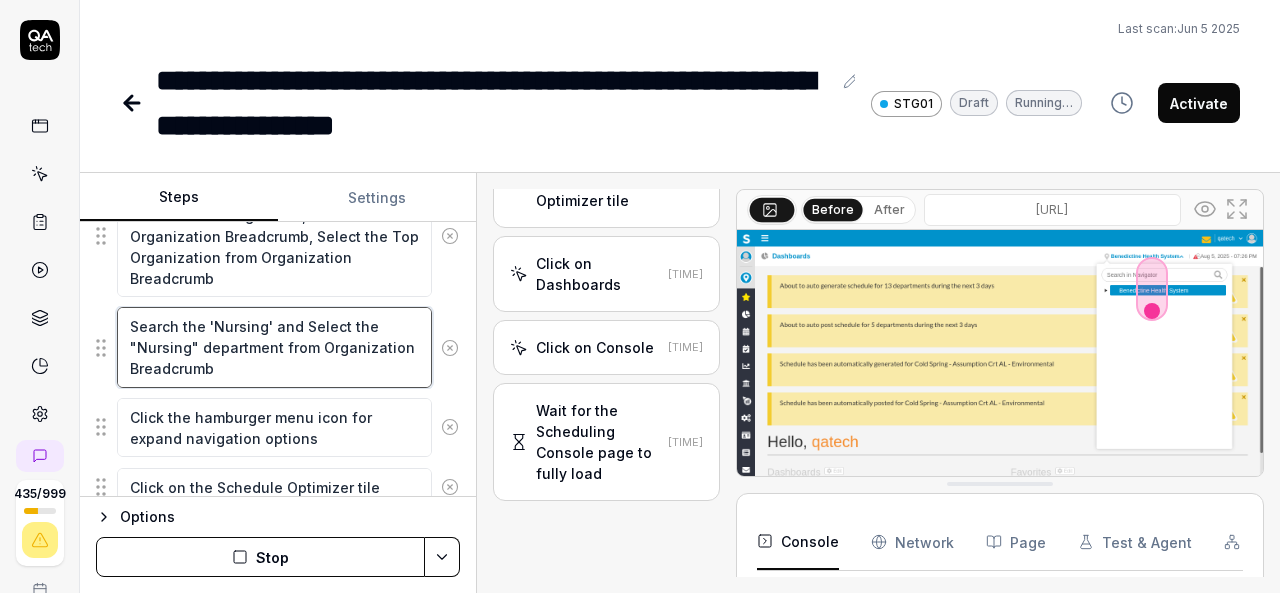 scroll, scrollTop: 4592, scrollLeft: 0, axis: vertical 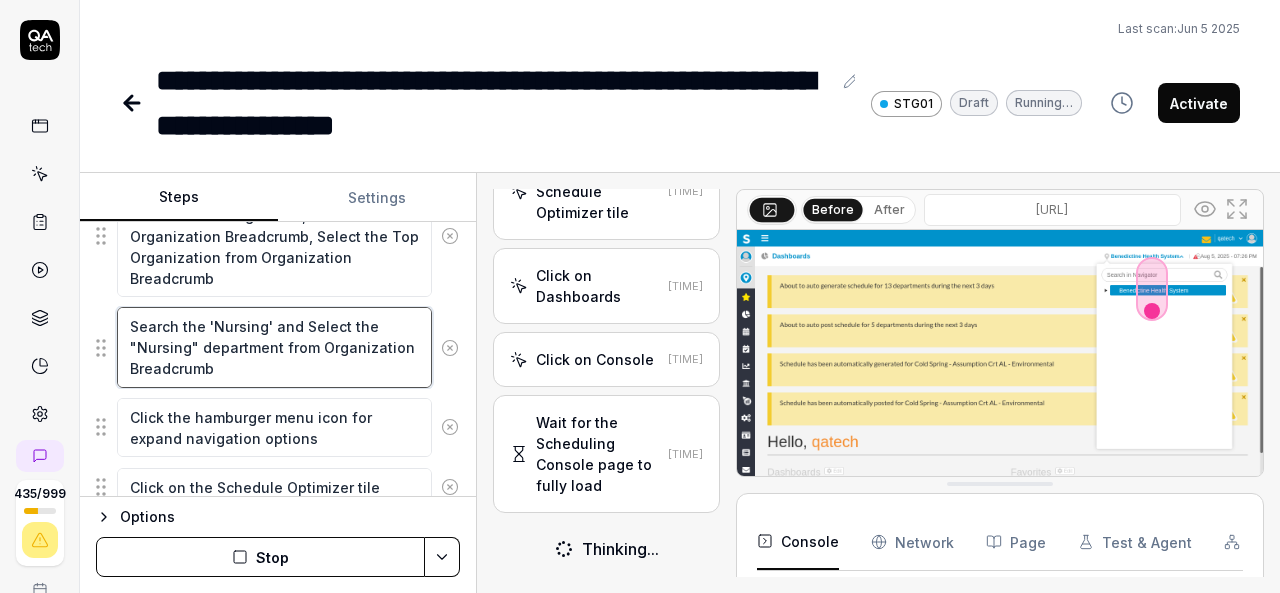 type on "Search the 'Nursing' and Select the "Nursing" department from Organization Breadcrumb" 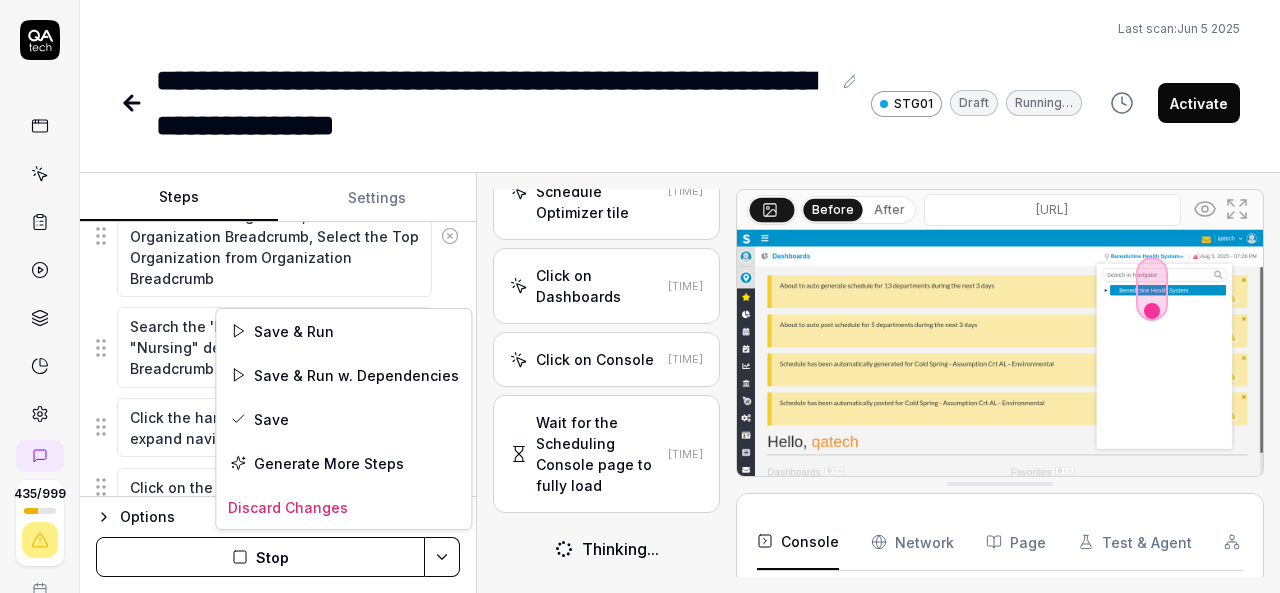click on "**********" 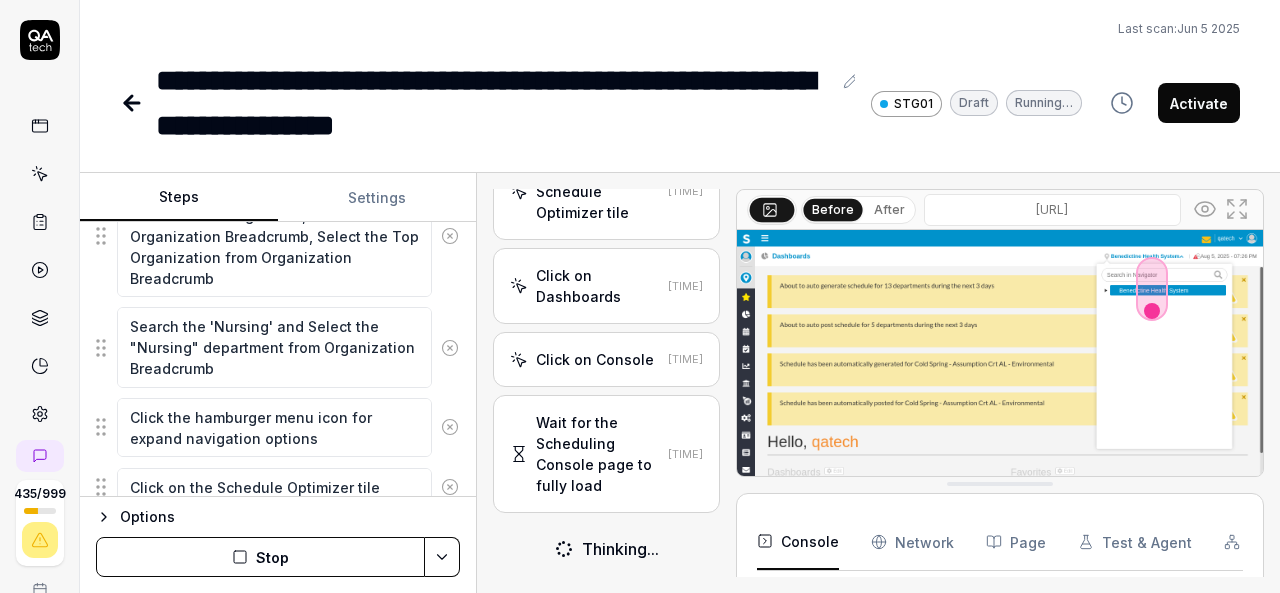click on "**********" 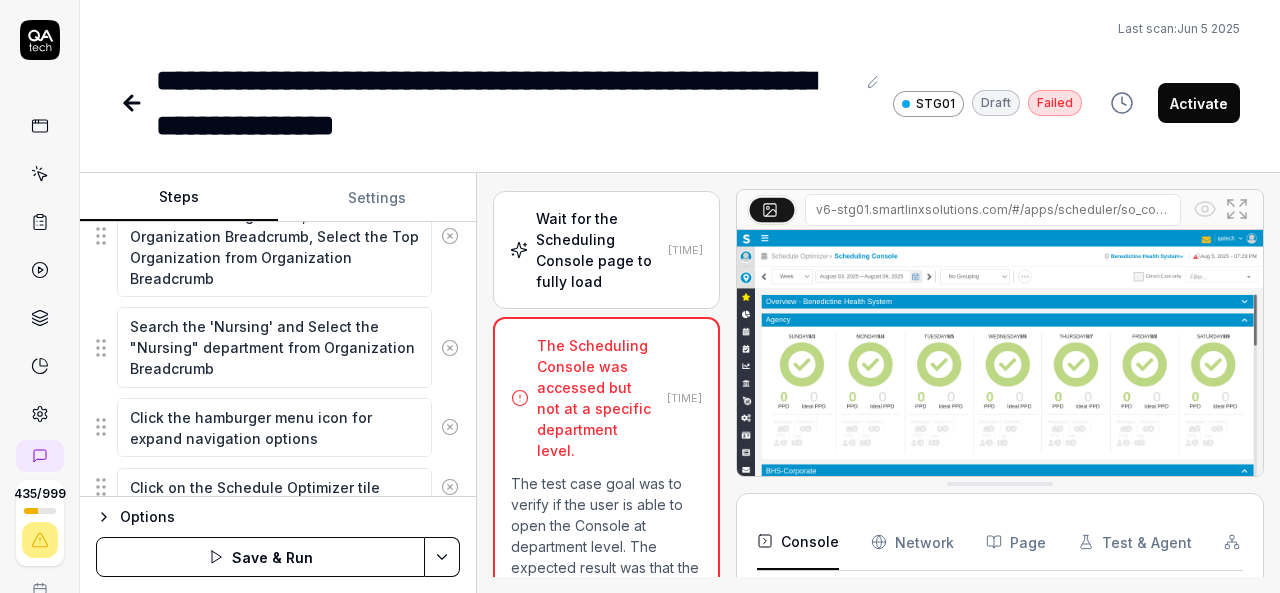 scroll, scrollTop: 1223, scrollLeft: 0, axis: vertical 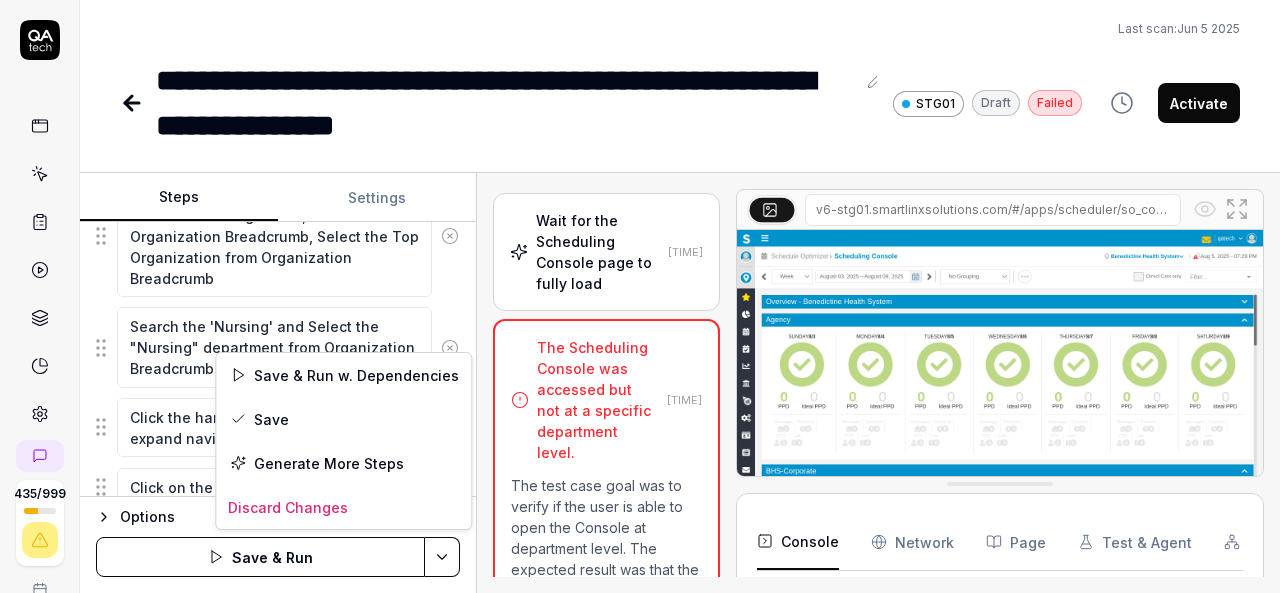 click on "**********" 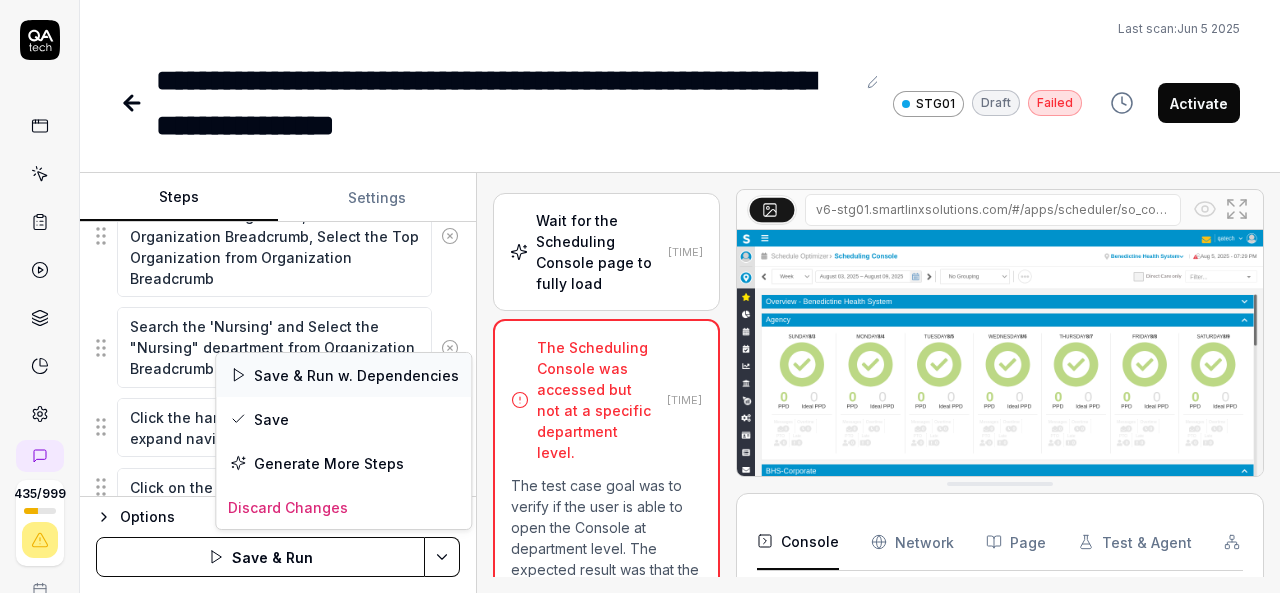 click on "Save & Run w. Dependencies" 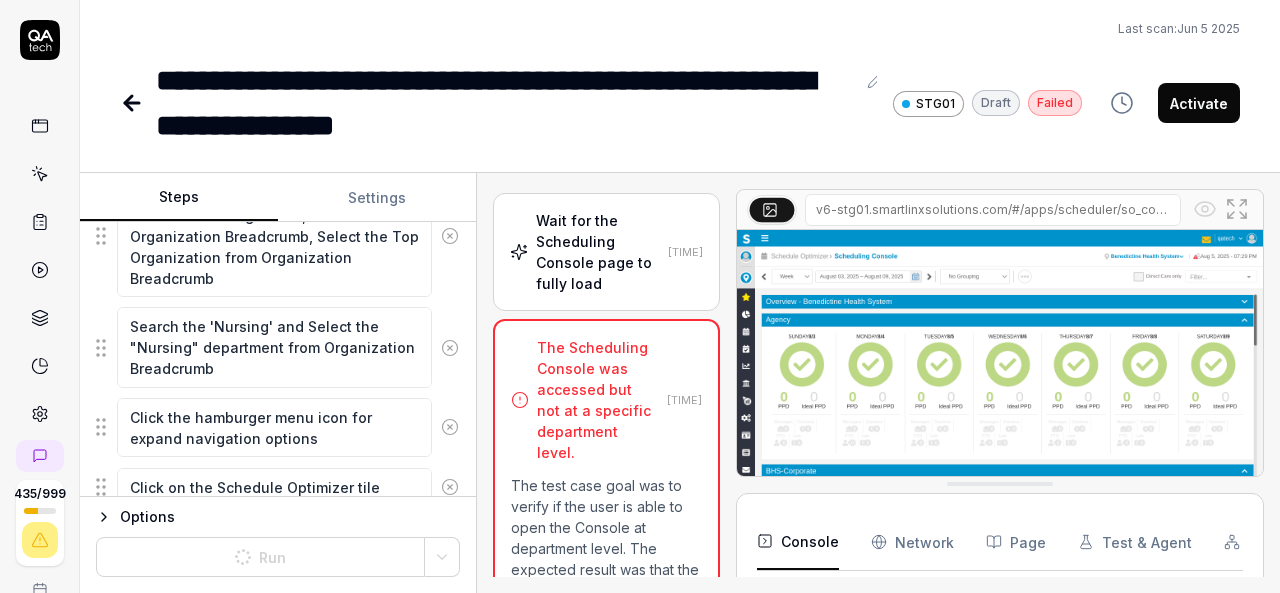 type on "*" 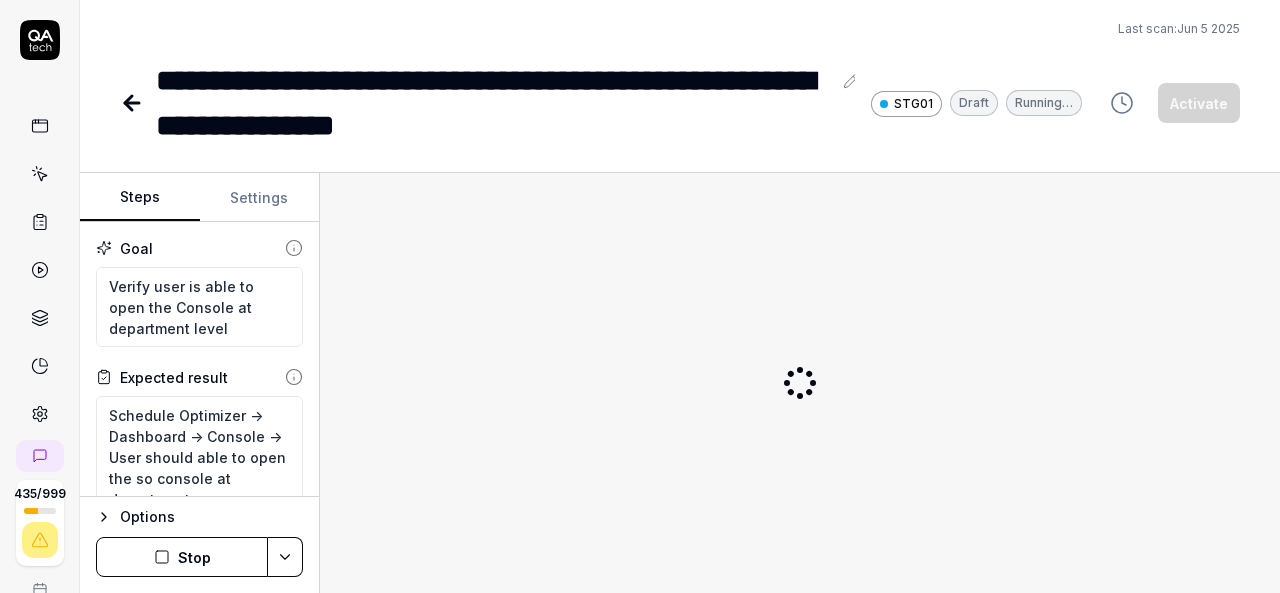 scroll, scrollTop: 0, scrollLeft: 0, axis: both 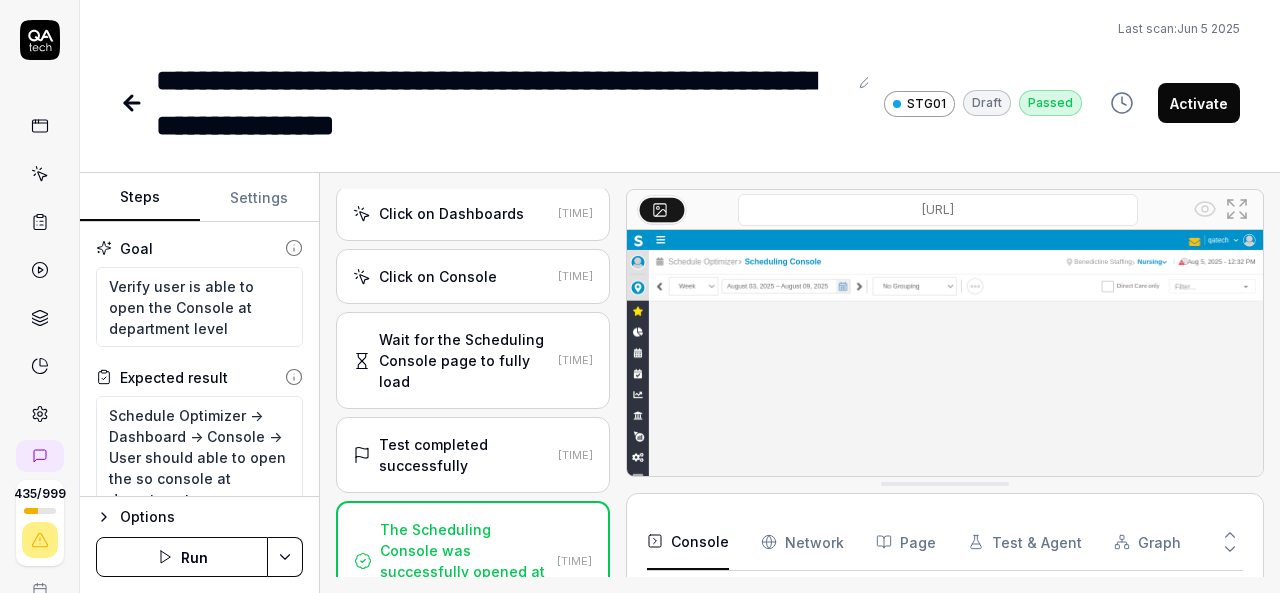 click at bounding box center (945, 429) 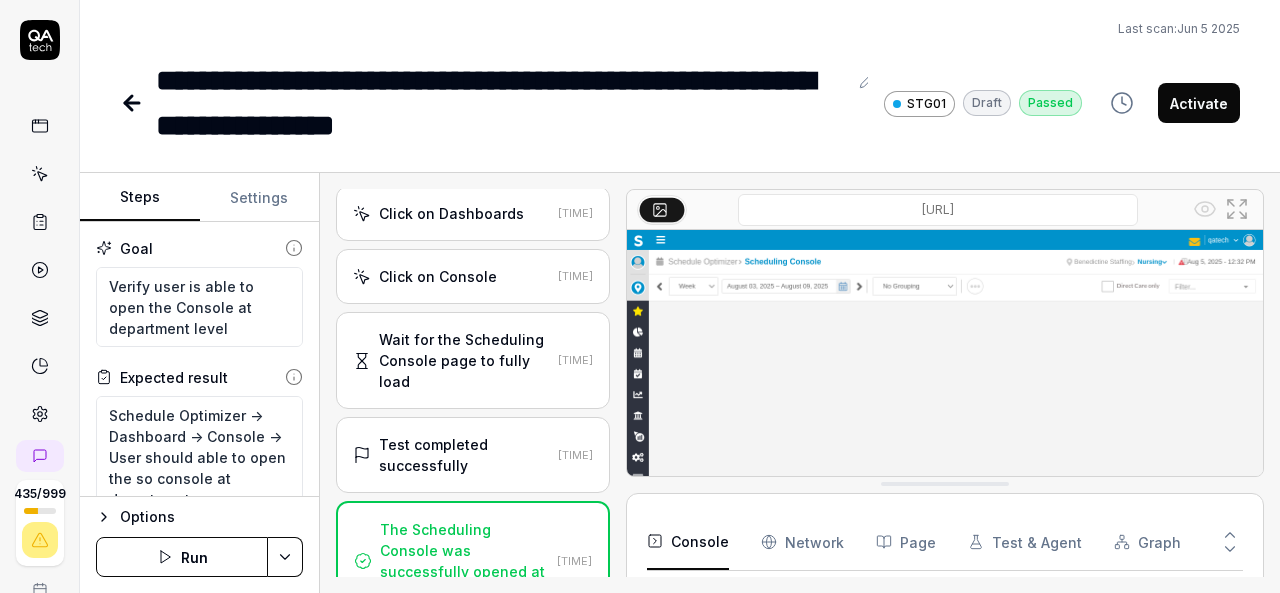 click at bounding box center (945, 429) 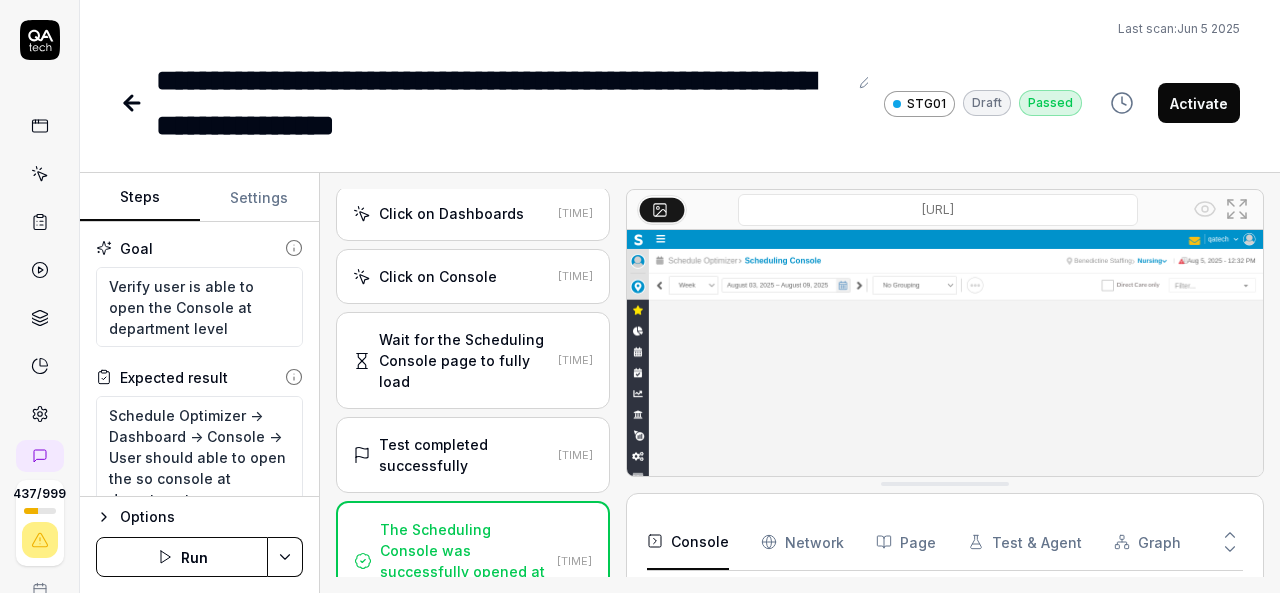 scroll, scrollTop: 284, scrollLeft: 0, axis: vertical 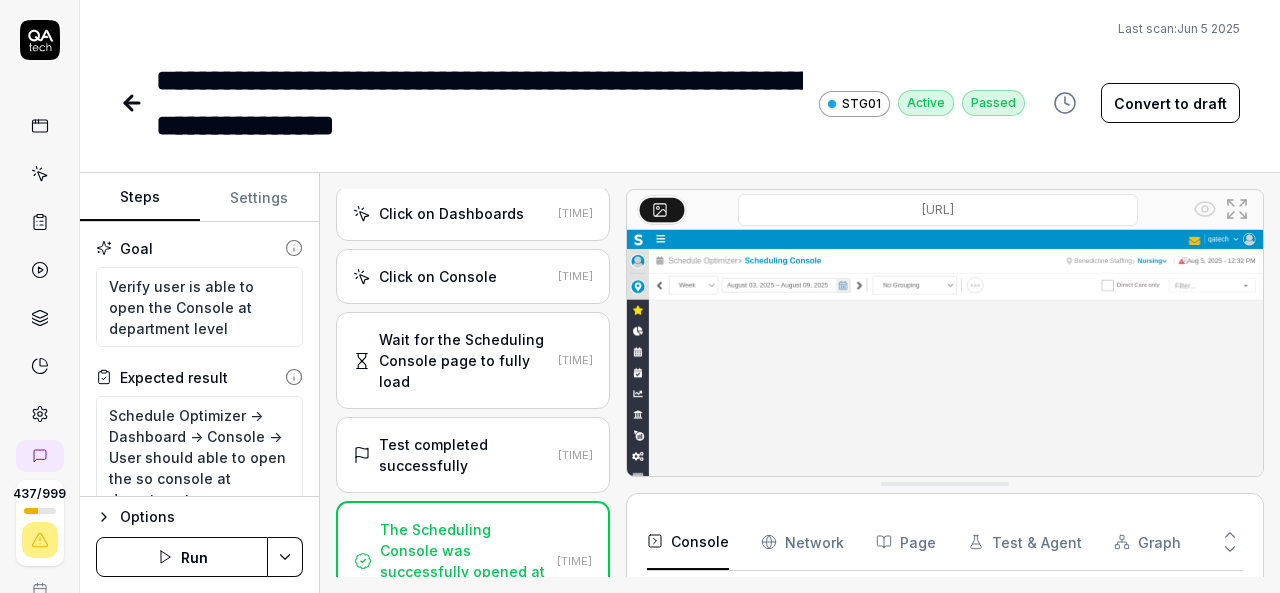 type on "*" 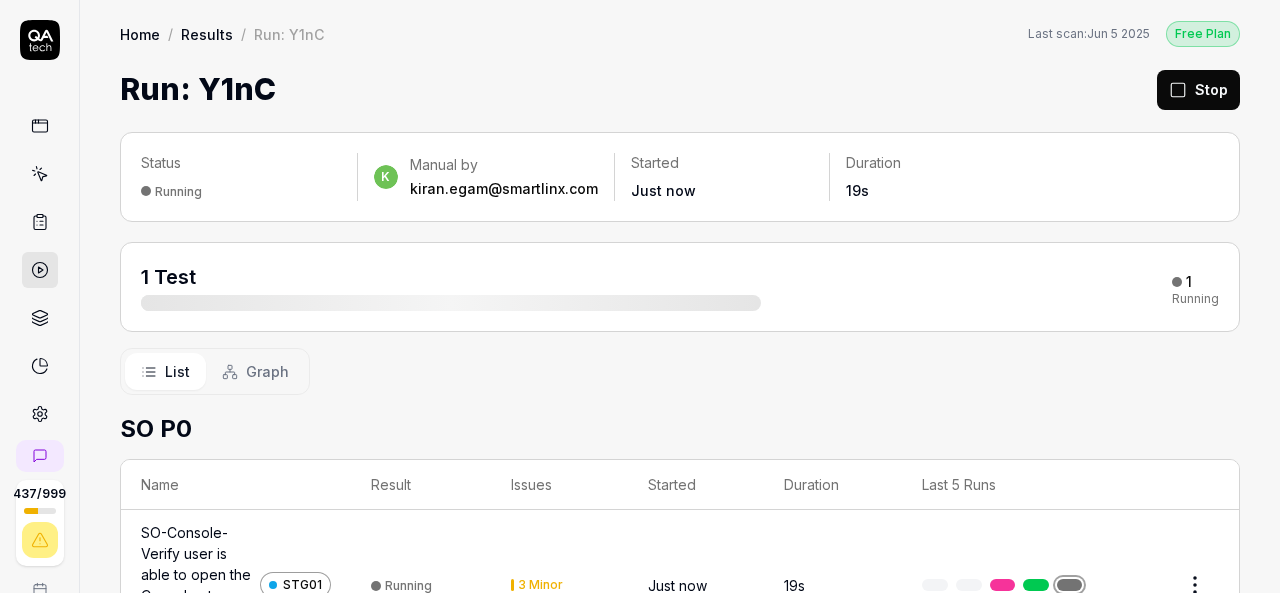 scroll, scrollTop: 0, scrollLeft: 0, axis: both 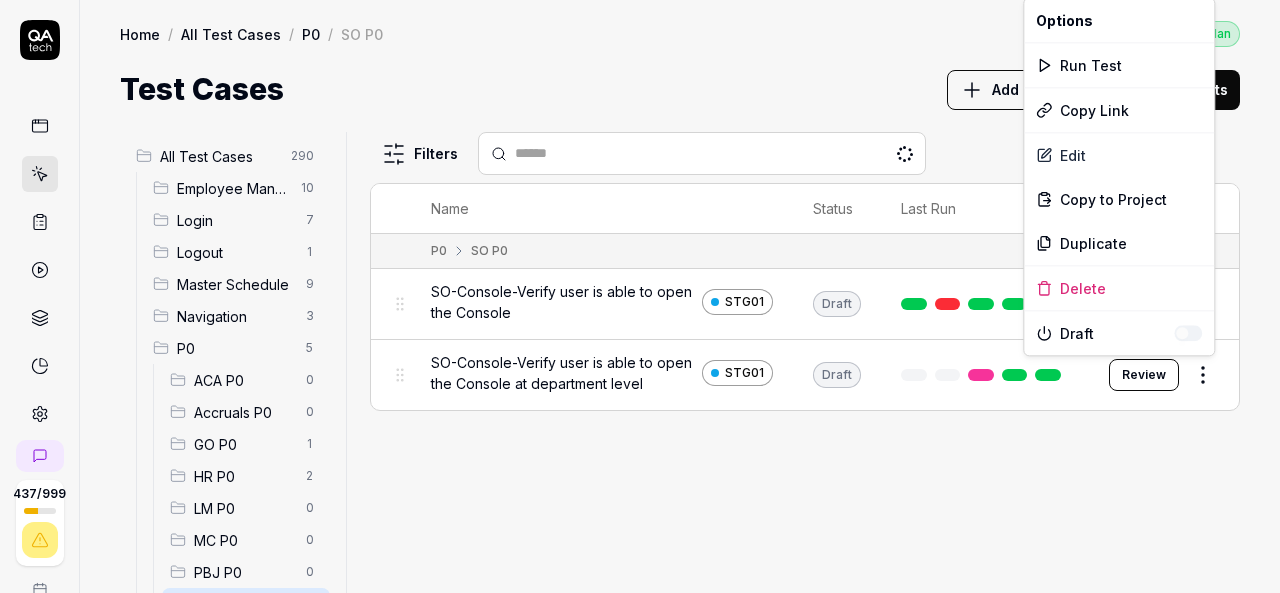 click on "437  /  999 k S Home / All Test Cases / P0 / SO P0 Free Plan Home / All Test Cases / P0 / SO P0 Last scan:  [DATE] Free Plan Test Cases Add Test Case Run Tests All Test Cases 290 Employee Management 10 Login 7 Logout 1 Master Schedule 9 Navigation 3 P0 5 ACA P0 0 Accruals P0 0 GO P0 1 HR P0 2 LM P0 0 MC P0 0 PBJ P0 0 SO P0 2 SPOT P0 0 TA P0 0 PPV 234 ACA PPV 20 Accruals PPV 35 GO PPV 13 HR PPV 31 LM PPV 7 MC PPV 7 PBJ PPV 22 SO PPV 56 Spotlight PPV 3 TA PPV 40 Reporting 3 Schedule Optimizer 1 Screen Loads 7 Time & Attendance 6 Filters Name Status Last Run P0 SO P0 SO-Console-Verify user is able to open the Console STG01 Draft Review SO-Console-Verify user is able to open the Console at department level STG01 Draft Review
To pick up a draggable item, press the space bar.
While dragging, use the arrow keys to move the item.
Press space again to drop the item in its new position, or press escape to cancel.
Options Run Test Copy Link Edit Copy to Project Duplicate Delete Draft" at bounding box center (640, 296) 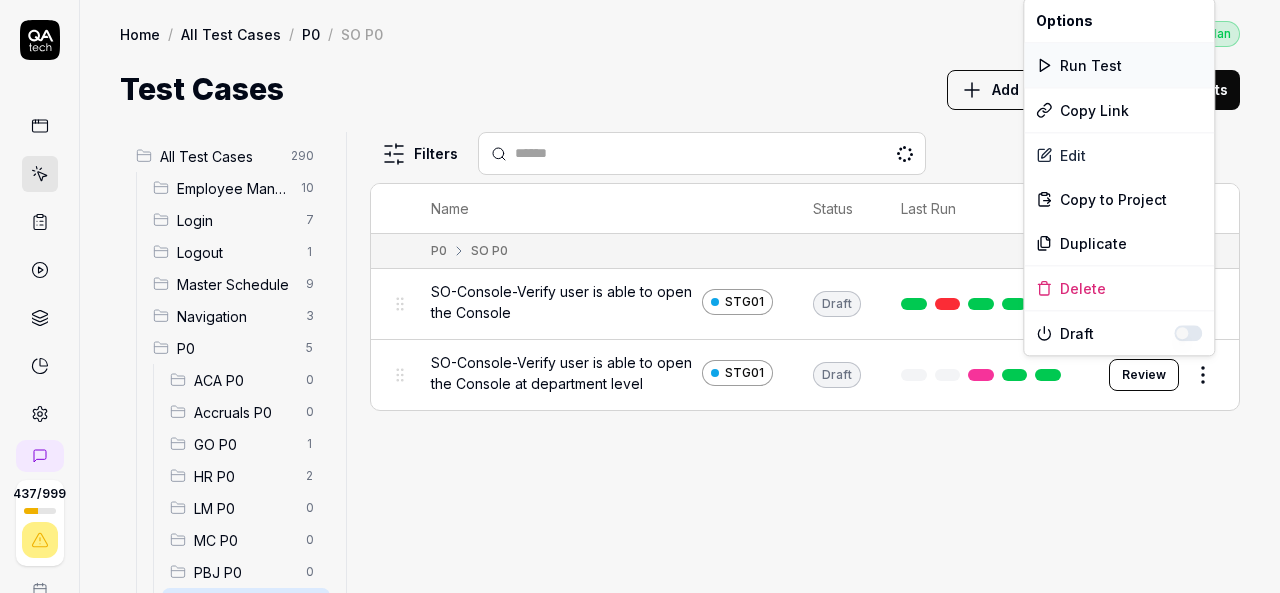 click on "Run Test" at bounding box center (1119, 65) 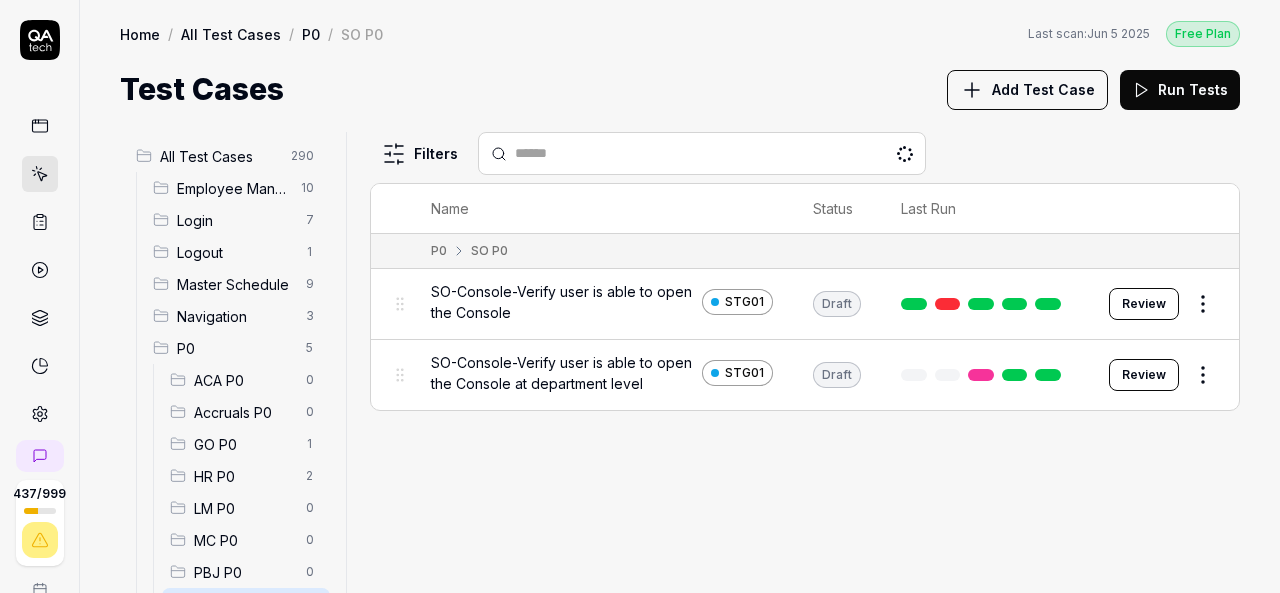 click on "Test Cases Add Test Case Run Tests" at bounding box center (680, 89) 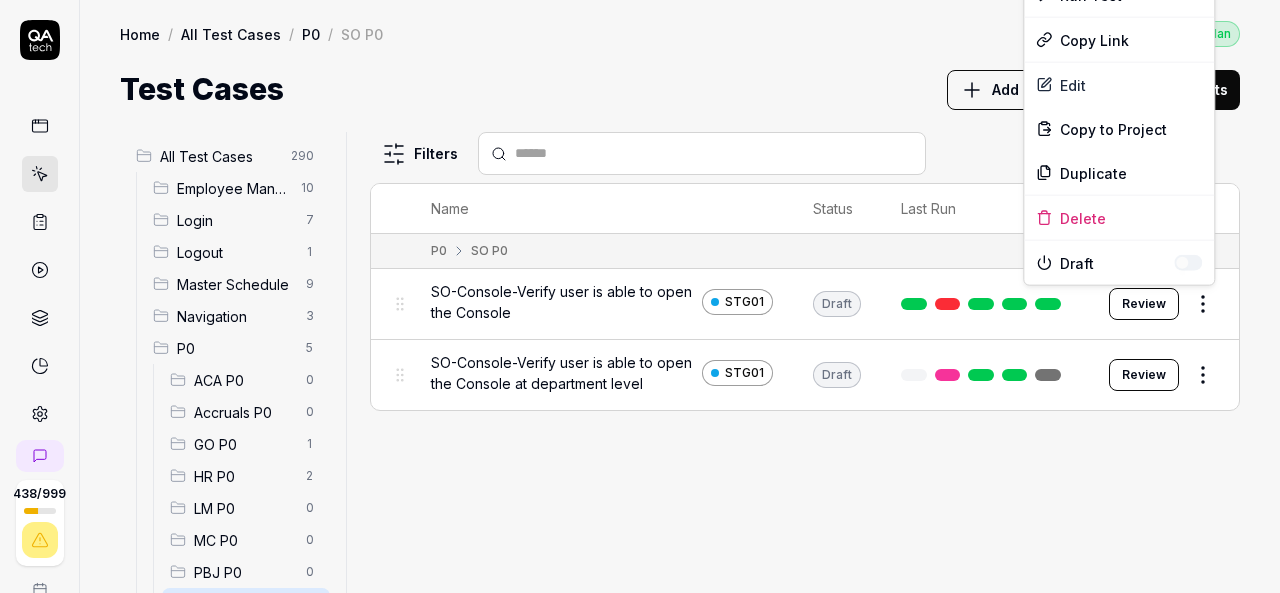click on "438  /  999 k S Home / All Test Cases / P0 / SO P0 Free Plan Home / All Test Cases / P0 / SO P0 Last scan:  [DATE] Free Plan Test Cases Add Test Case Run Tests All Test Cases 290 Employee Management 10 Login 7 Logout 1 Master Schedule 9 Navigation 3 P0 5 ACA P0 0 Accruals P0 0 GO P0 1 HR P0 2 LM P0 0 MC P0 0 PBJ P0 0 SO P0 2 SPOT P0 0 TA P0 0 PPV 234 ACA PPV 20 Accruals PPV 35 GO PPV 13 HR PPV 31 LM PPV 7 MC PPV 7 PBJ PPV 22 SO PPV 56 Spotlight PPV 3 TA PPV 40 Reporting 3 Schedule Optimizer 1 Screen Loads 7 Time & Attendance 6 Filters Name Status Last Run P0 SO P0 SO-Console-Verify user is able to open the Console STG01 Draft Review SO-Console-Verify user is able to open the Console at department level STG01 Draft Review
To pick up a draggable item, press the space bar.
While dragging, use the arrow keys to move the item.
Press space again to drop the item in its new position, or press escape to cancel.
Options Run Test Copy Link Edit Copy to Project Duplicate Delete Draft" at bounding box center [640, 296] 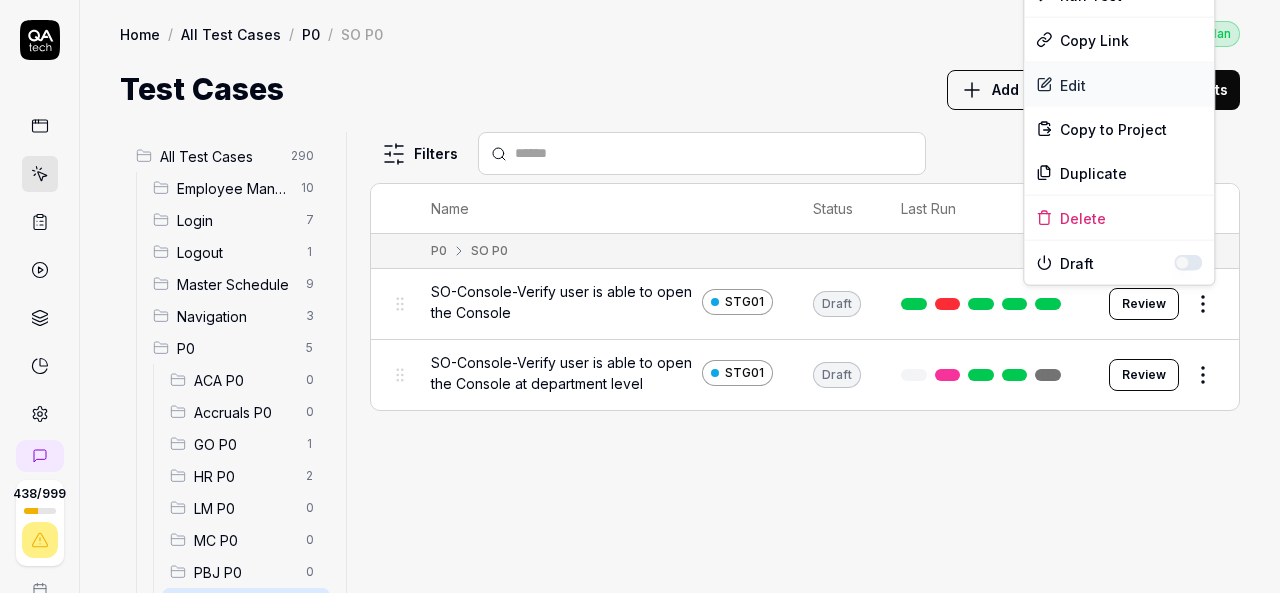 click on "Edit" at bounding box center (1119, 85) 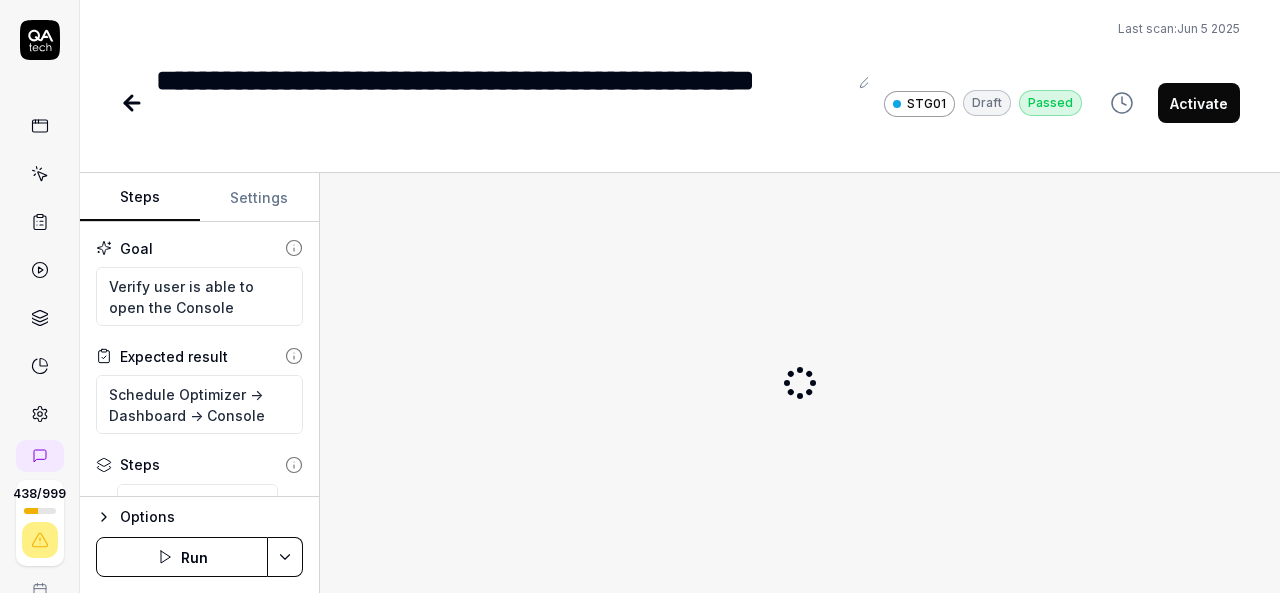 click on "Activate" at bounding box center [1199, 103] 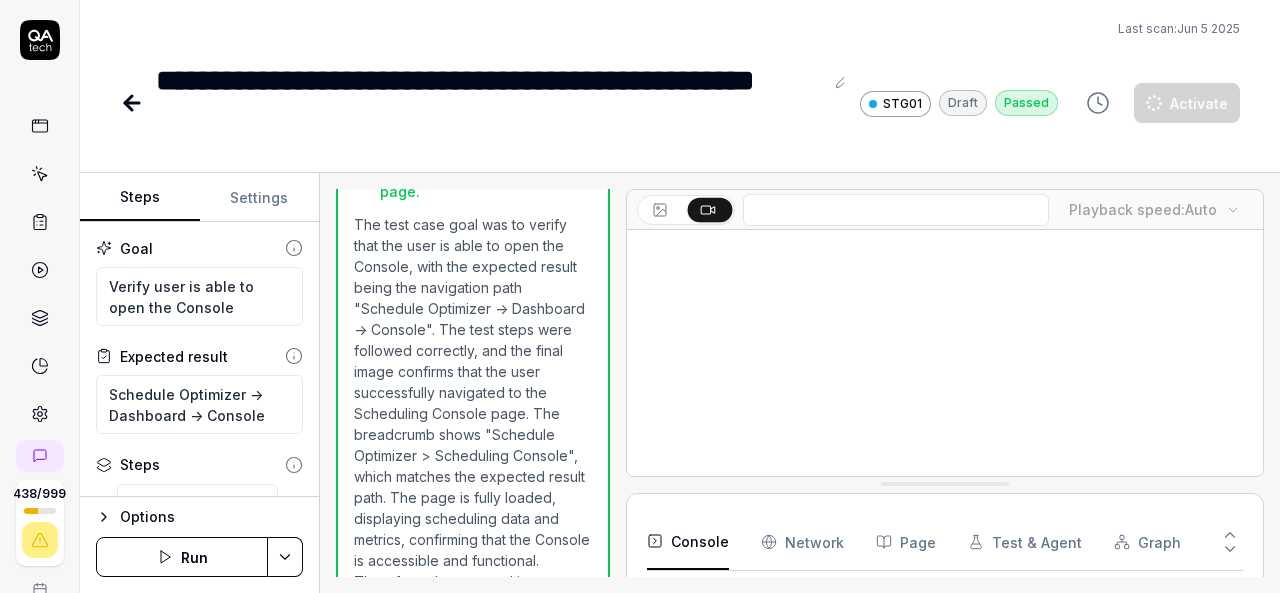 scroll, scrollTop: 1386, scrollLeft: 0, axis: vertical 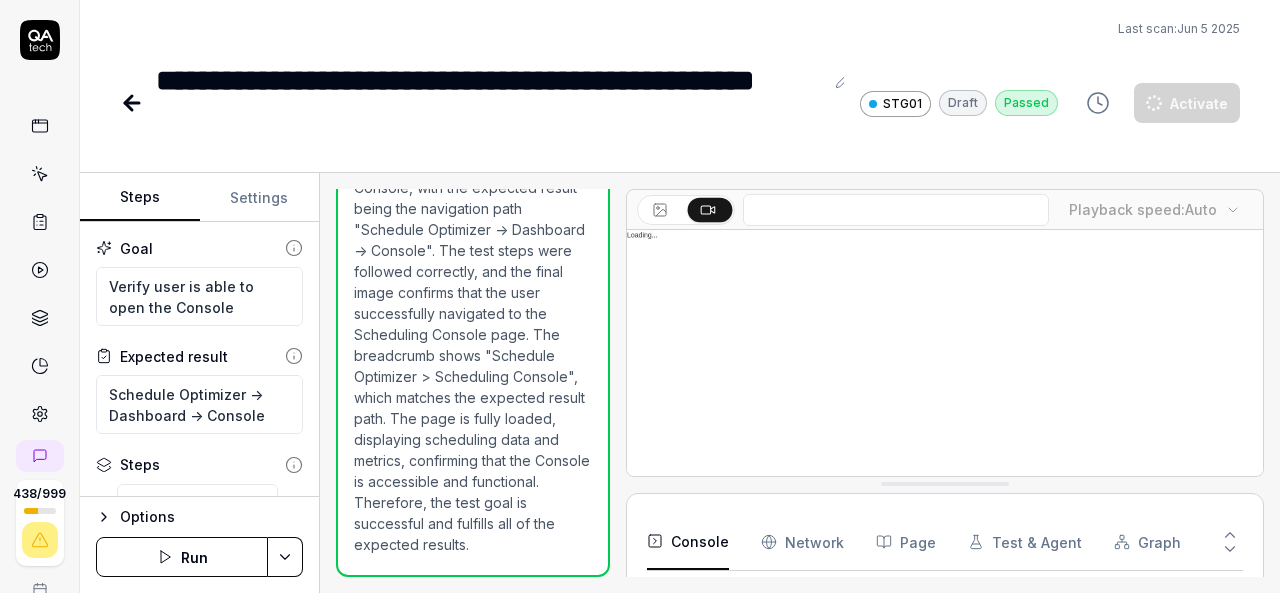 type on "*" 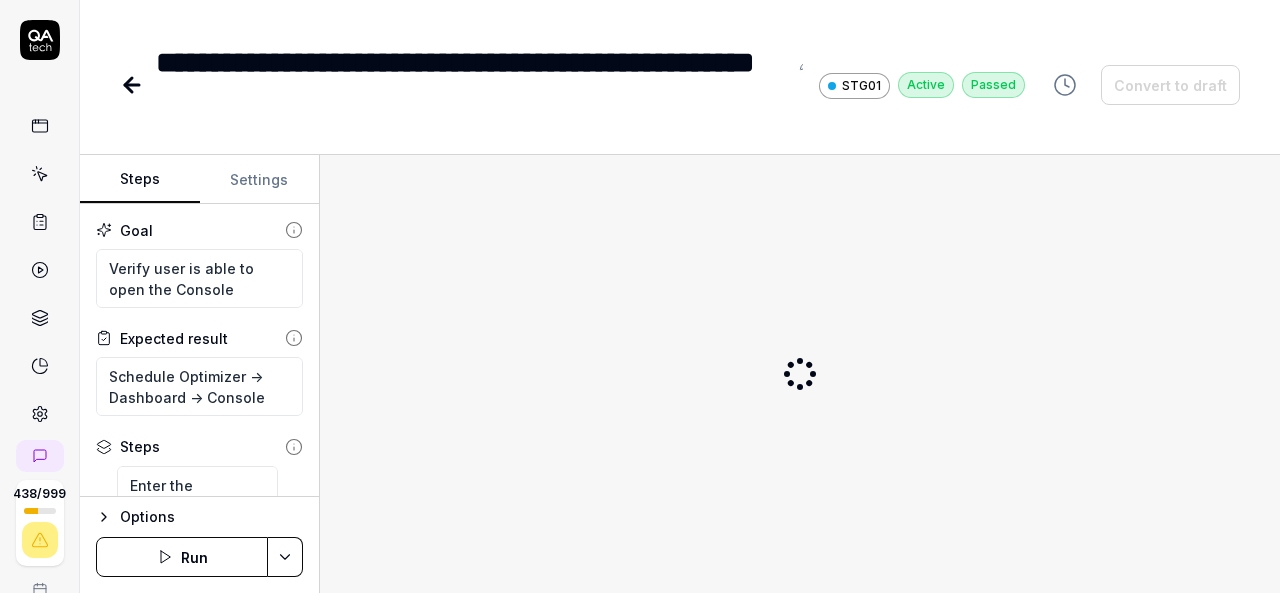 scroll, scrollTop: 0, scrollLeft: 0, axis: both 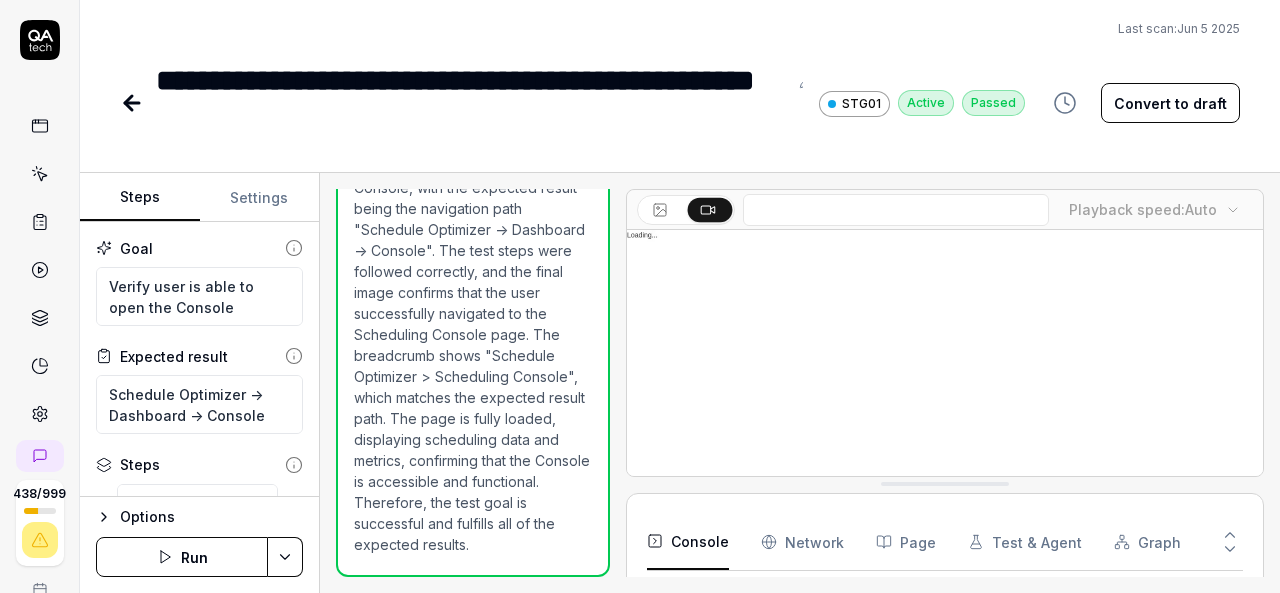 click on "**********" at bounding box center (680, 74) 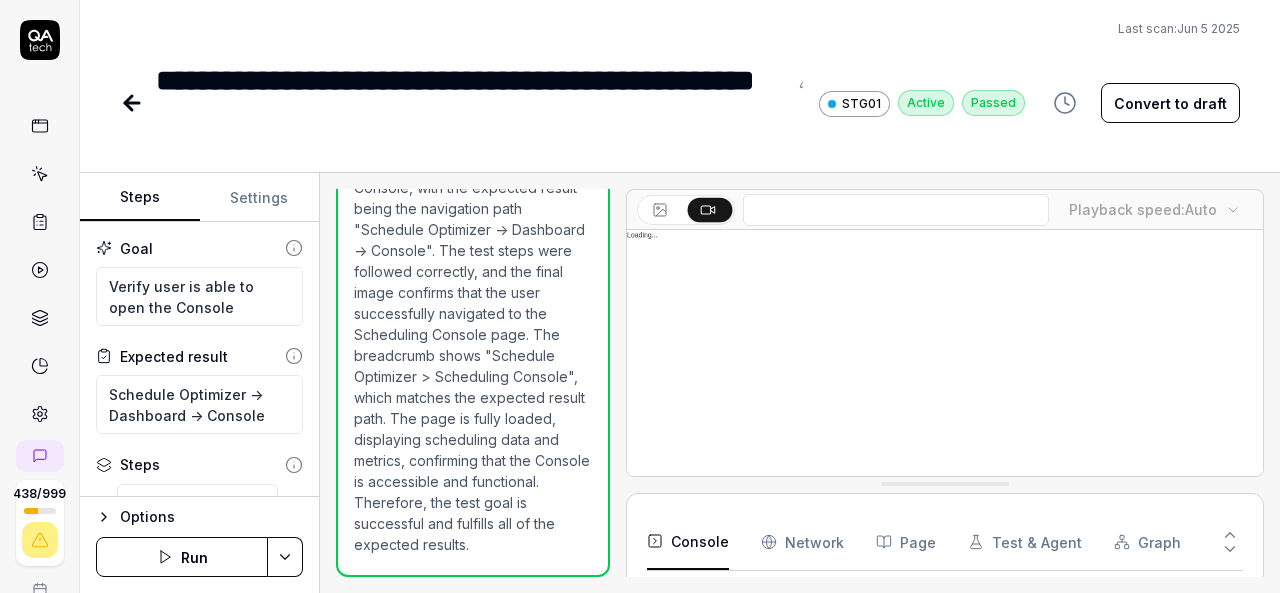 scroll, scrollTop: 415, scrollLeft: 0, axis: vertical 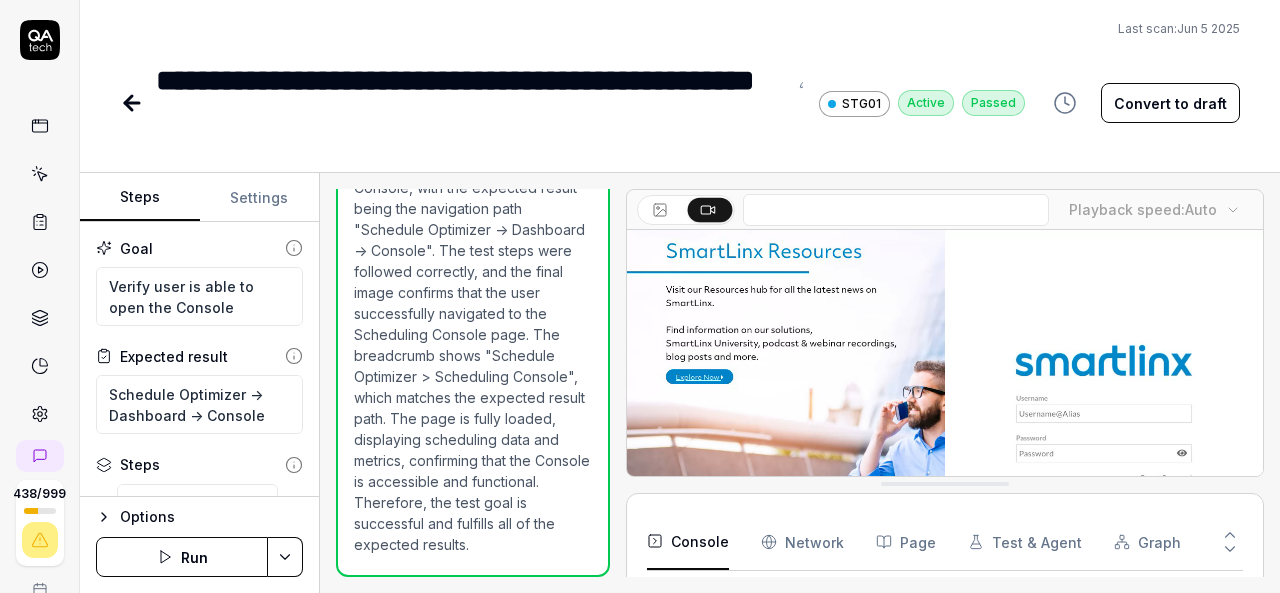 click 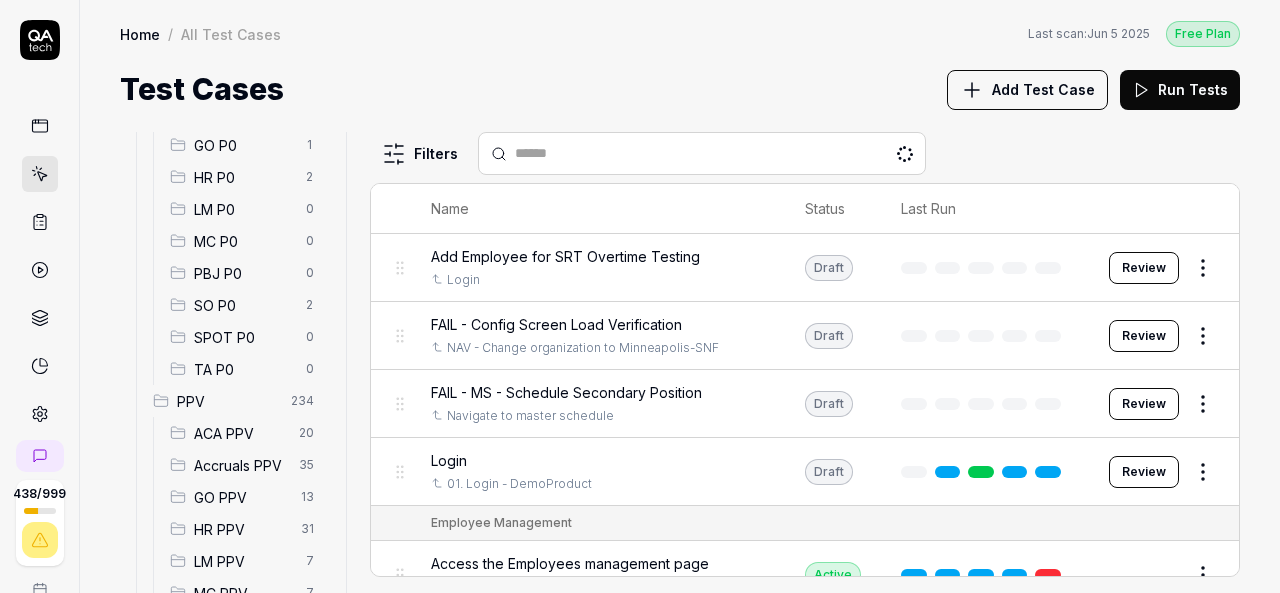 scroll, scrollTop: 320, scrollLeft: 0, axis: vertical 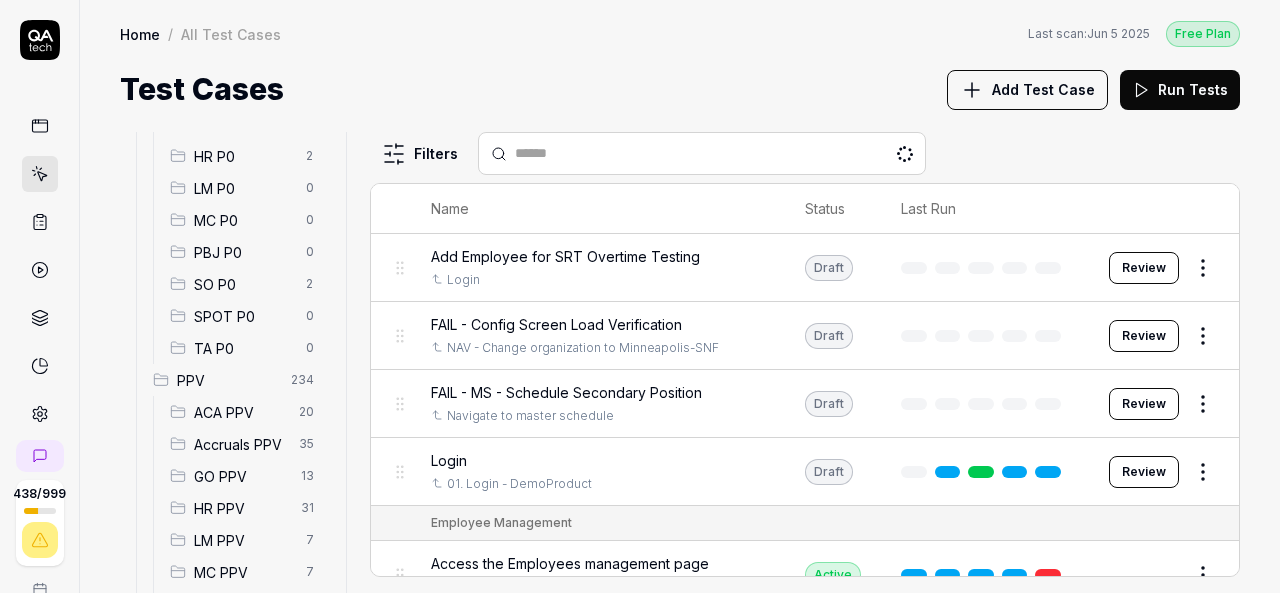 click on "SO P0" at bounding box center [244, 284] 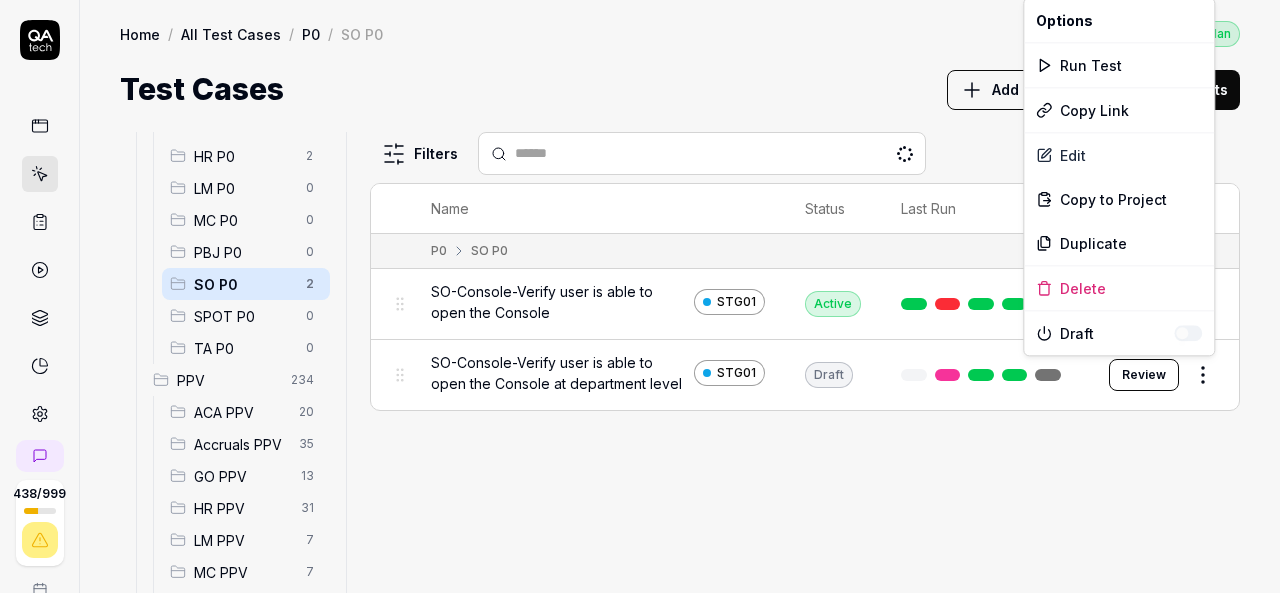 click on "438  /  999 k S Home / All Test Cases / P0 / SO P0 Free Plan Home / All Test Cases / P0 / SO P0 Last scan:  [DATE] Free Plan Test Cases Add Test Case Run Tests All Test Cases 290 Employee Management 10 Login 7 Logout 1 Master Schedule 9 Navigation 3 P0 5 ACA P0 0 Accruals P0 0 GO P0 1 HR P0 2 LM P0 0 MC P0 0 PBJ P0 0 SO P0 2 SPOT P0 0 TA P0 0 PPV 234 ACA PPV 20 Accruals PPV 35 GO PPV 13 HR PPV 31 LM PPV 7 MC PPV 7 PBJ PPV 22 SO PPV 56 Spotlight PPV 3 TA PPV 40 Reporting 3 Schedule Optimizer 1 Screen Loads 7 Time & Attendance 6 Filters Name Status Last Run P0 SO P0 SO-Console-Verify user is able to open the Console STG01 Active Edit SO-Console-Verify user is able to open the Console at department level STG01 Draft Review
To pick up a draggable item, press the space bar.
While dragging, use the arrow keys to move the item.
Press space again to drop the item in its new position, or press escape to cancel.
*
Options Run Test Copy Link Edit Copy to Project Duplicate Delete Draft" at bounding box center [640, 296] 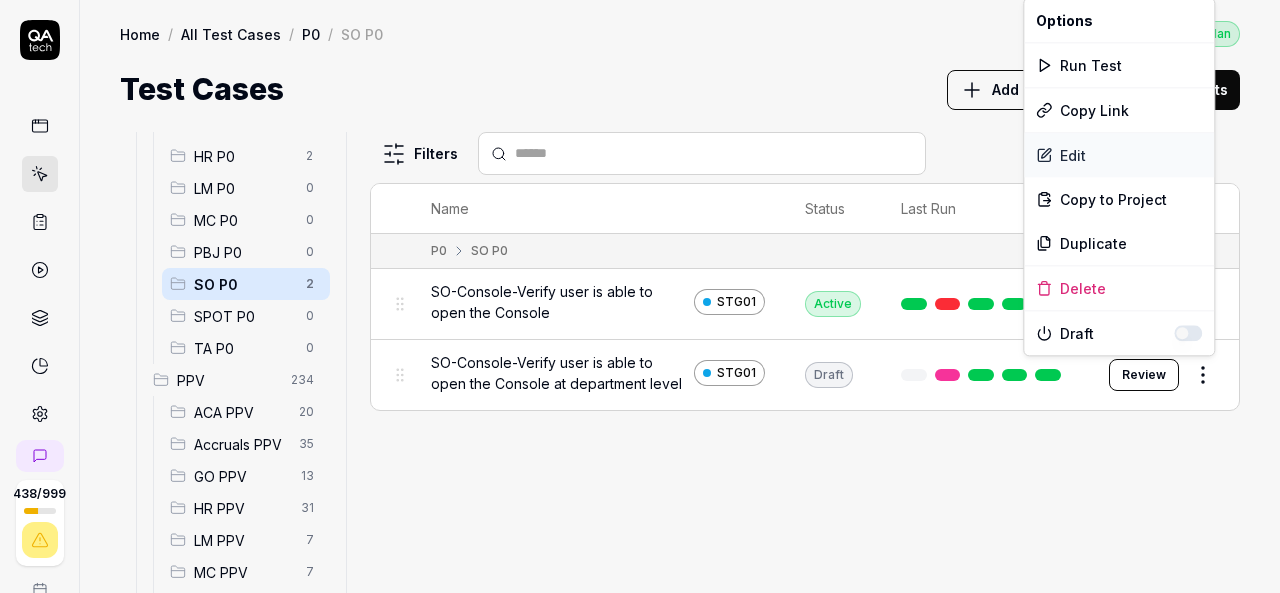 click on "Edit" at bounding box center [1119, 155] 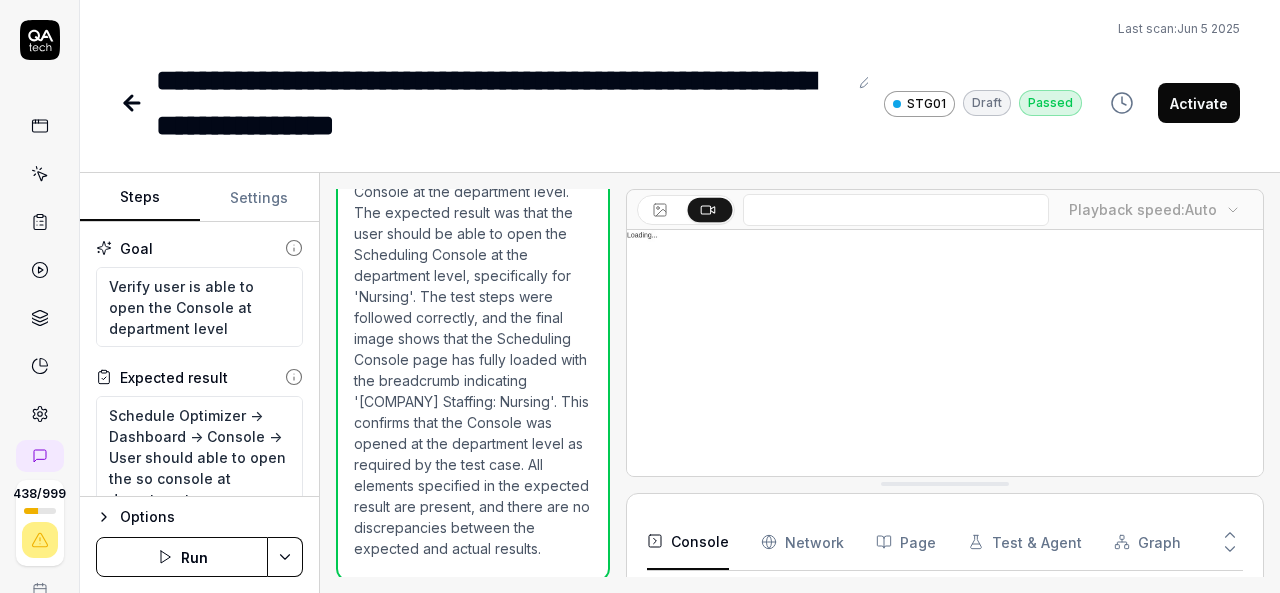 click on "Activate" at bounding box center [1199, 103] 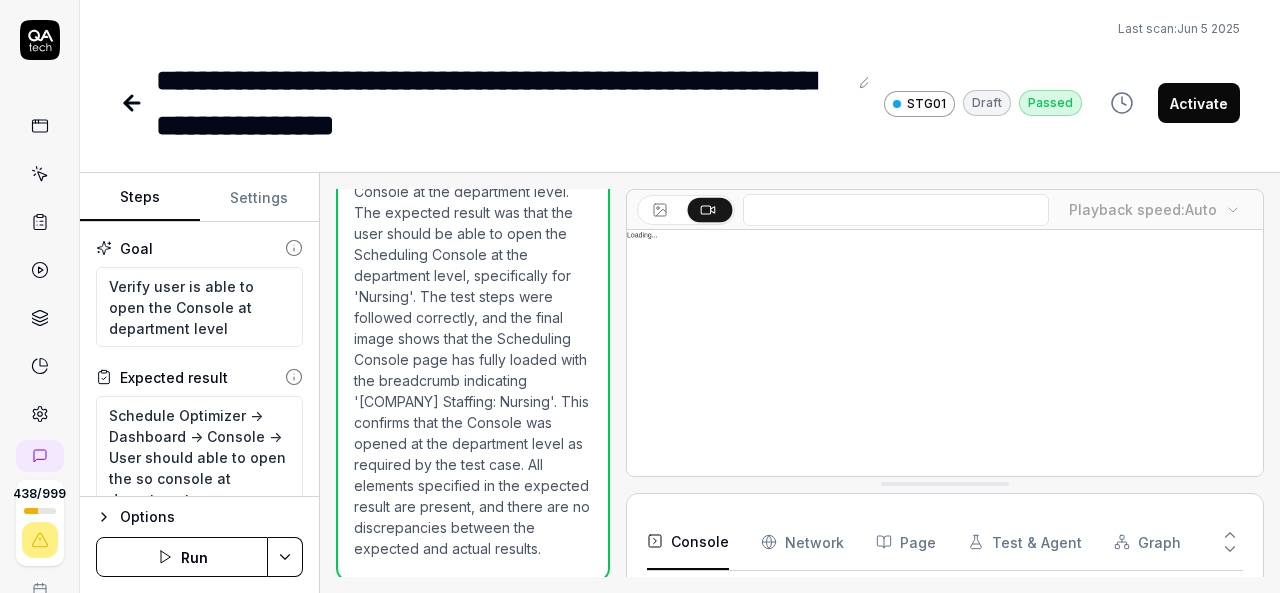 scroll, scrollTop: 1282, scrollLeft: 0, axis: vertical 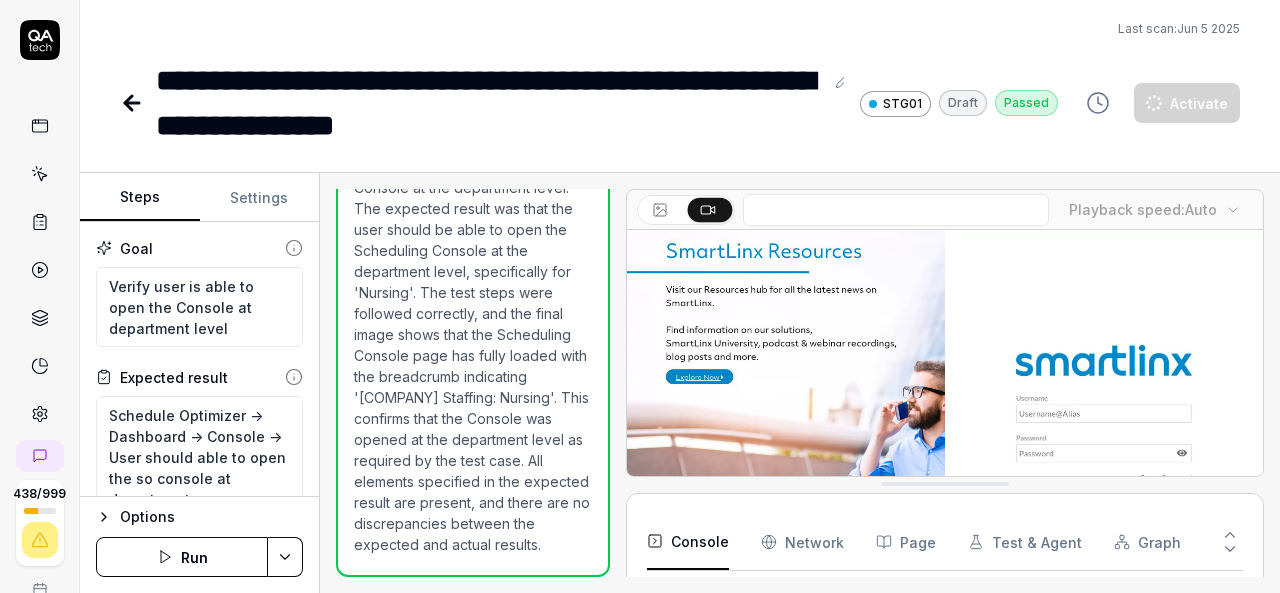 type on "*" 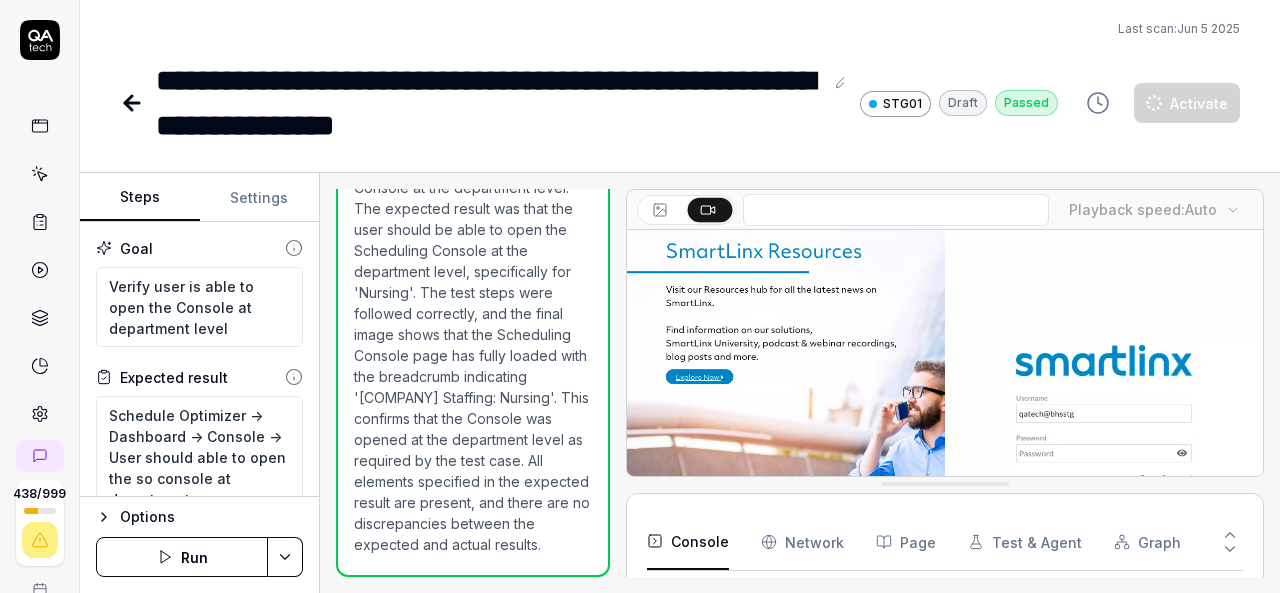 click 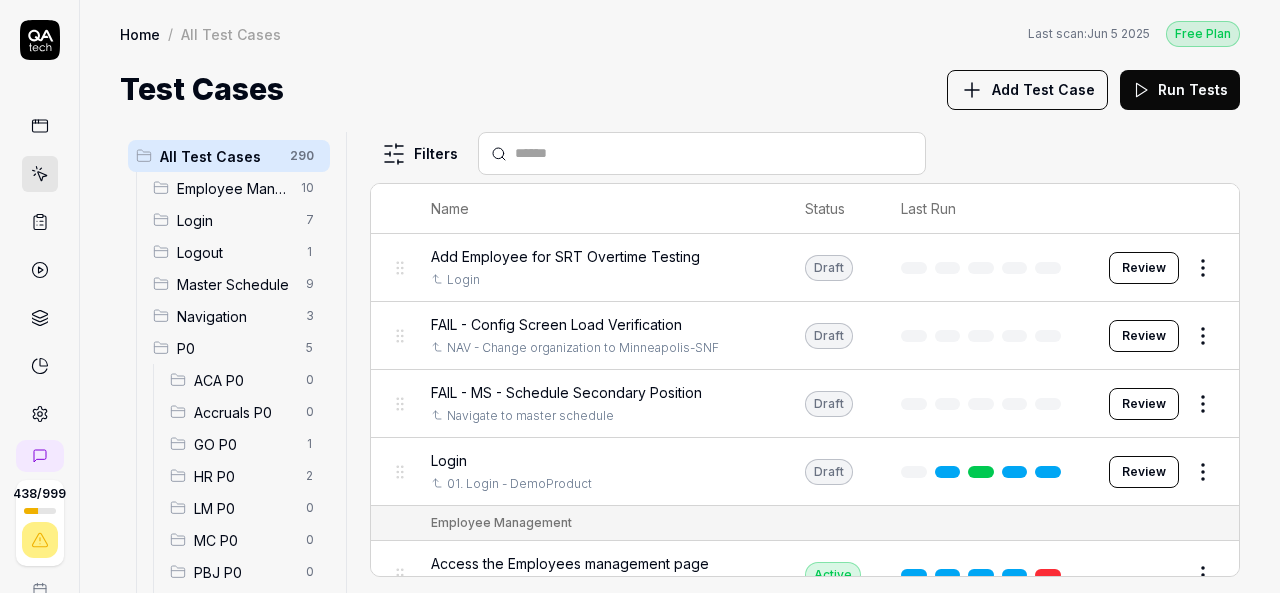 scroll, scrollTop: 145, scrollLeft: 0, axis: vertical 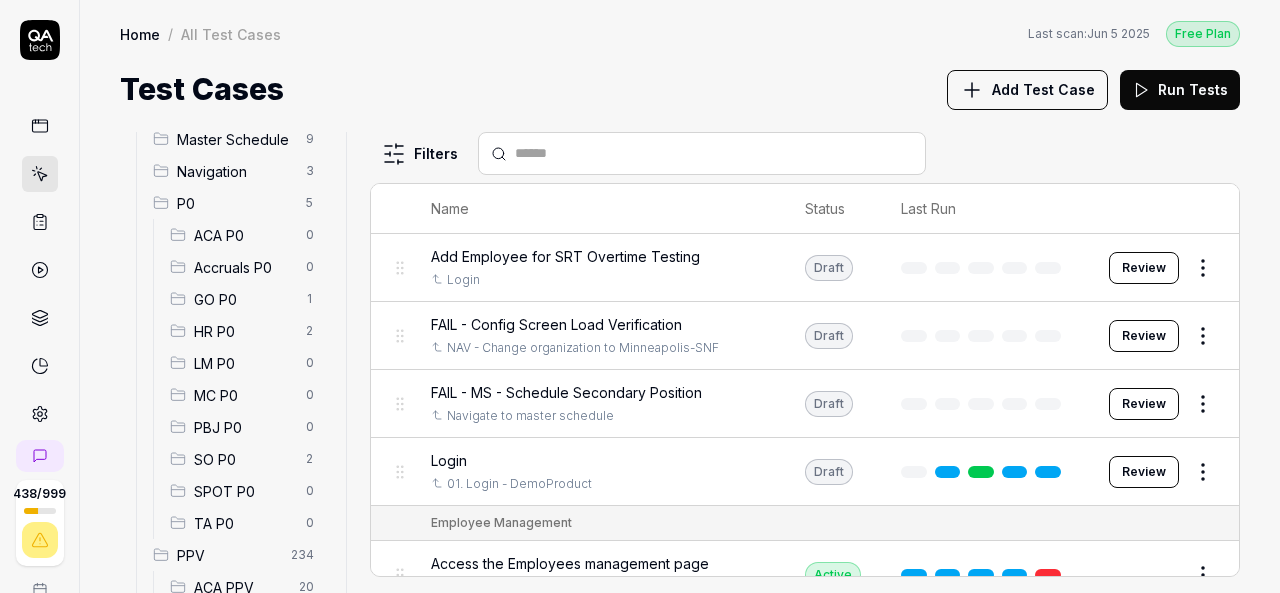 click on "SO P0" at bounding box center (244, 459) 